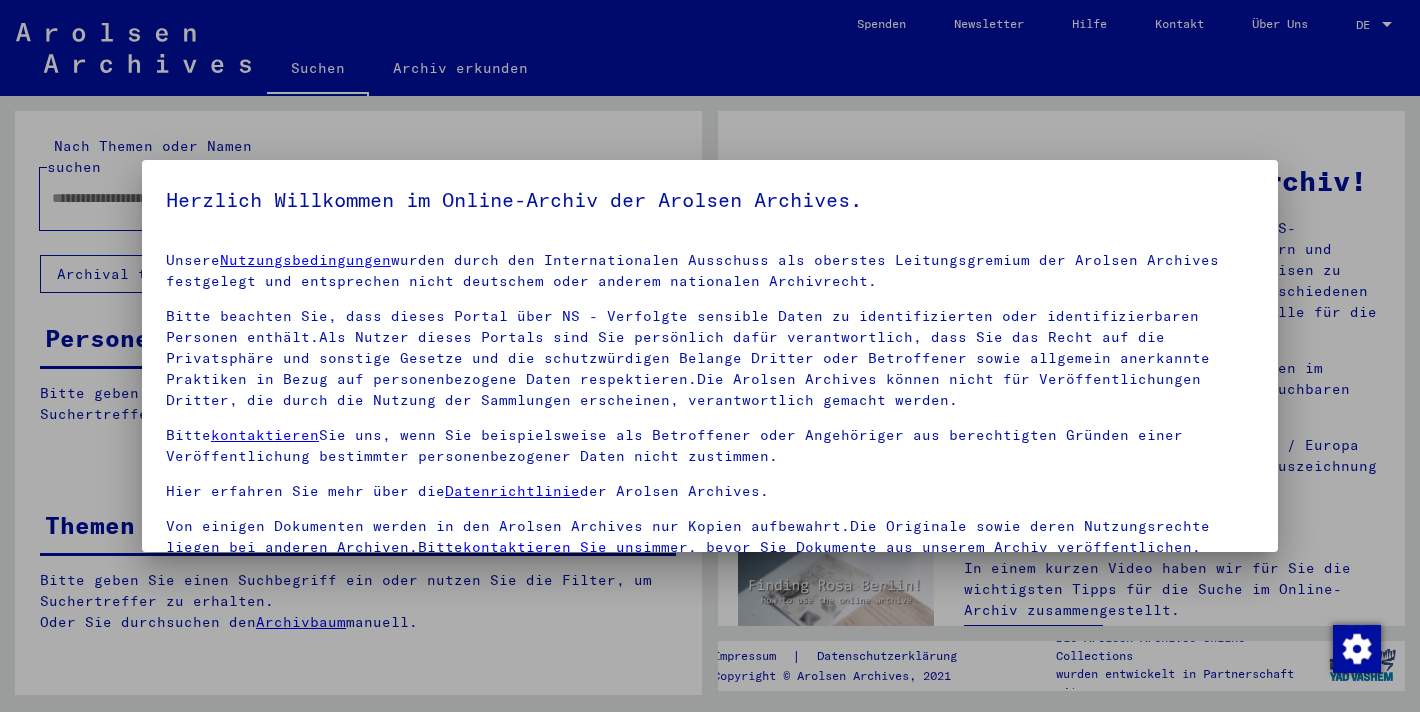 scroll, scrollTop: 0, scrollLeft: 0, axis: both 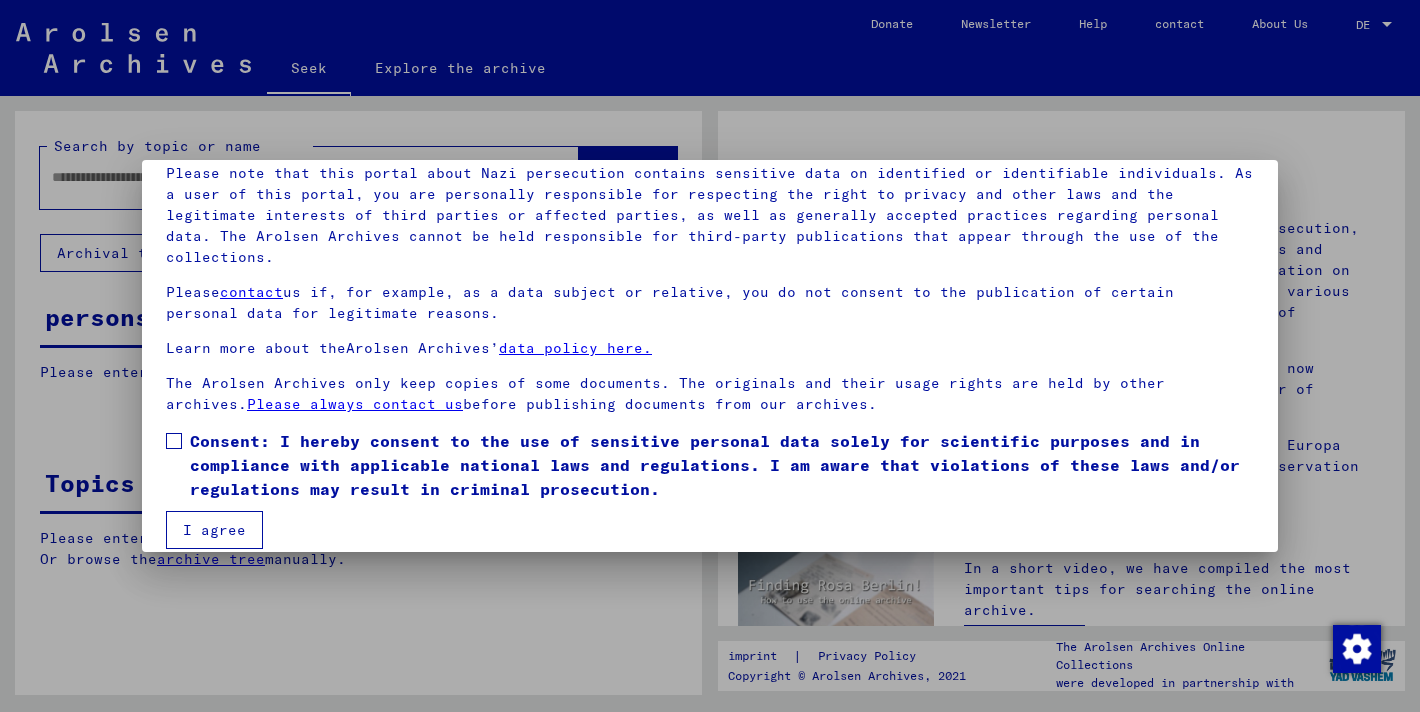 click on "Consent: I hereby consent to the use of sensitive personal data solely for scientific purposes and in compliance with applicable national laws and regulations. I am aware that violations of these laws and/or regulations may result in criminal prosecution." at bounding box center [715, 465] 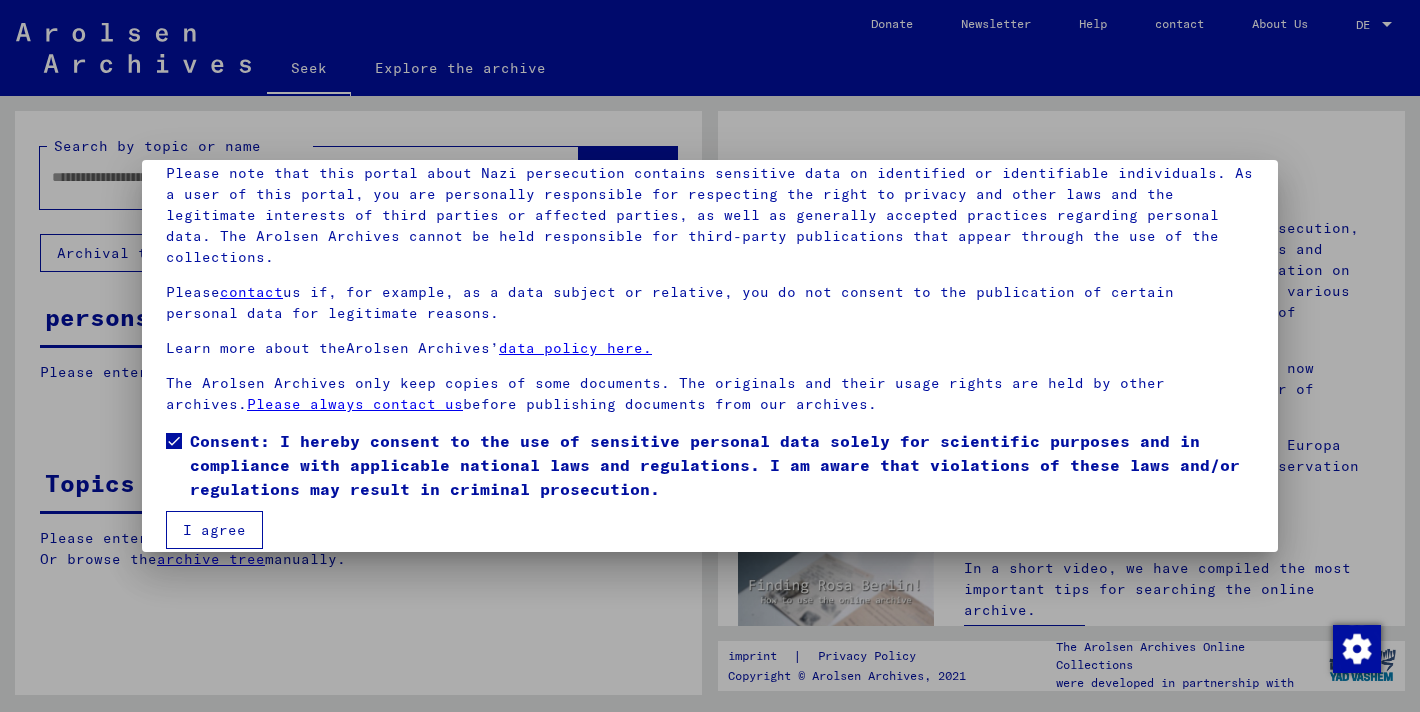 click on "I agree" at bounding box center [214, 530] 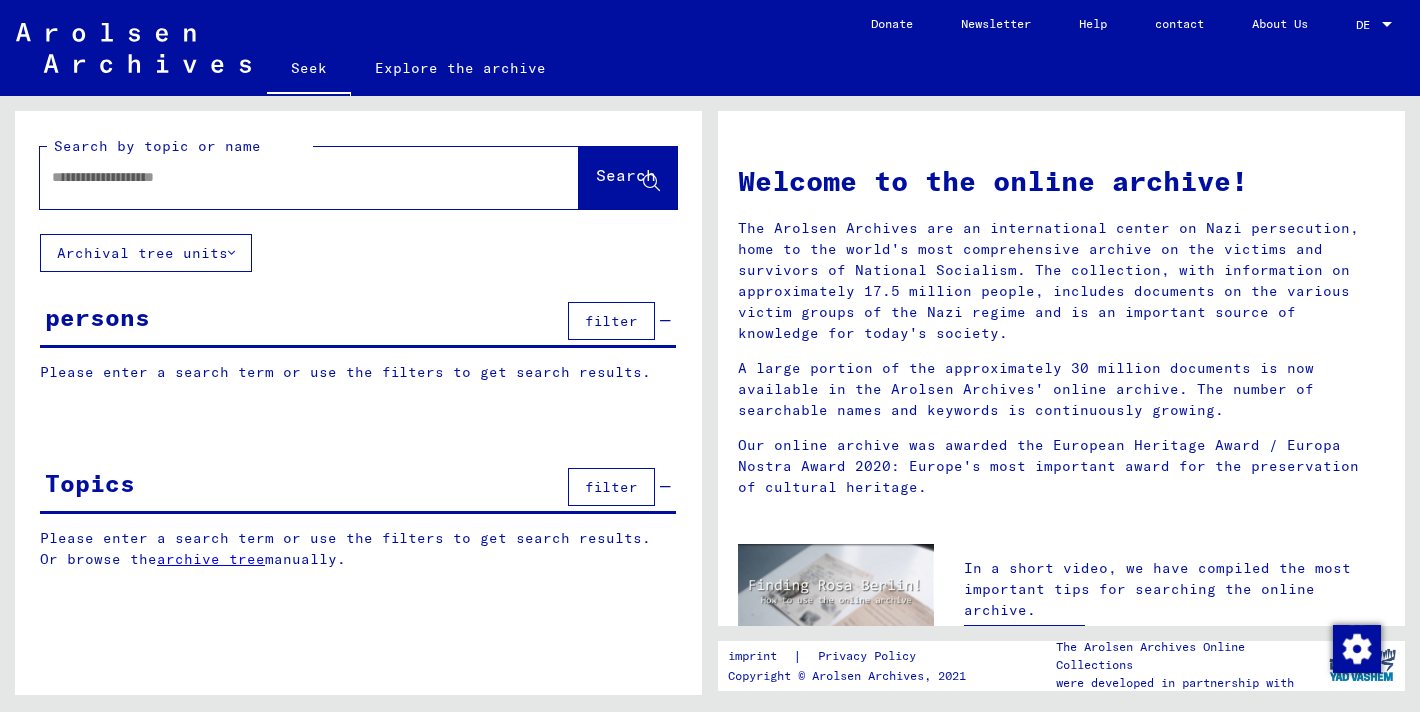 click 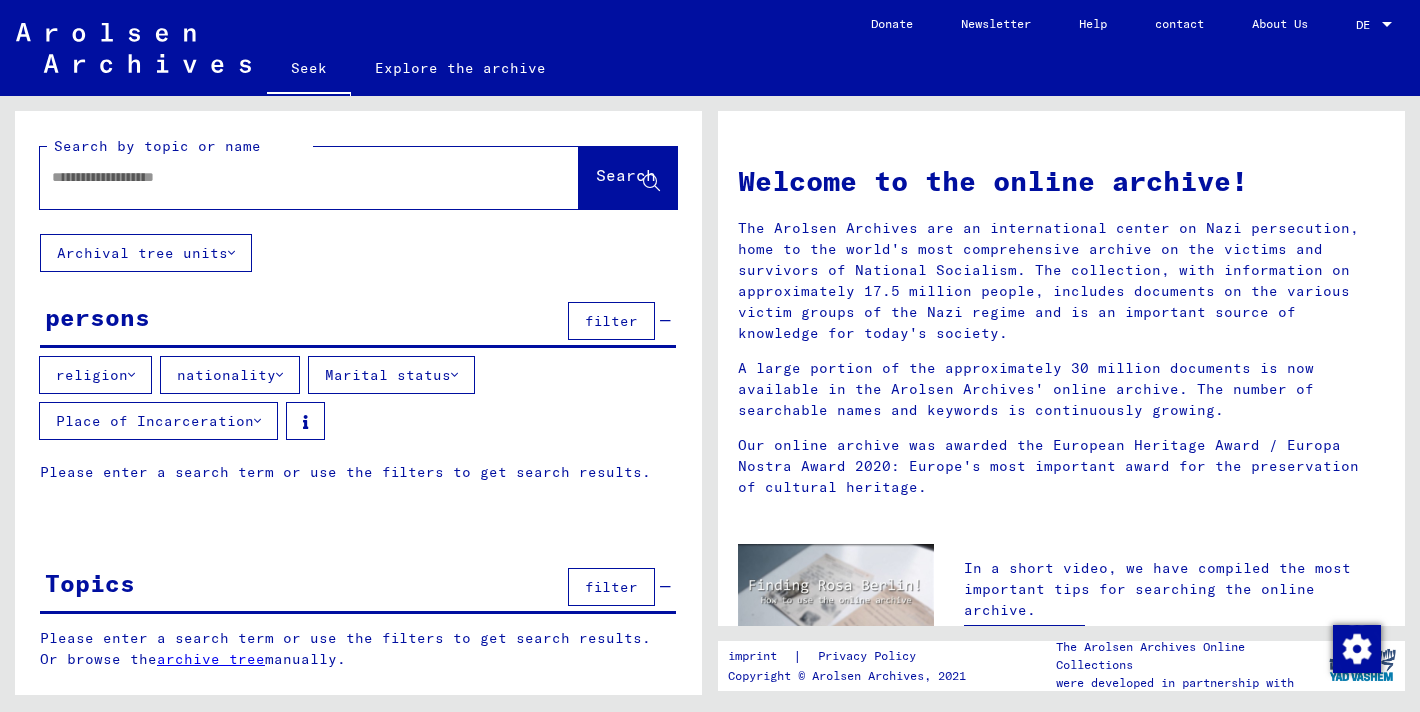click at bounding box center (285, 177) 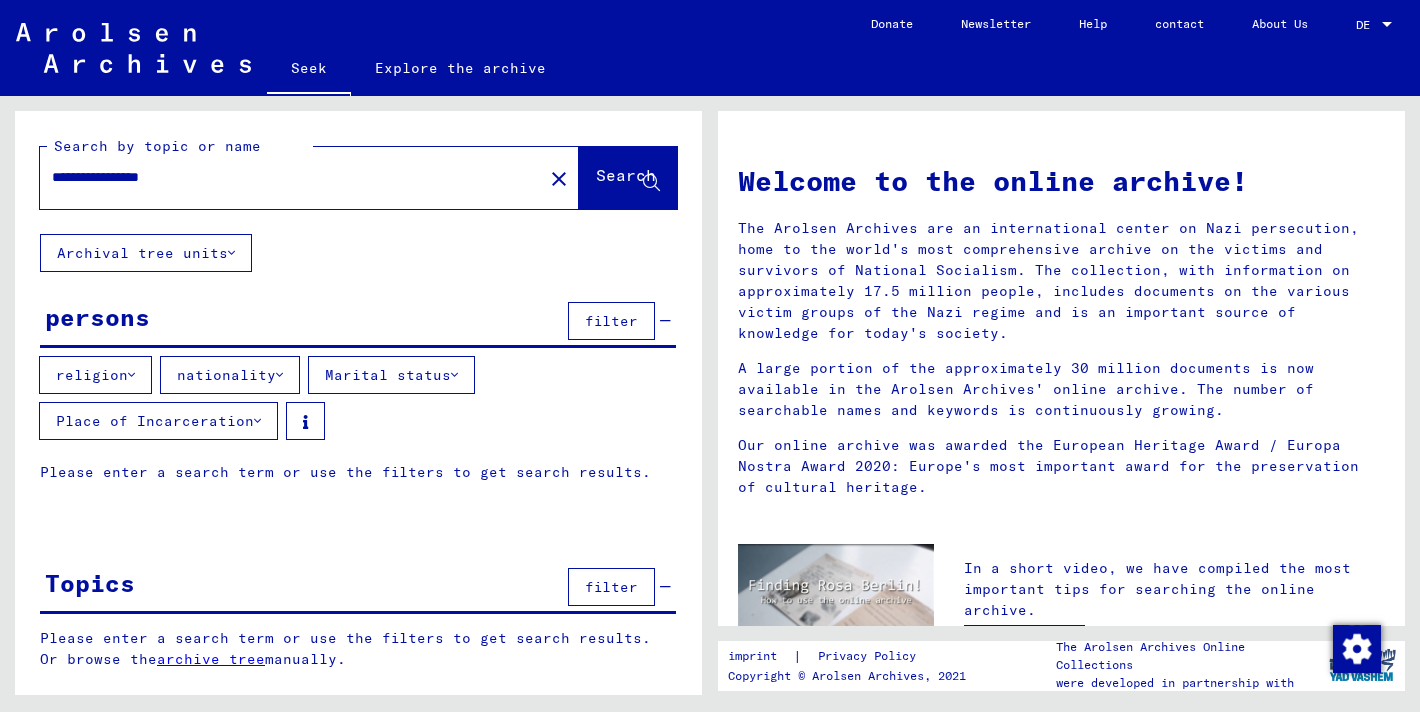 type on "**********" 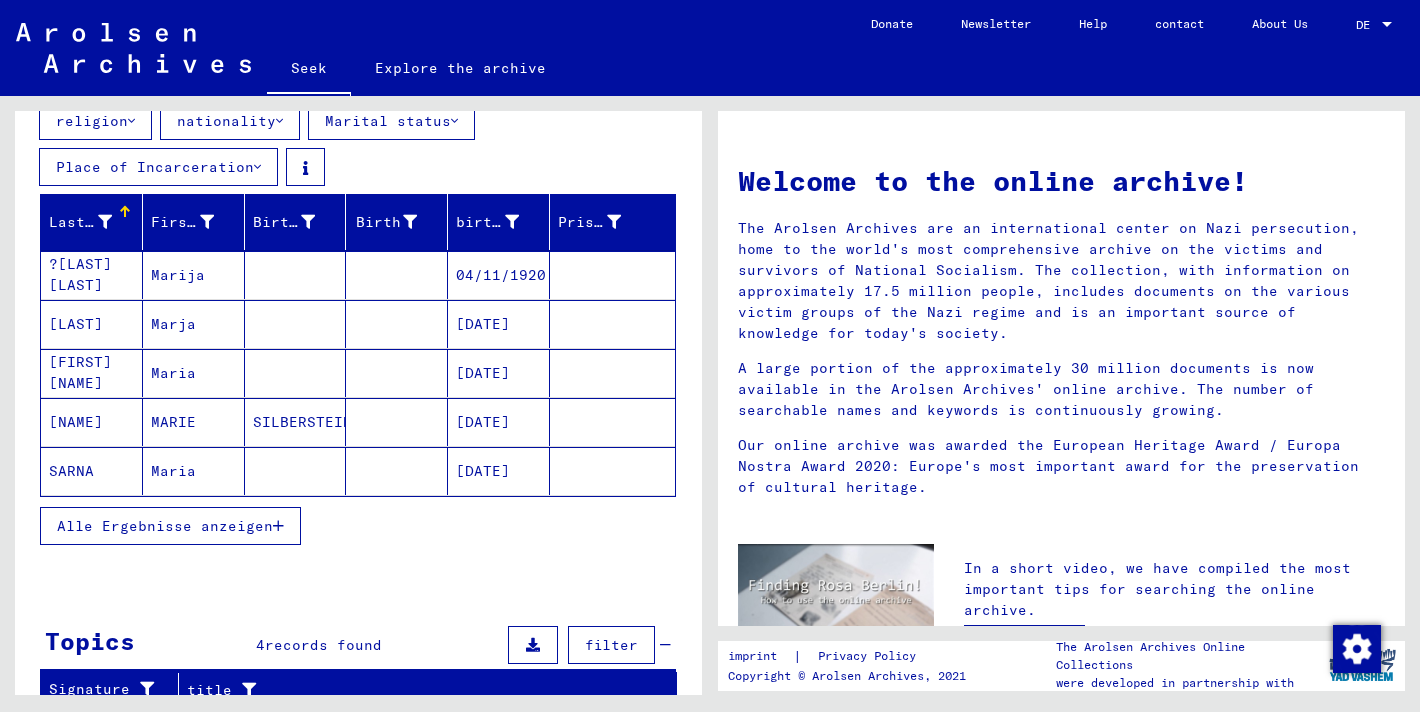 scroll, scrollTop: 313, scrollLeft: 0, axis: vertical 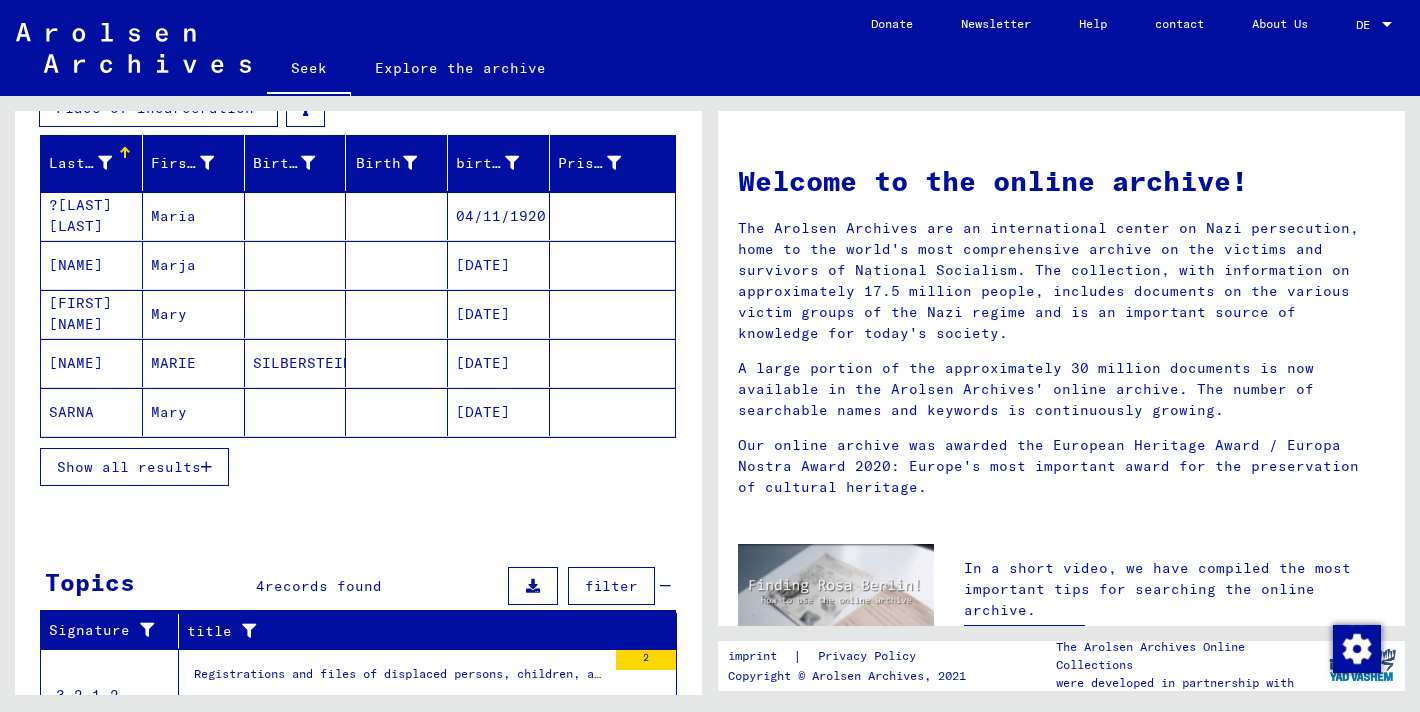 click at bounding box center (296, 265) 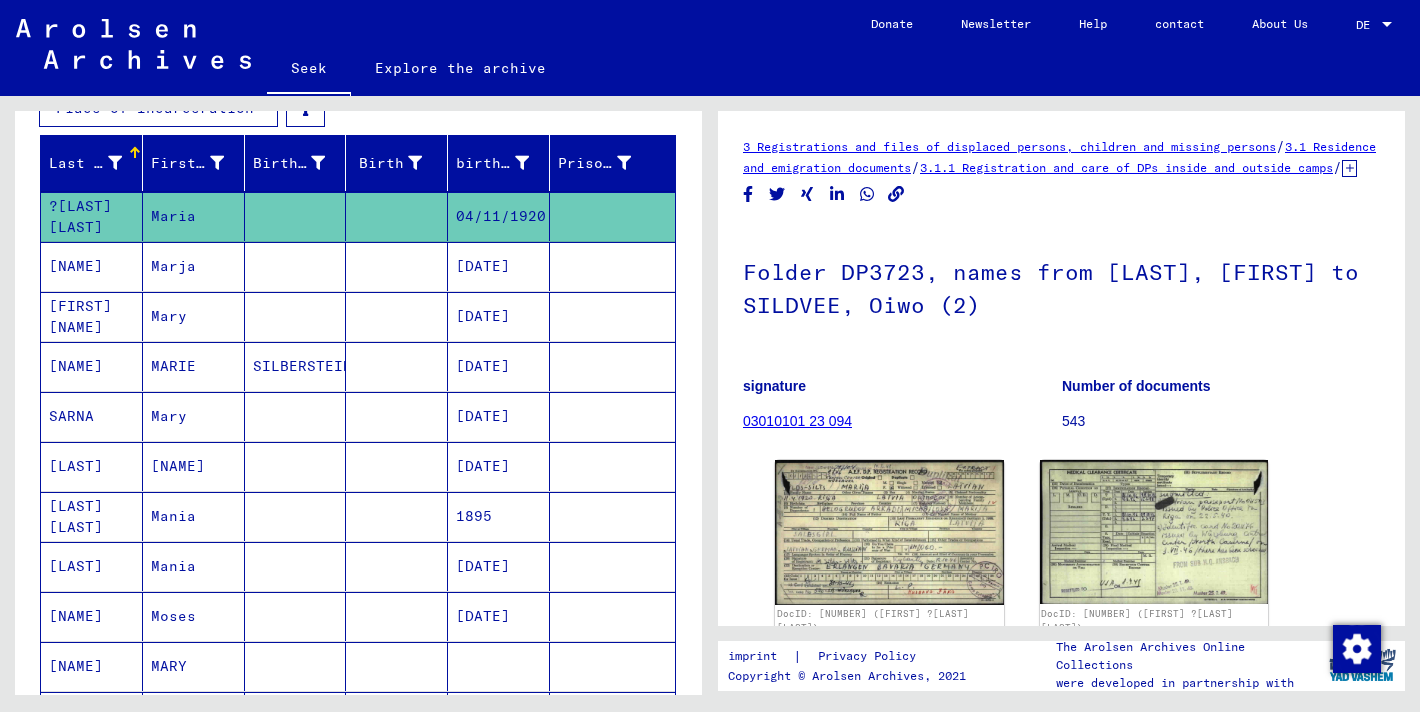 scroll, scrollTop: 0, scrollLeft: 0, axis: both 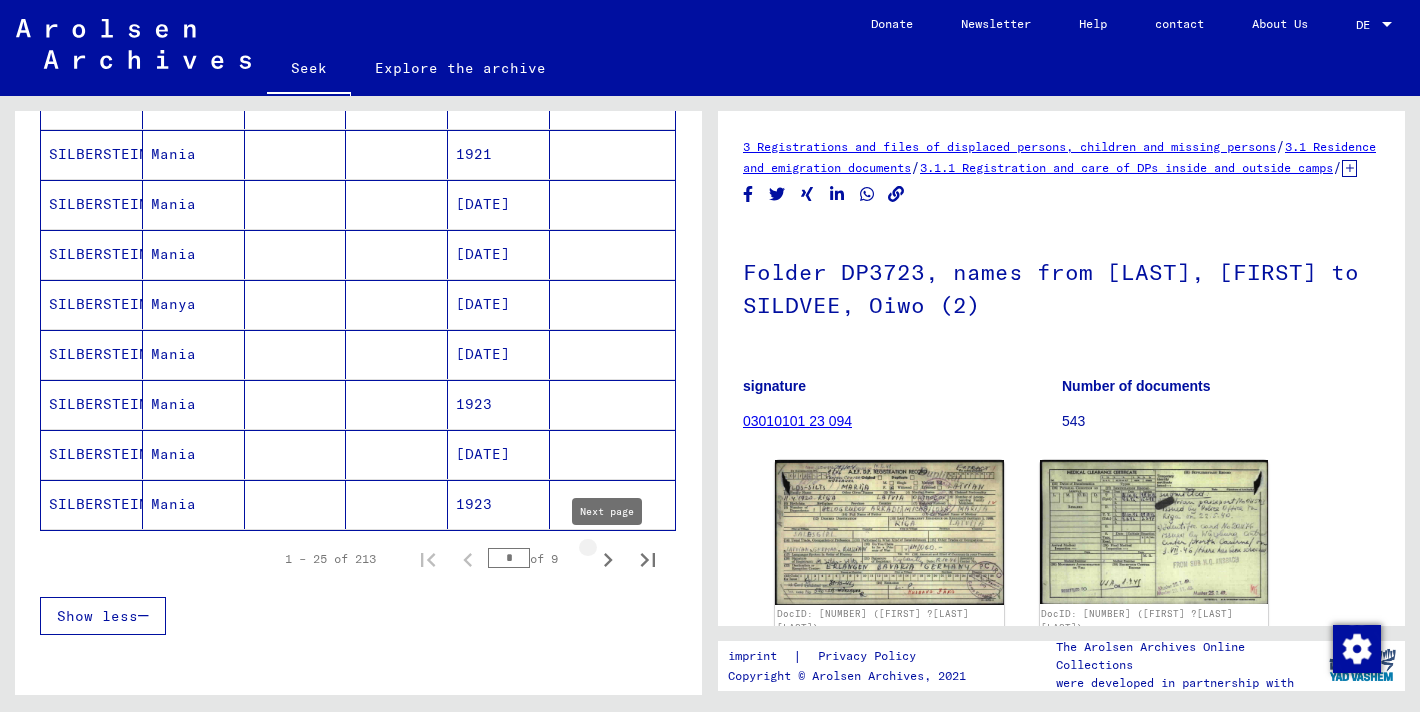 click 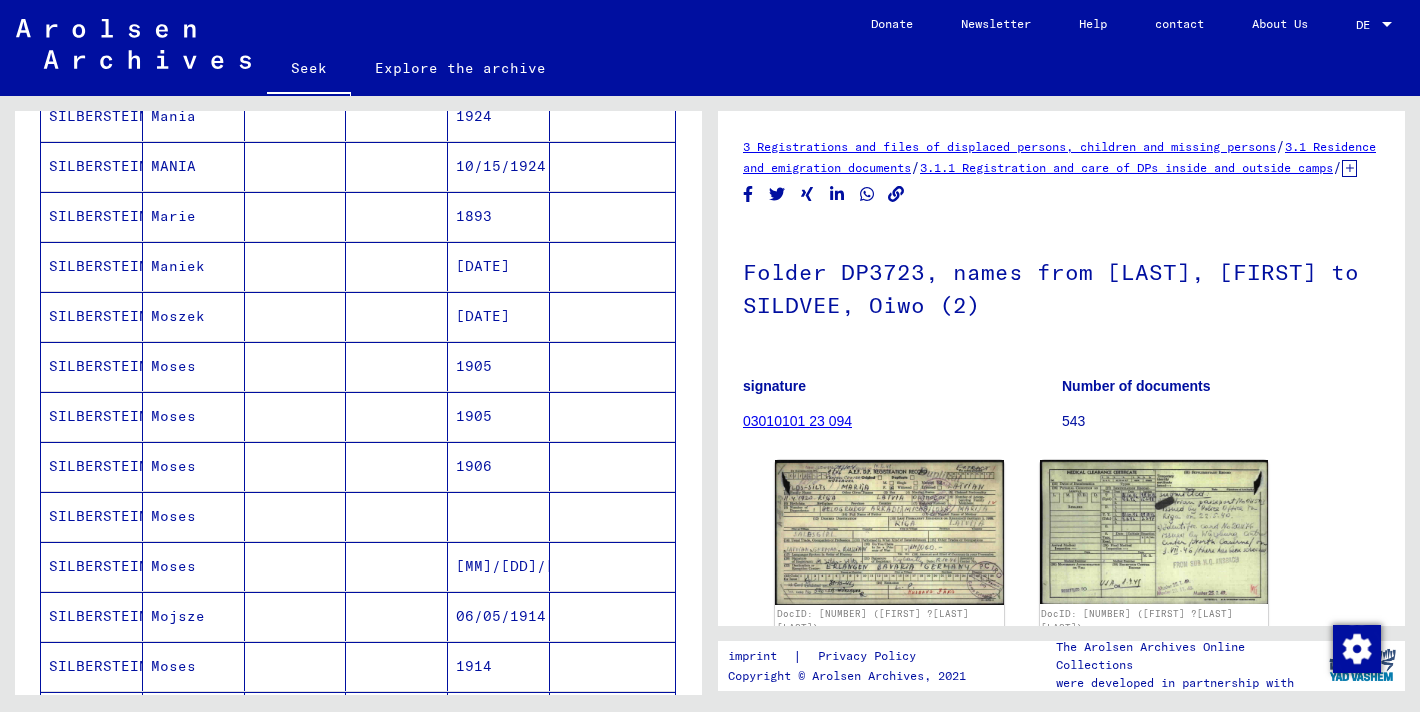 scroll, scrollTop: 1313, scrollLeft: 0, axis: vertical 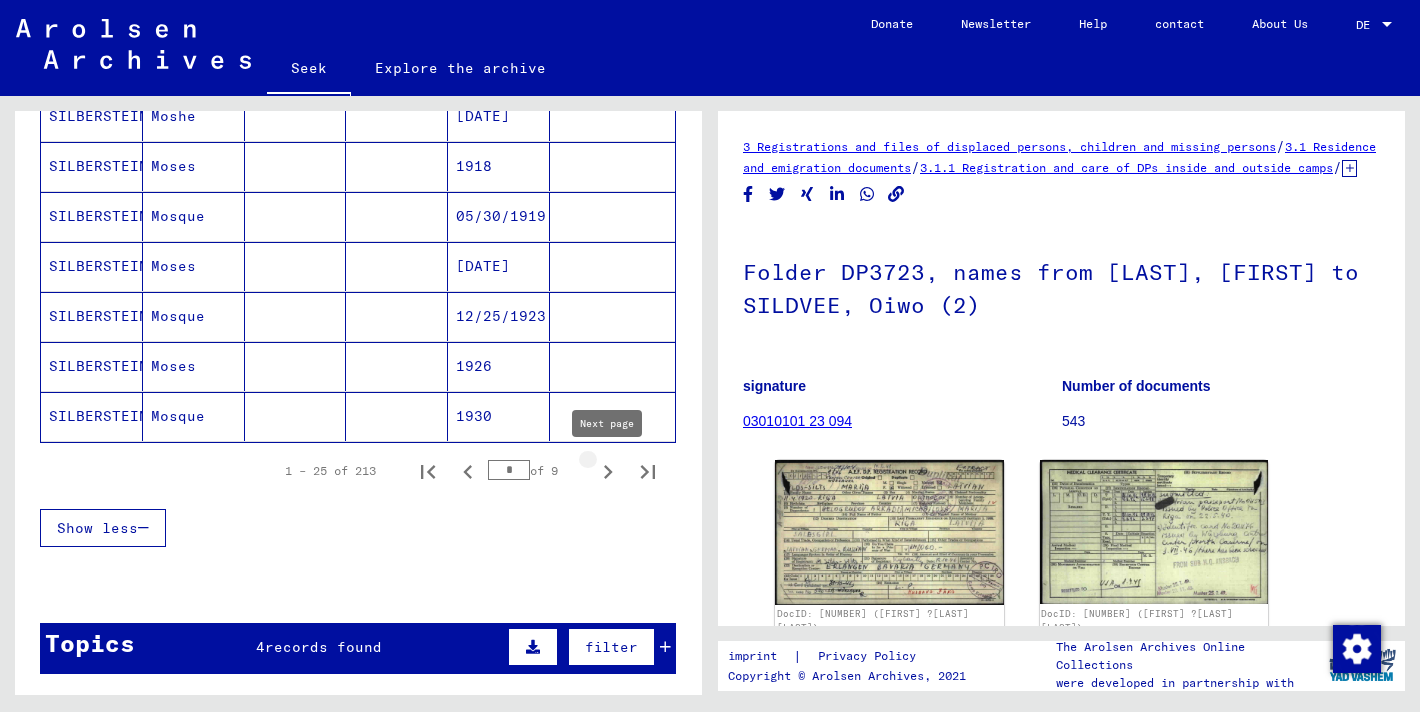 click 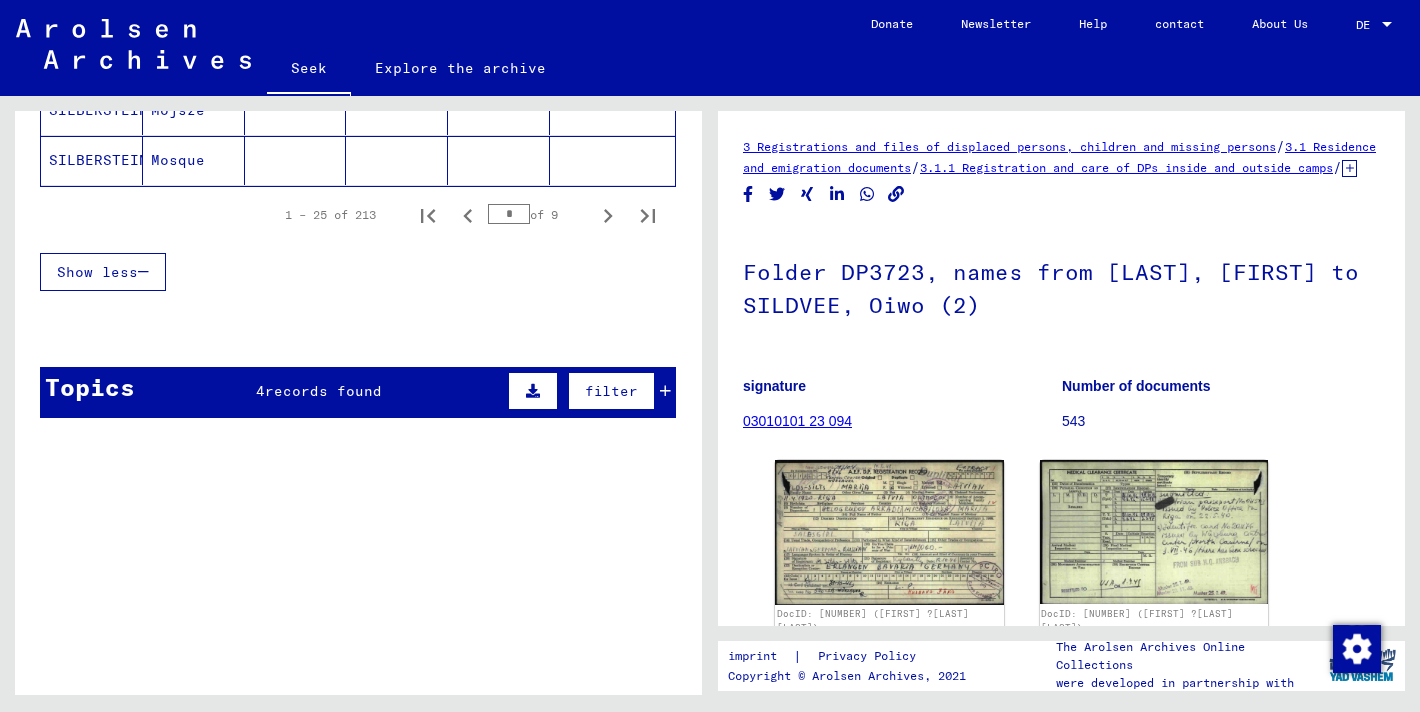 scroll, scrollTop: 1659, scrollLeft: 0, axis: vertical 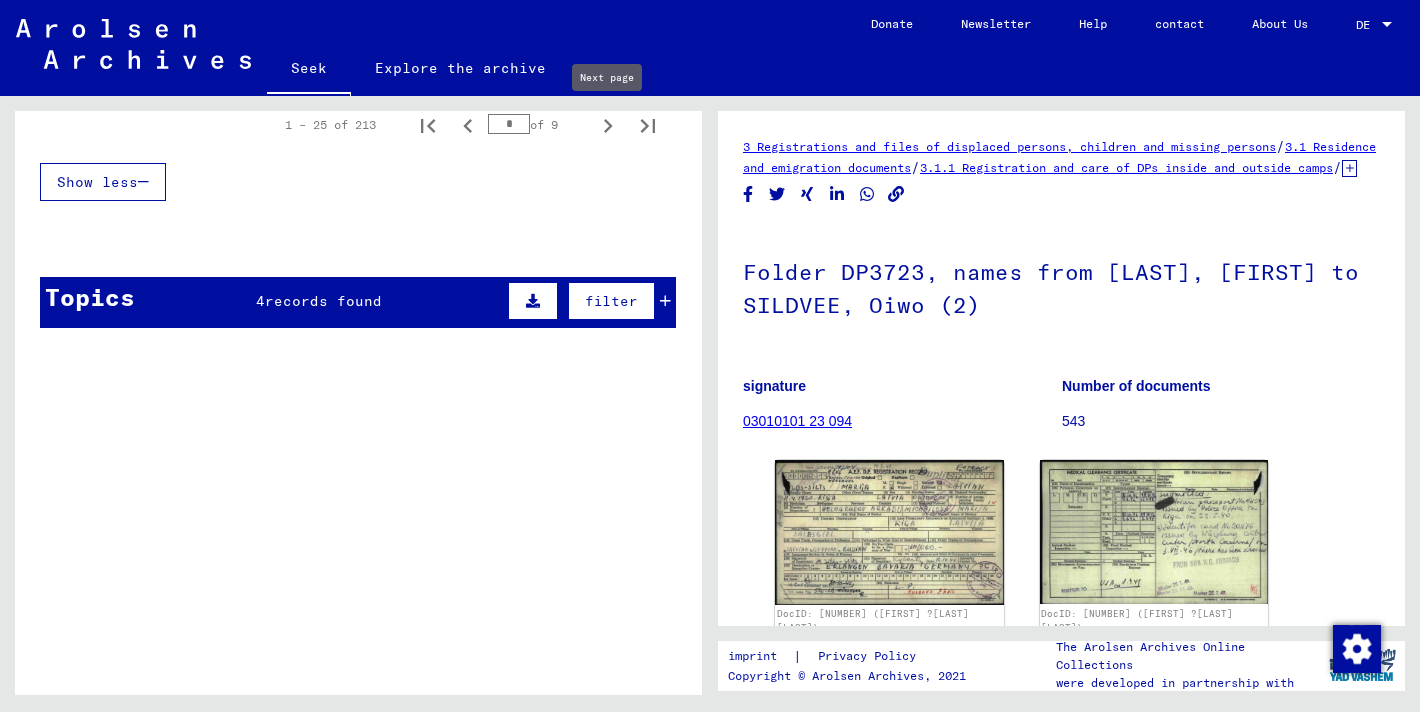 click 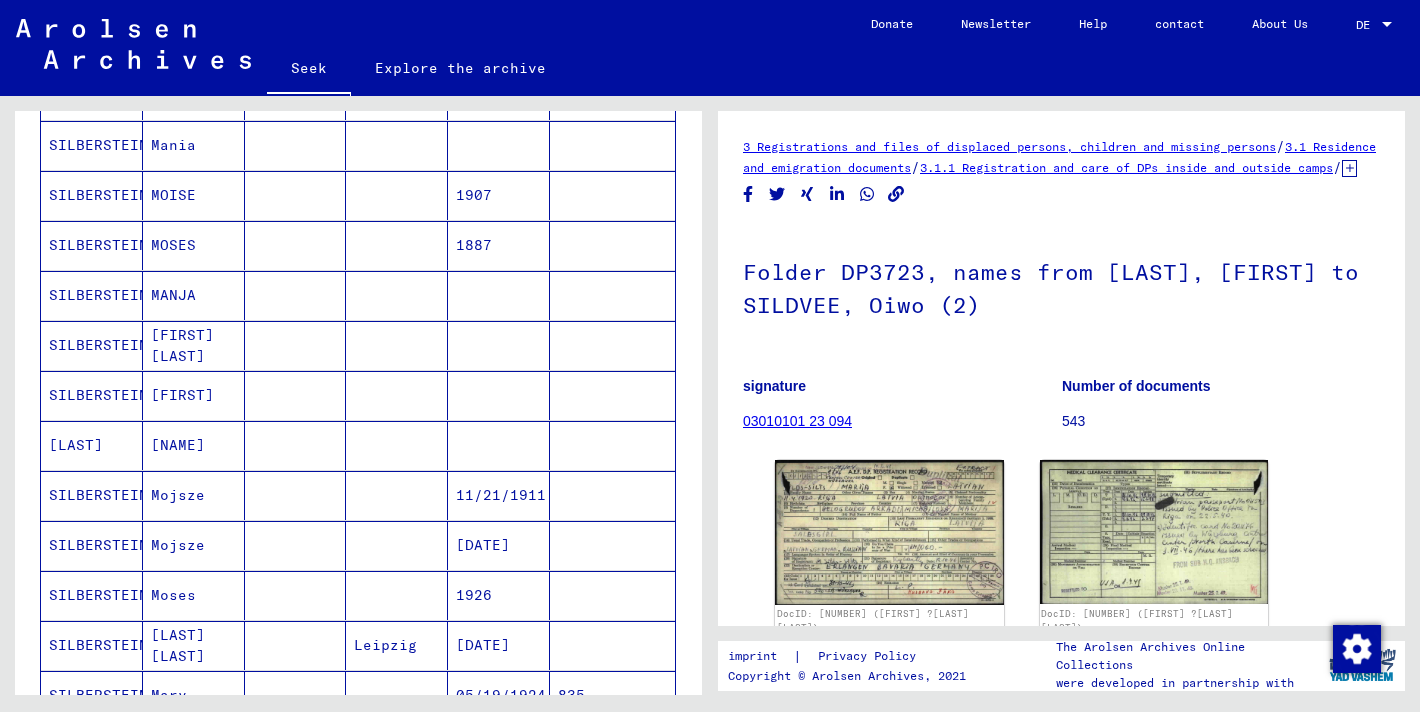 scroll, scrollTop: 1090, scrollLeft: 0, axis: vertical 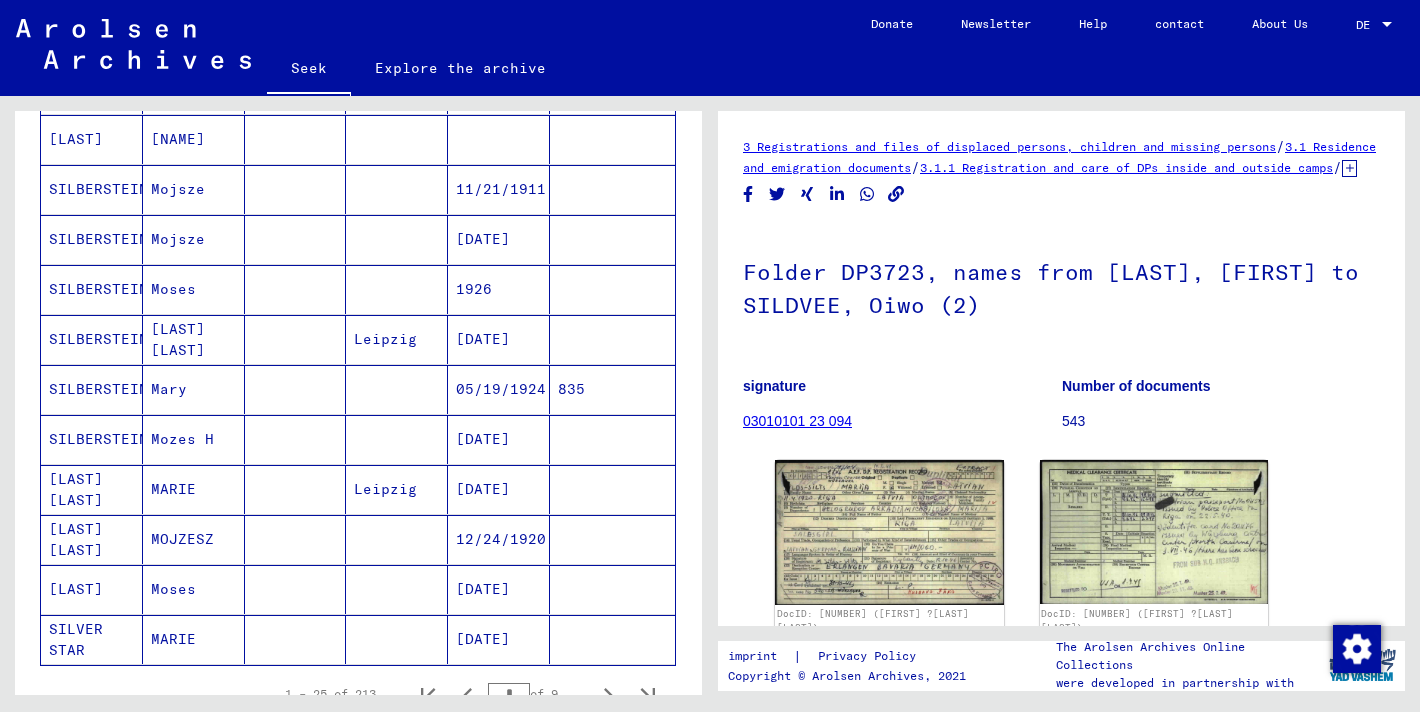 click on "[DATE]" at bounding box center [501, 389] 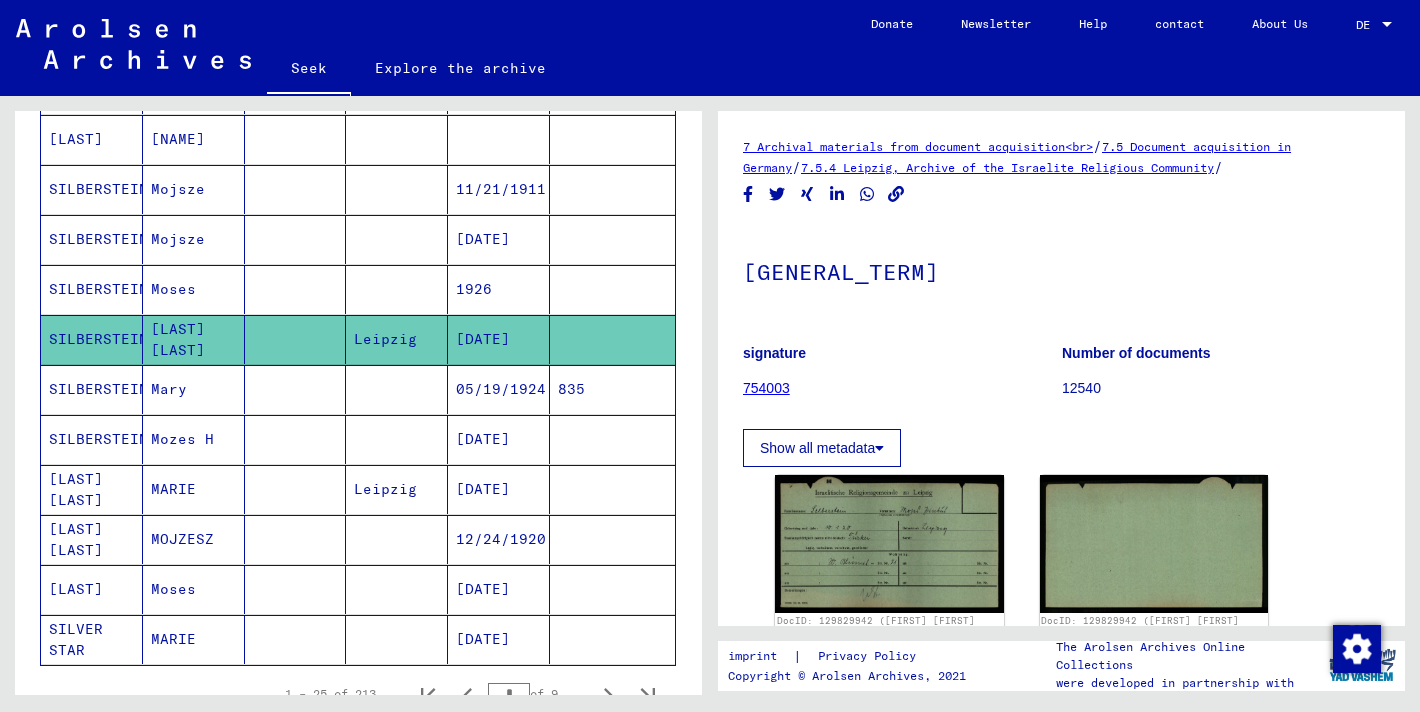 scroll, scrollTop: 0, scrollLeft: 0, axis: both 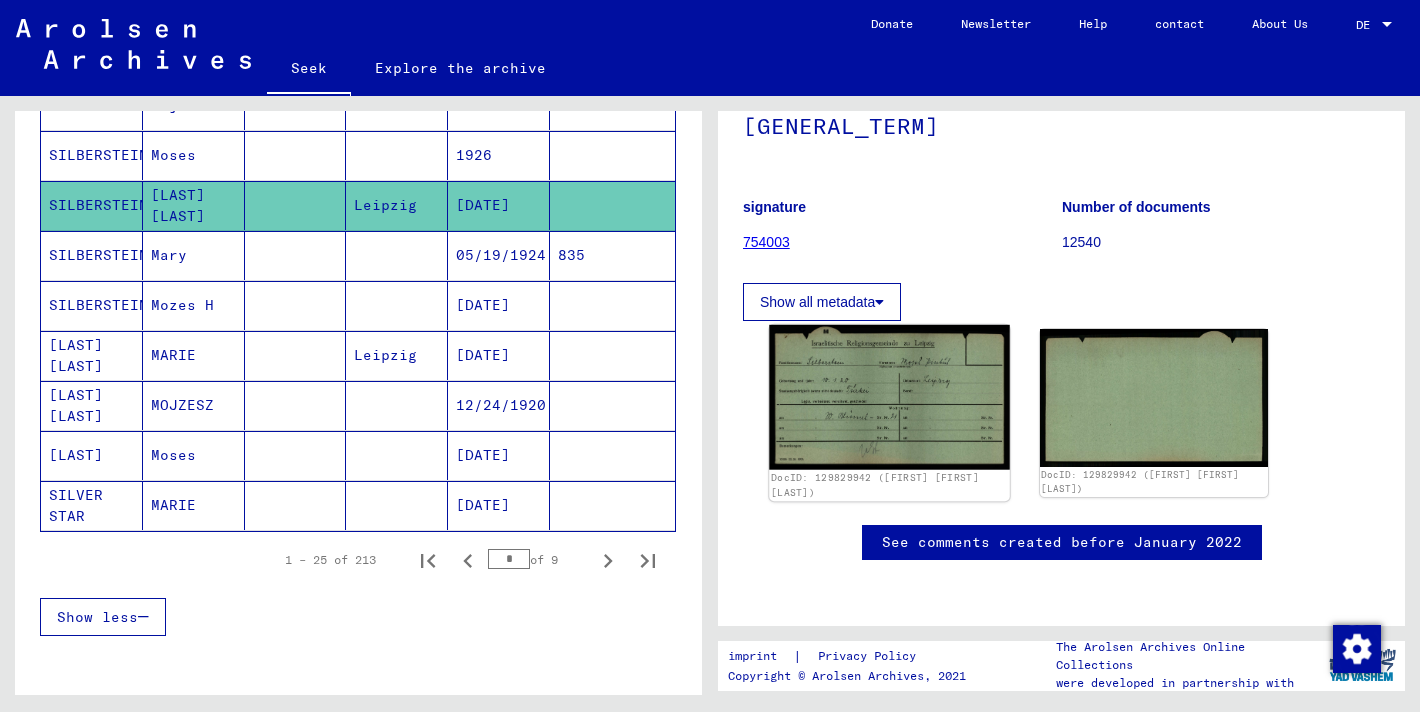 click 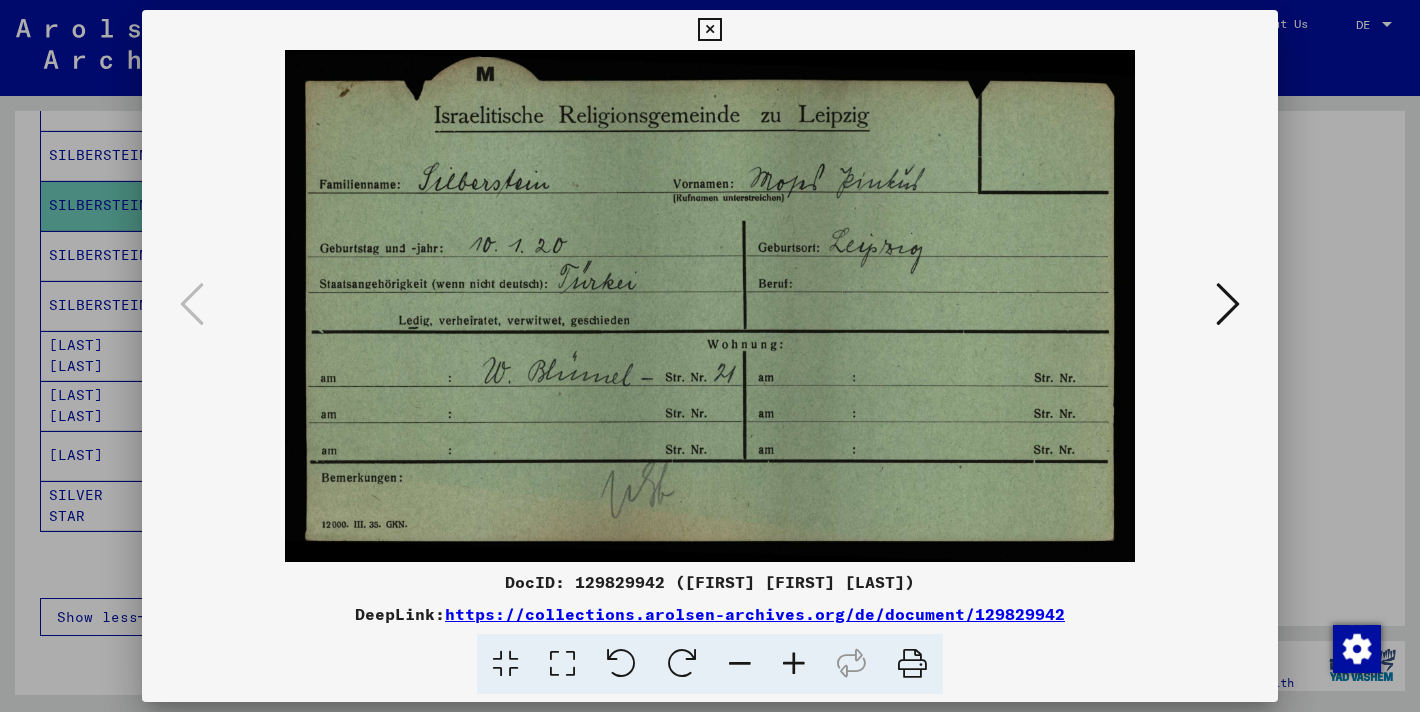 click at bounding box center [912, 664] 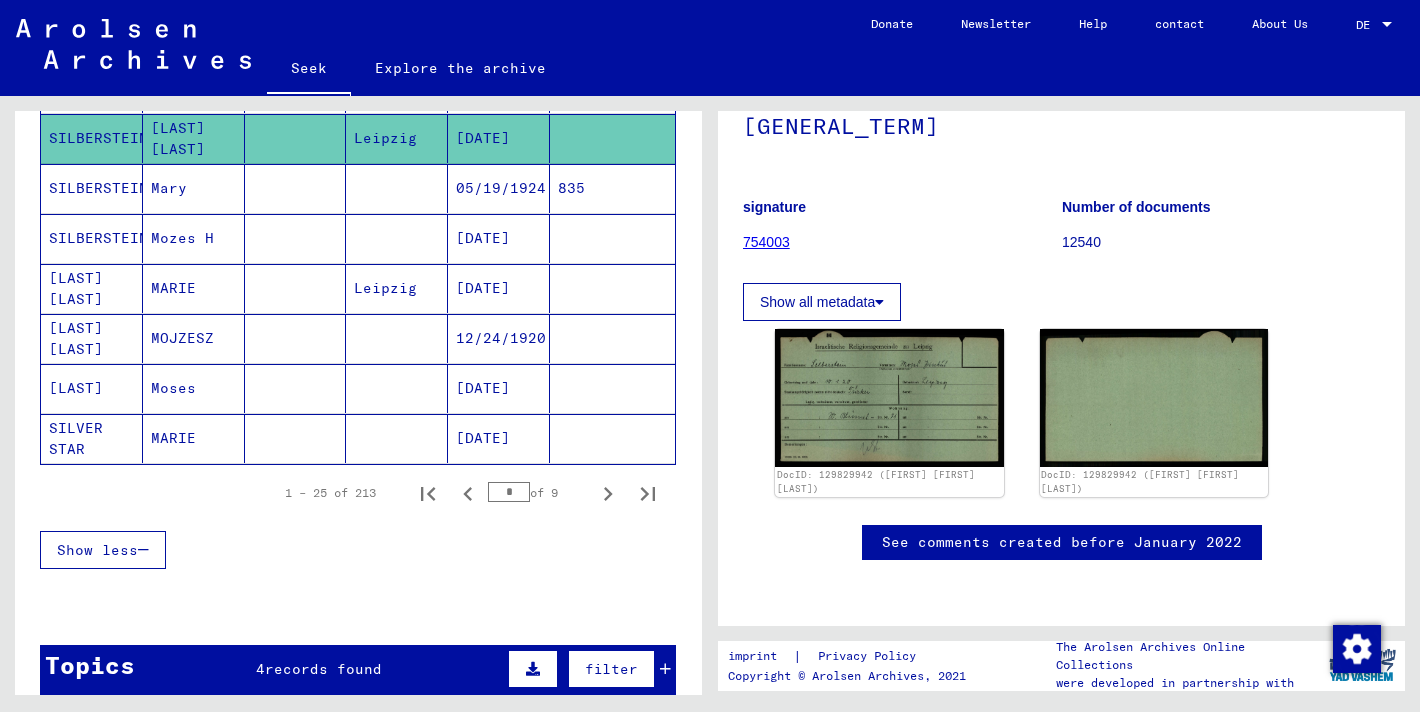 scroll, scrollTop: 1289, scrollLeft: 0, axis: vertical 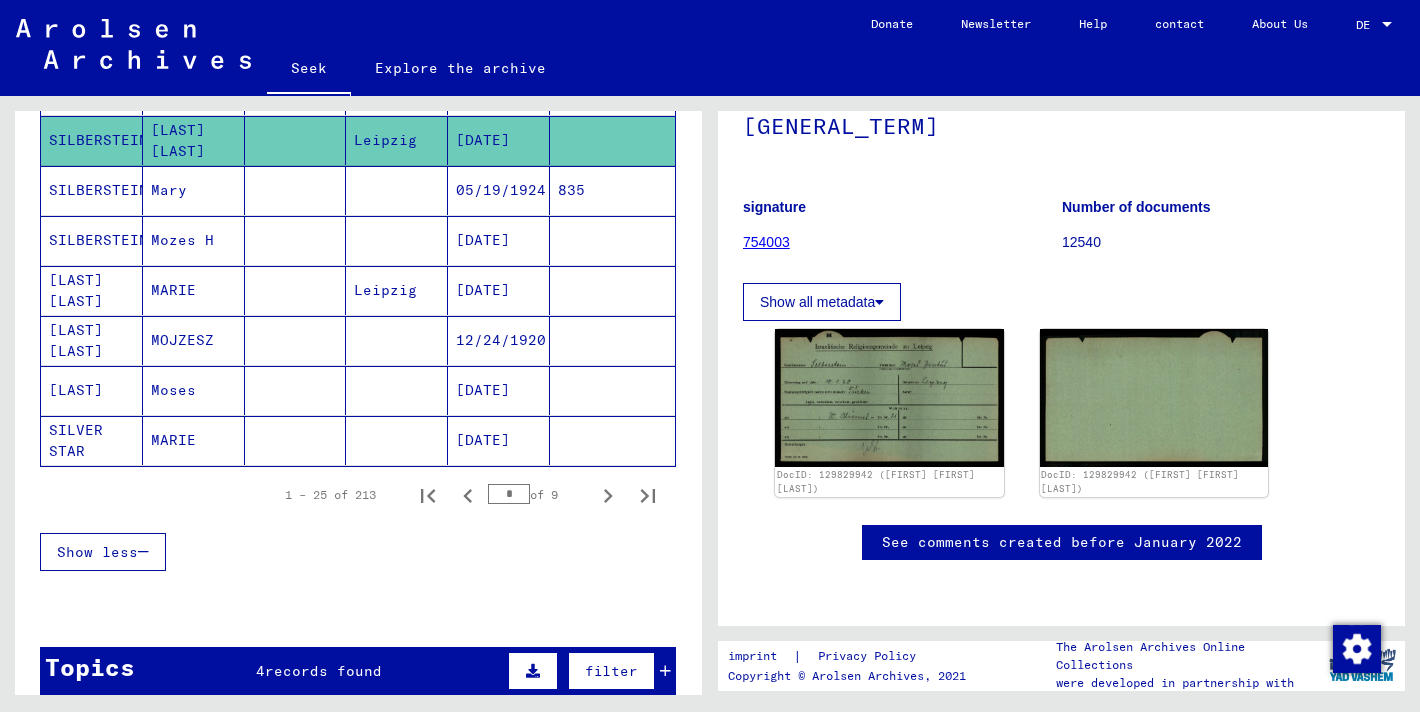 click on "12/24/1920" at bounding box center [483, 390] 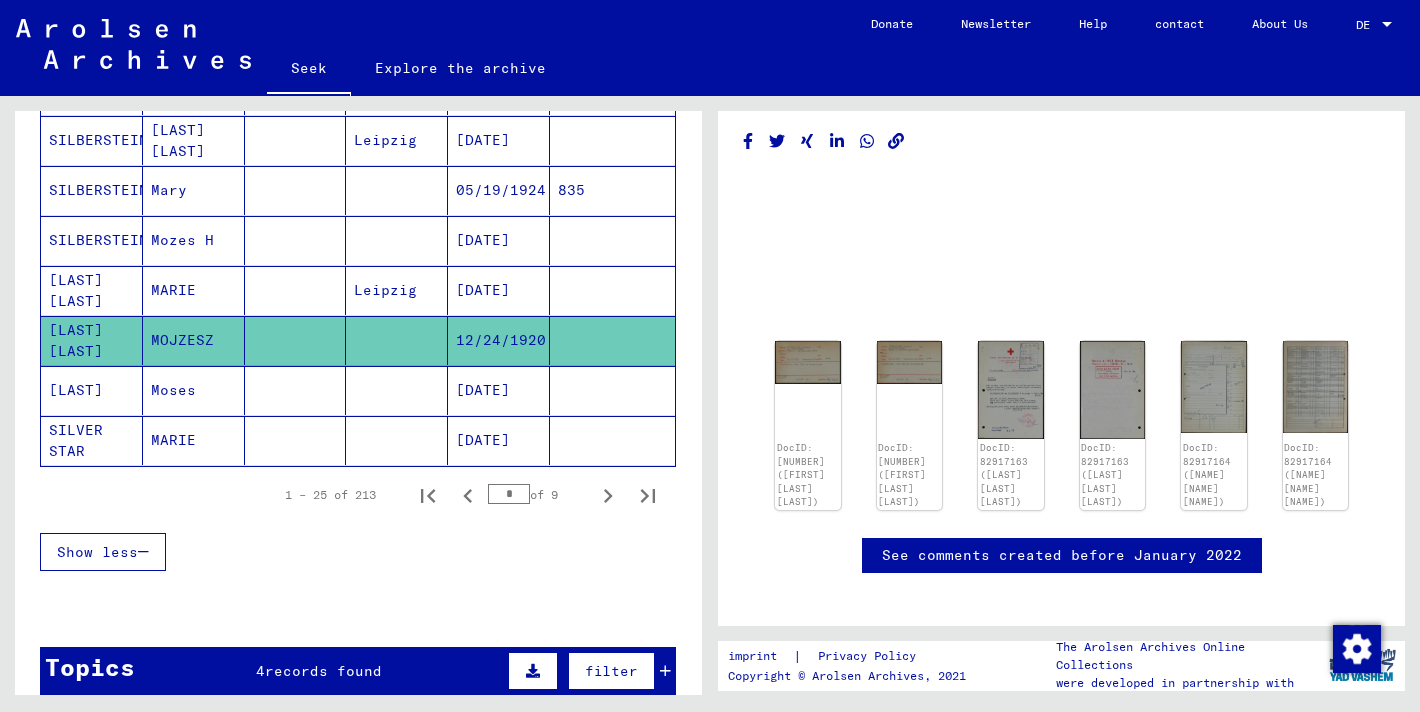 scroll, scrollTop: 0, scrollLeft: 0, axis: both 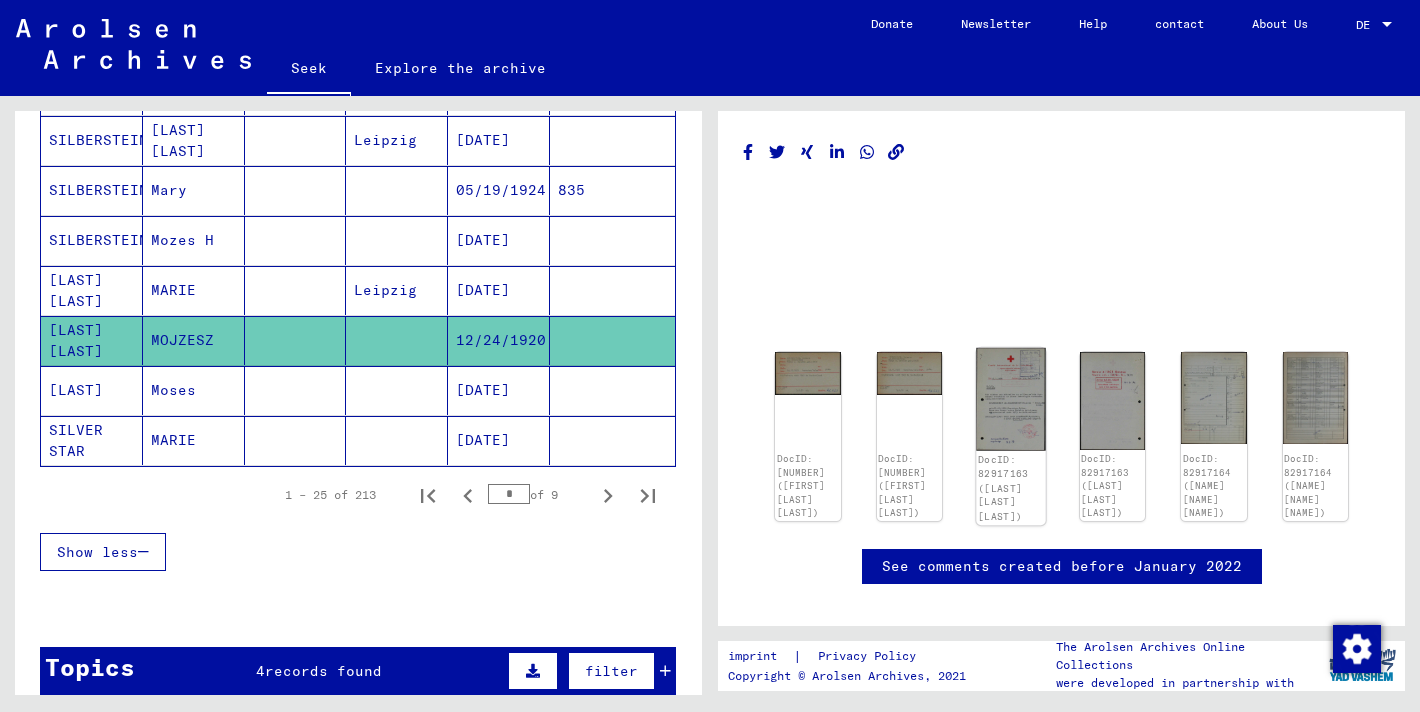 click 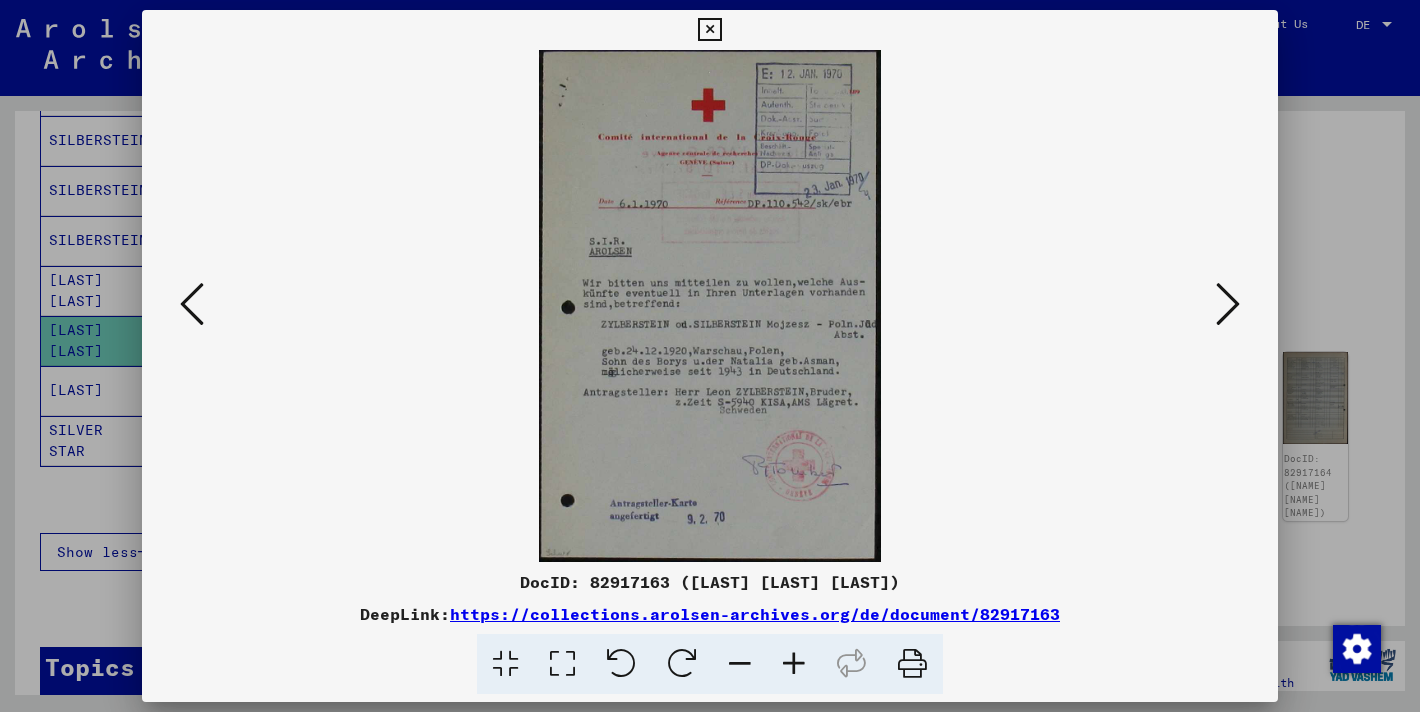 click at bounding box center [710, 356] 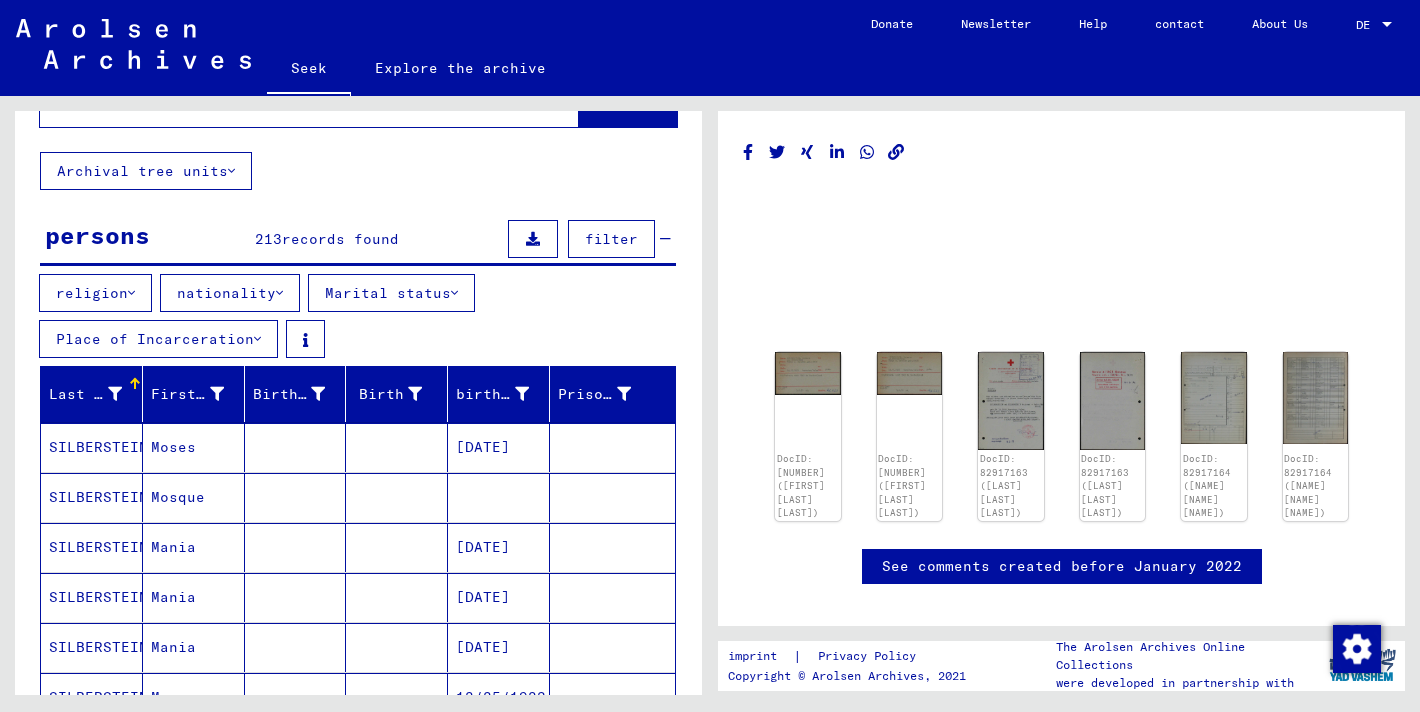 scroll, scrollTop: 0, scrollLeft: 0, axis: both 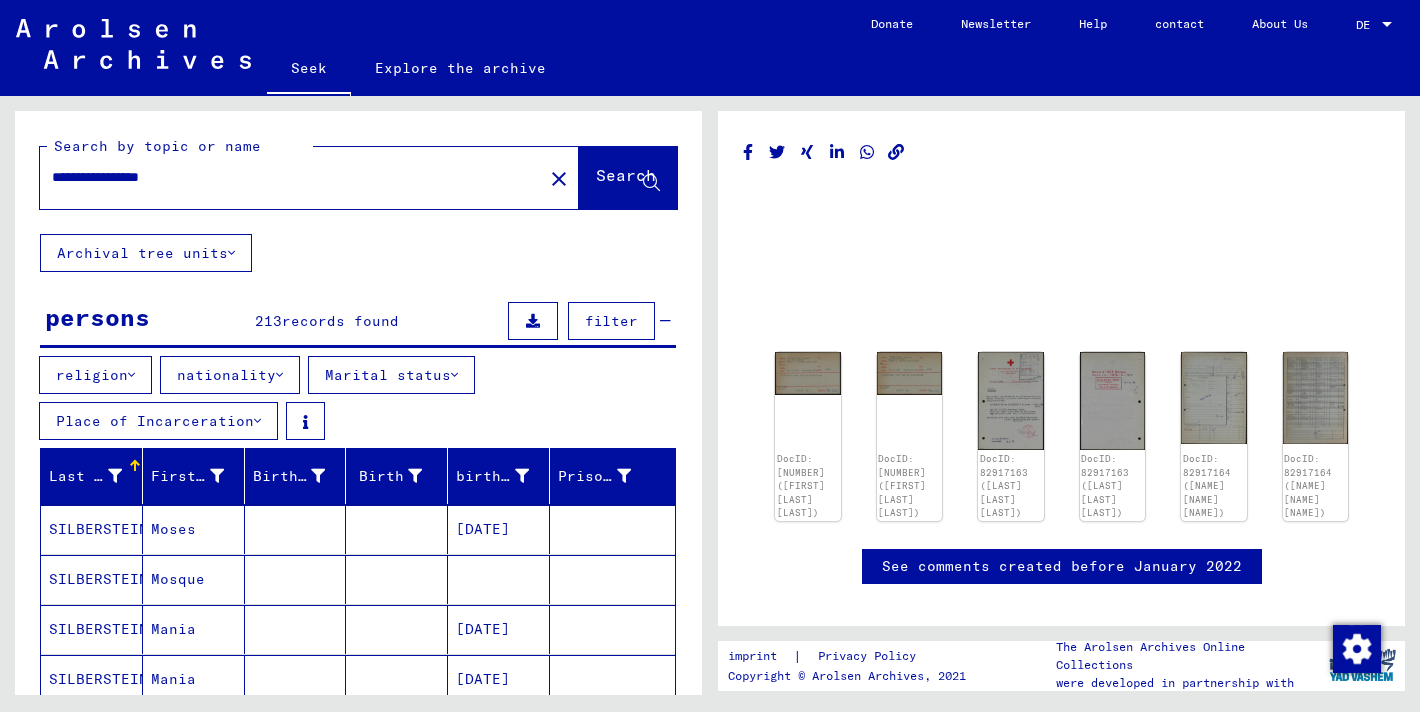 click on "**********" at bounding box center [291, 177] 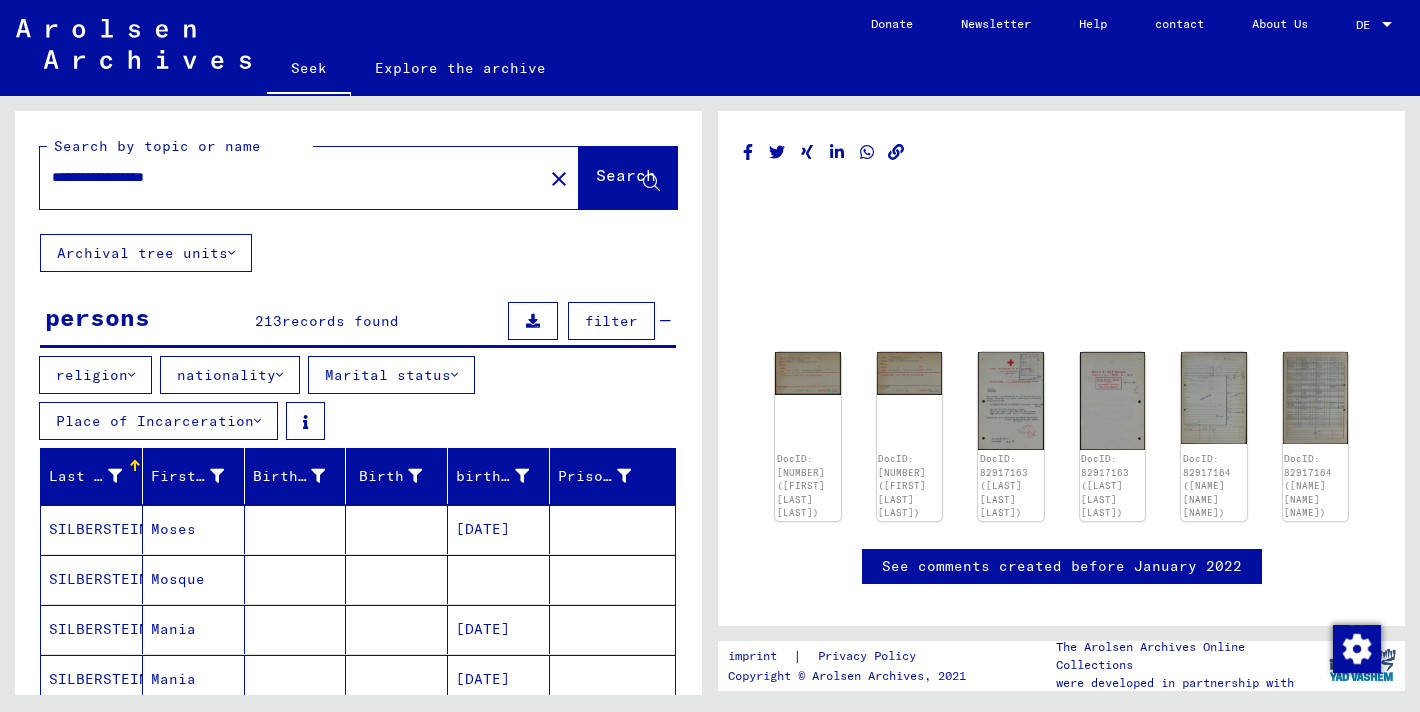 click on "Search" 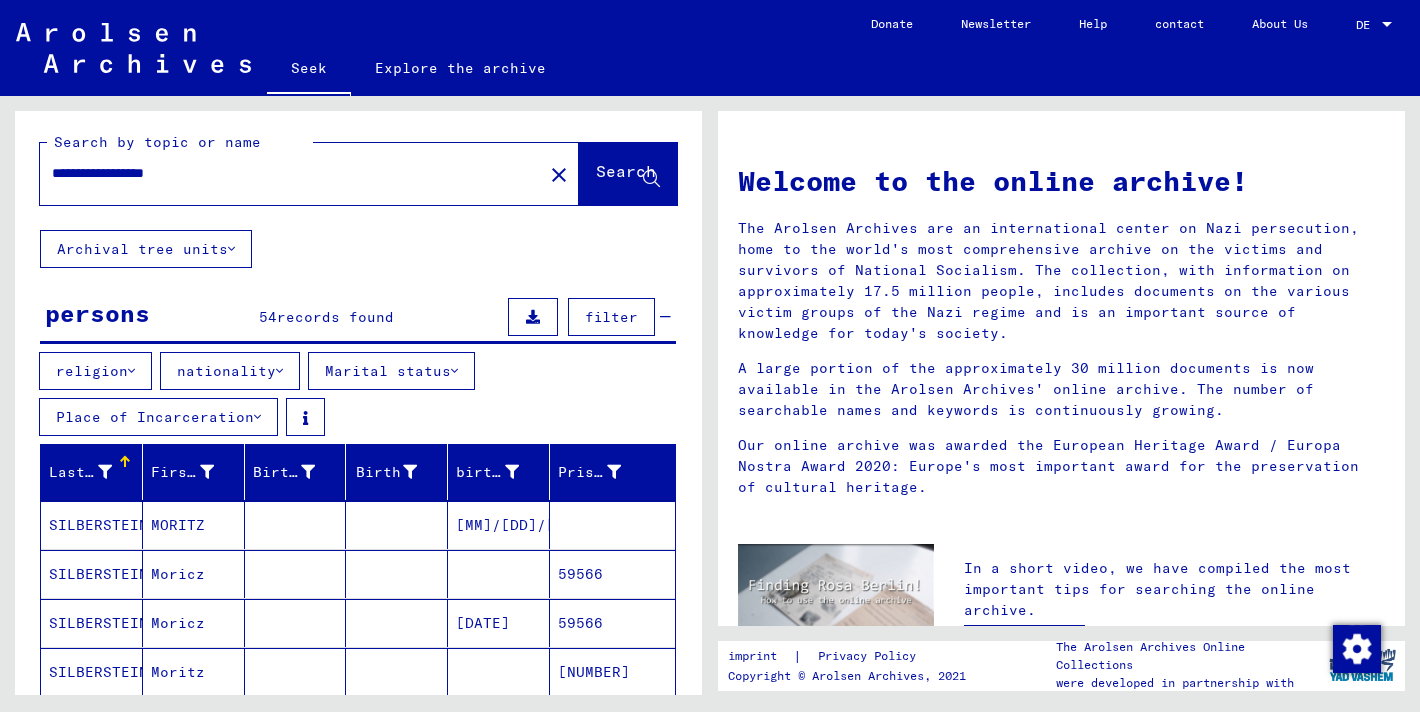 scroll, scrollTop: 0, scrollLeft: 0, axis: both 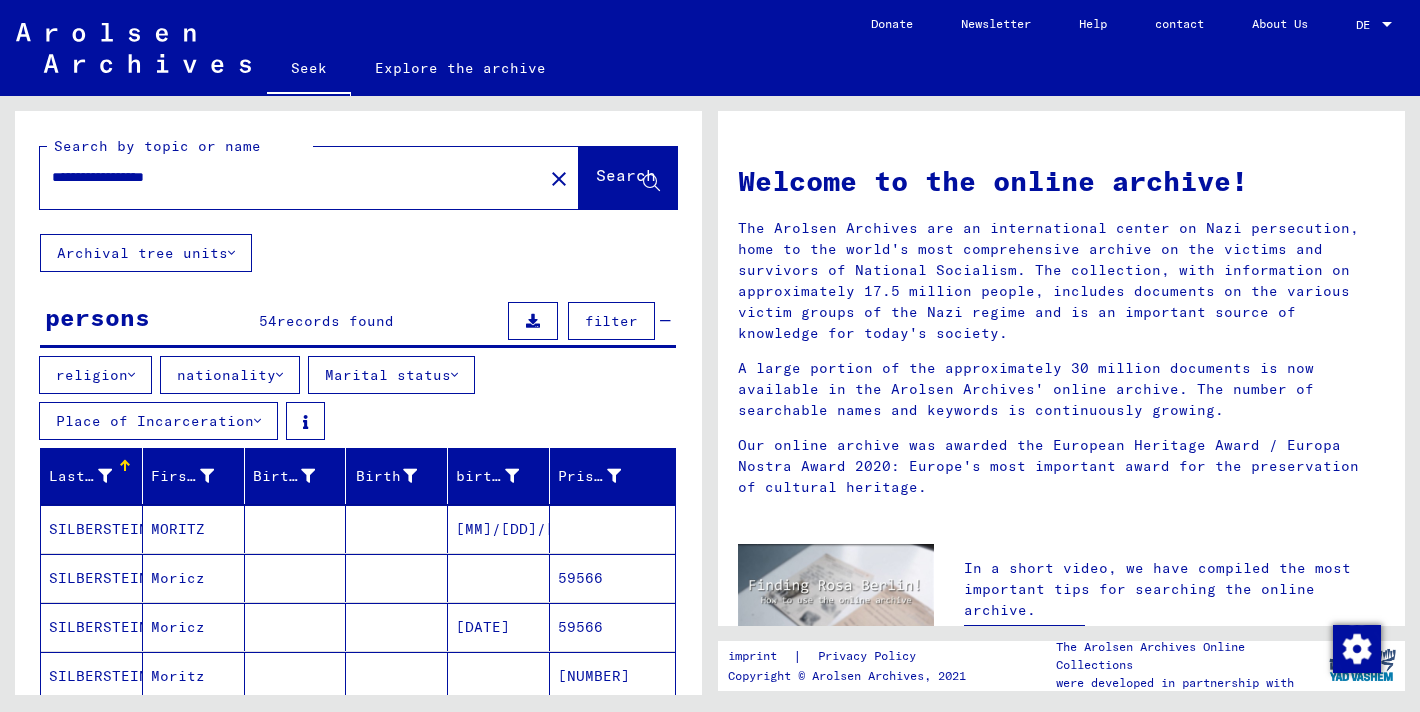 click on "**********" at bounding box center (285, 177) 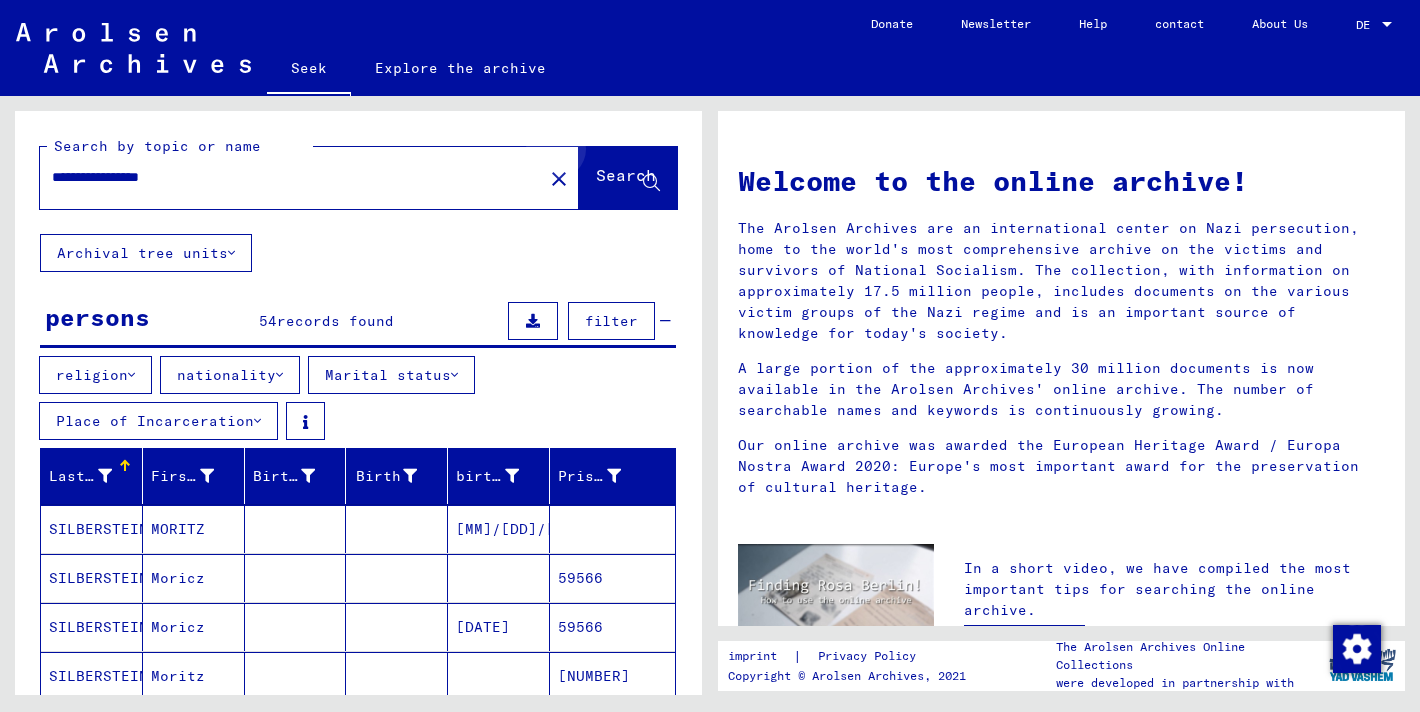 click on "Search" 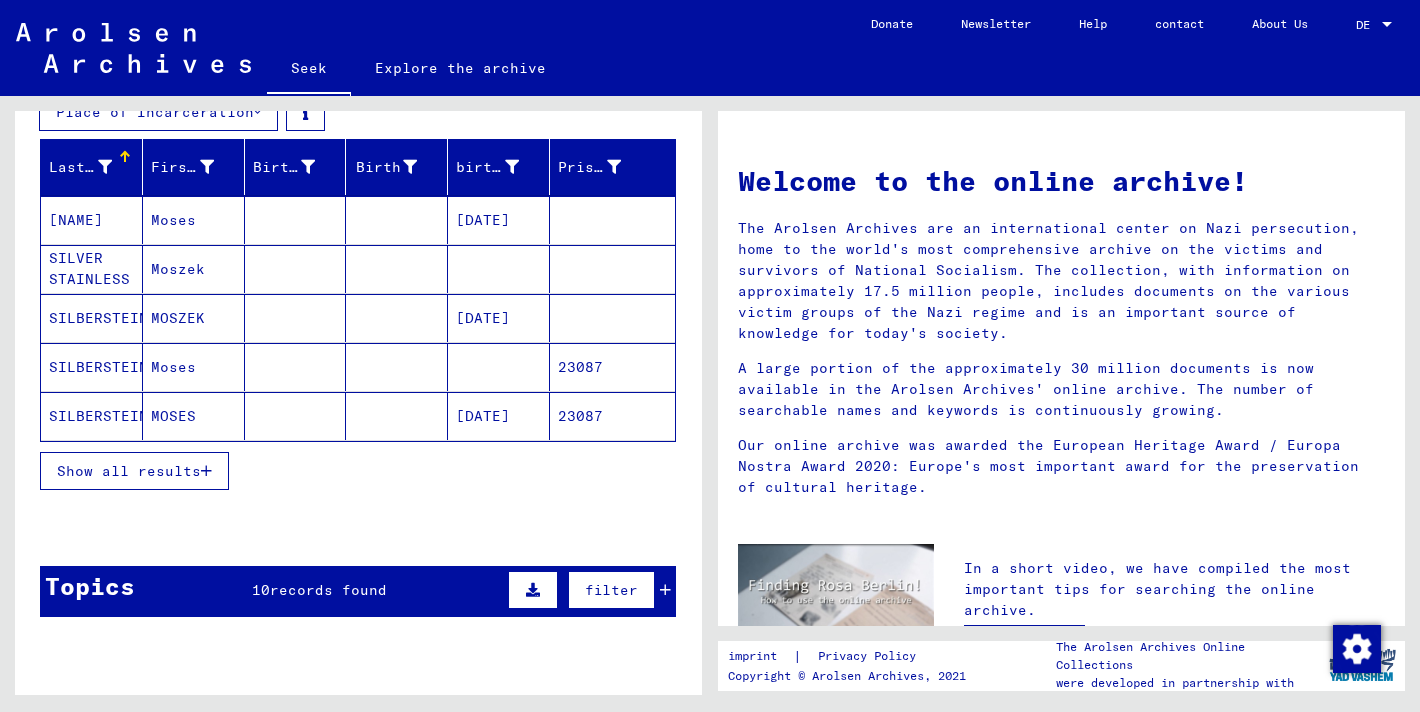 scroll, scrollTop: 275, scrollLeft: 0, axis: vertical 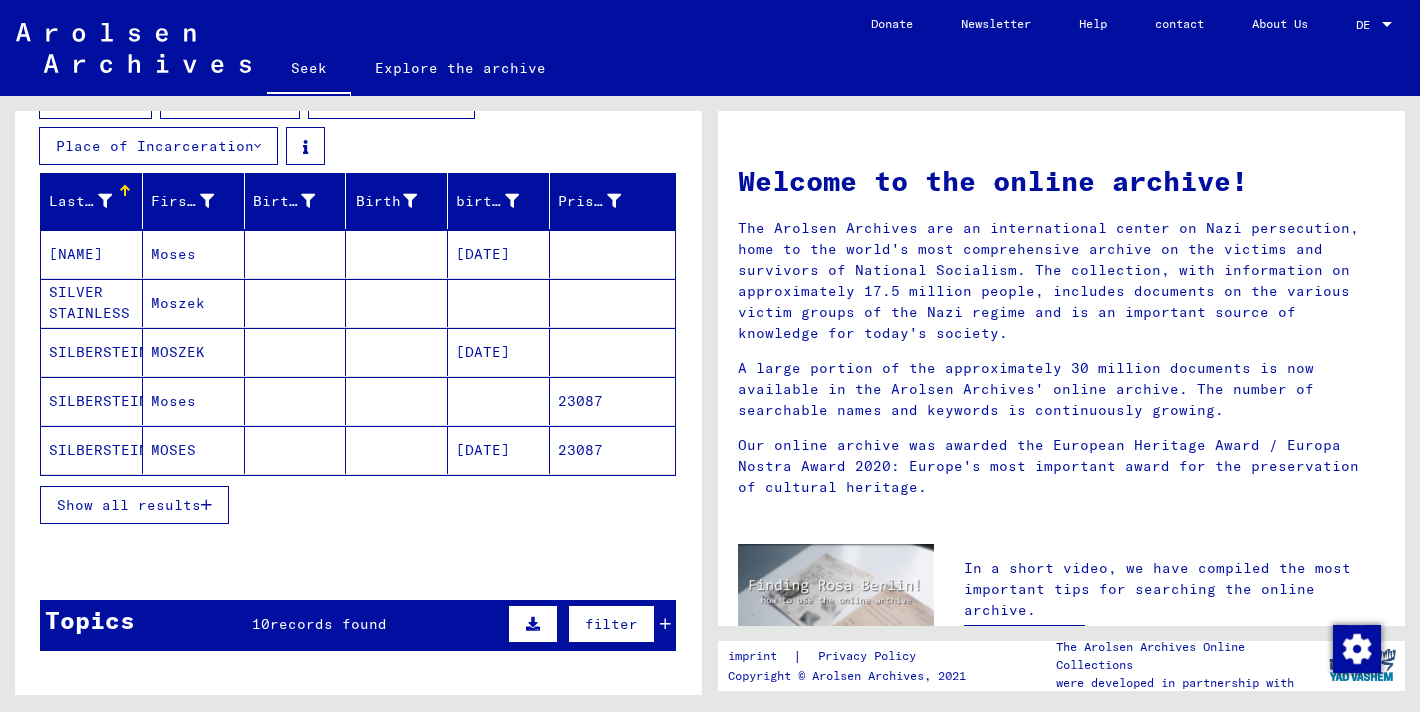 click on "Show all results" at bounding box center [129, 505] 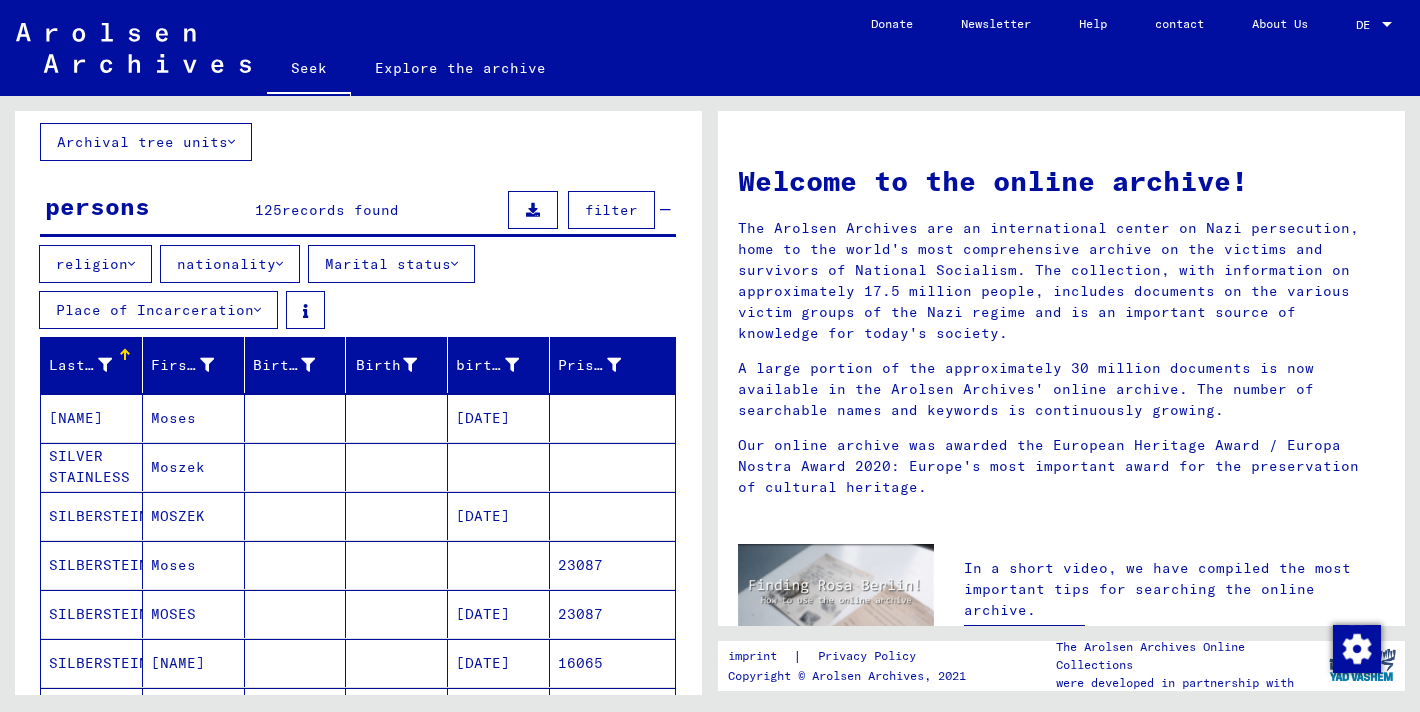 scroll, scrollTop: 84, scrollLeft: 0, axis: vertical 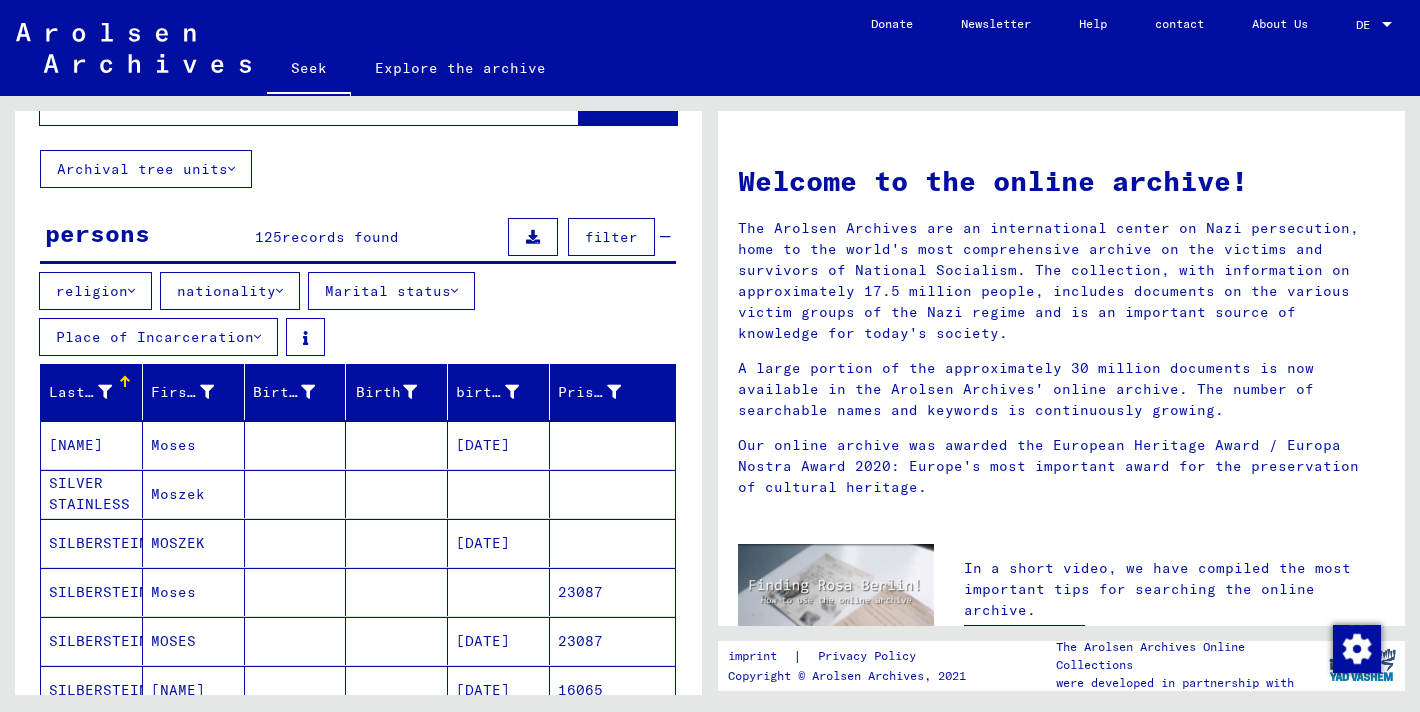 click on "nationality" at bounding box center [226, 291] 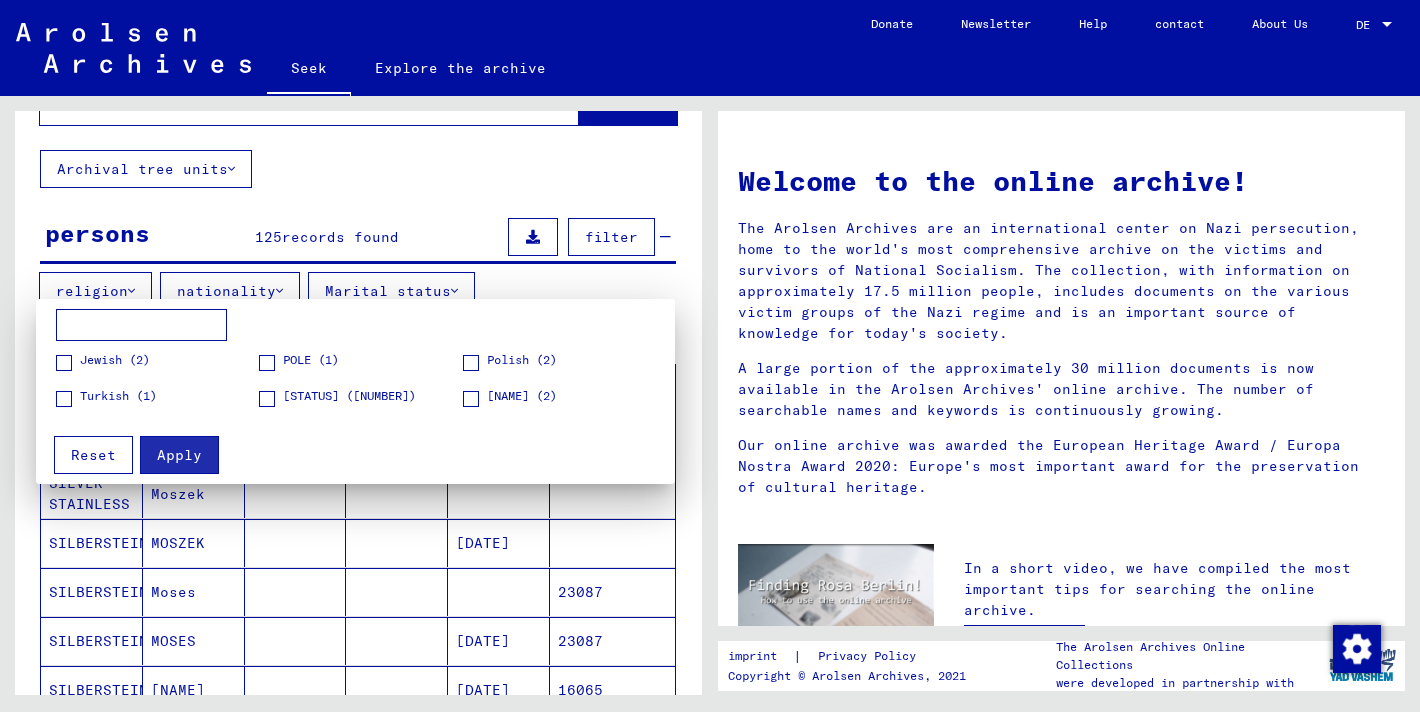 click at bounding box center (64, 363) 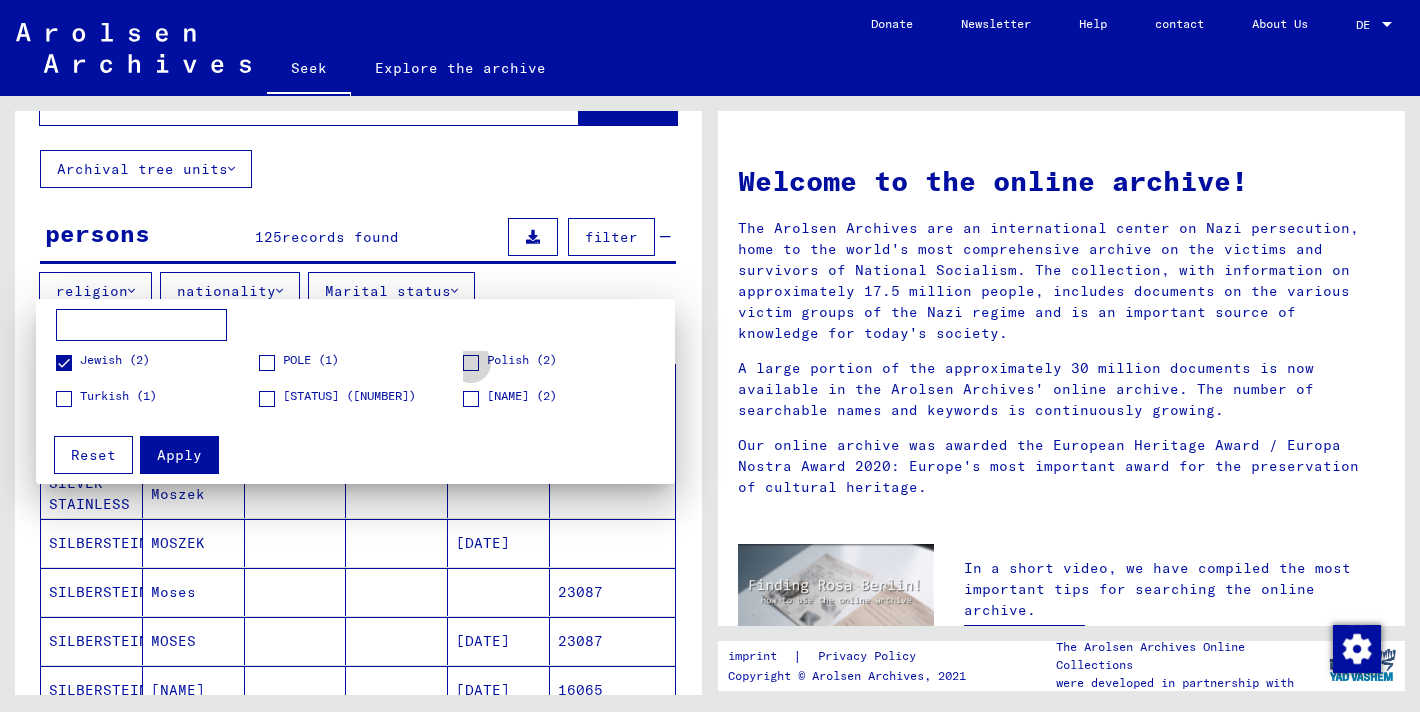 click at bounding box center (471, 363) 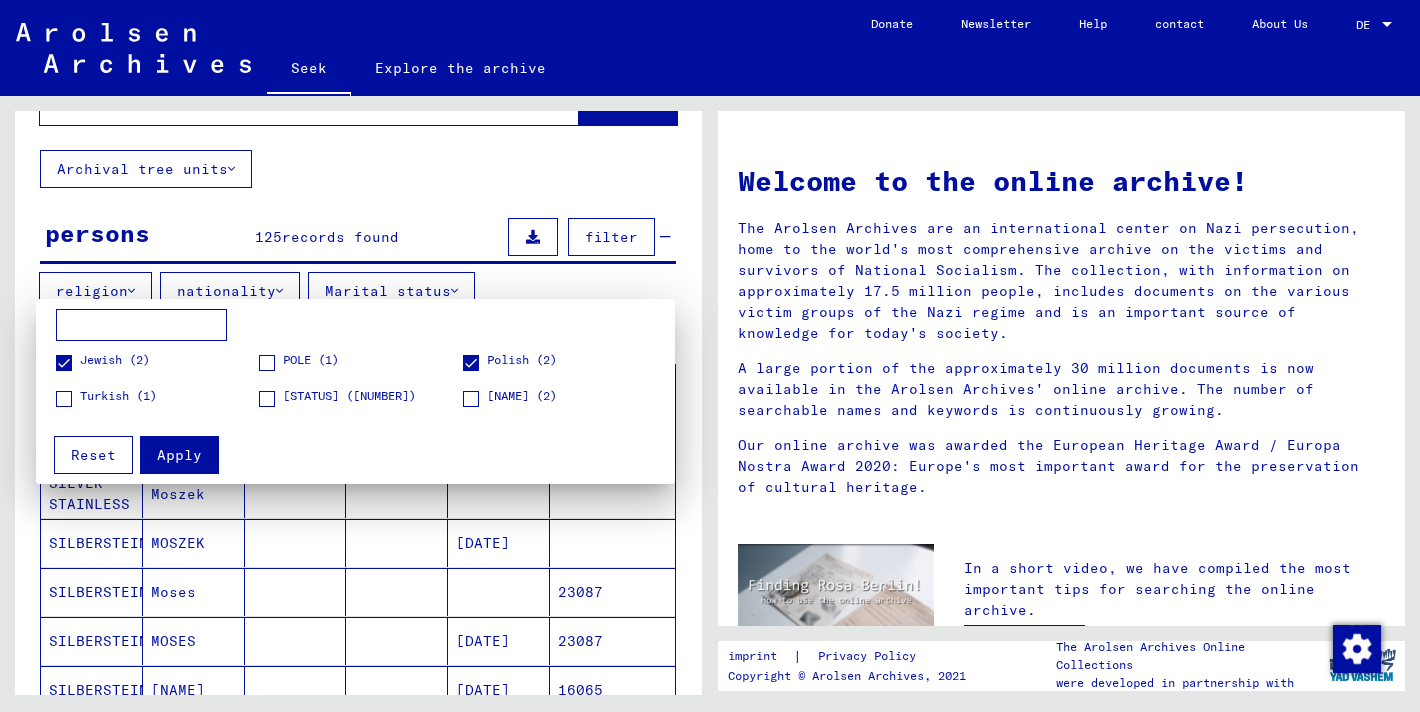 click on "Apply" at bounding box center [179, 455] 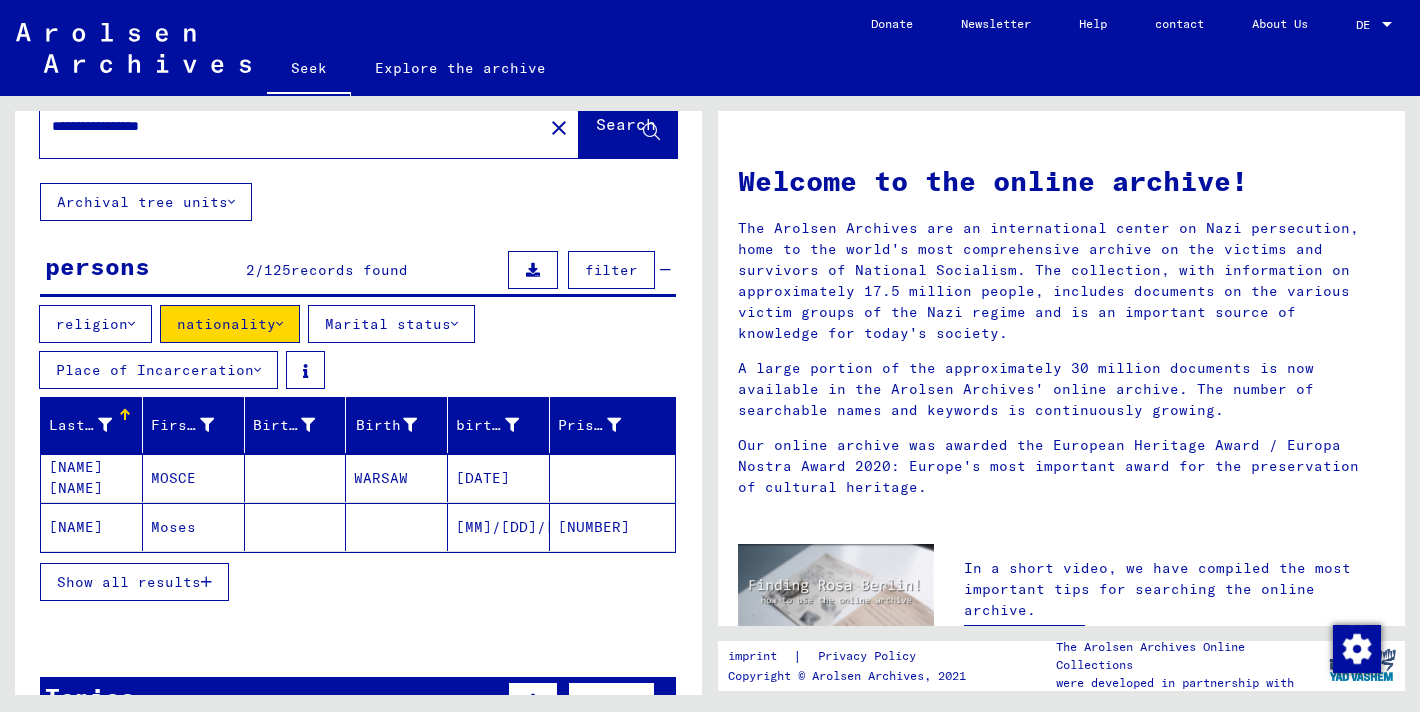 scroll, scrollTop: 49, scrollLeft: 0, axis: vertical 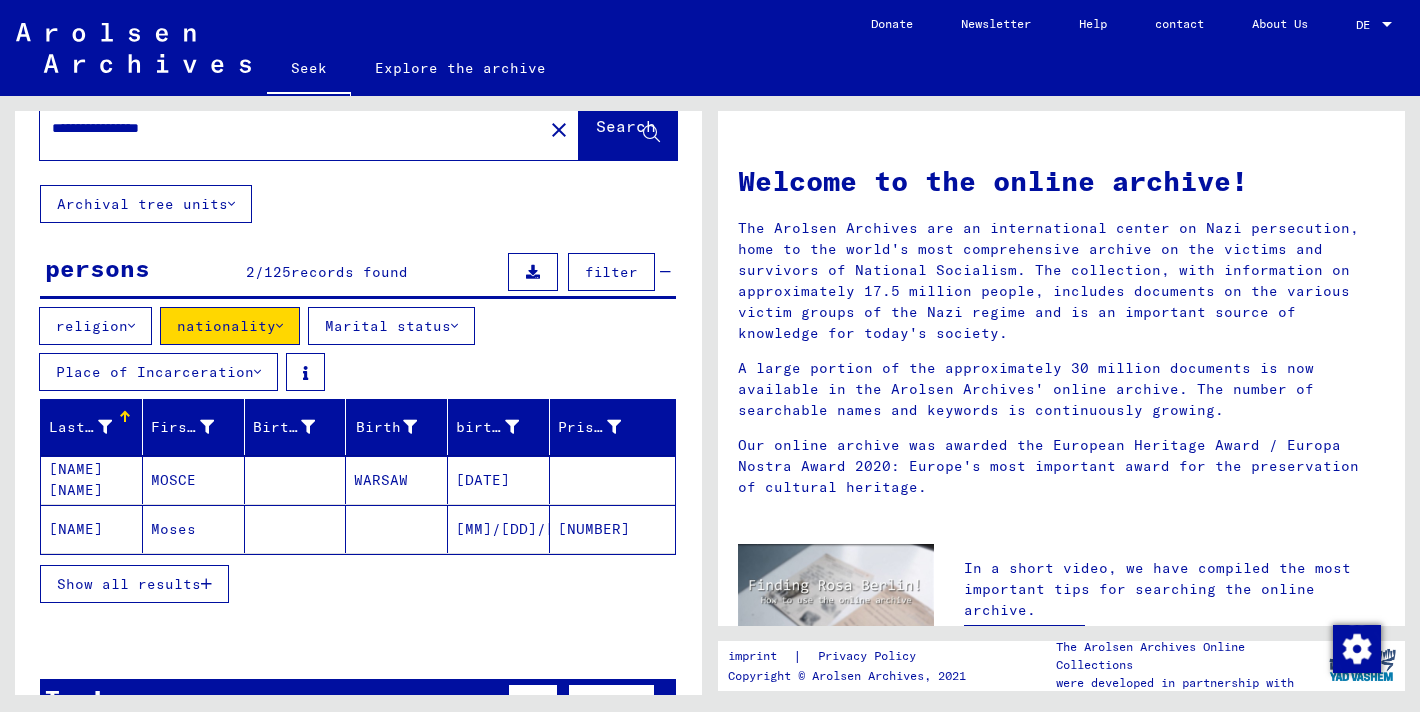 click on "religion nationality Marital status Place of Incarceration" at bounding box center (358, 353) 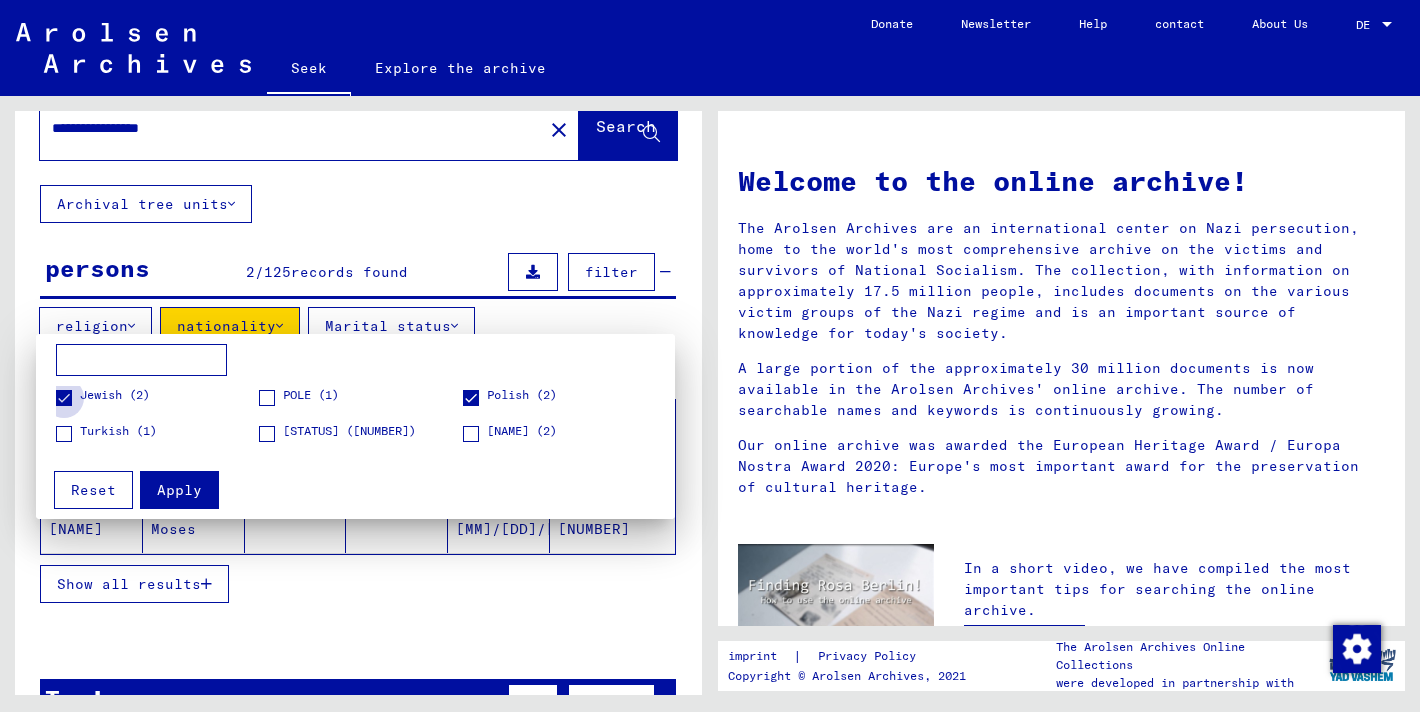 click at bounding box center [64, 398] 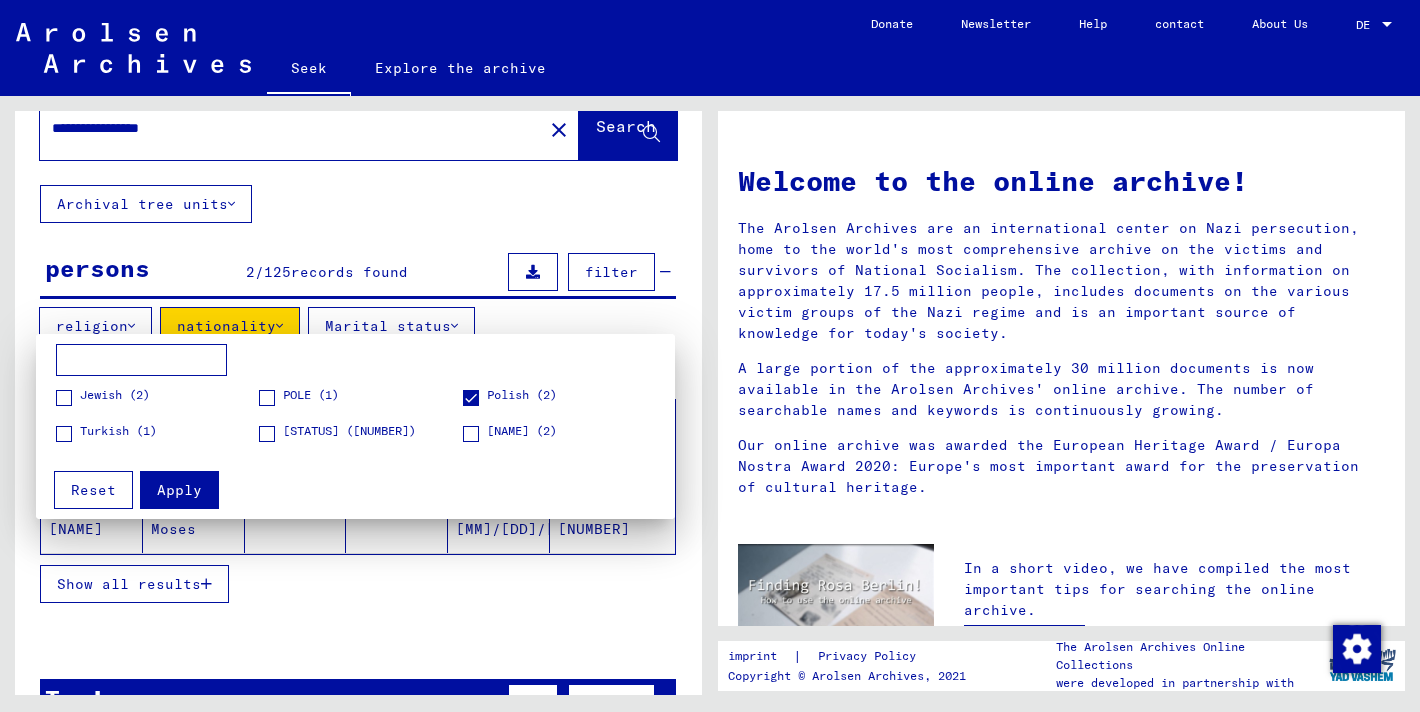 click on "Jewish (2)" at bounding box center (103, 401) 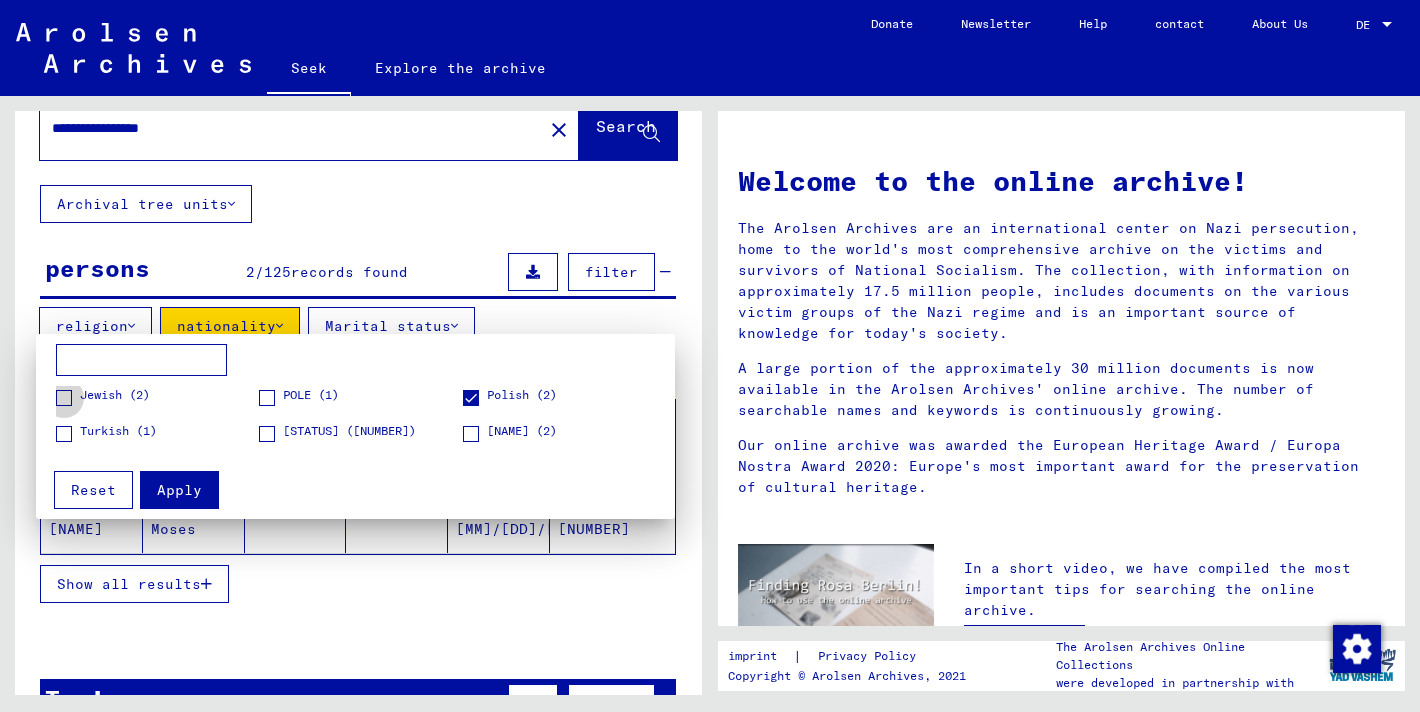 click on "Jewish (2)" at bounding box center [115, 394] 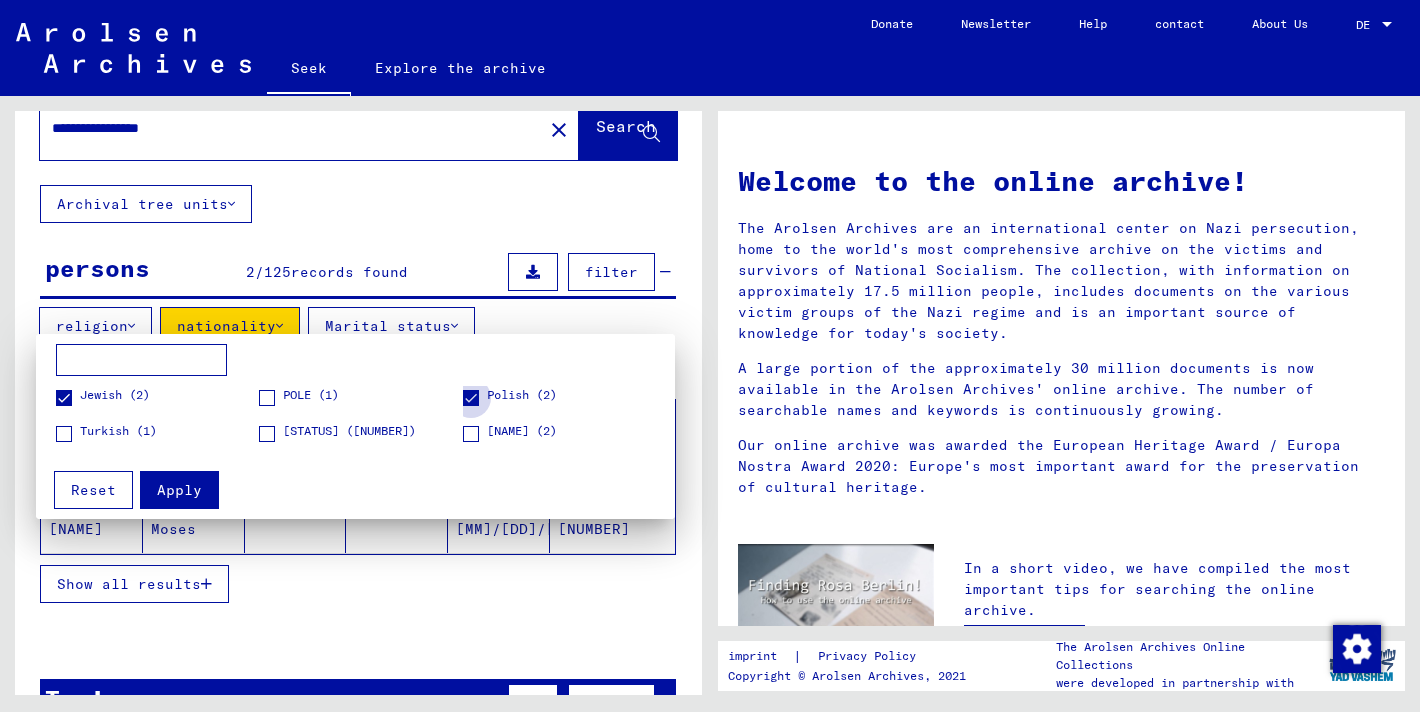 click at bounding box center [471, 398] 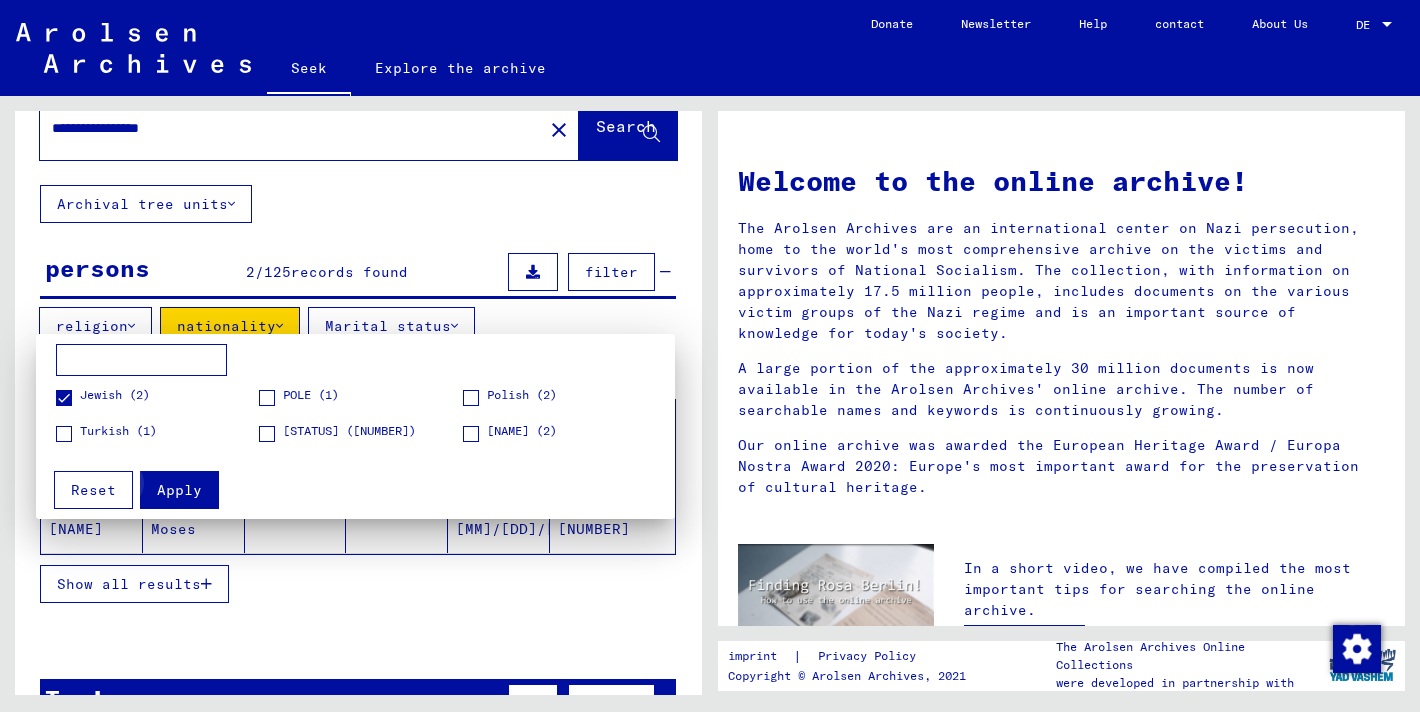 click on "Apply" at bounding box center (179, 490) 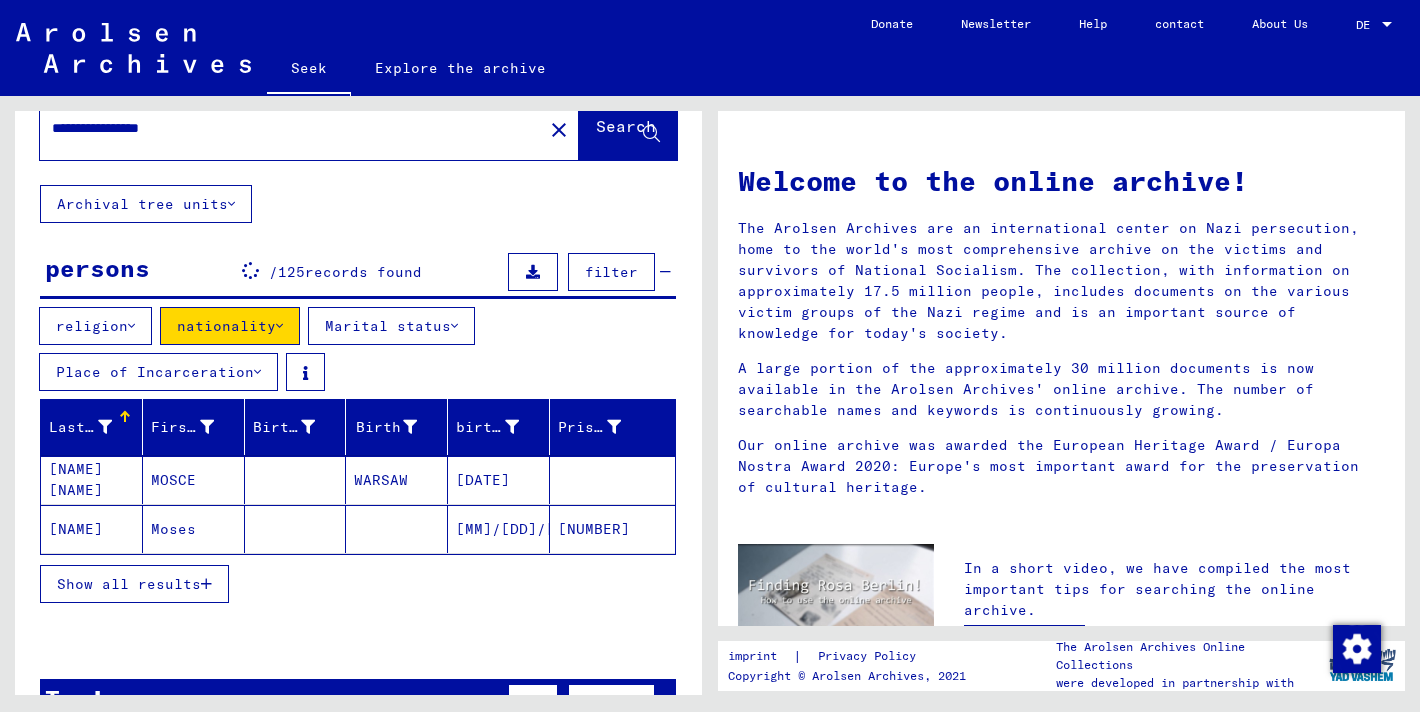 click on "nationality" at bounding box center [226, 326] 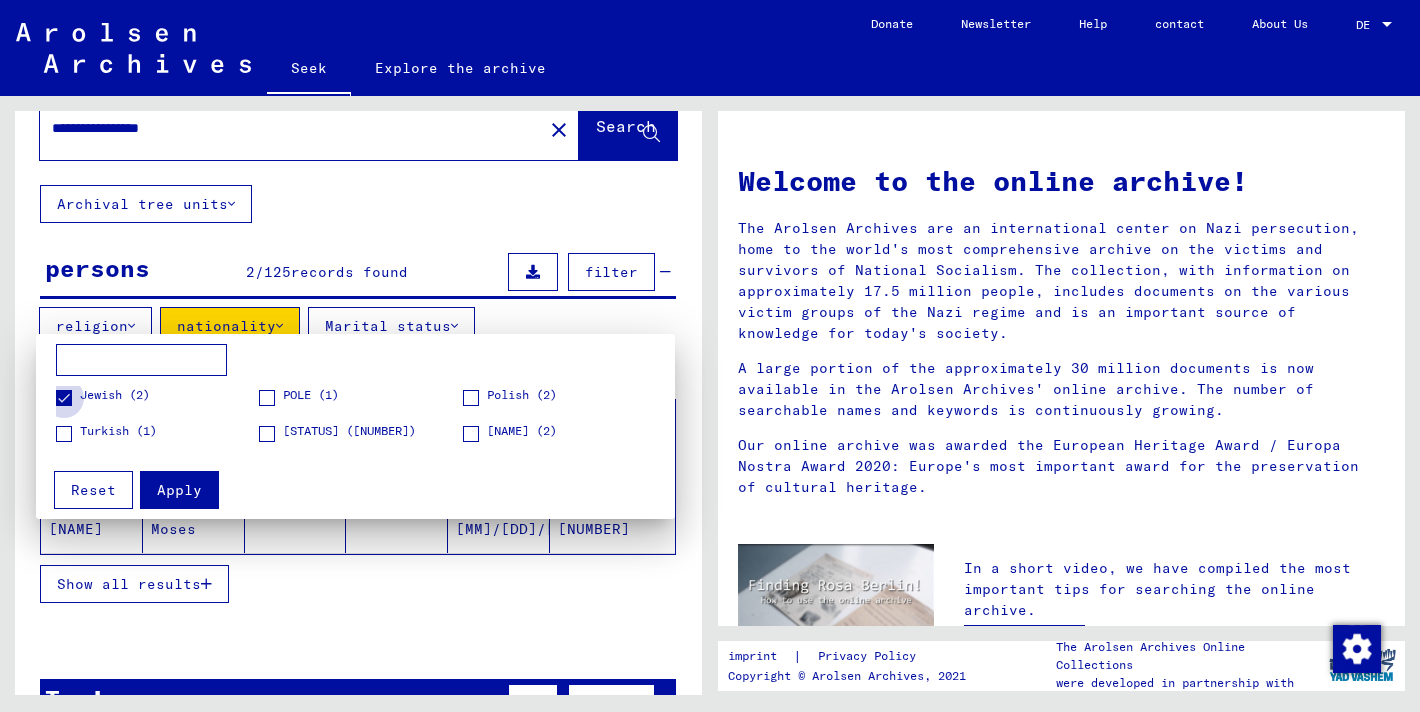 click on "Jewish (2)" at bounding box center (115, 395) 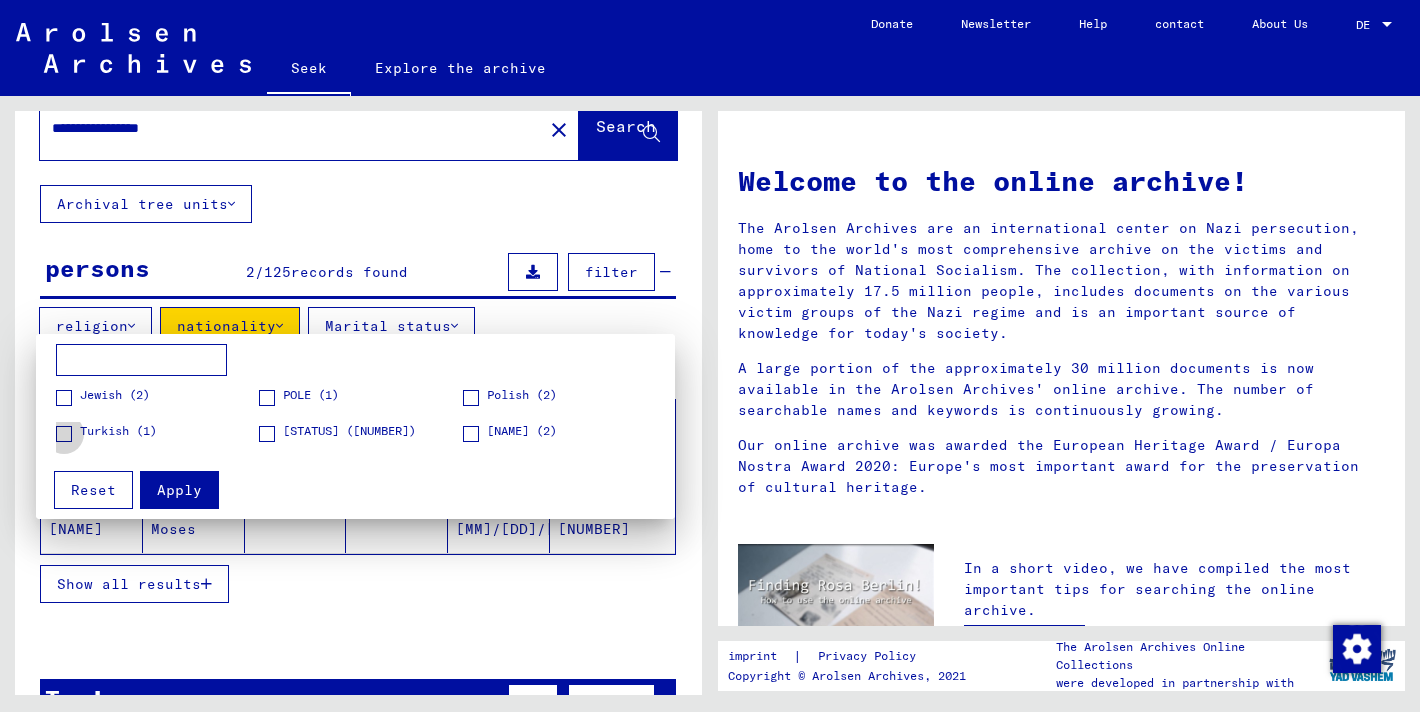 click on "Turkish (1)" at bounding box center [118, 430] 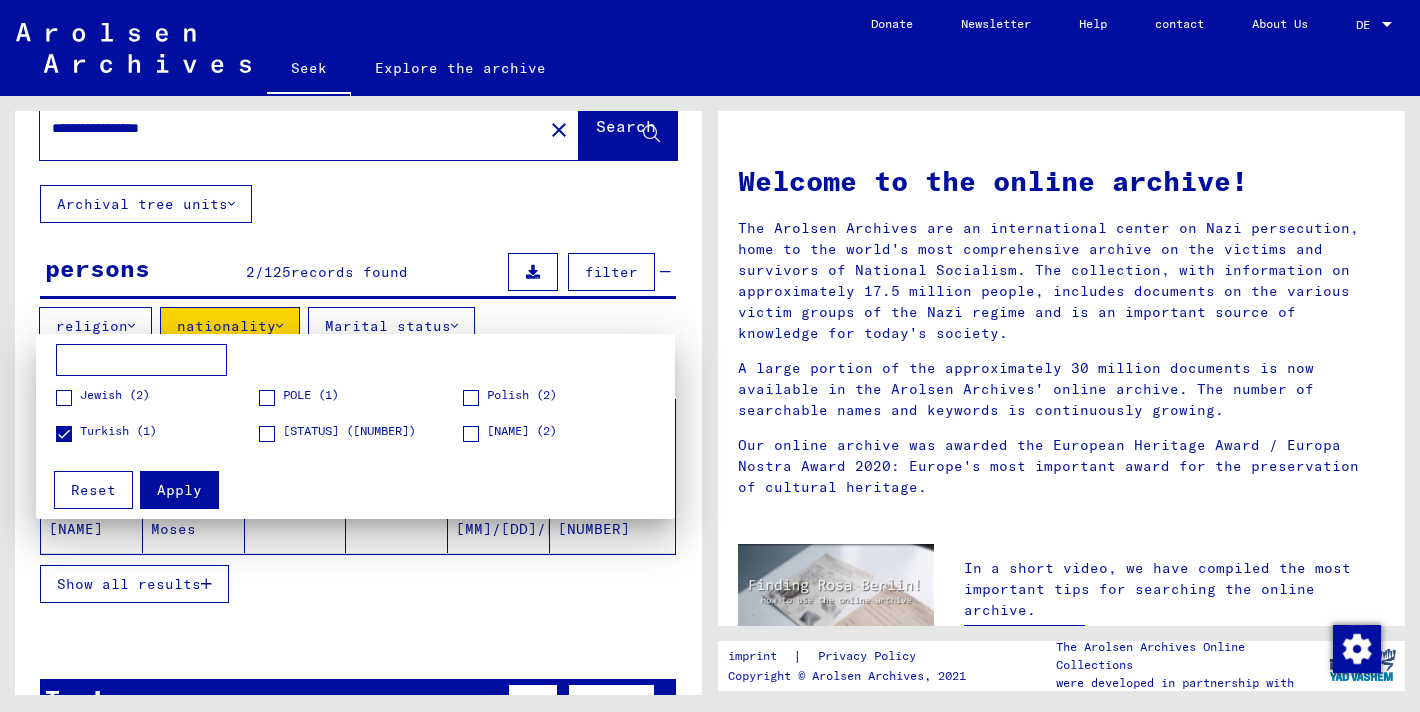 click on "Apply" at bounding box center [179, 490] 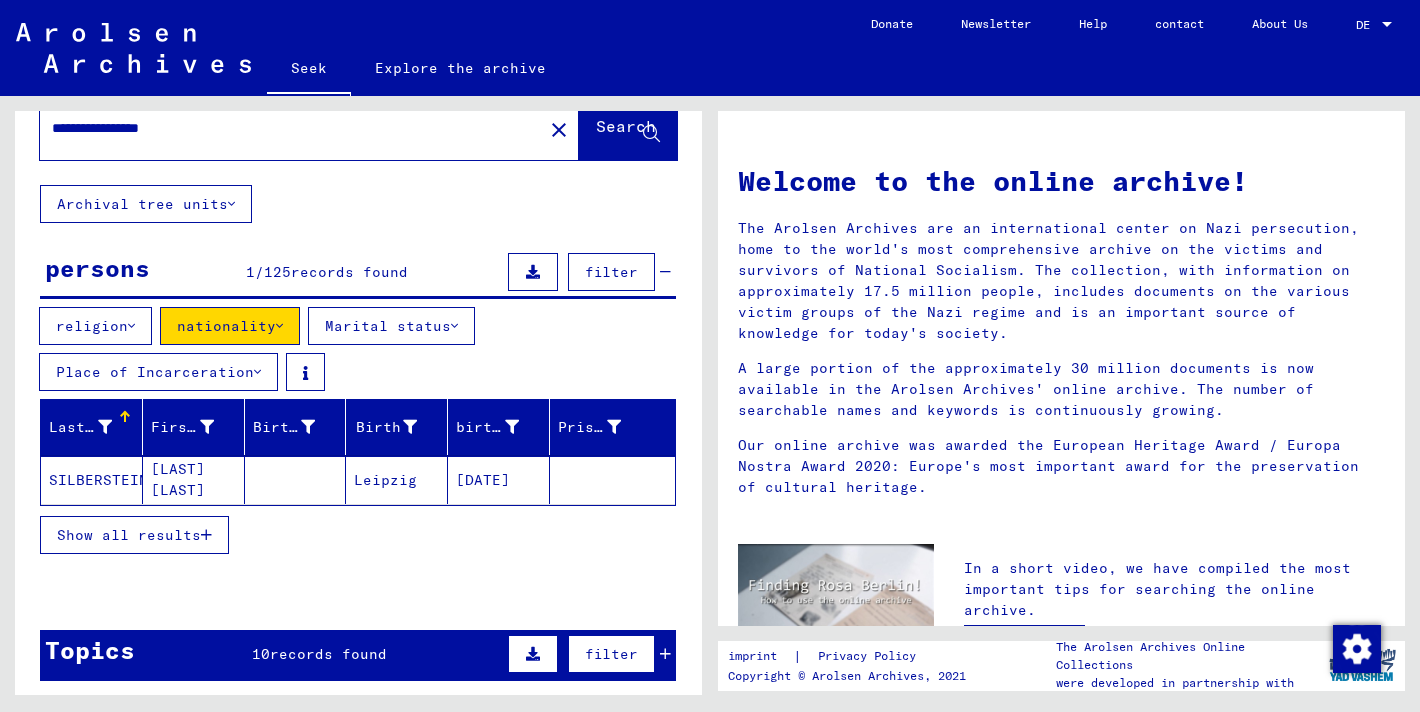 click 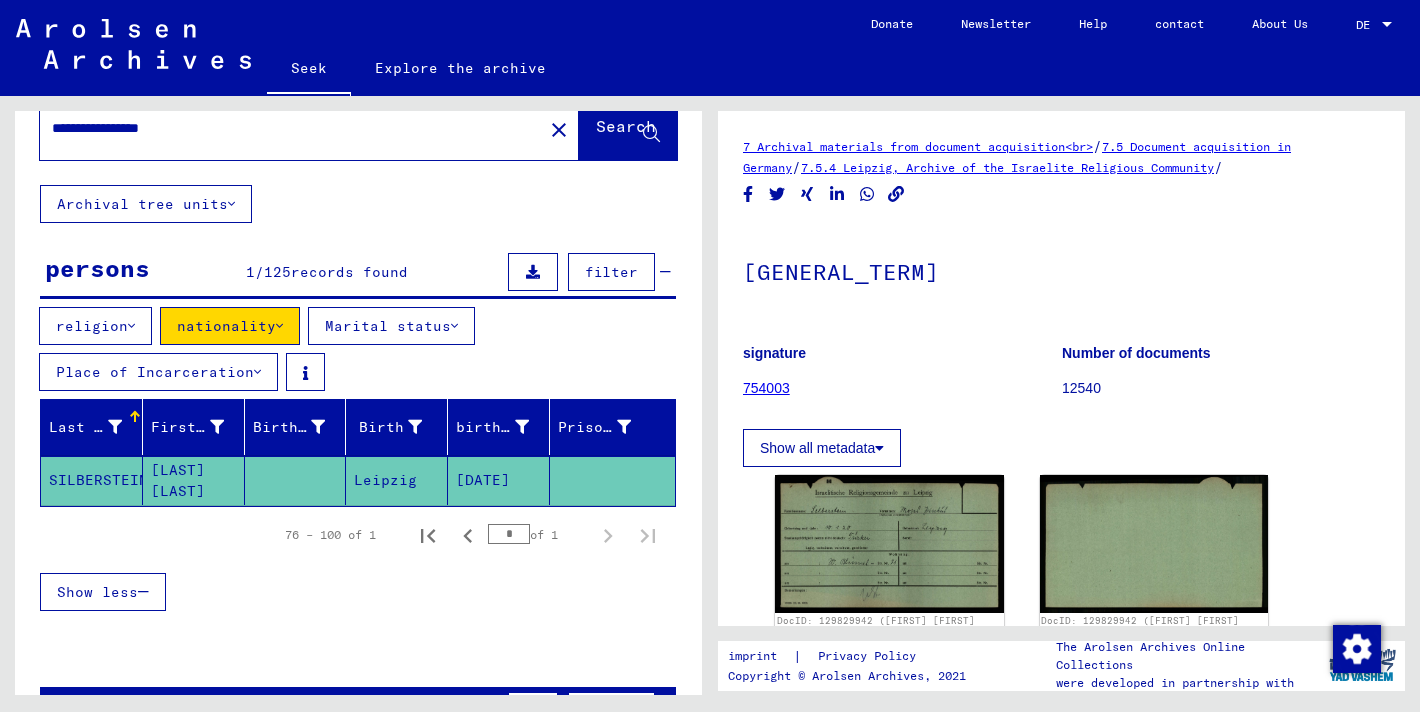 scroll, scrollTop: 0, scrollLeft: 0, axis: both 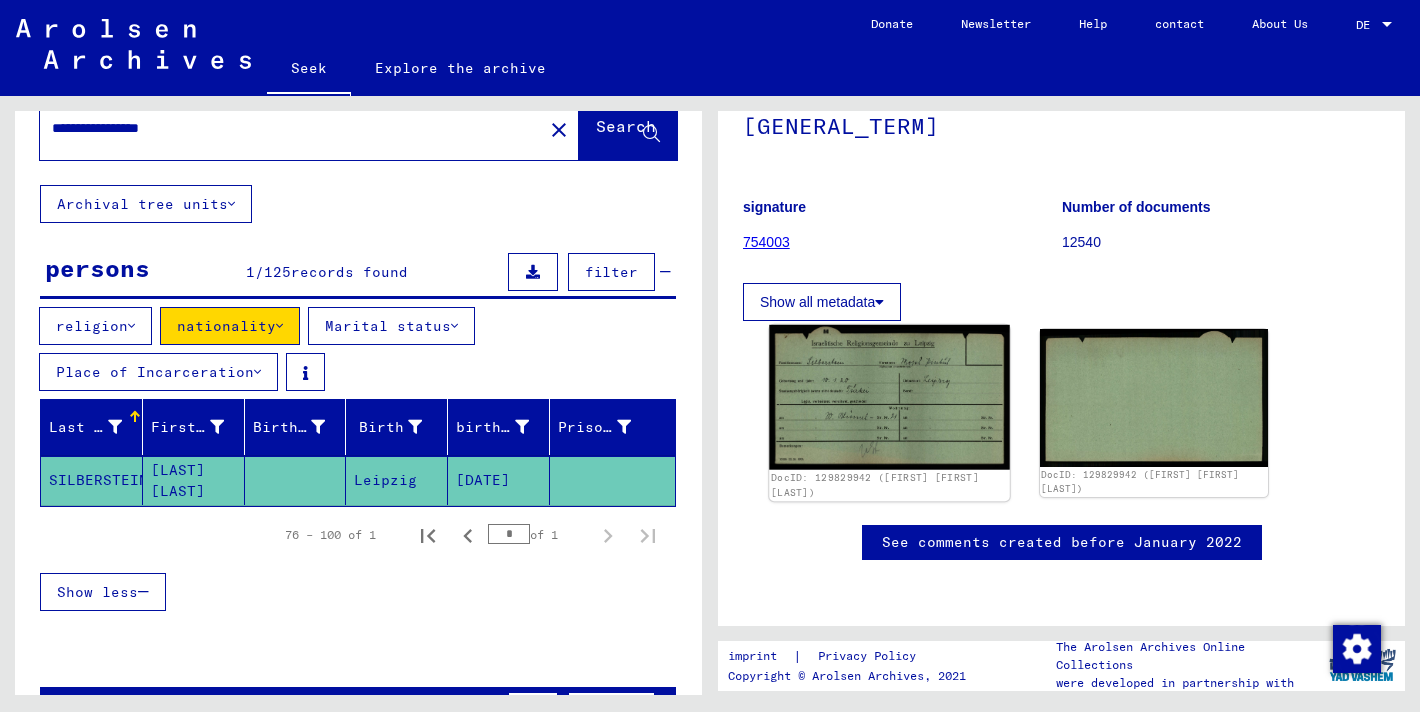 click 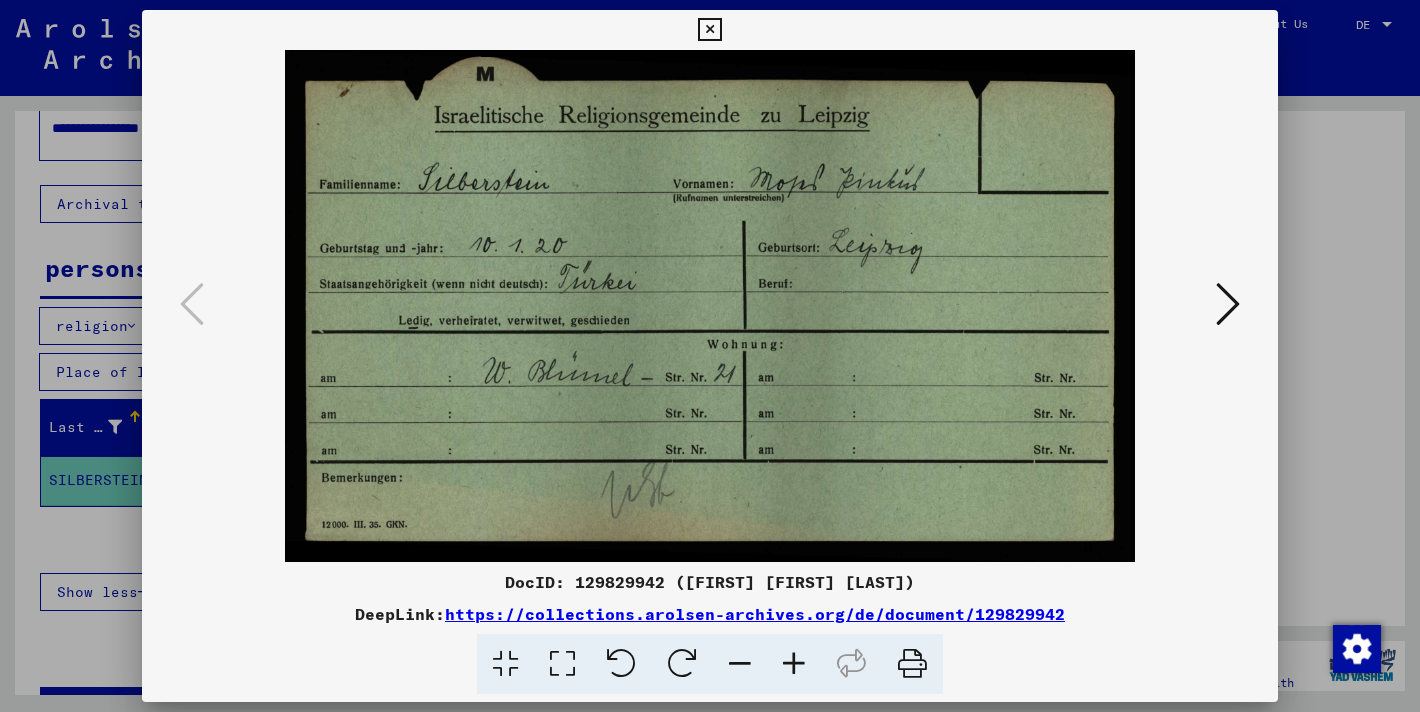 click at bounding box center (710, 356) 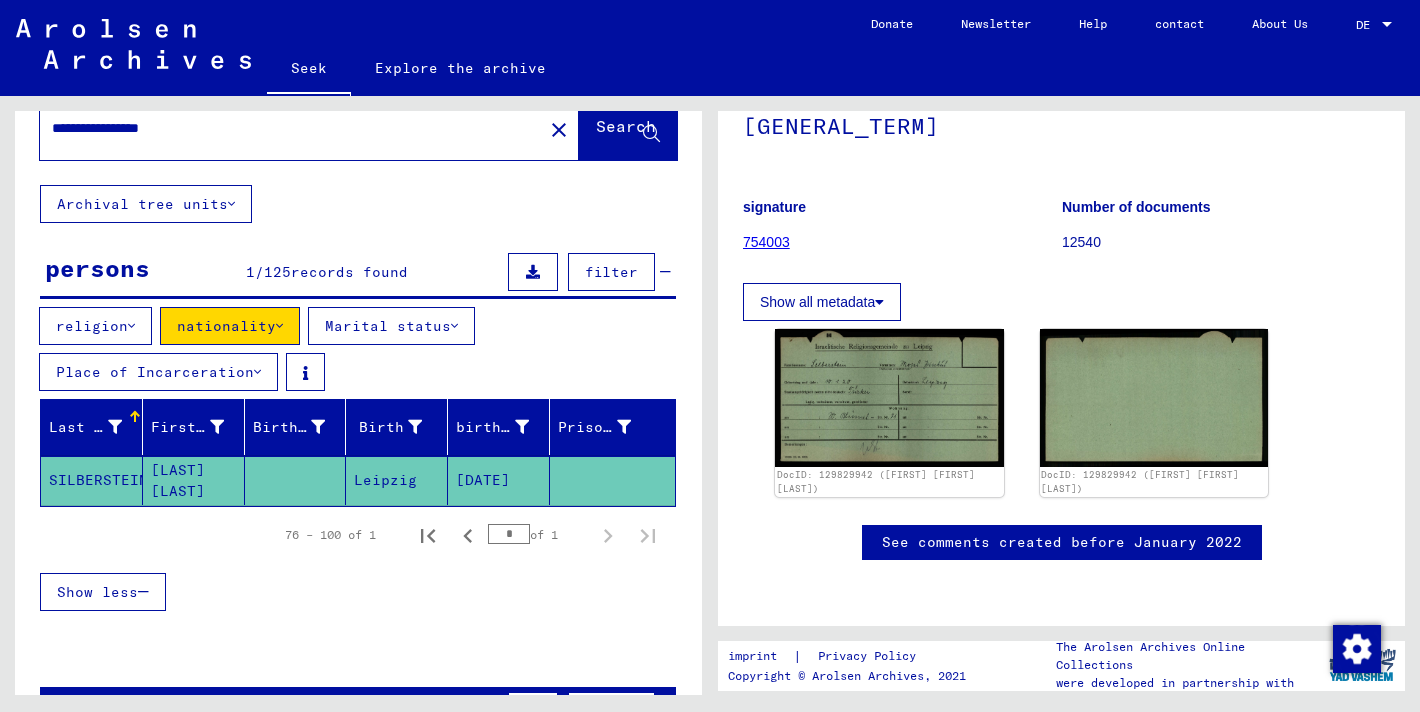 scroll, scrollTop: 0, scrollLeft: 0, axis: both 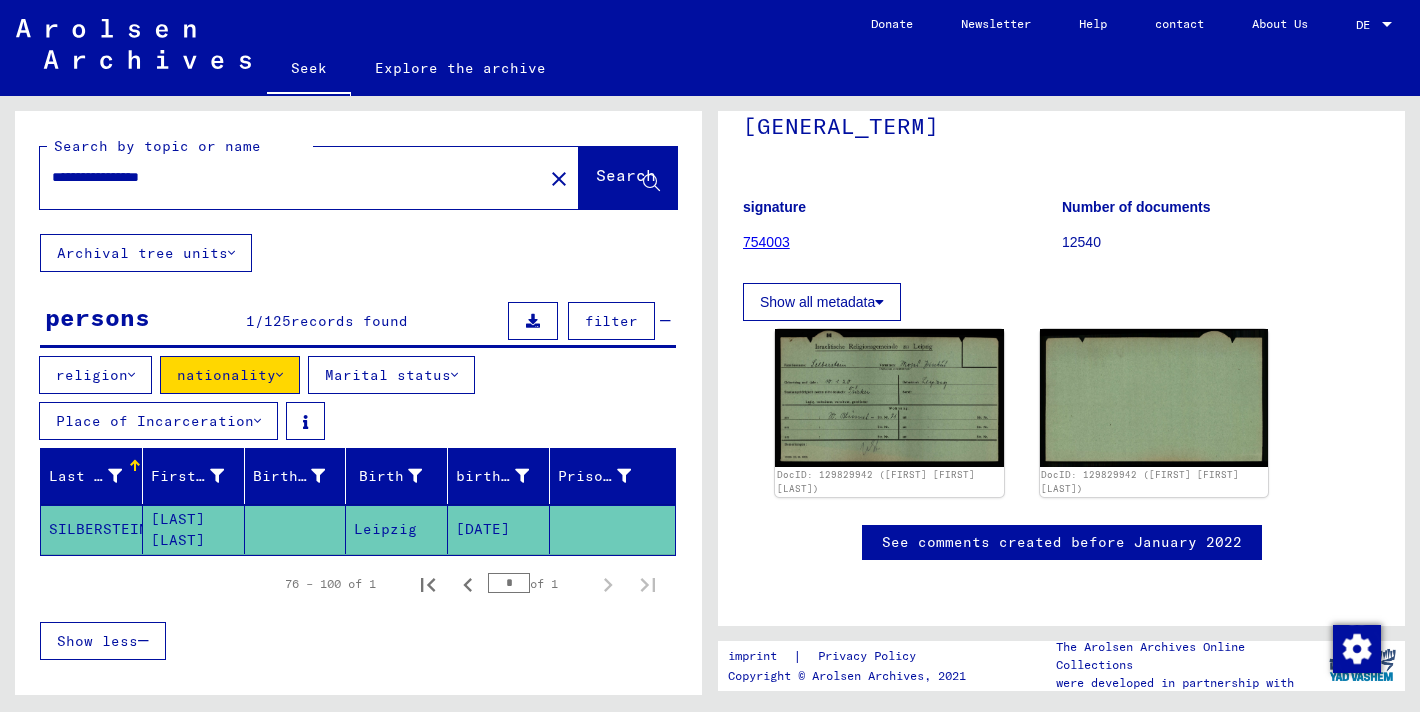 click on "**********" at bounding box center [291, 177] 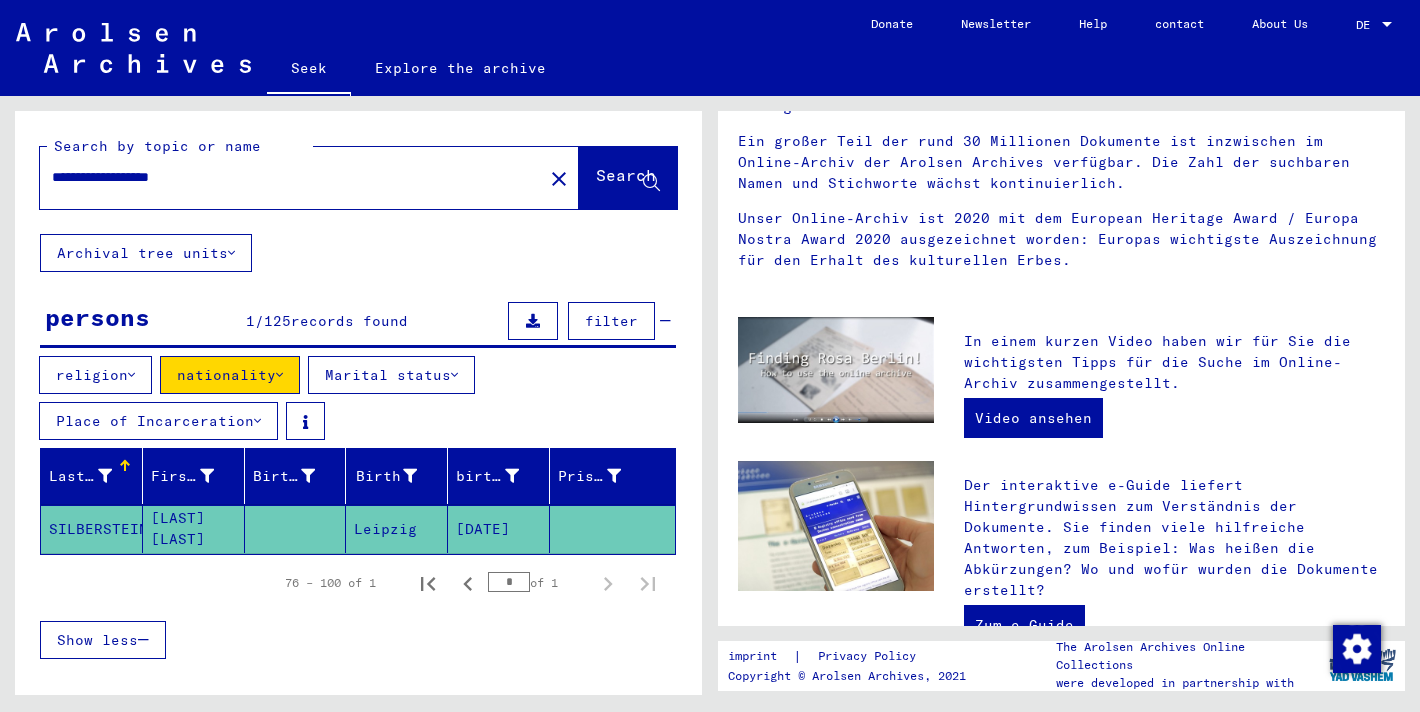scroll, scrollTop: 0, scrollLeft: 0, axis: both 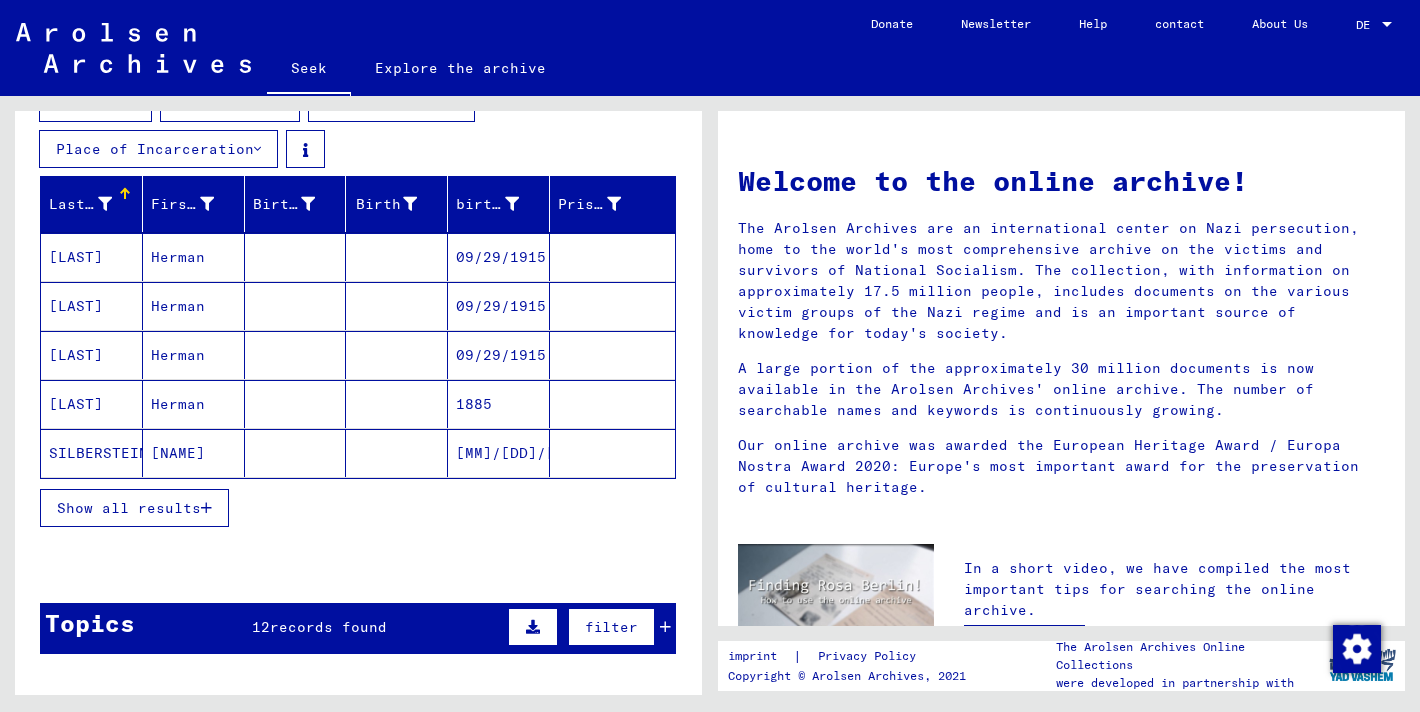 click on "Show all results" at bounding box center [134, 508] 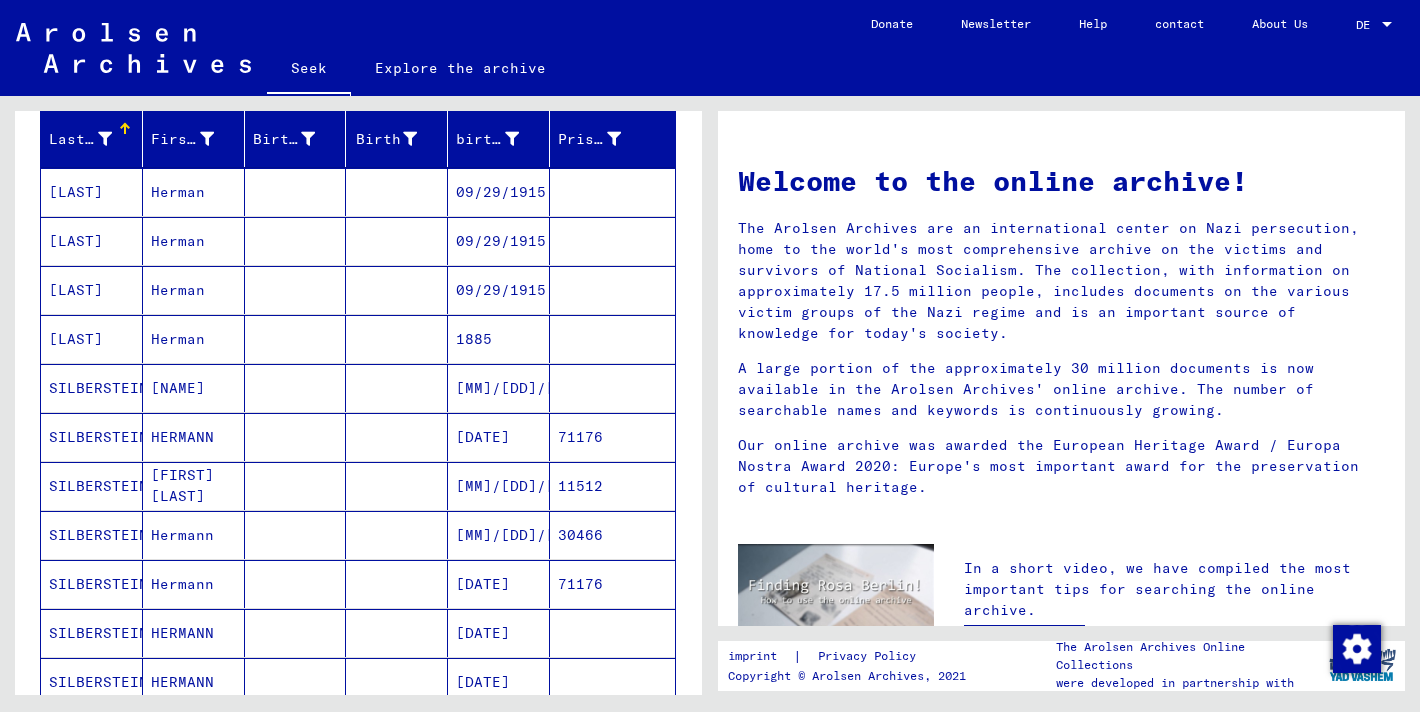 scroll, scrollTop: 353, scrollLeft: 0, axis: vertical 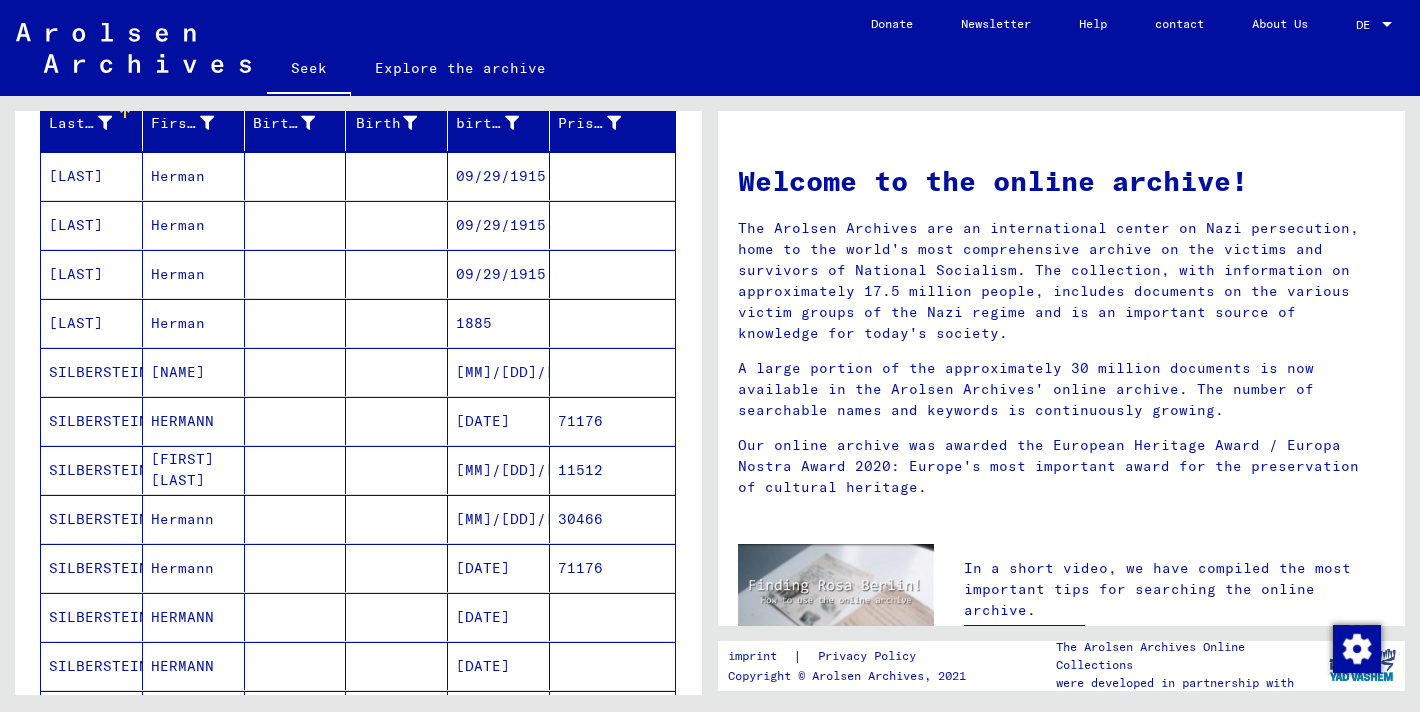 click at bounding box center [296, 470] 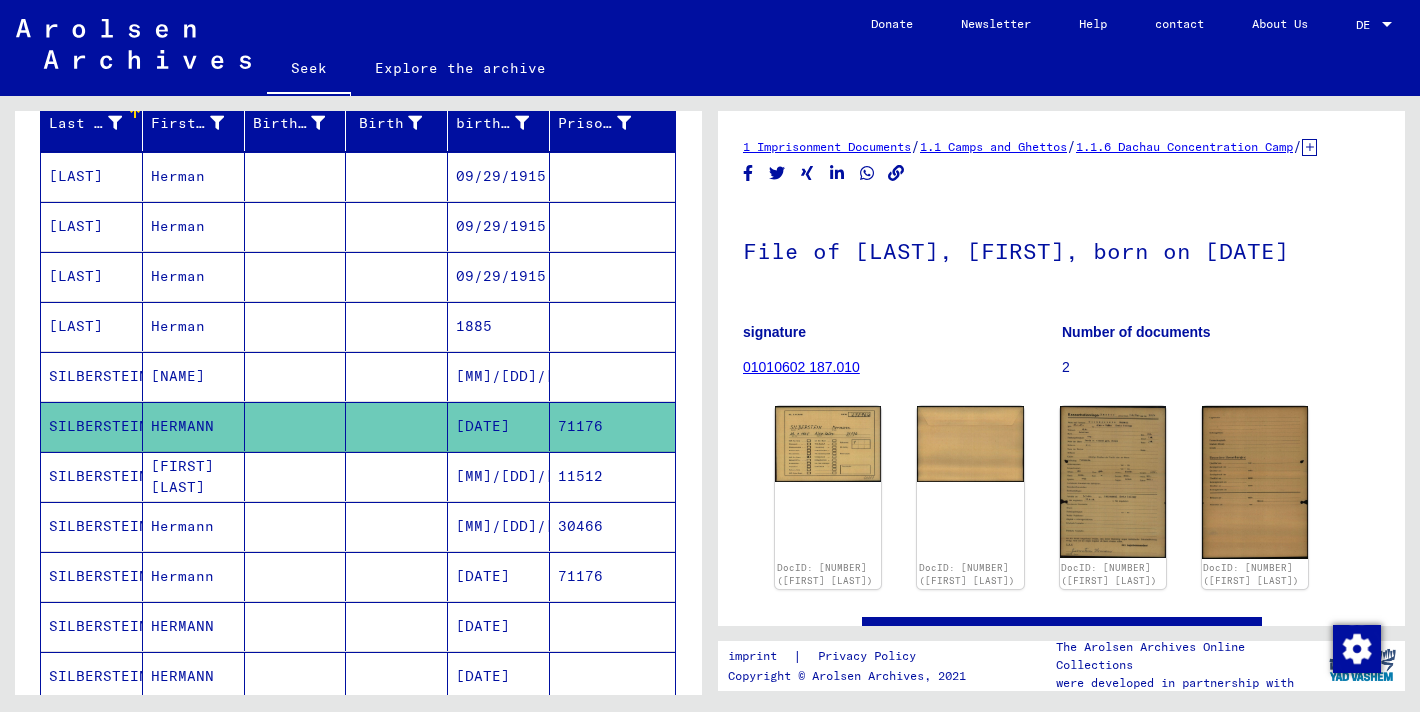 scroll, scrollTop: 0, scrollLeft: 0, axis: both 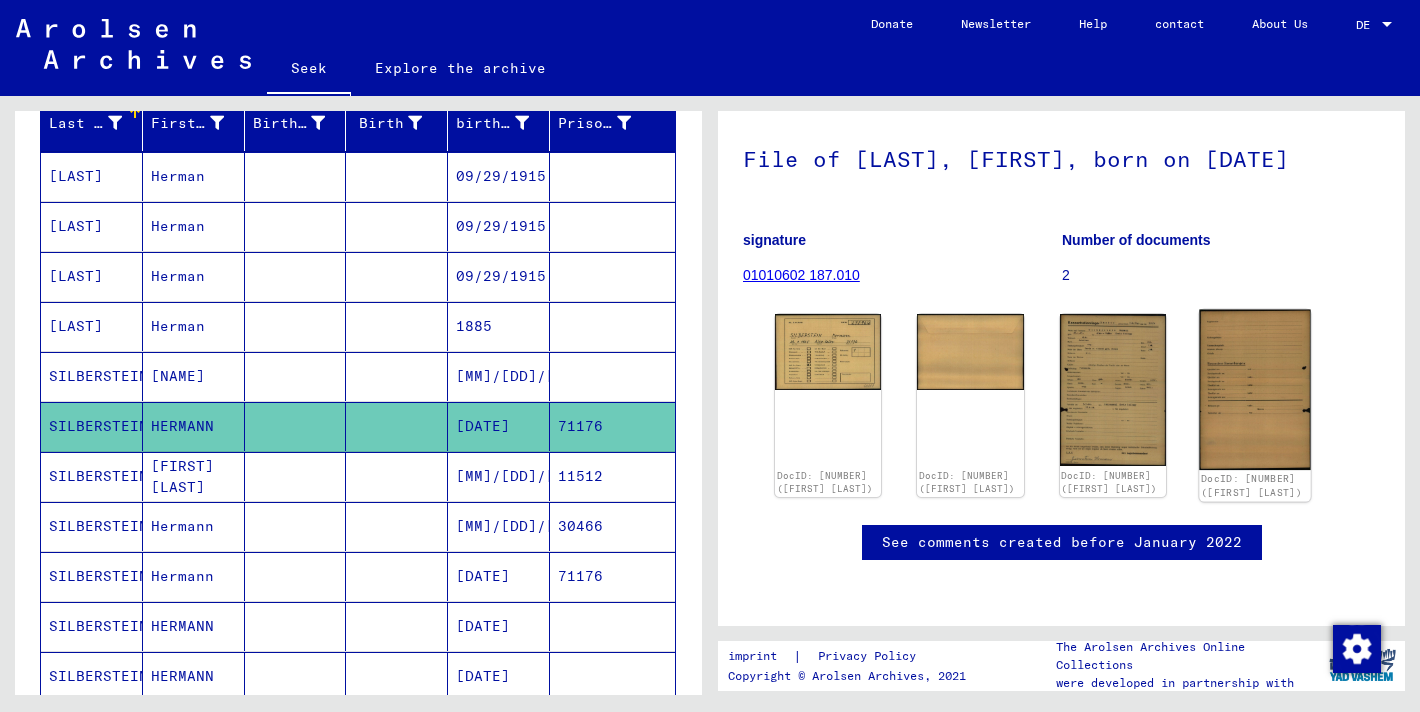 click 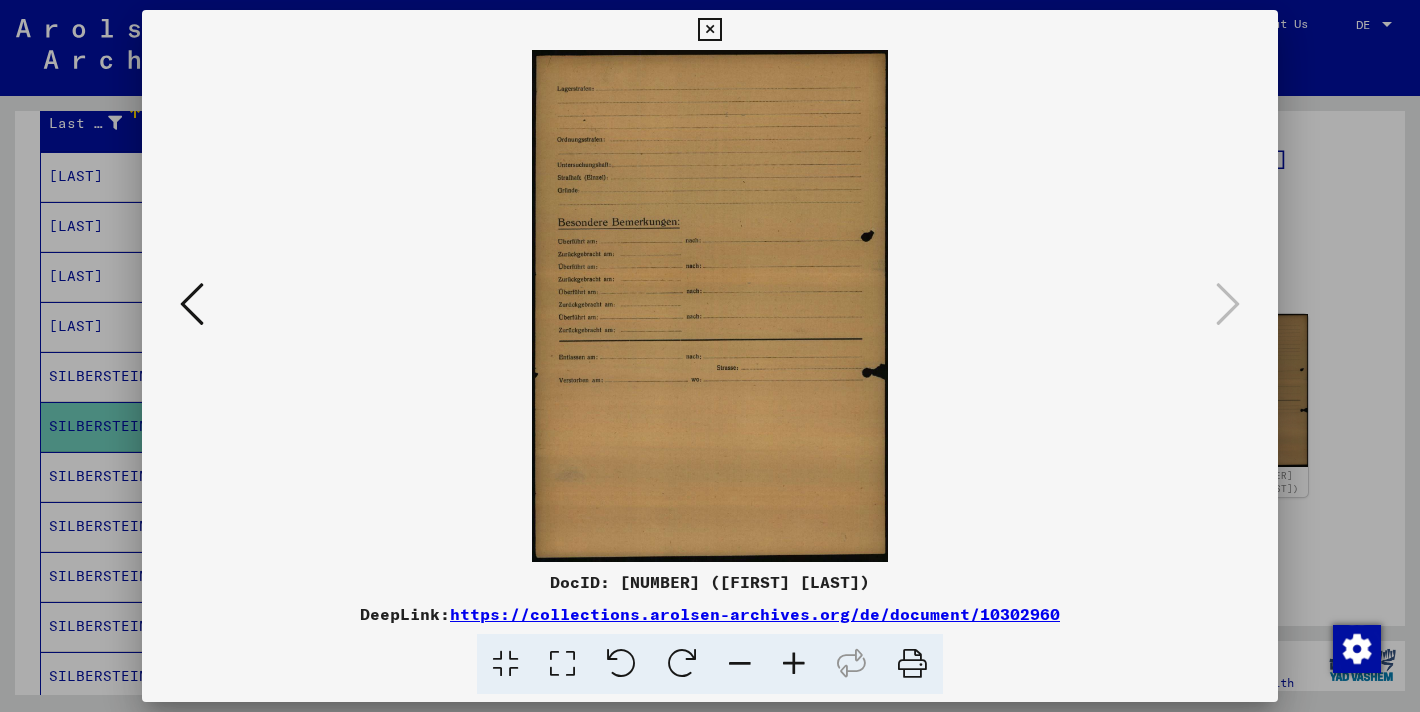 click at bounding box center [192, 304] 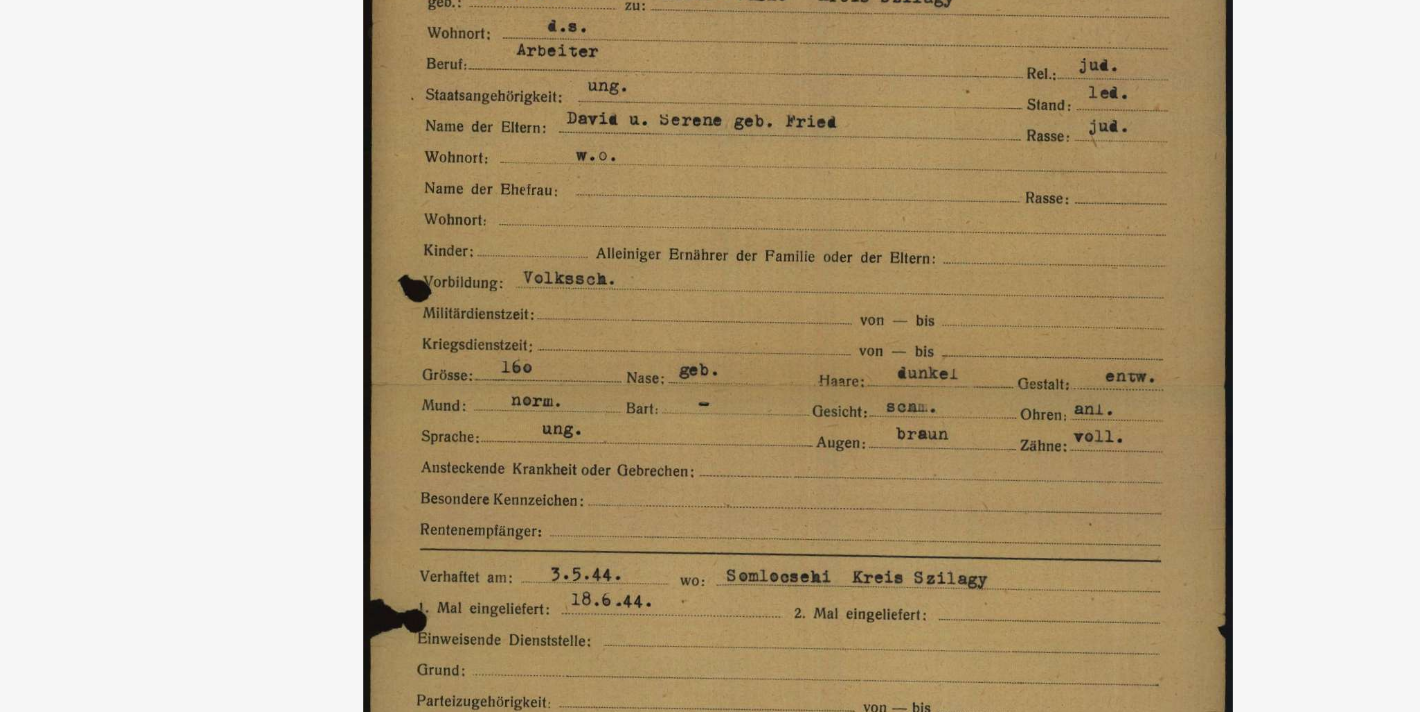 drag, startPoint x: 657, startPoint y: 179, endPoint x: 650, endPoint y: 310, distance: 131.18689 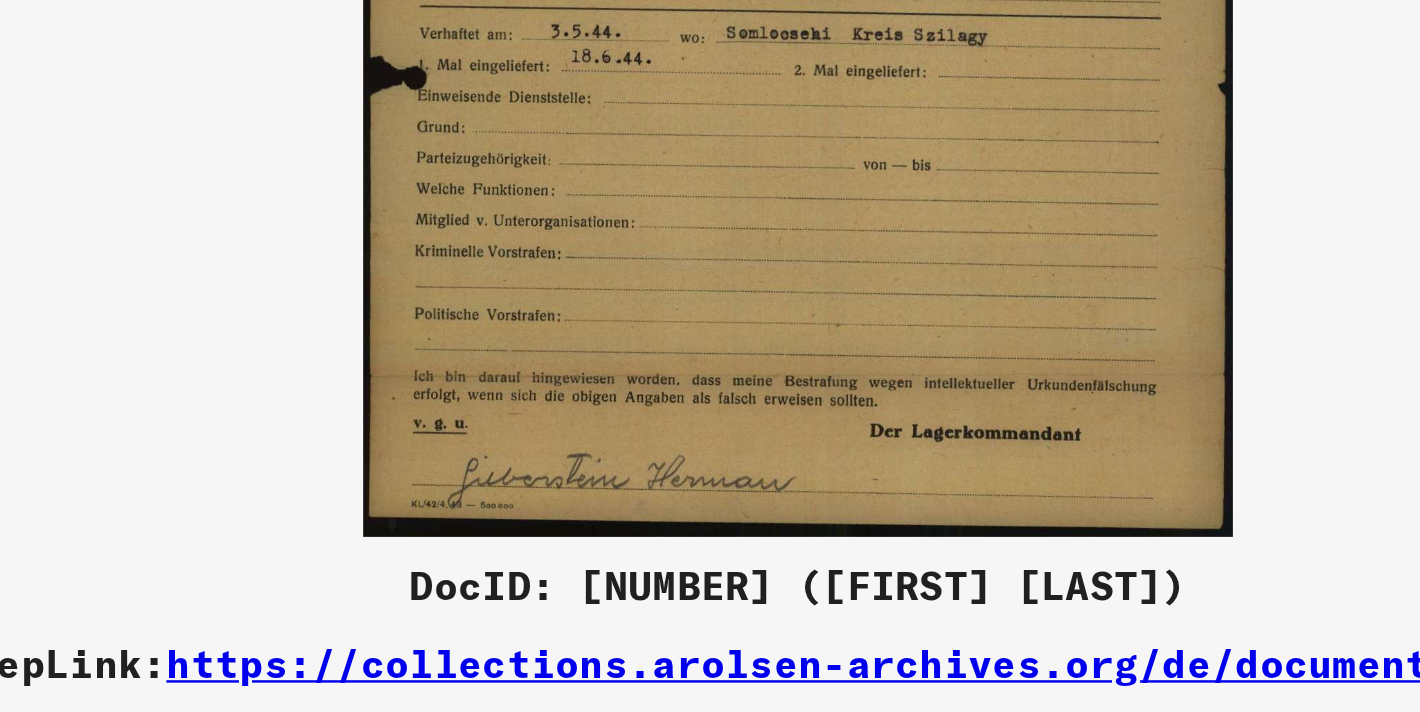 scroll, scrollTop: 0, scrollLeft: 0, axis: both 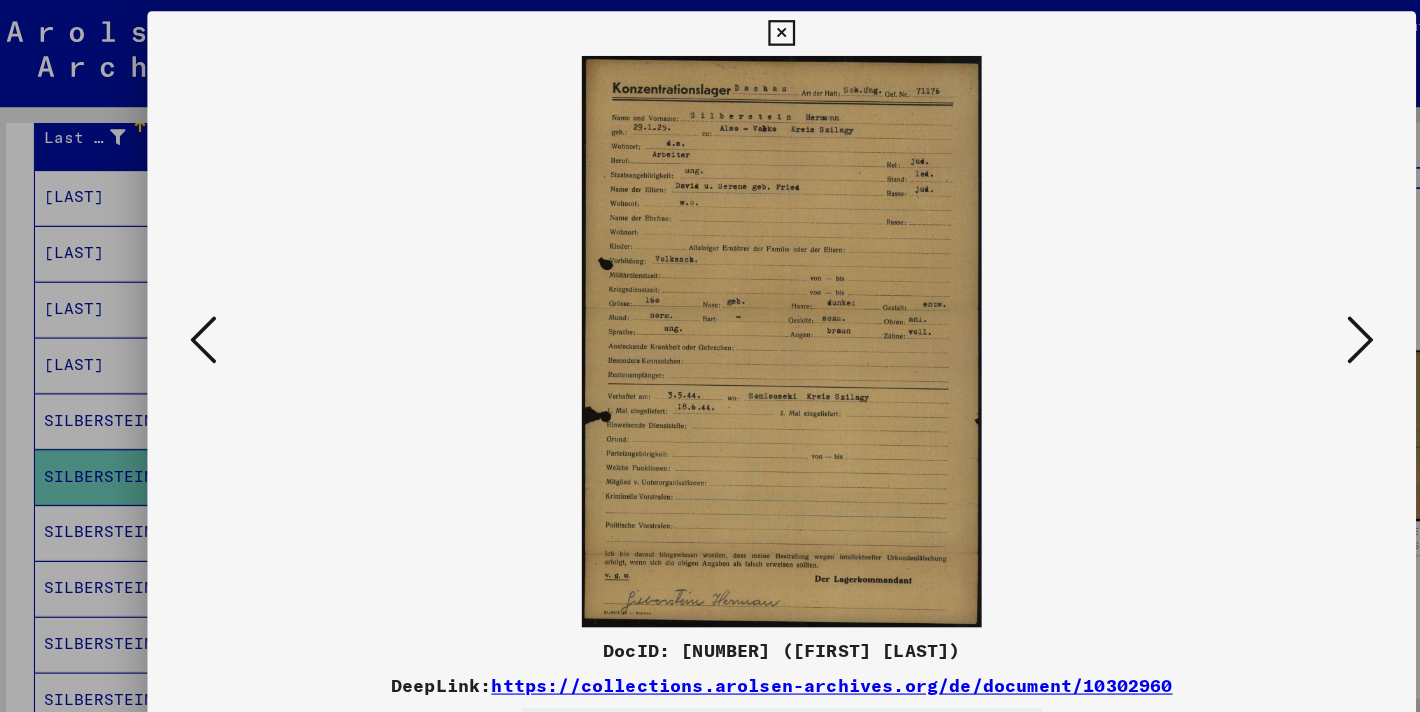 click at bounding box center [1228, 304] 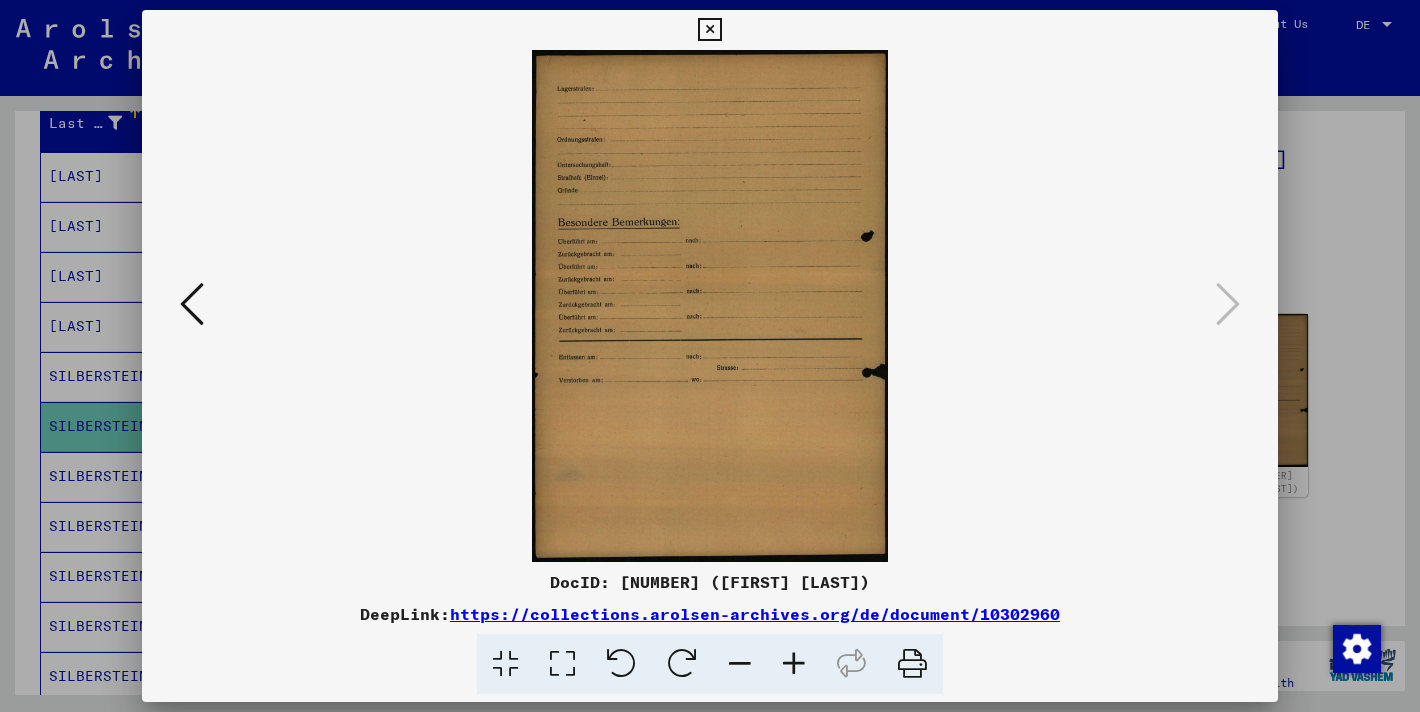 click at bounding box center (709, 30) 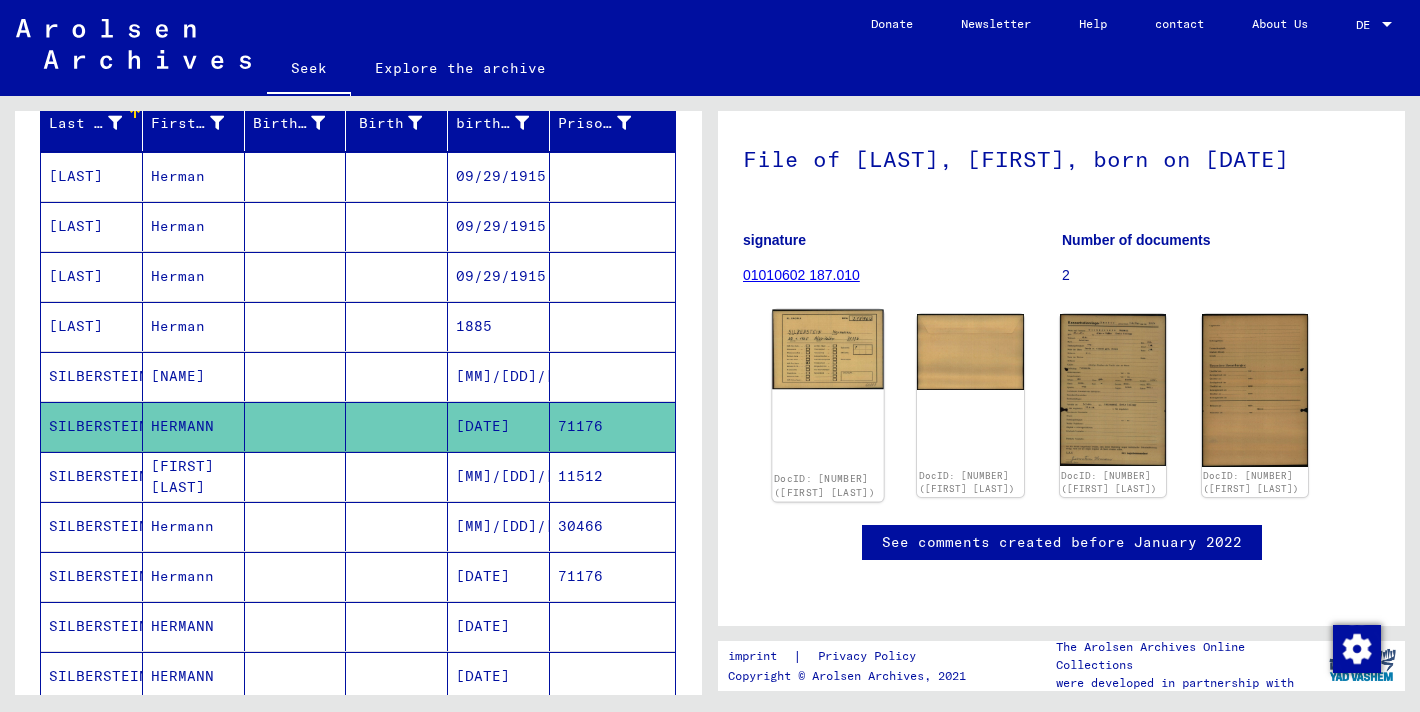 click 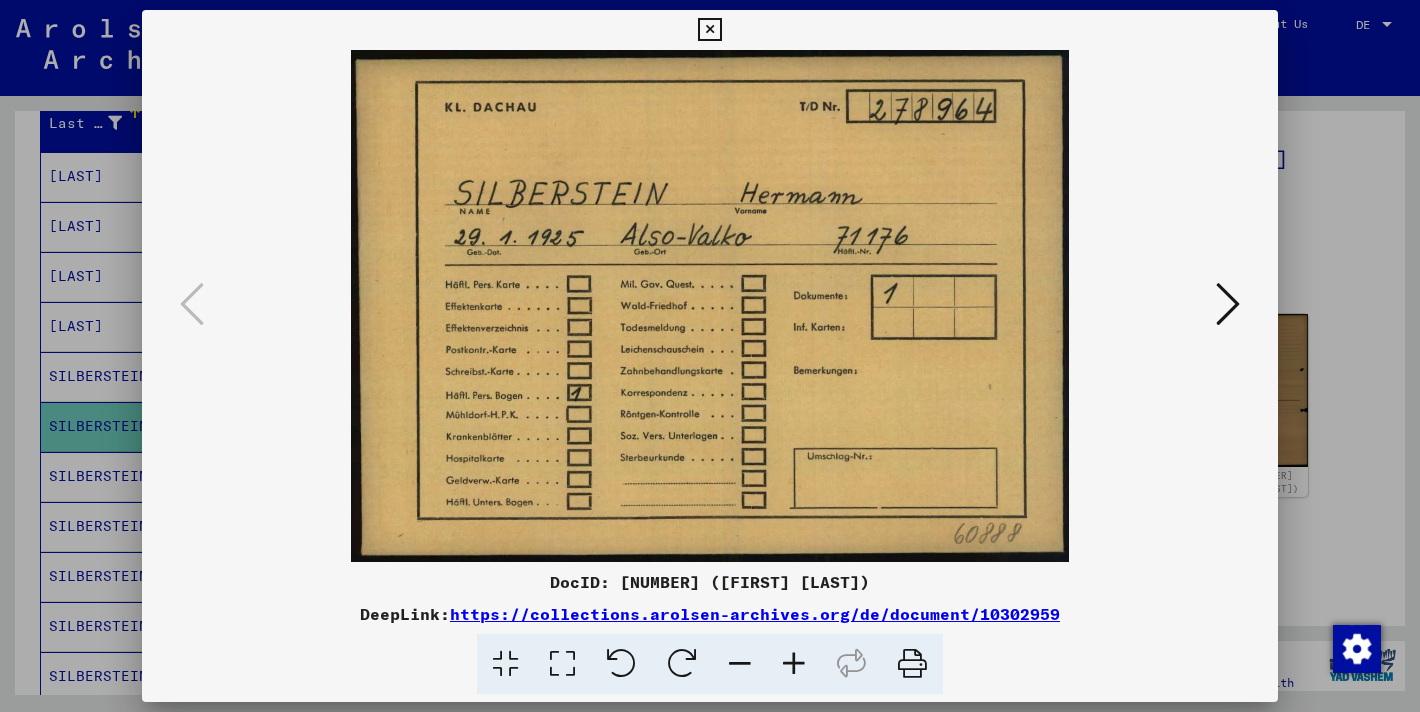 click at bounding box center [1228, 304] 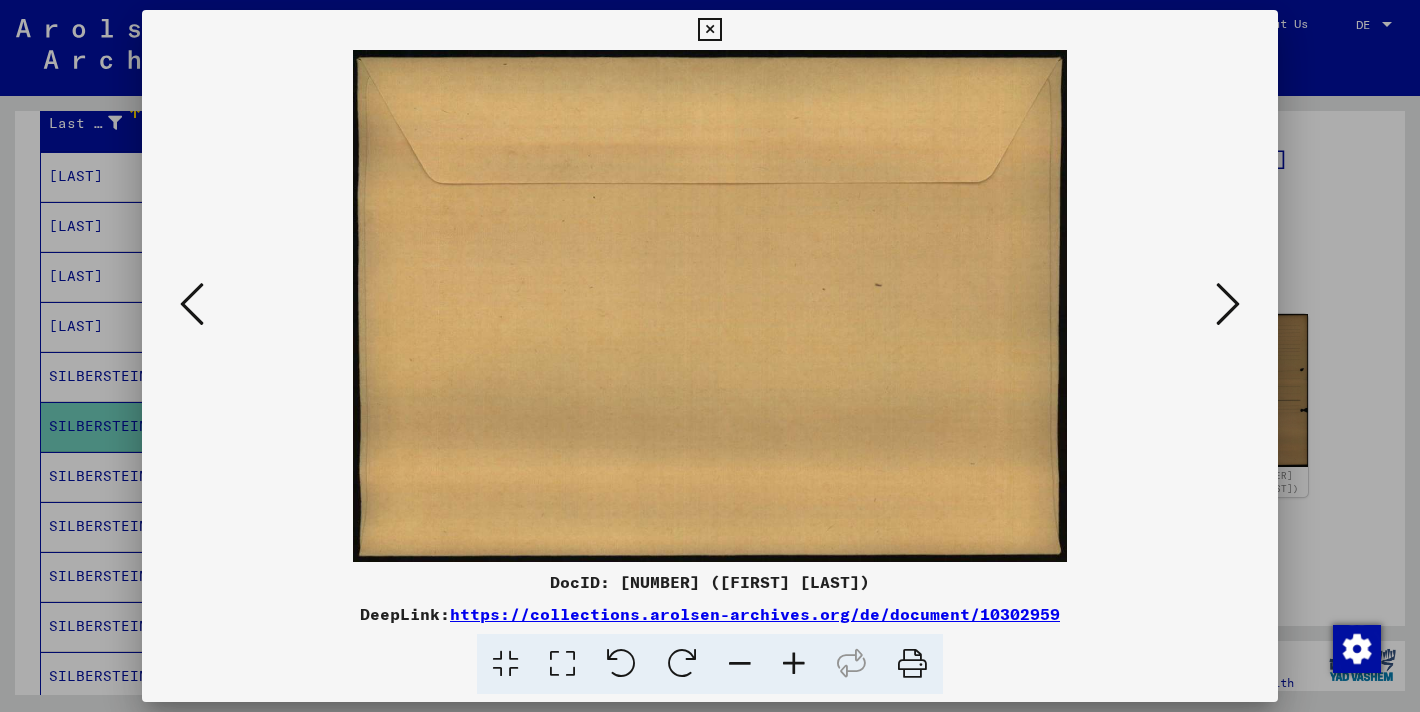 click at bounding box center [1228, 304] 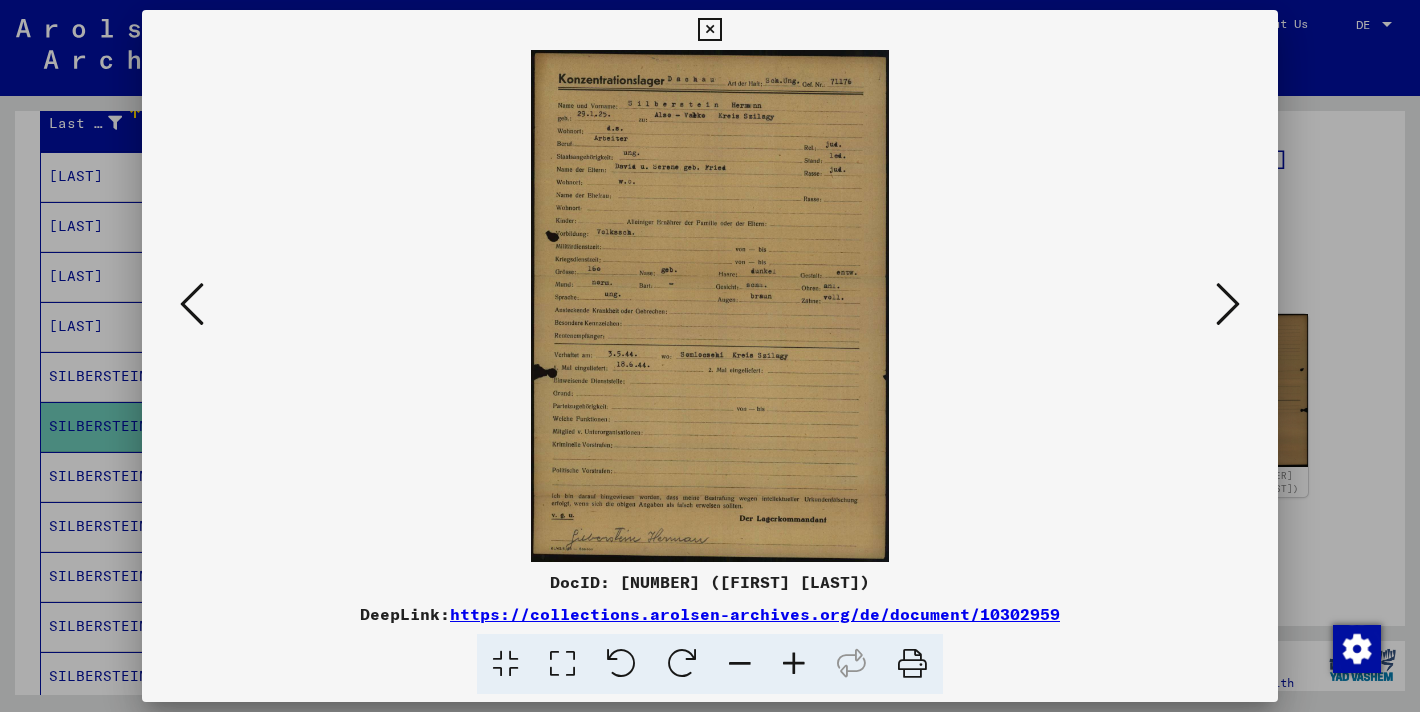 click at bounding box center (710, 306) 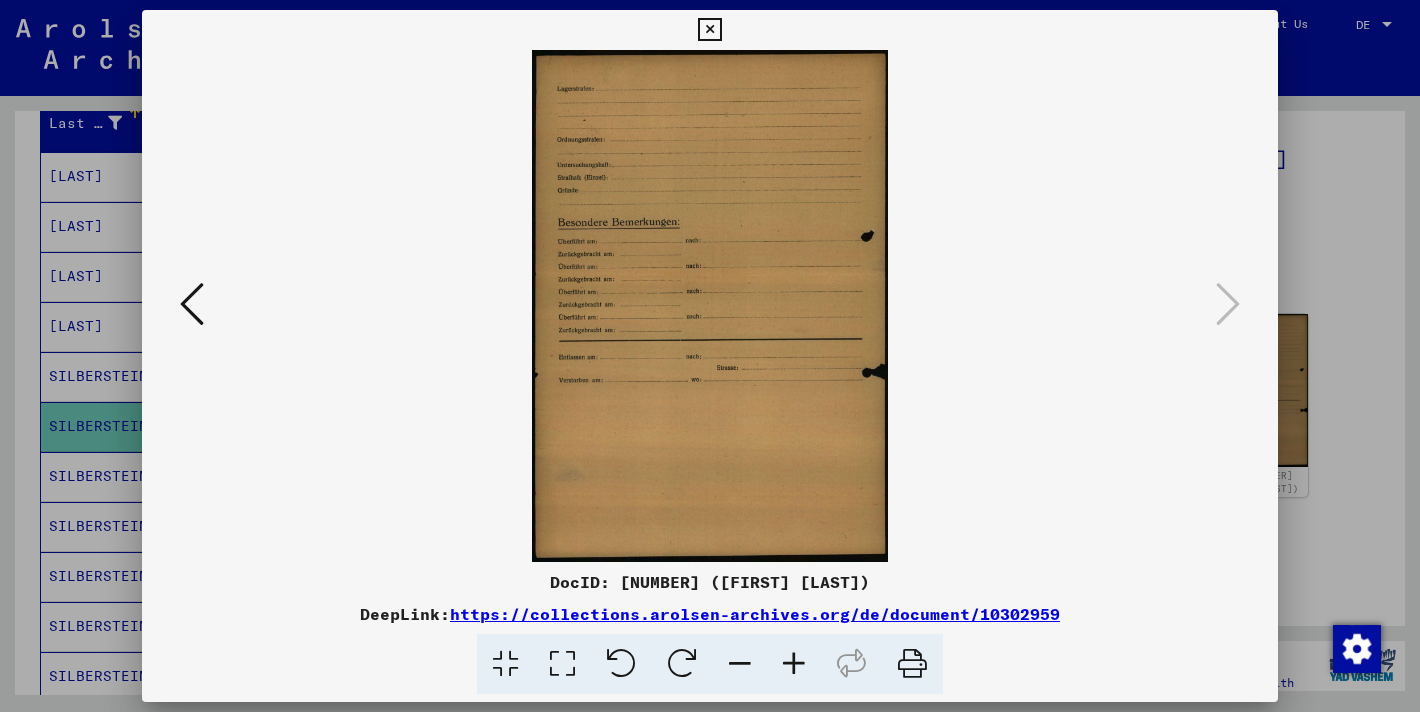 click at bounding box center [710, 356] 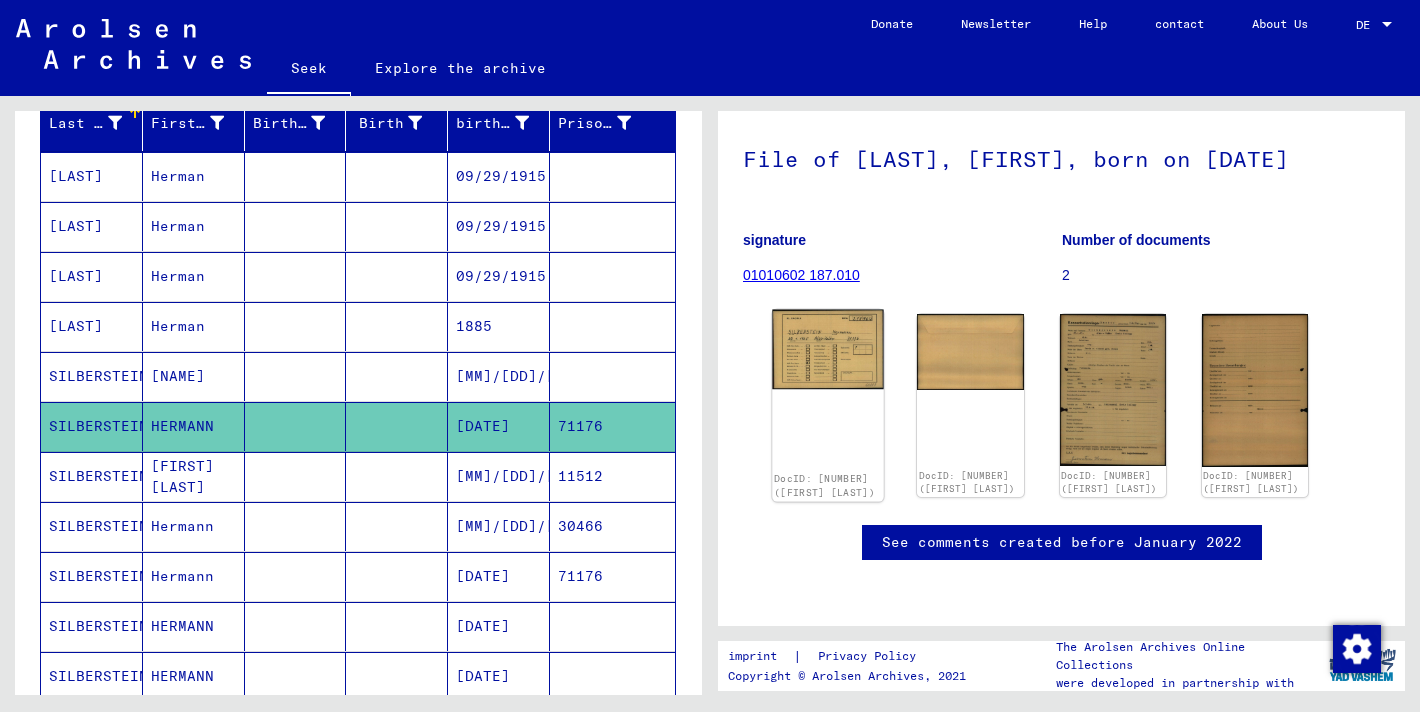 scroll, scrollTop: 306, scrollLeft: 0, axis: vertical 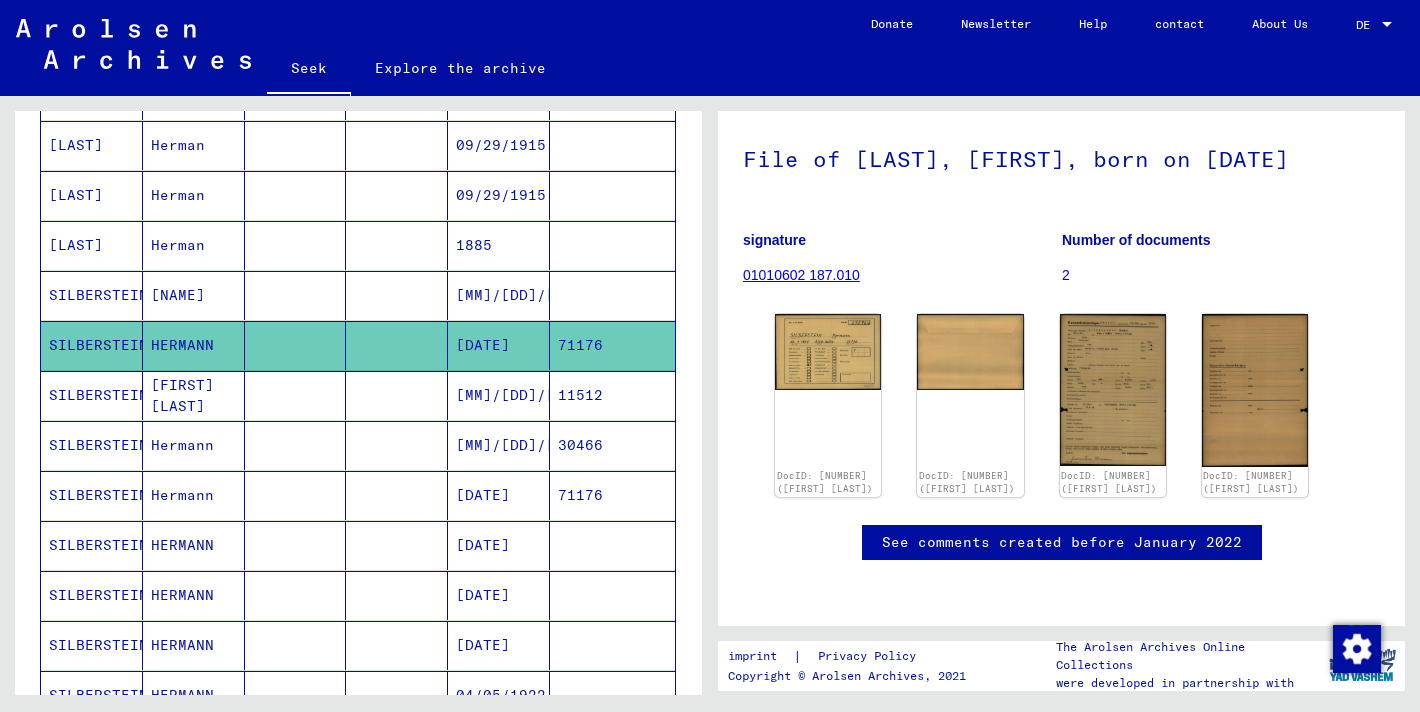 click at bounding box center [296, 545] 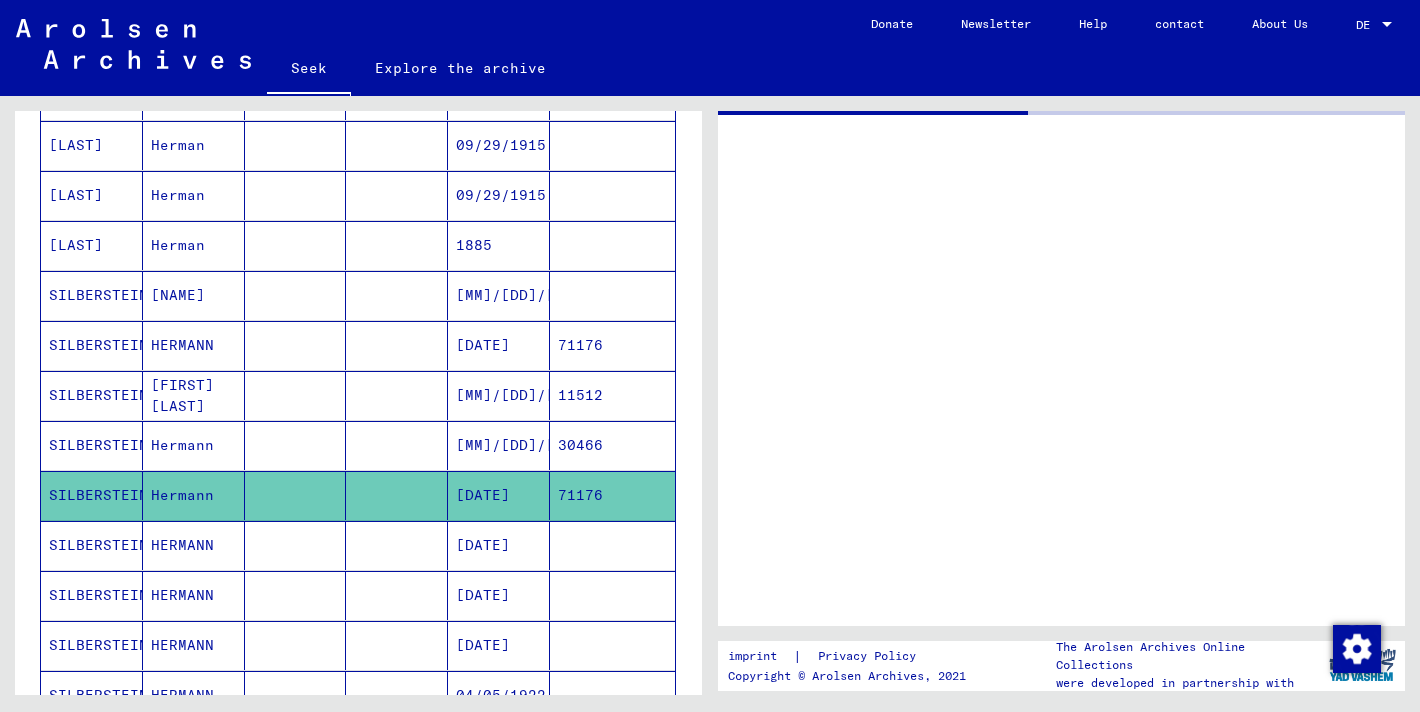 scroll, scrollTop: 0, scrollLeft: 0, axis: both 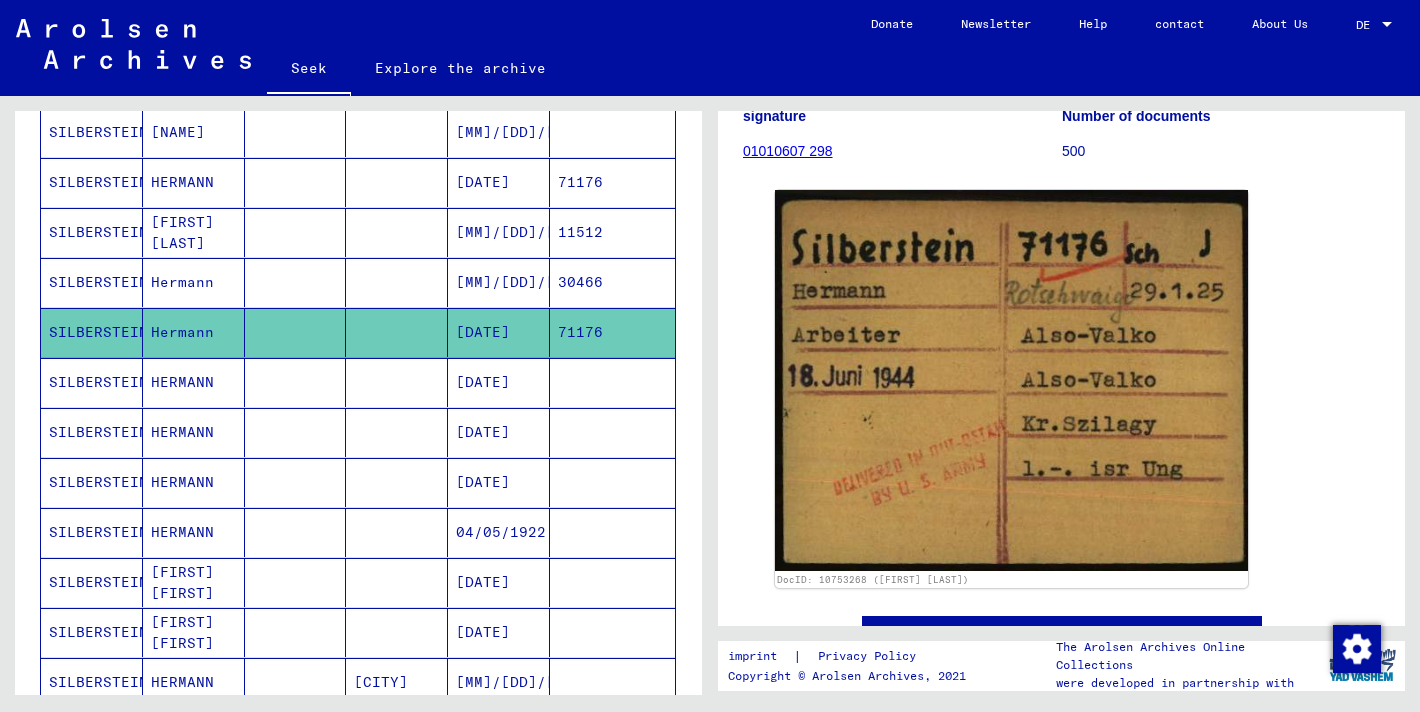 click on "HERMANN" at bounding box center [194, 582] 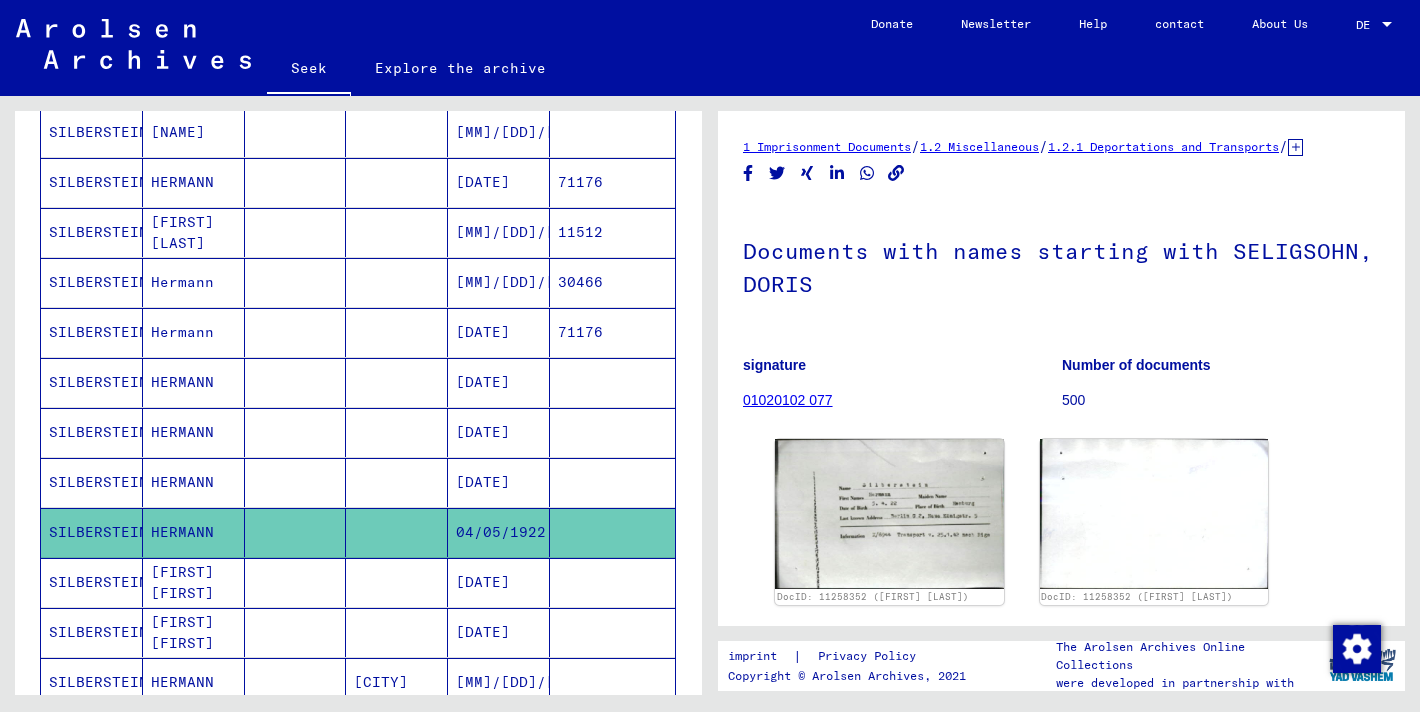 scroll, scrollTop: 0, scrollLeft: 0, axis: both 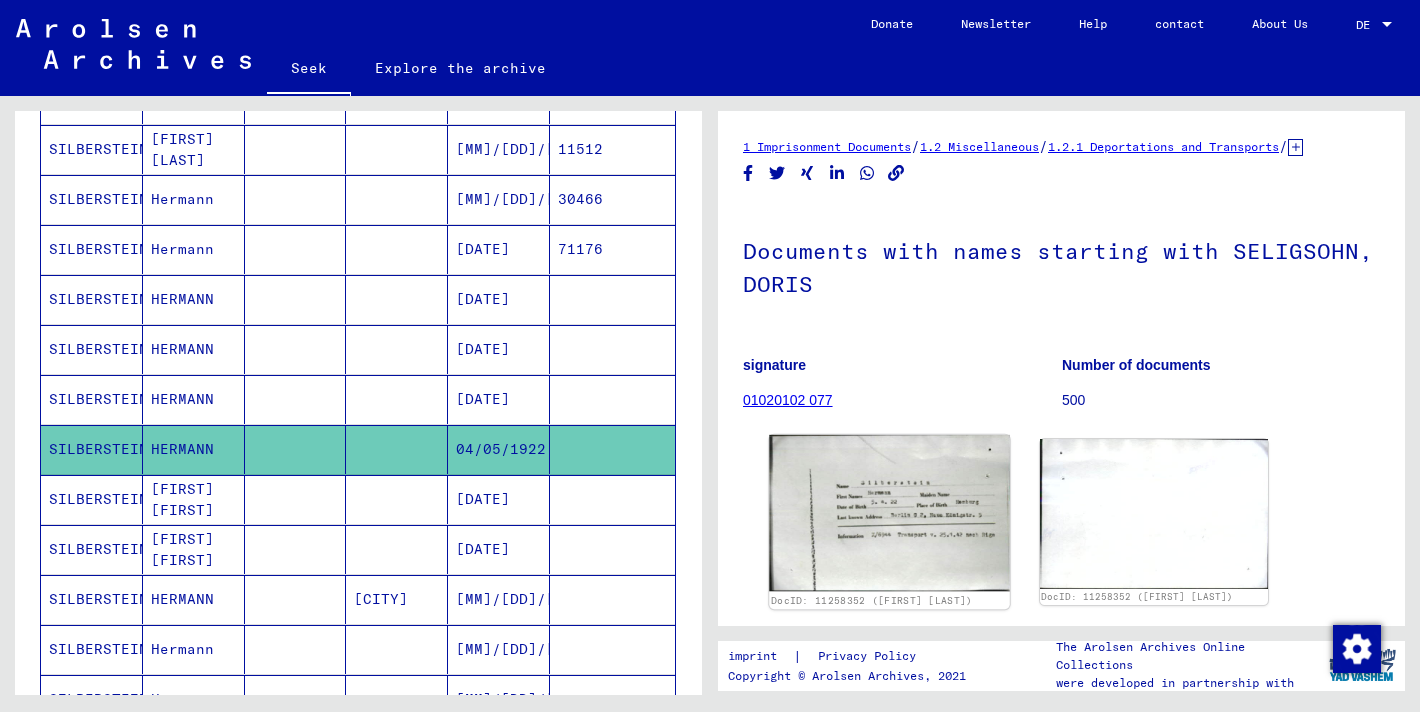 click 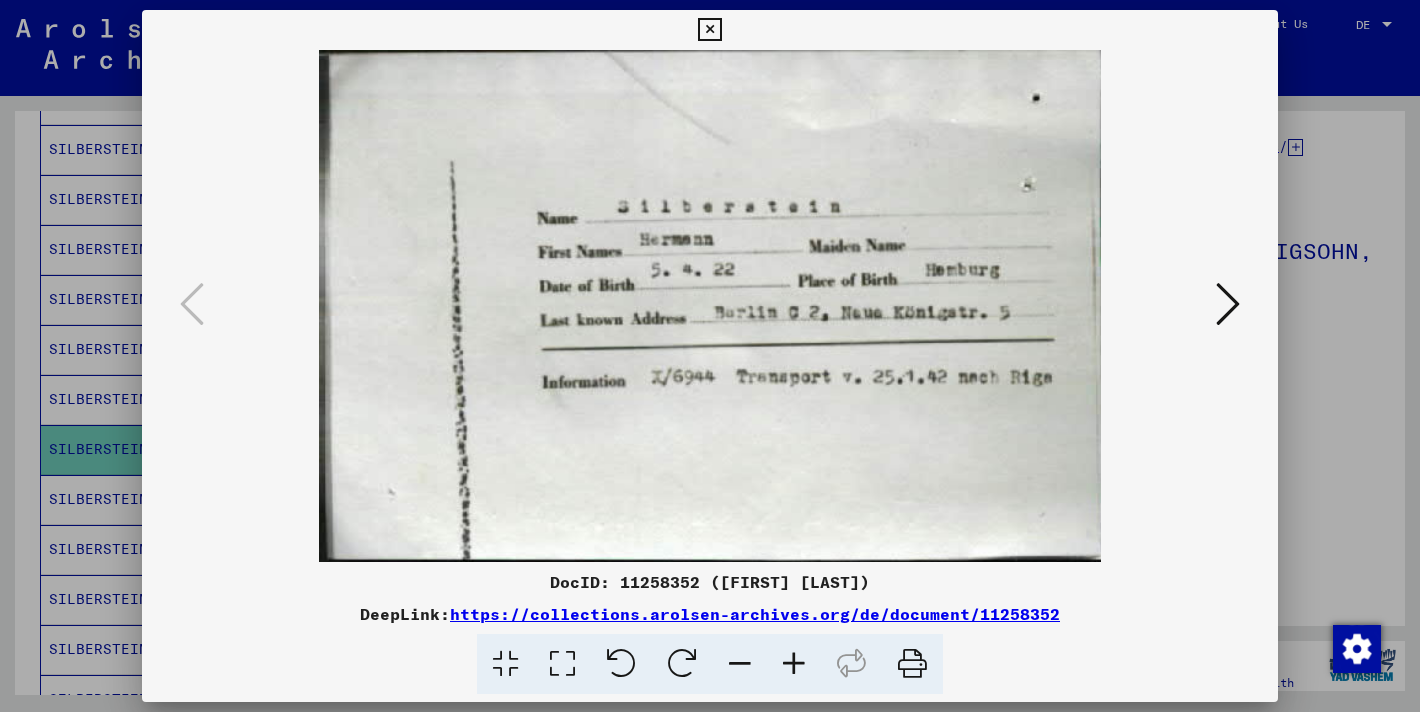click at bounding box center (710, 306) 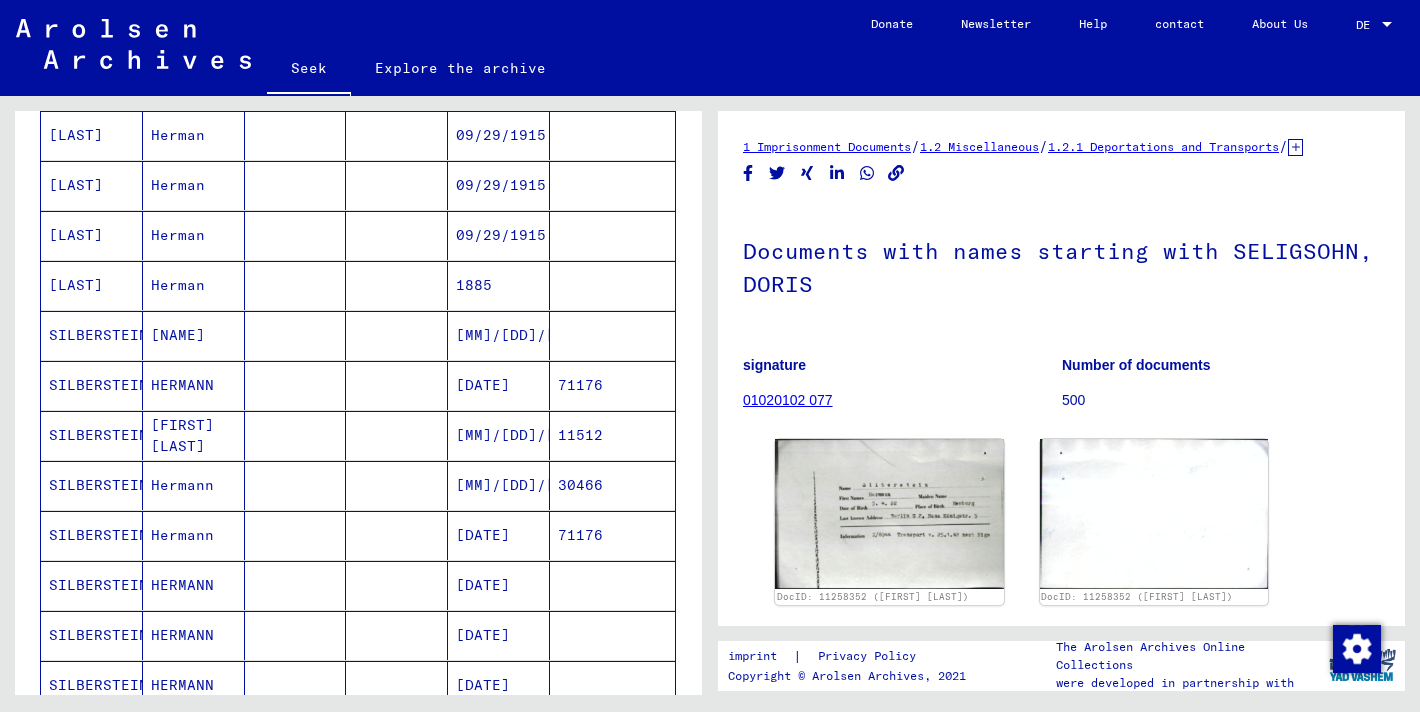 scroll, scrollTop: 0, scrollLeft: 0, axis: both 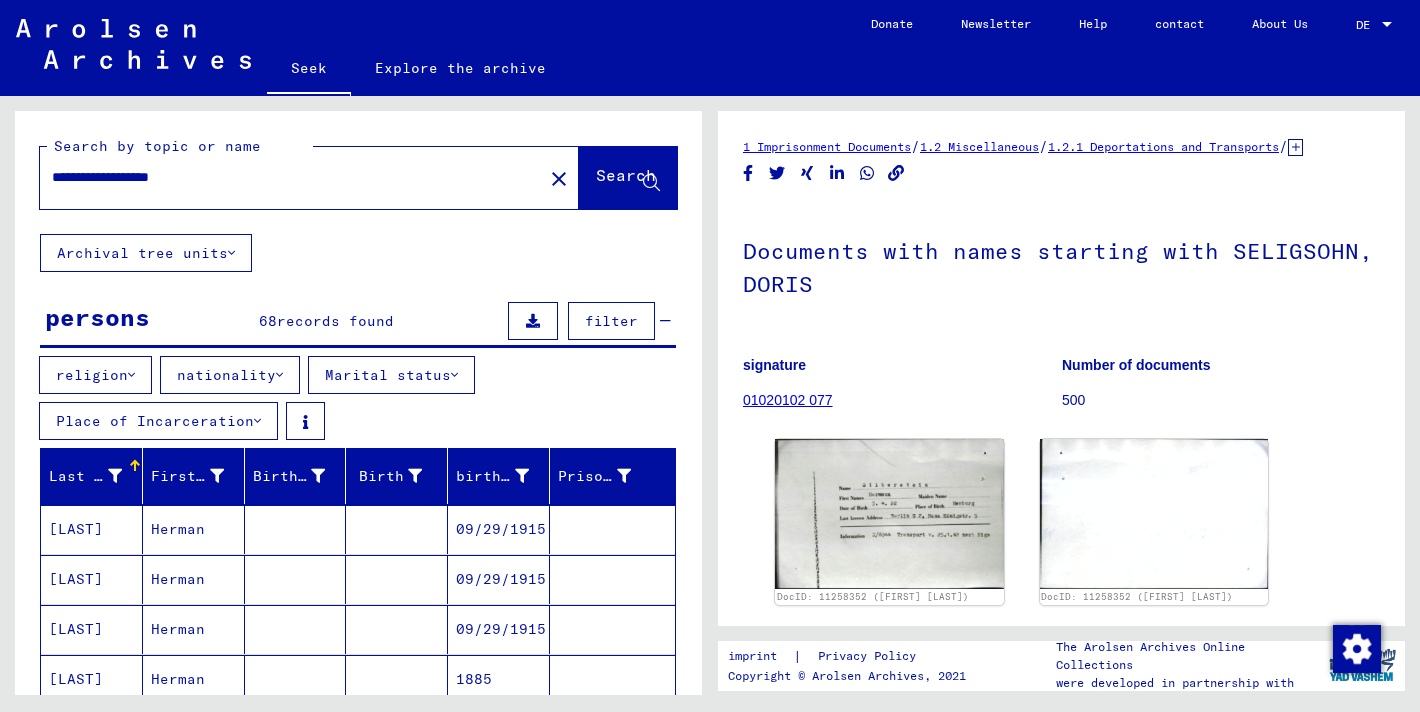 click on "filter" at bounding box center [611, 321] 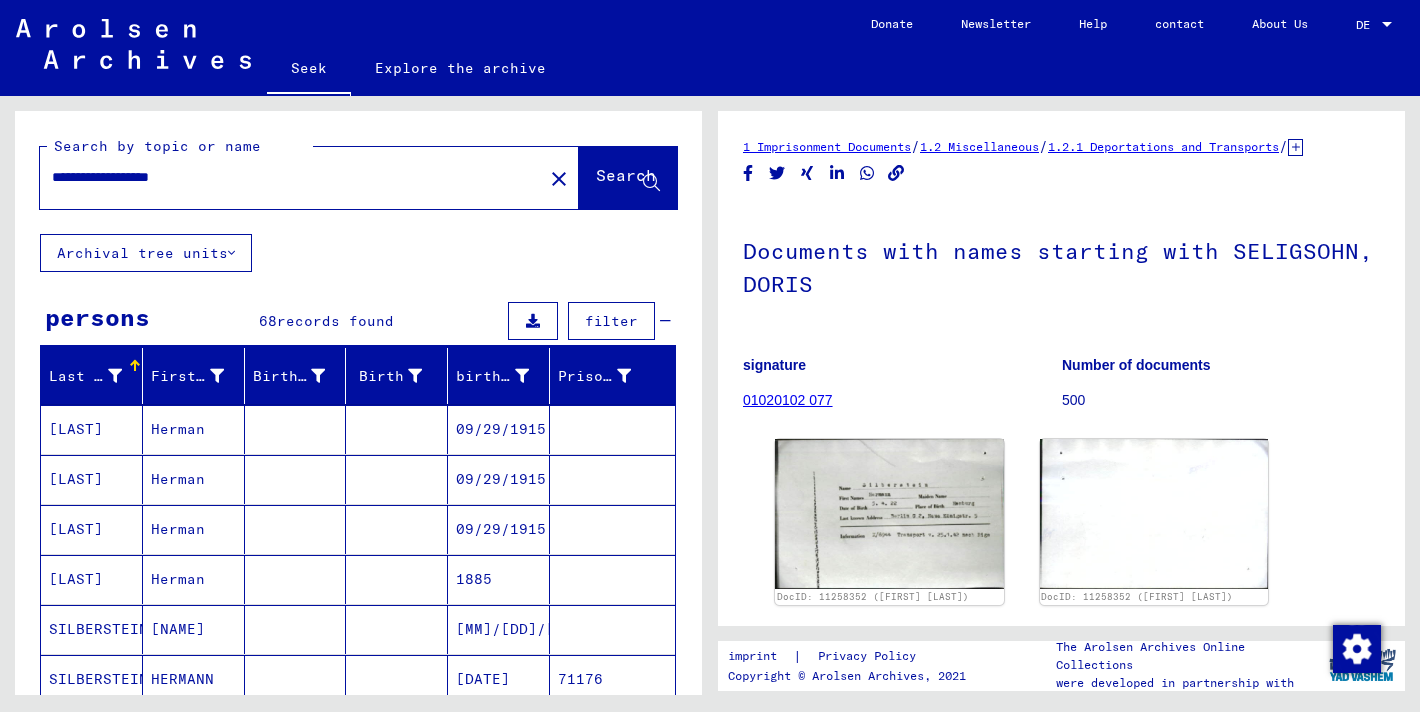 click on "filter" at bounding box center [611, 321] 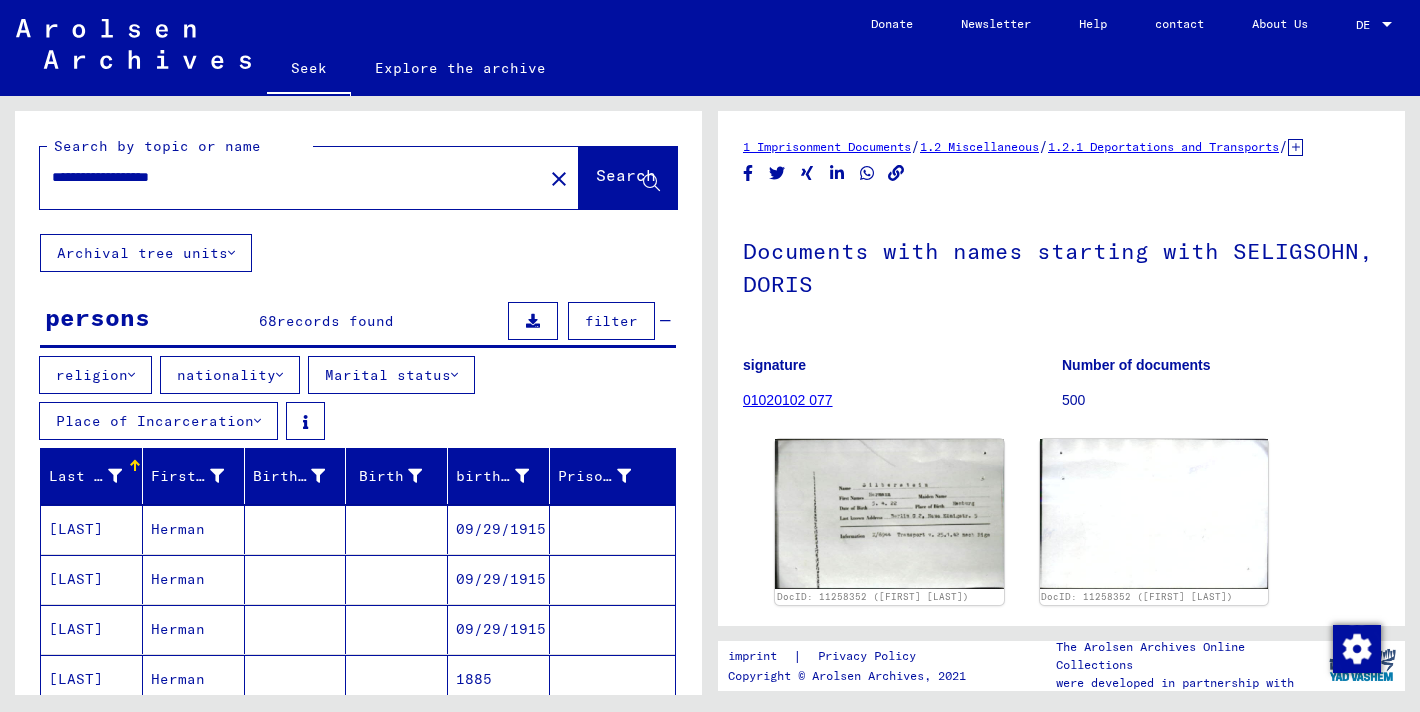 click on "nationality" at bounding box center (226, 375) 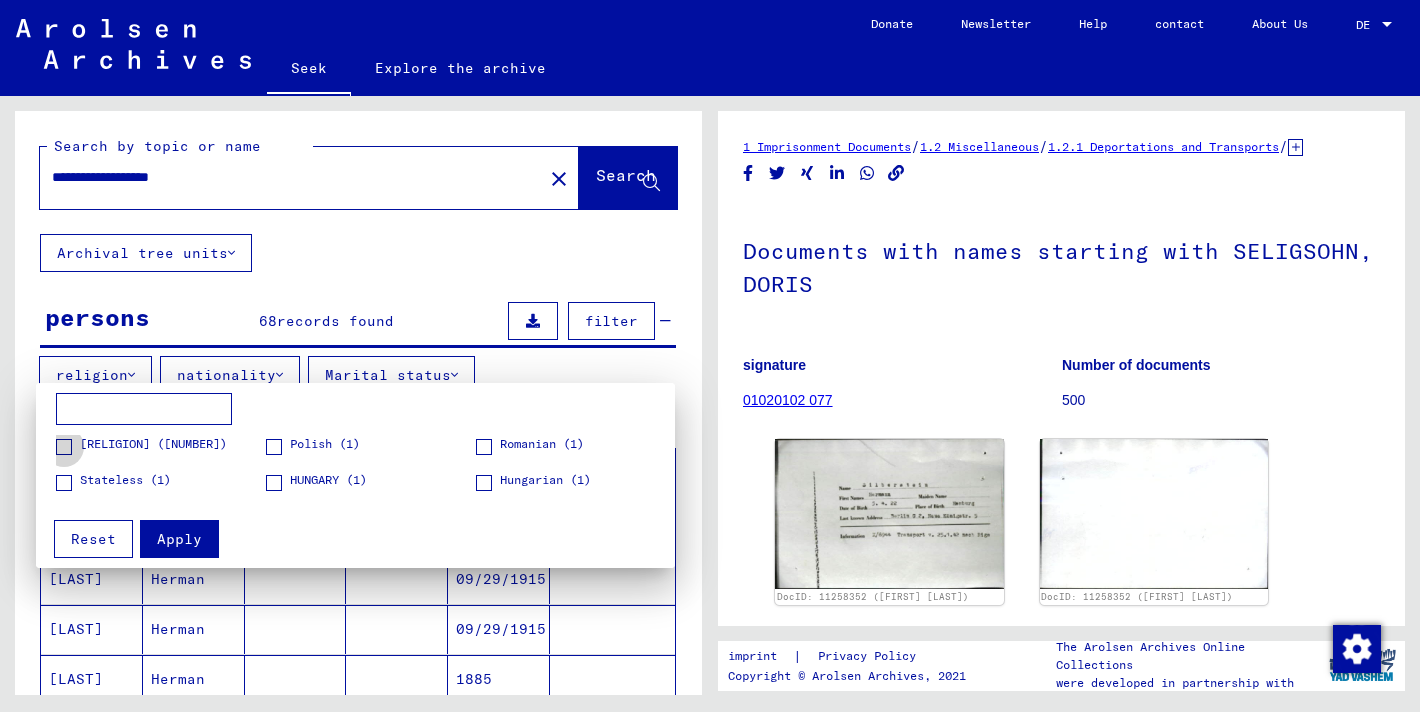 click on "[RELIGION] ([NUMBER])" at bounding box center (153, 443) 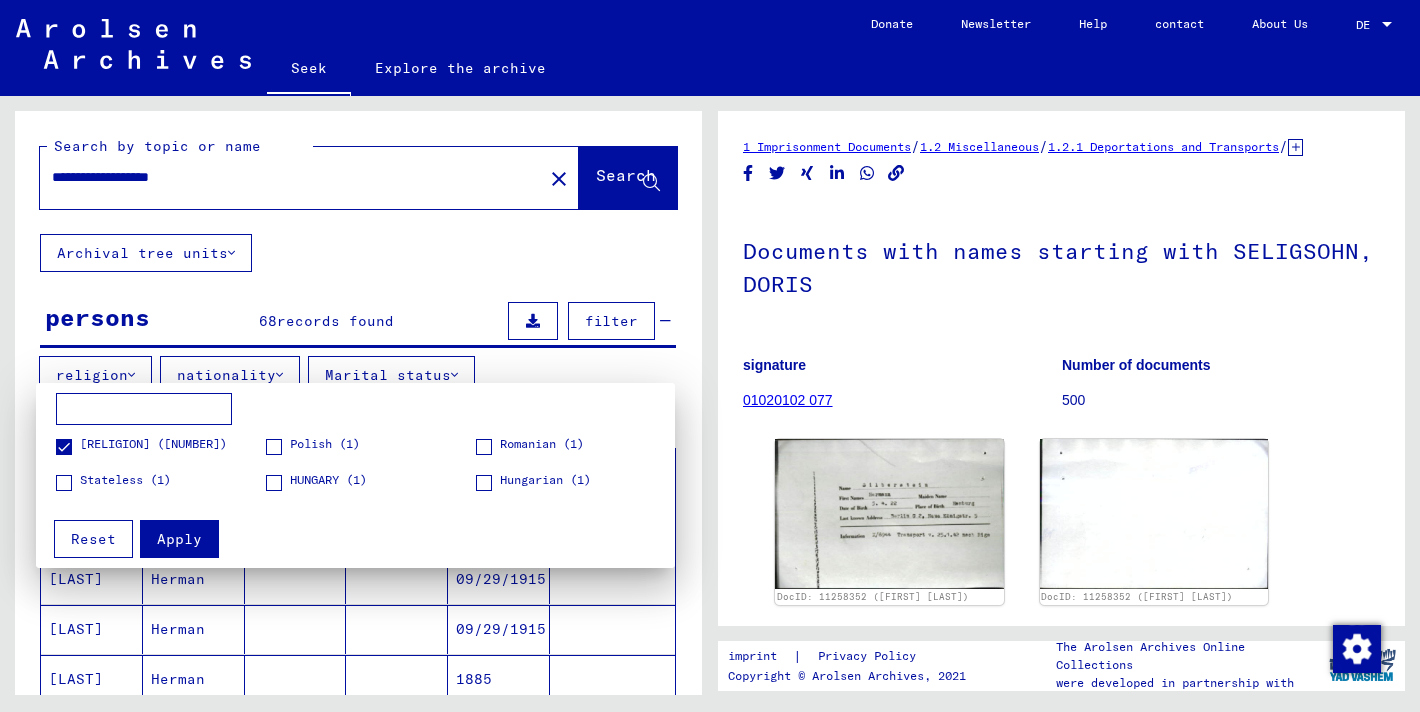 click at bounding box center [274, 447] 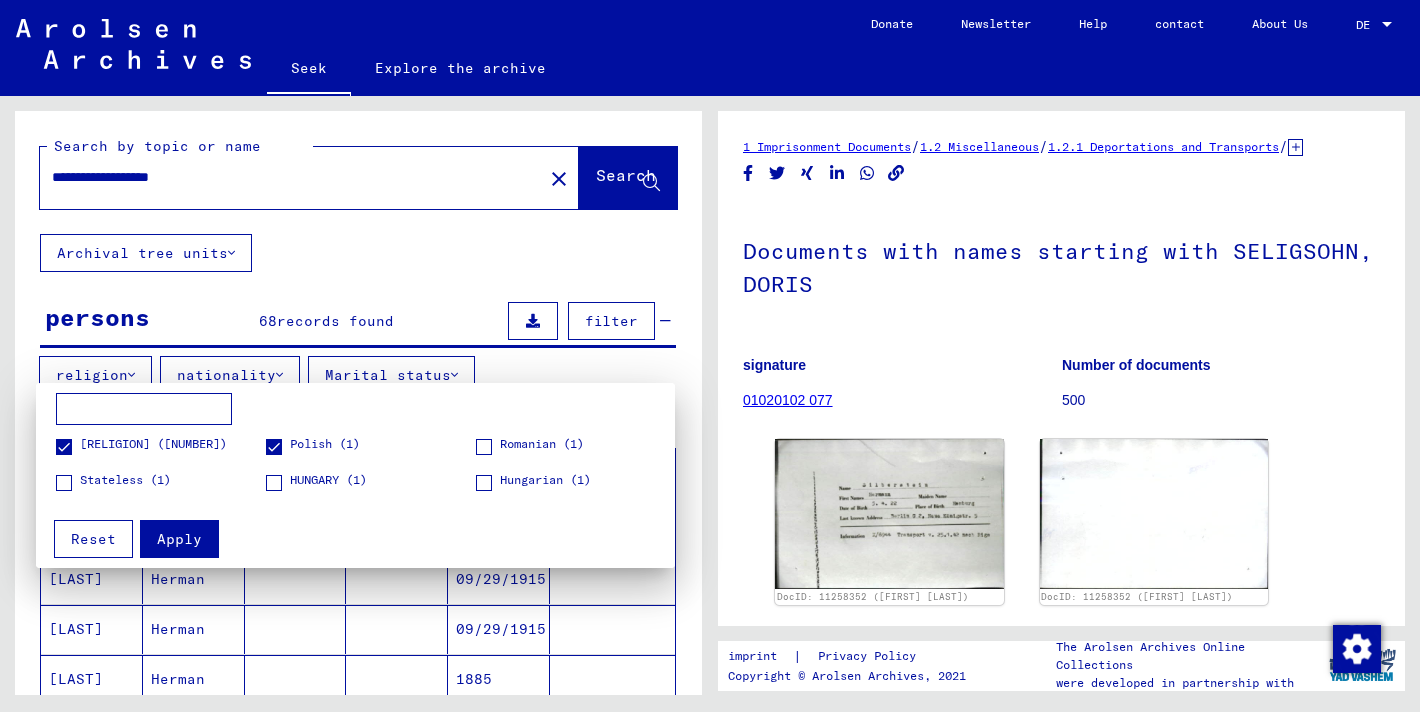 click on "Stateless (1)" at bounding box center (125, 479) 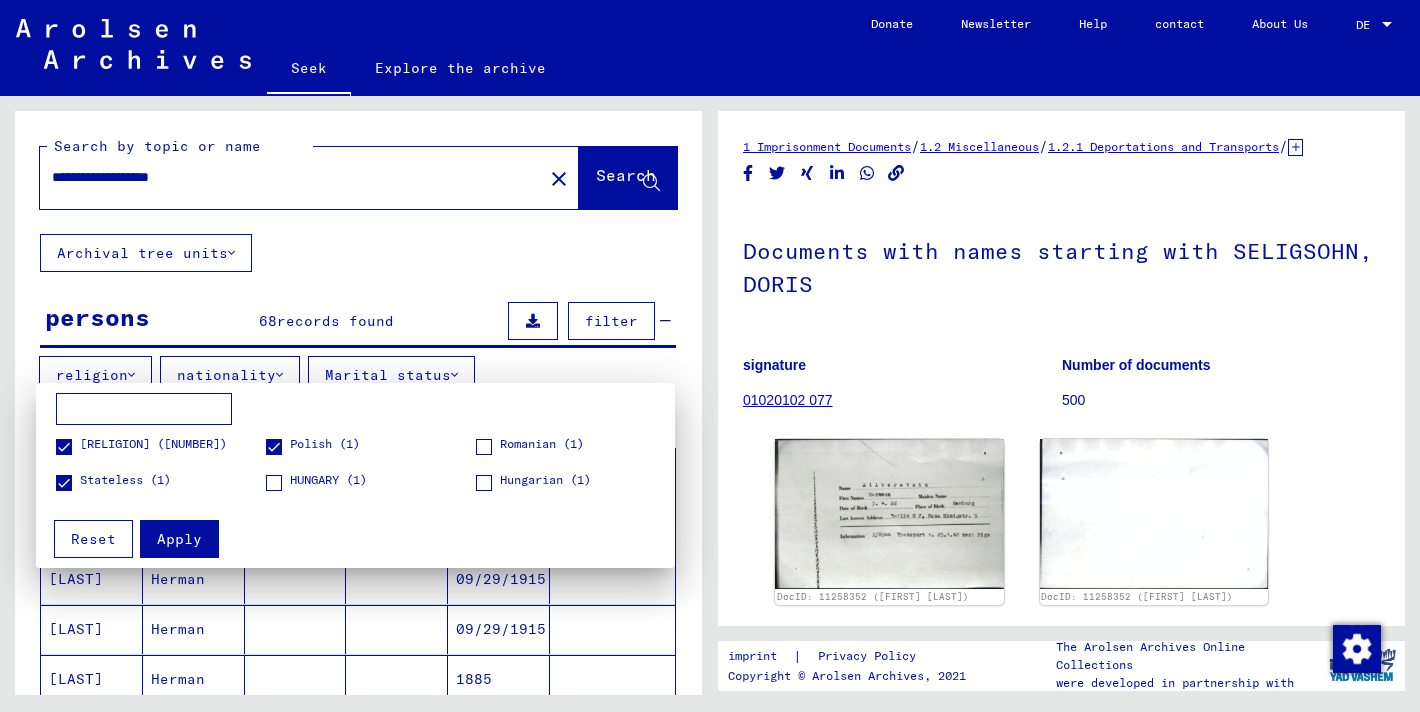click on "Apply" at bounding box center [179, 539] 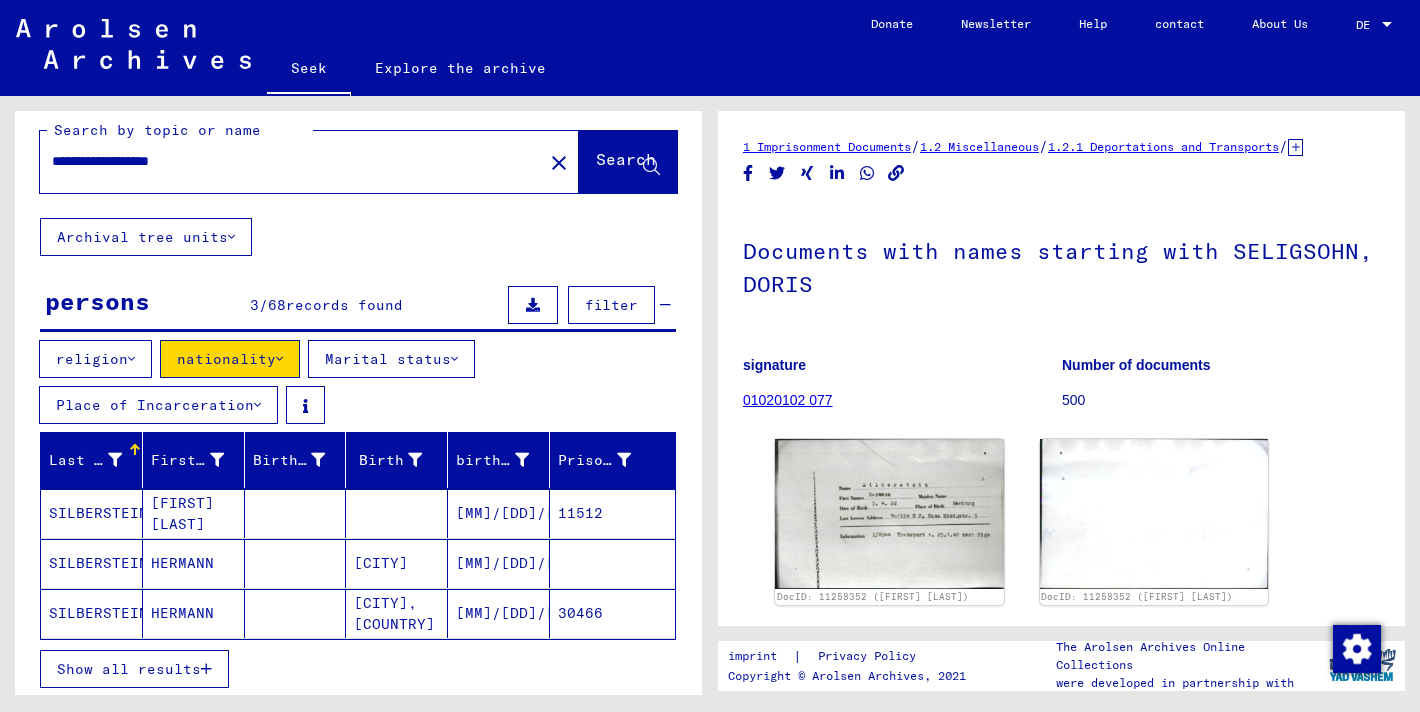 scroll, scrollTop: 0, scrollLeft: 0, axis: both 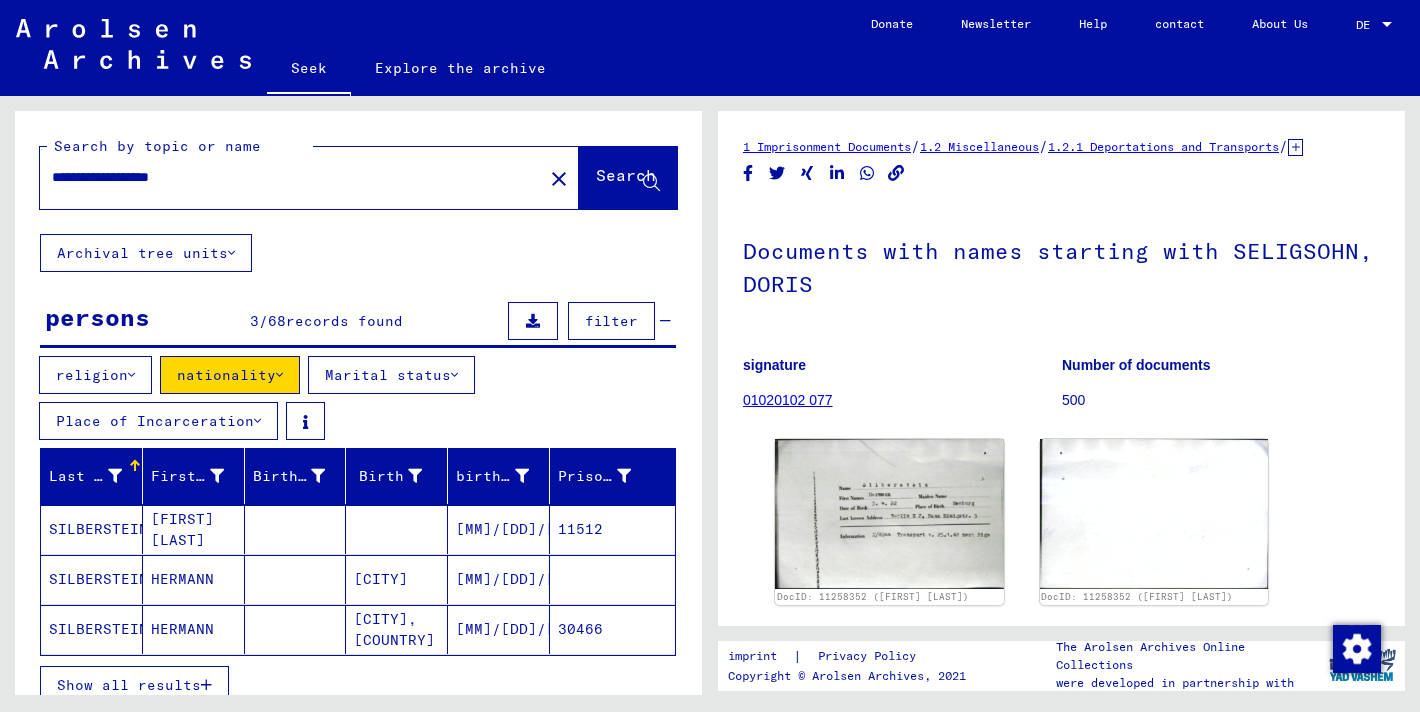 drag, startPoint x: 114, startPoint y: 179, endPoint x: 28, endPoint y: 175, distance: 86.09297 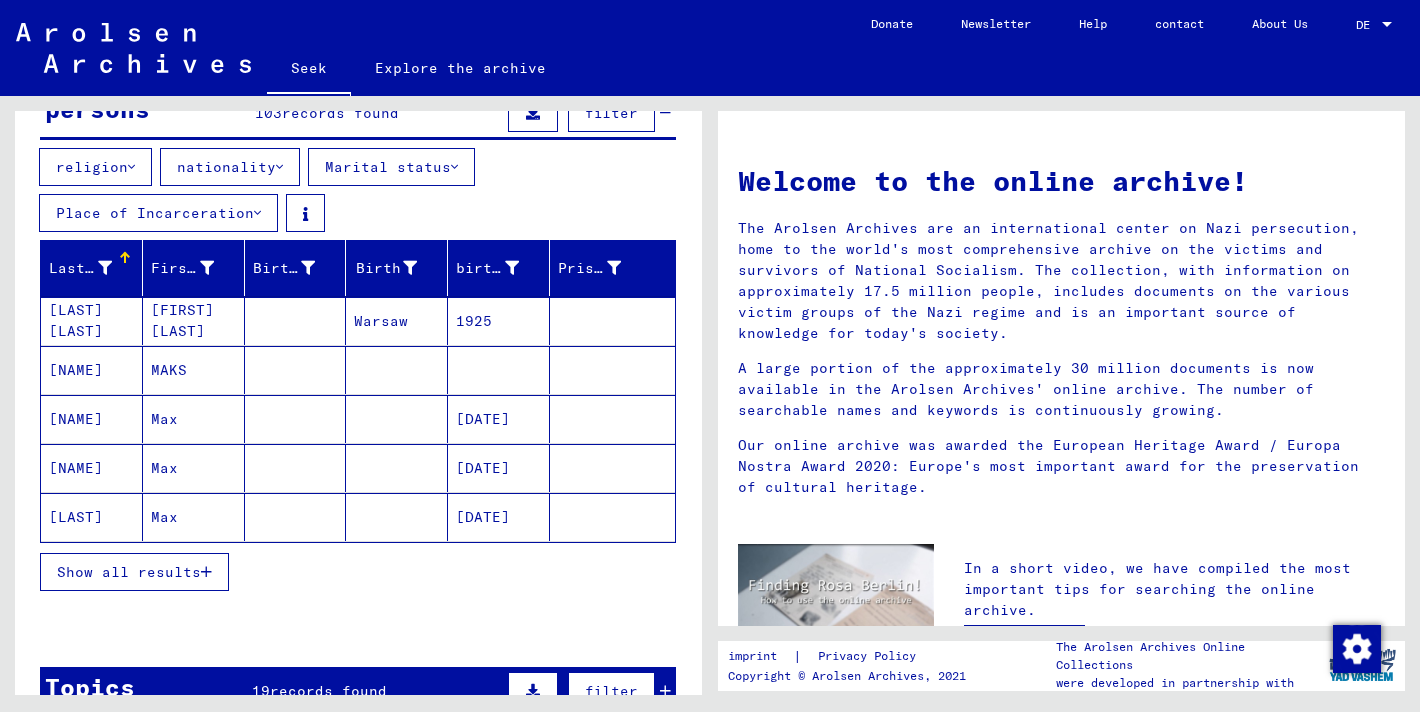 scroll, scrollTop: 224, scrollLeft: 0, axis: vertical 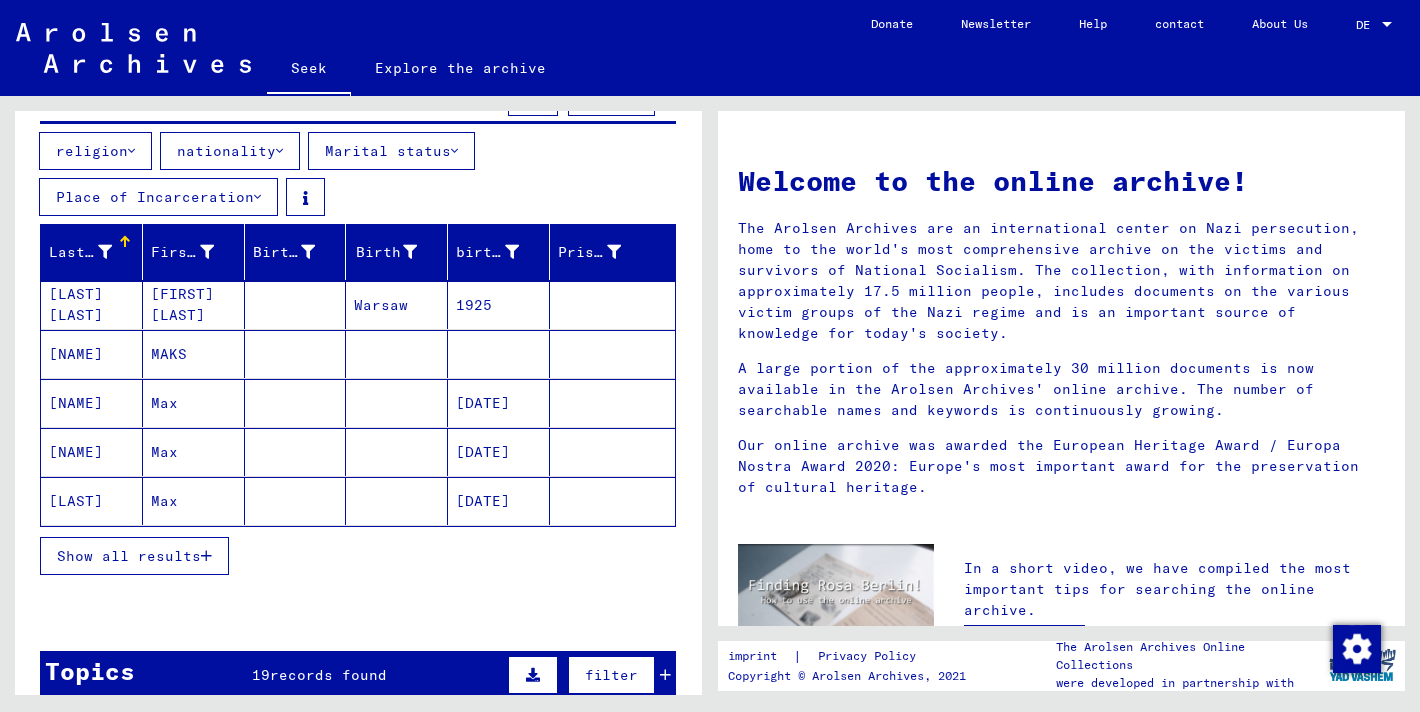 click on "Max" 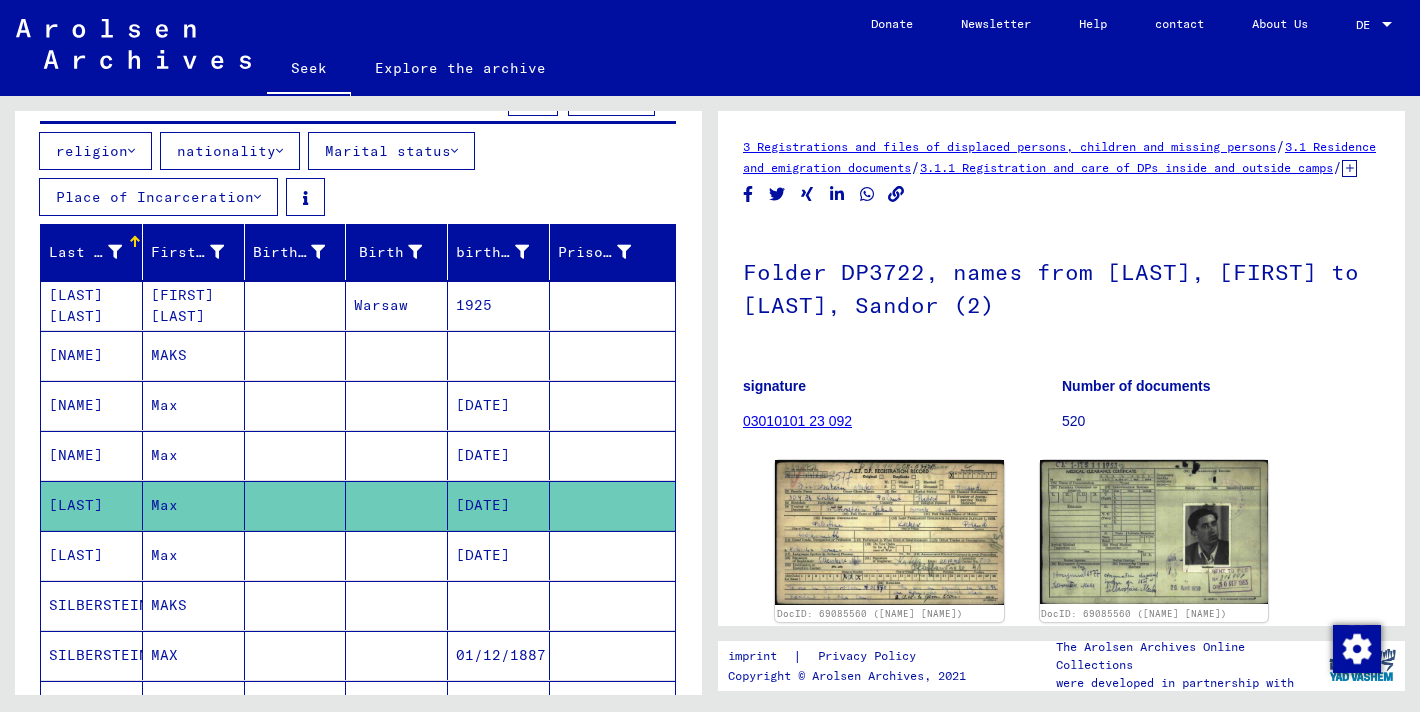 scroll, scrollTop: 0, scrollLeft: 0, axis: both 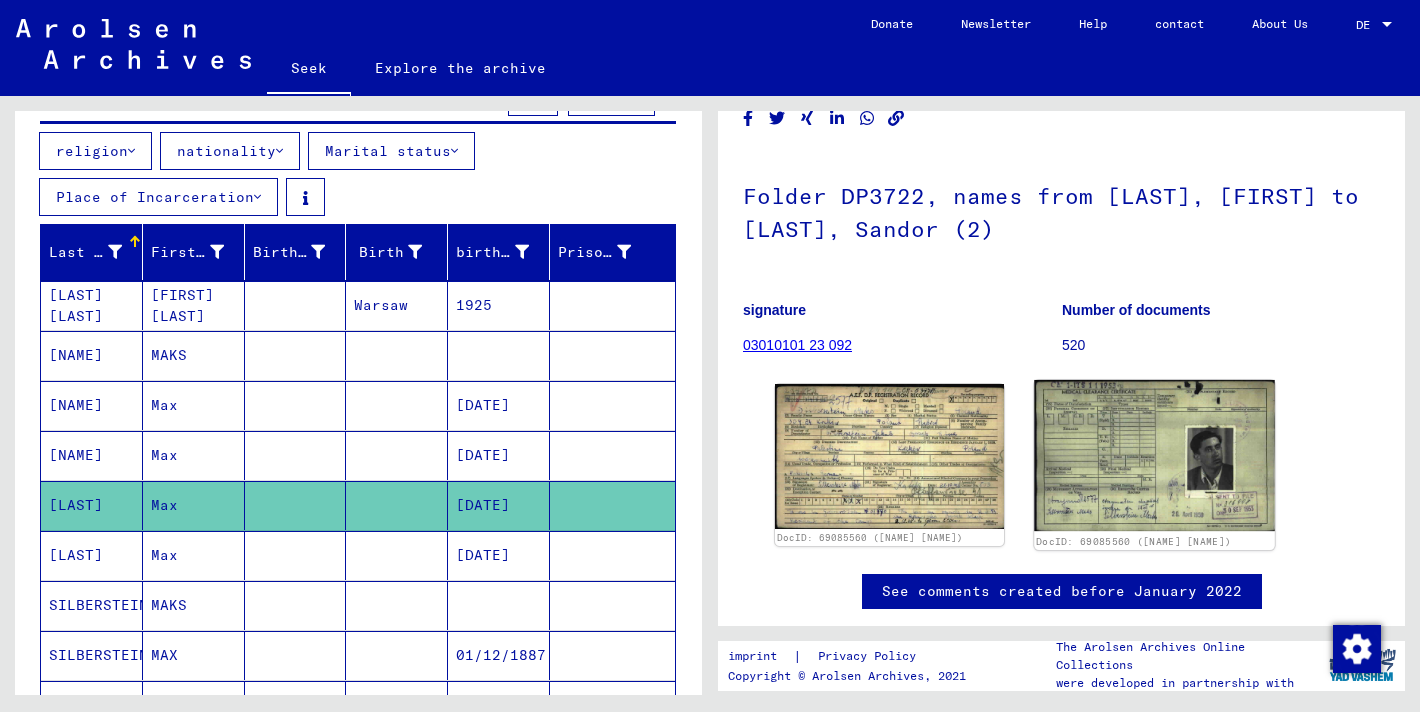 click 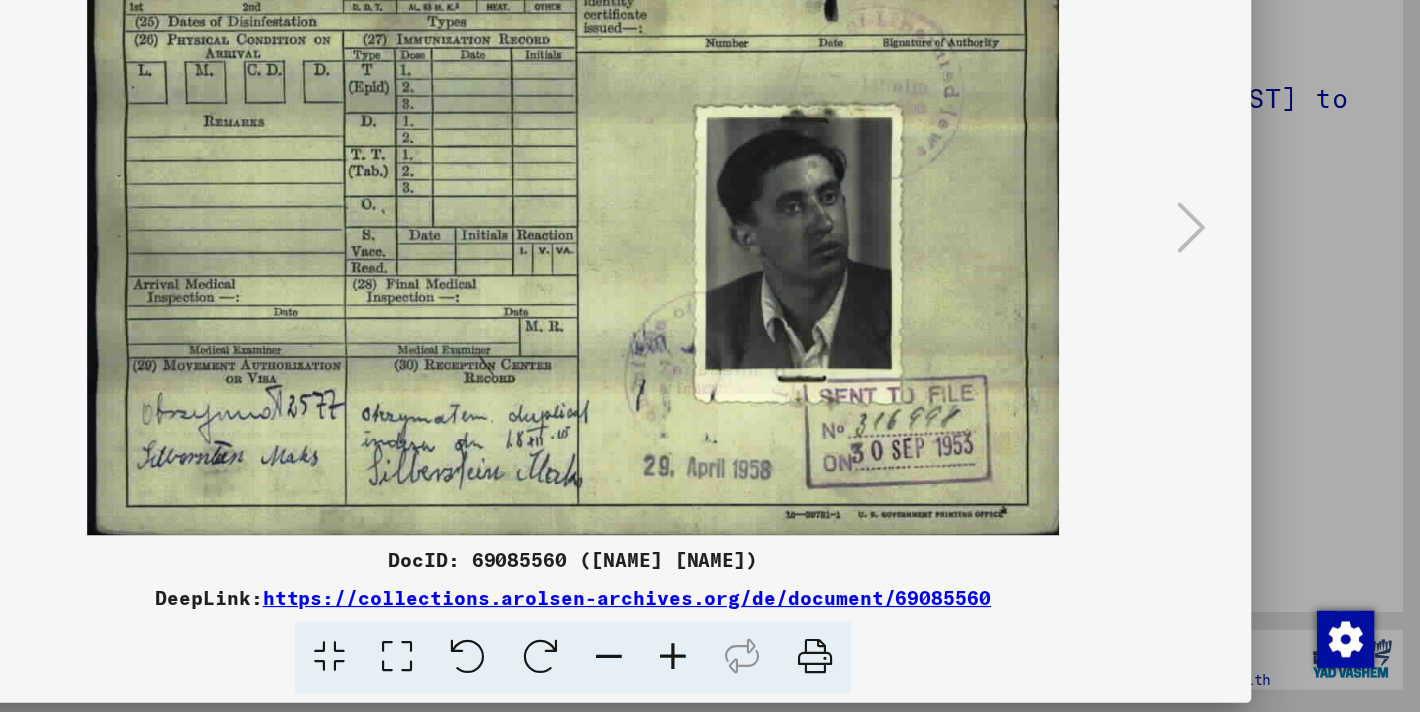 scroll, scrollTop: 0, scrollLeft: 0, axis: both 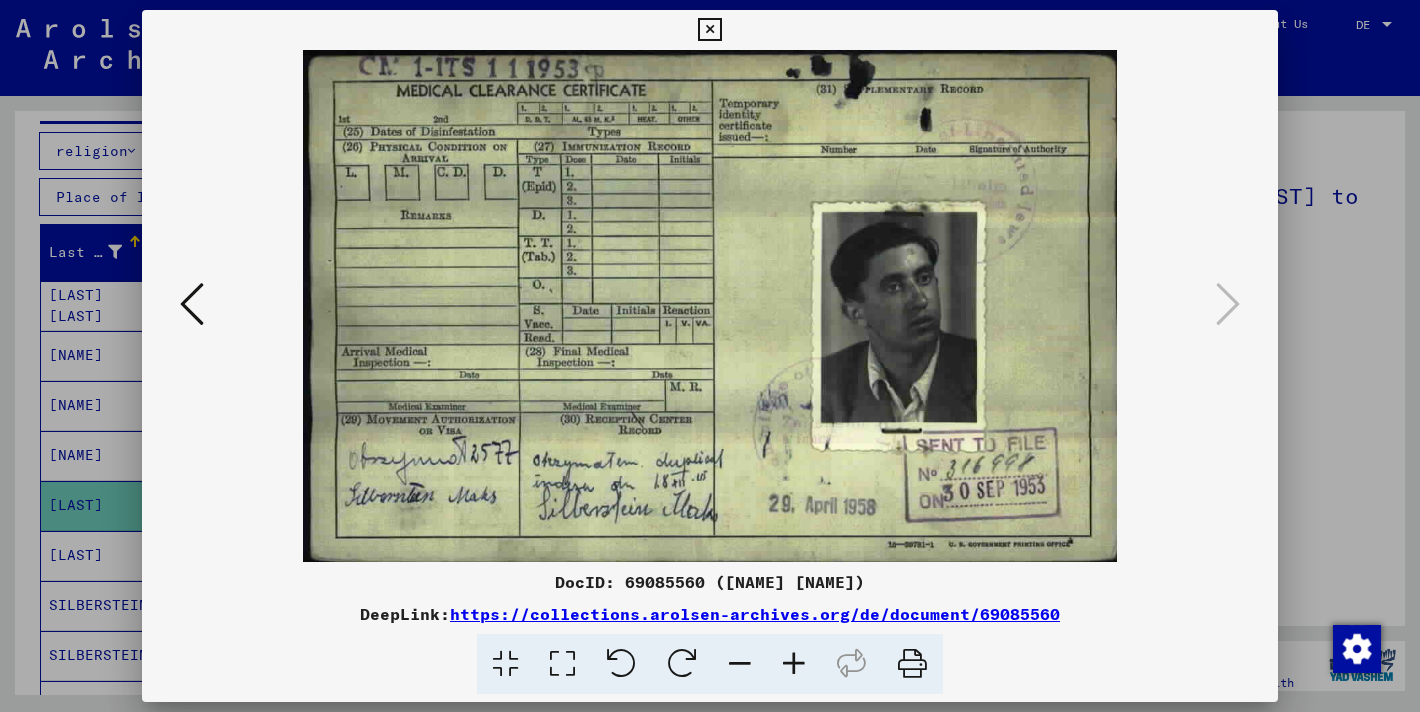 click at bounding box center [192, 304] 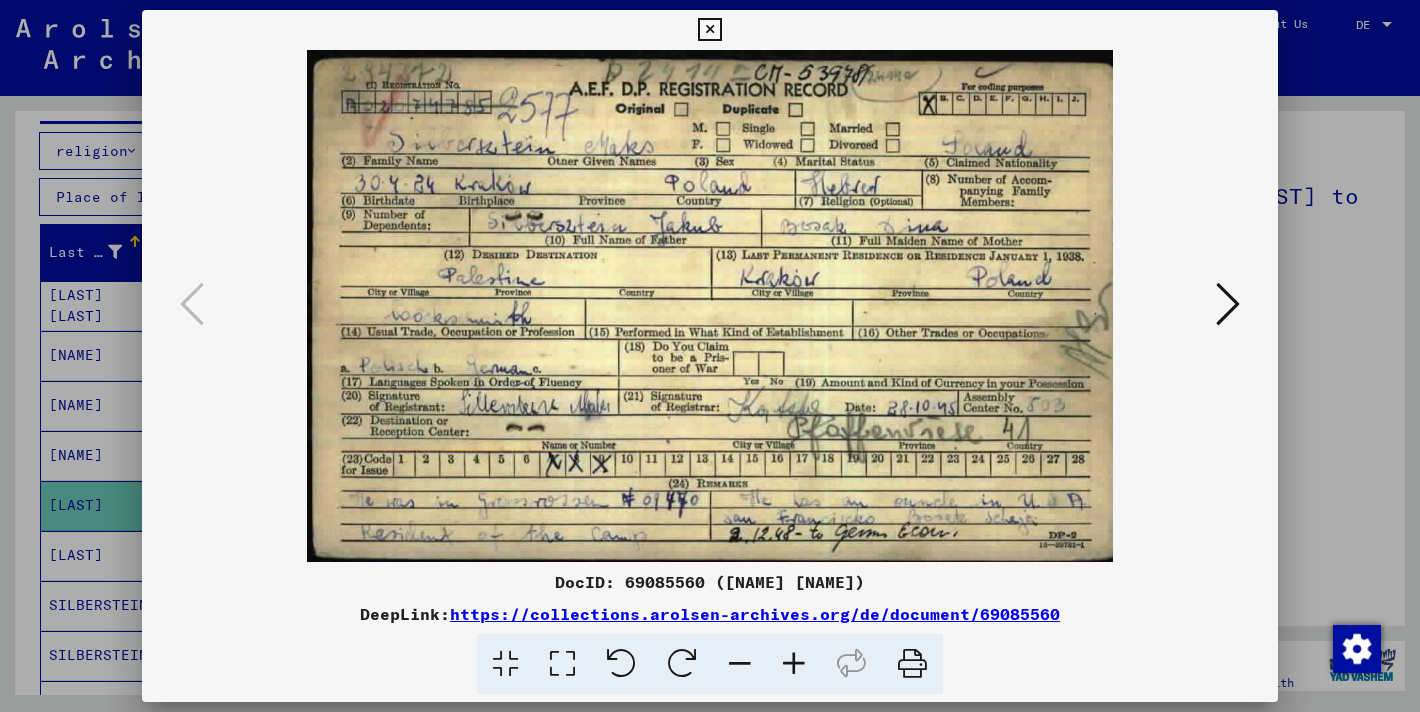 click at bounding box center (710, 356) 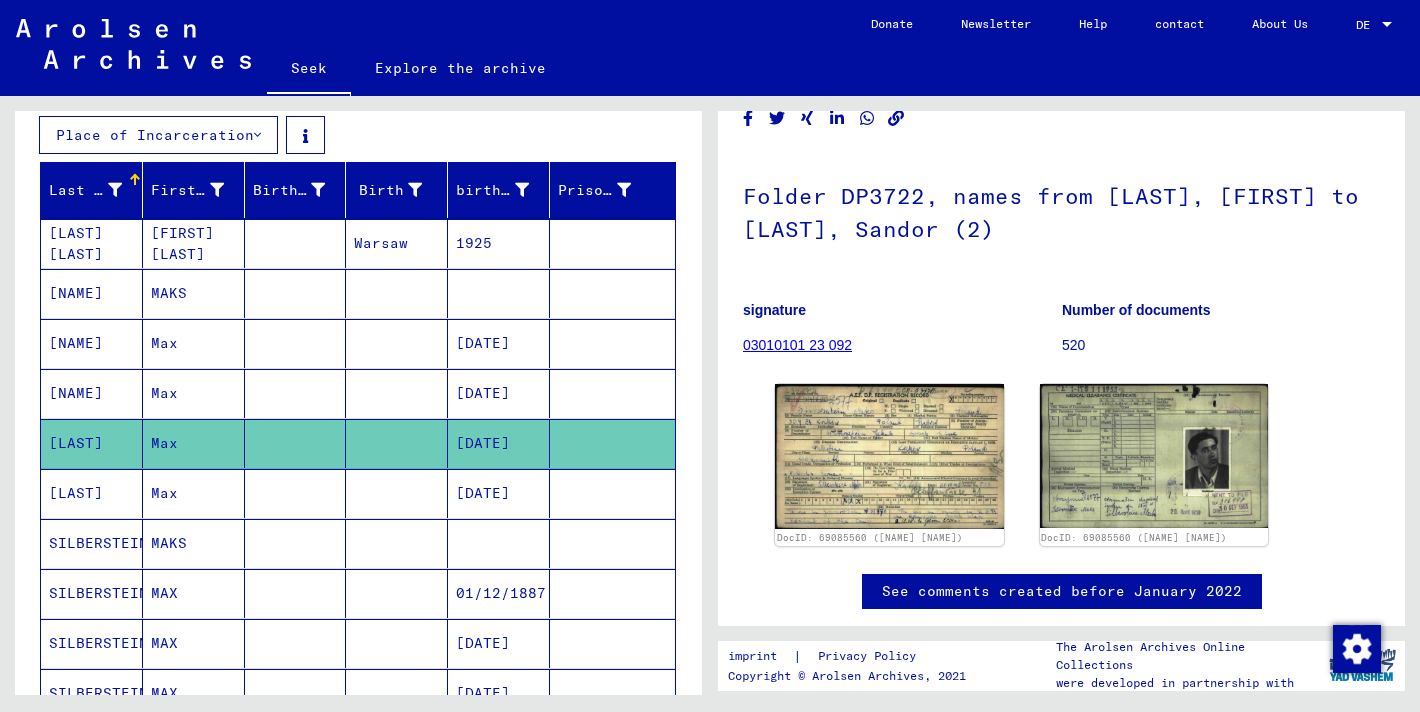 scroll, scrollTop: 288, scrollLeft: 0, axis: vertical 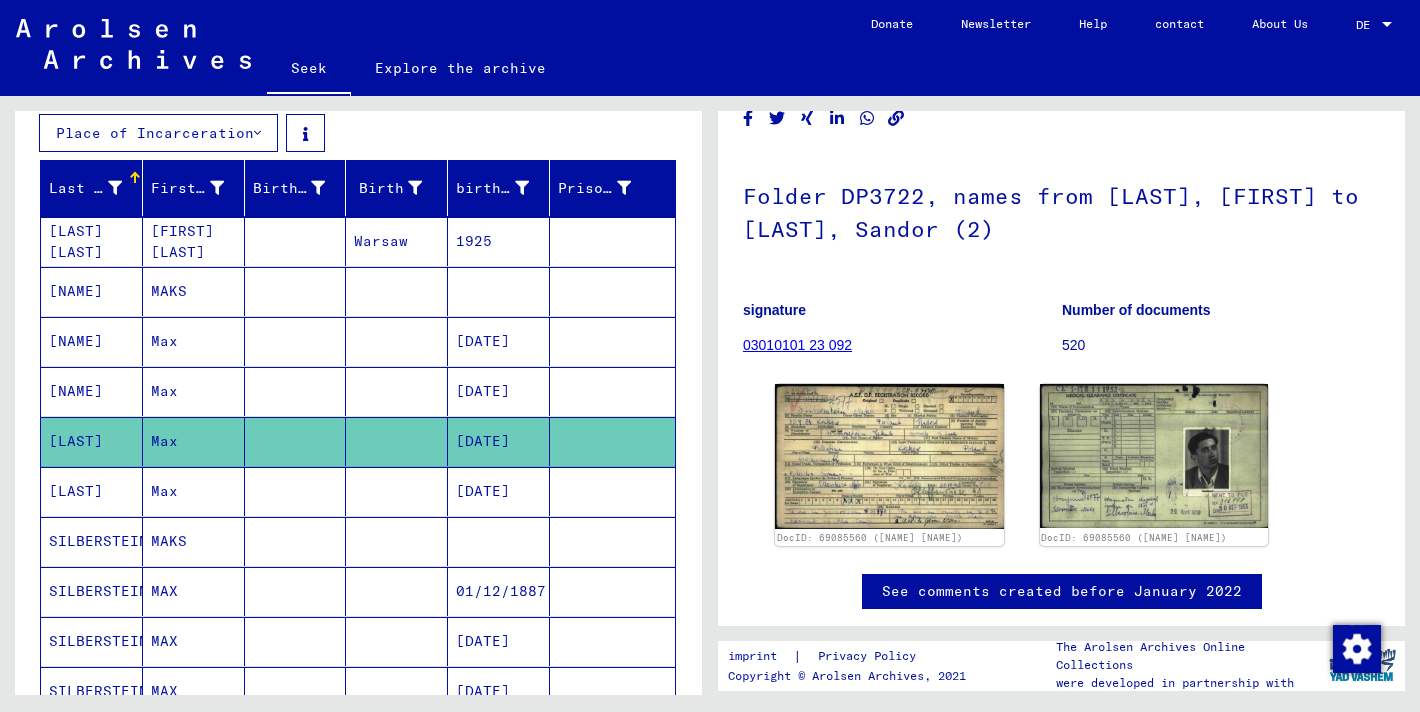 click at bounding box center (397, 541) 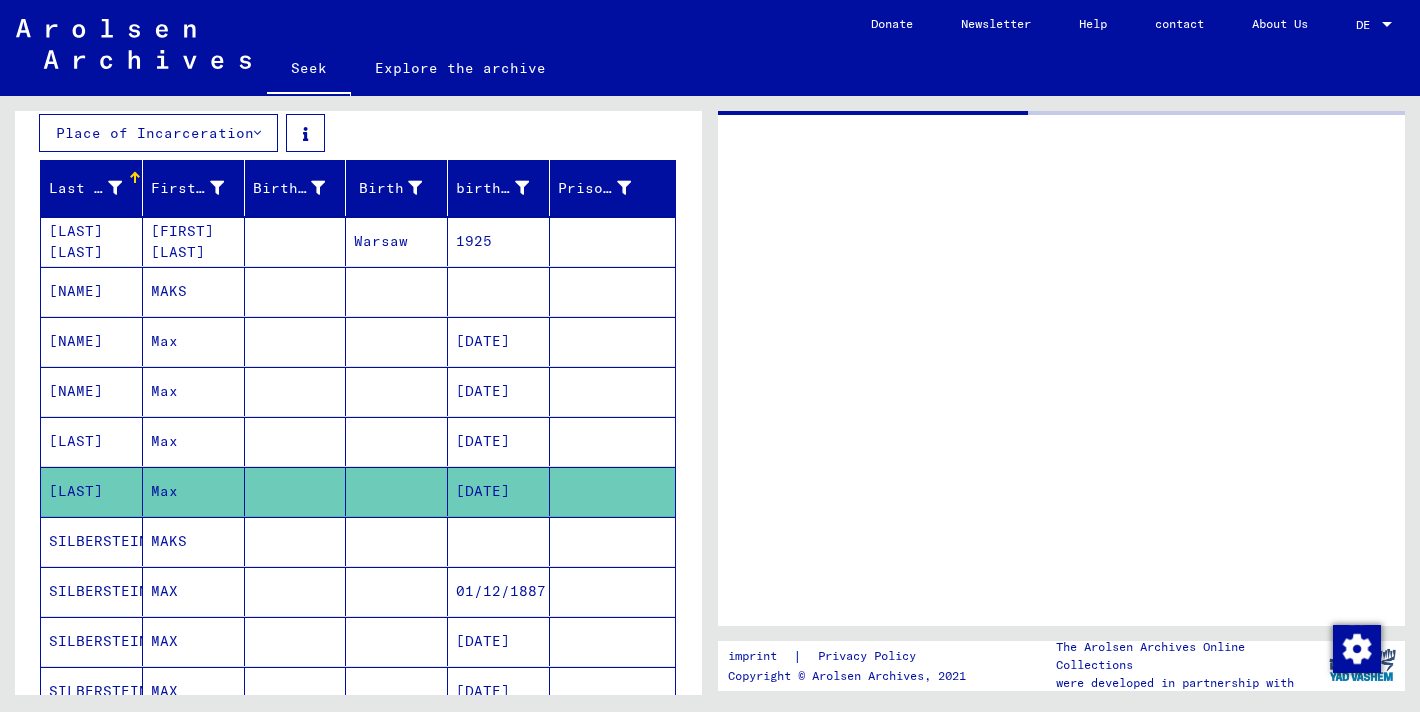 scroll, scrollTop: 0, scrollLeft: 0, axis: both 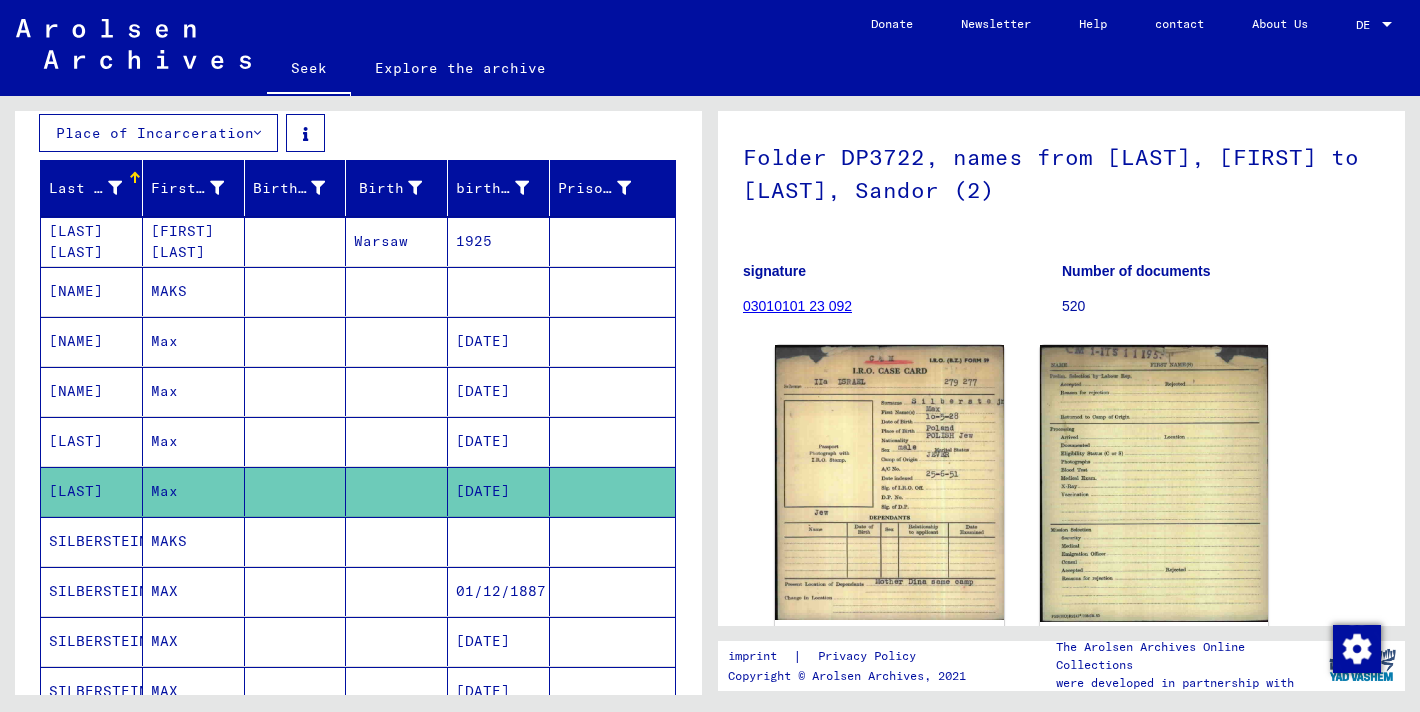 click 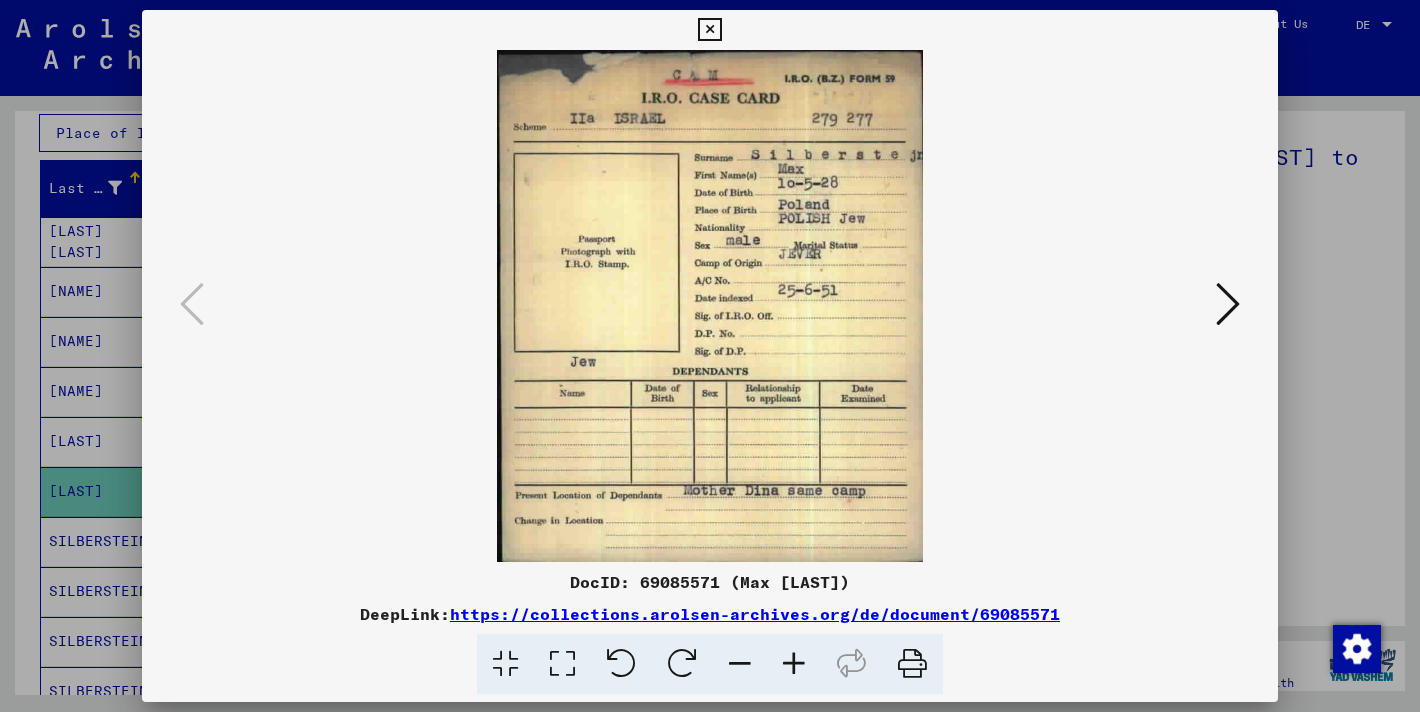 click at bounding box center [710, 356] 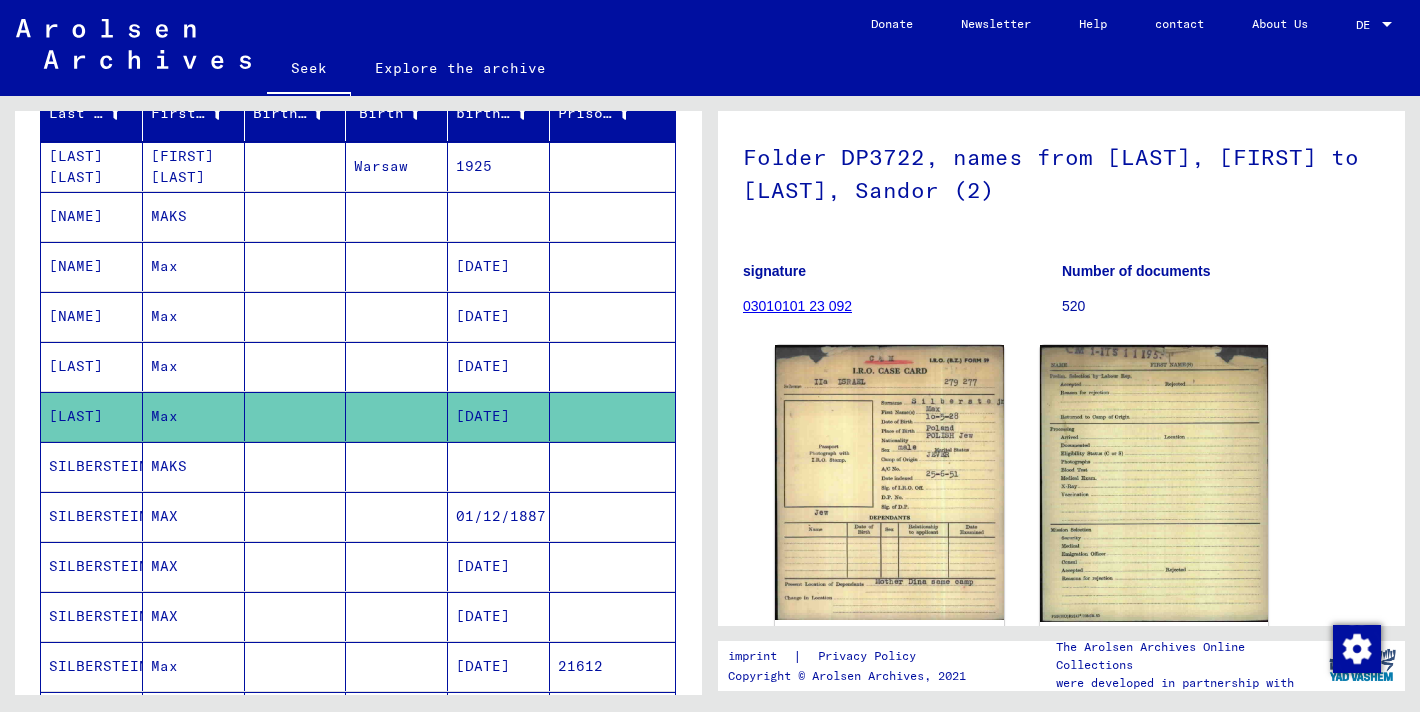 scroll, scrollTop: 367, scrollLeft: 0, axis: vertical 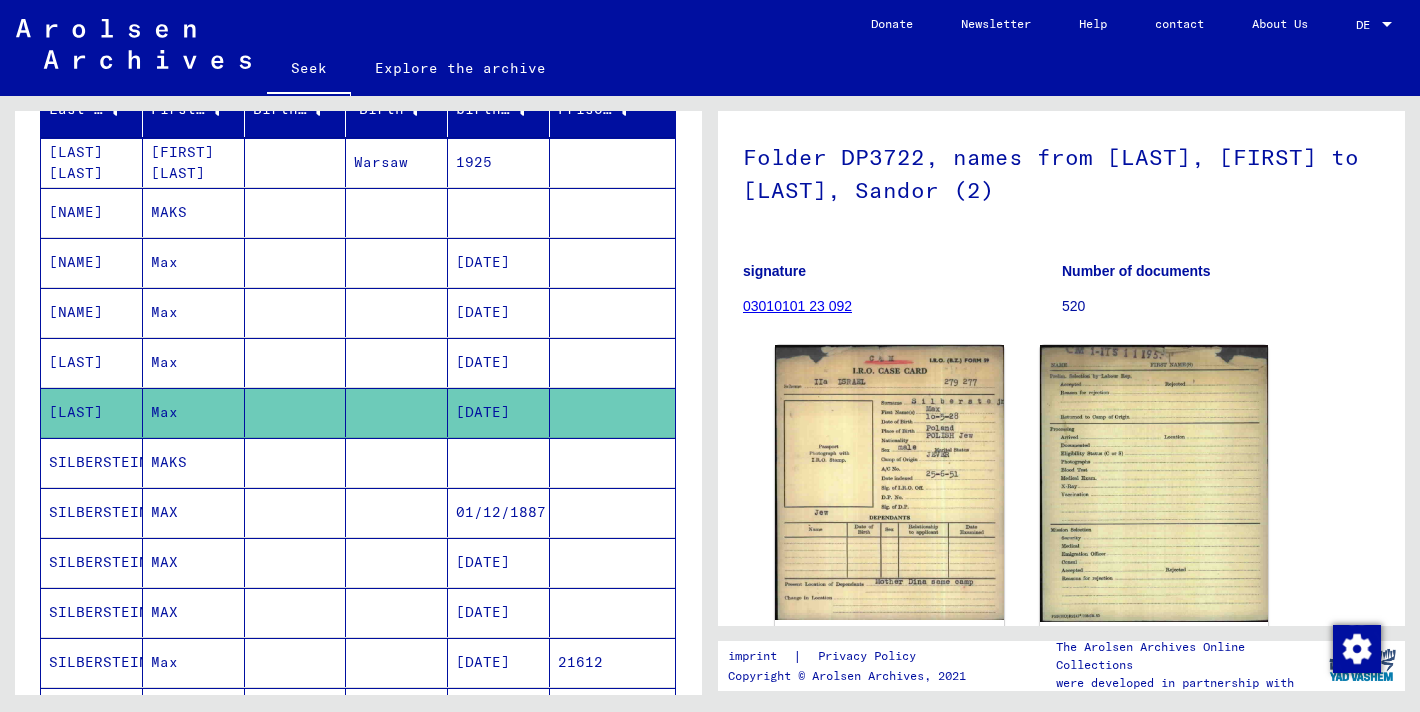 click at bounding box center (397, 512) 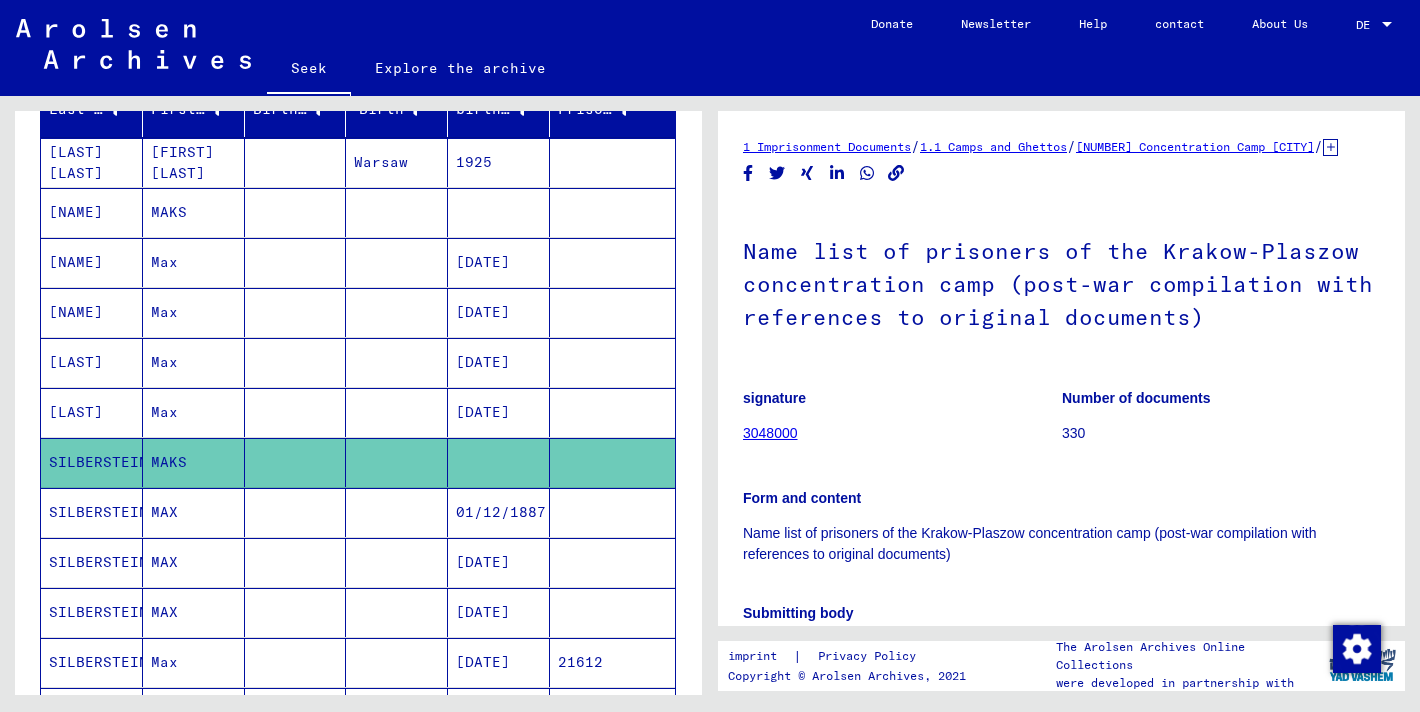 scroll, scrollTop: 183, scrollLeft: 0, axis: vertical 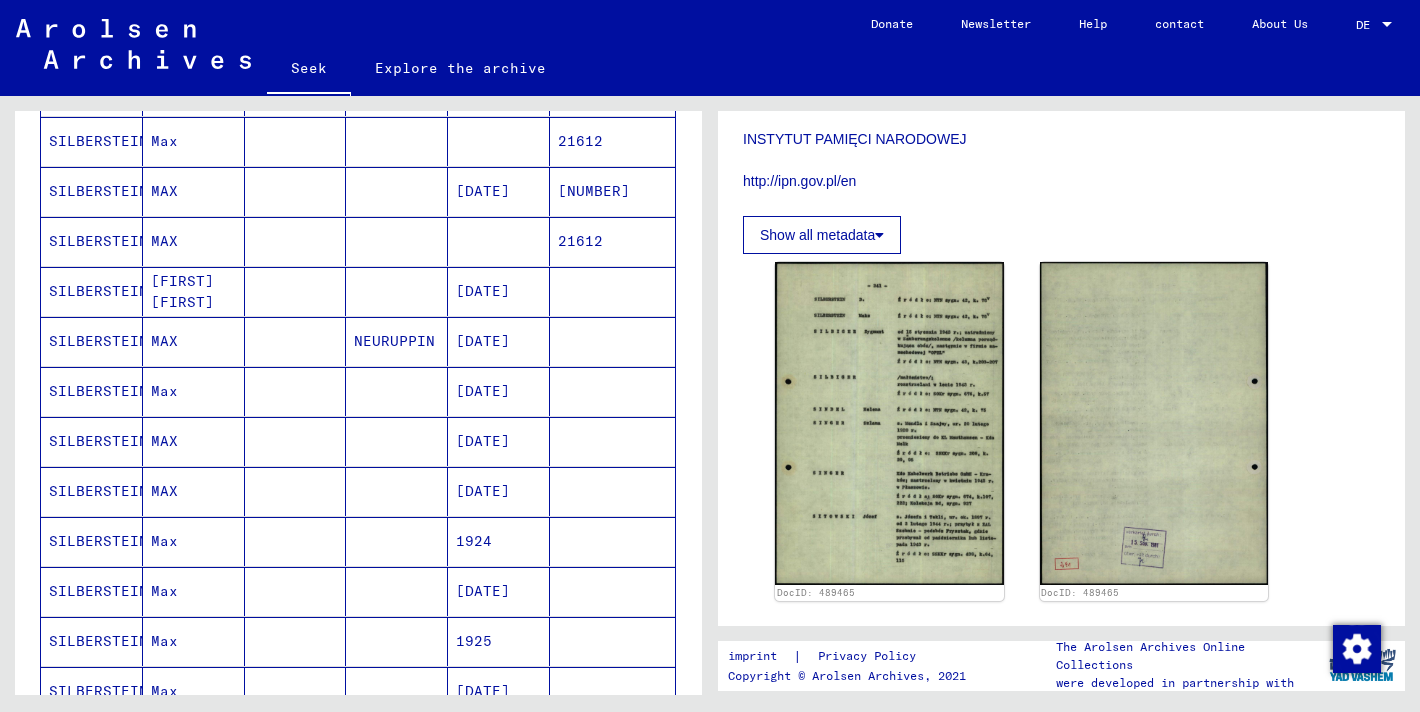 click at bounding box center [296, 541] 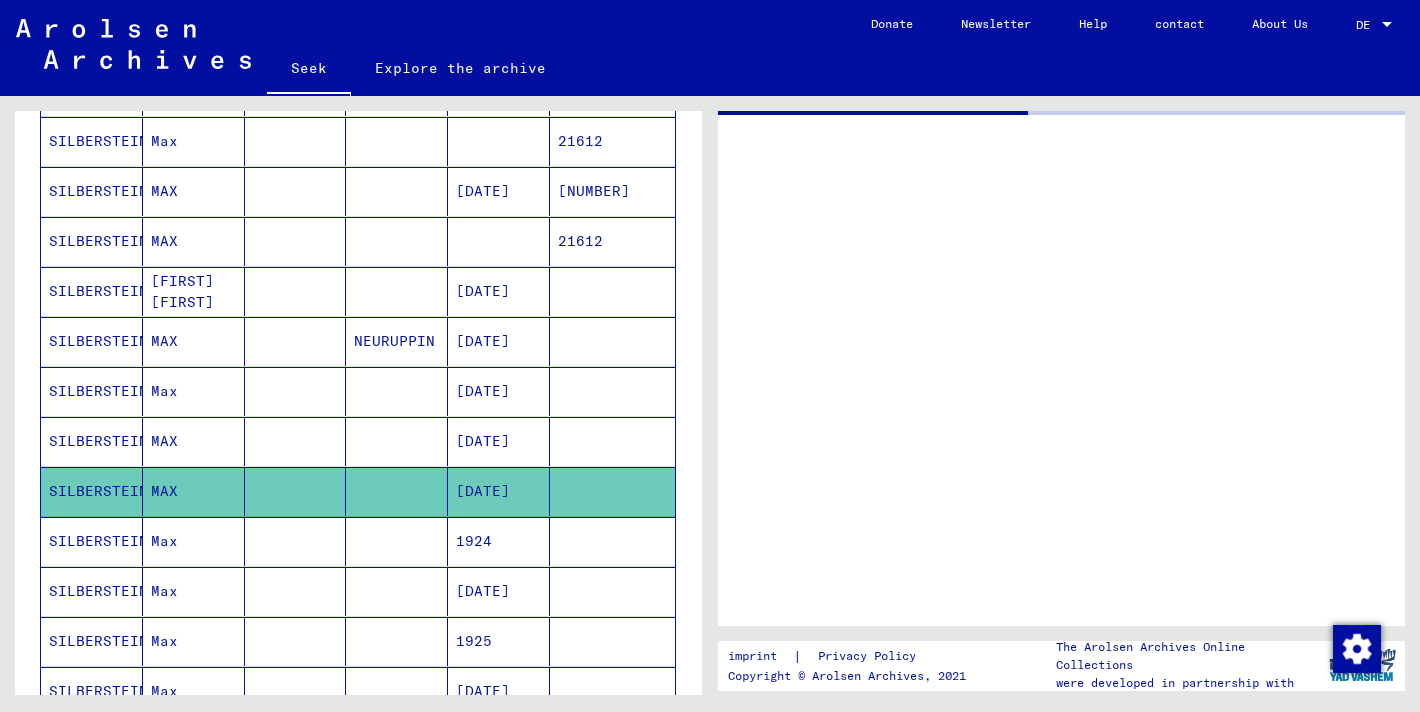 scroll, scrollTop: 0, scrollLeft: 0, axis: both 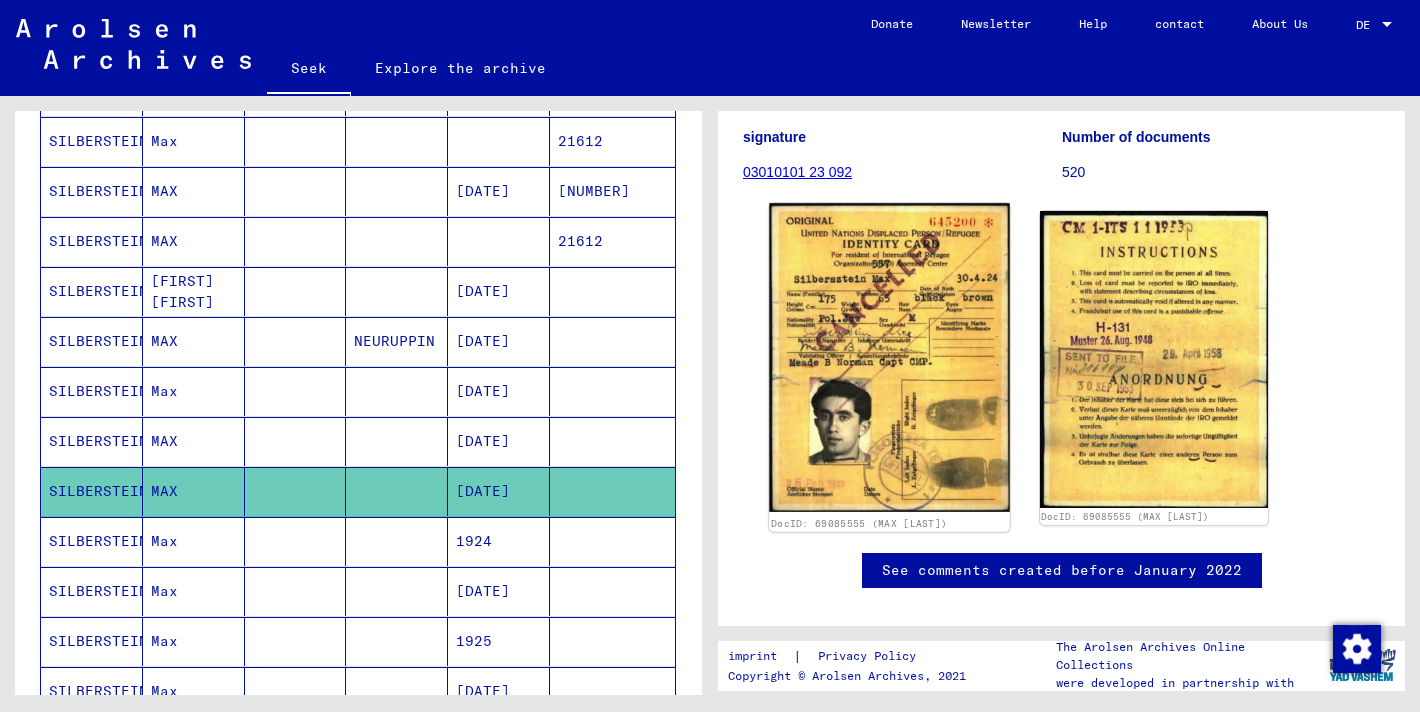 click 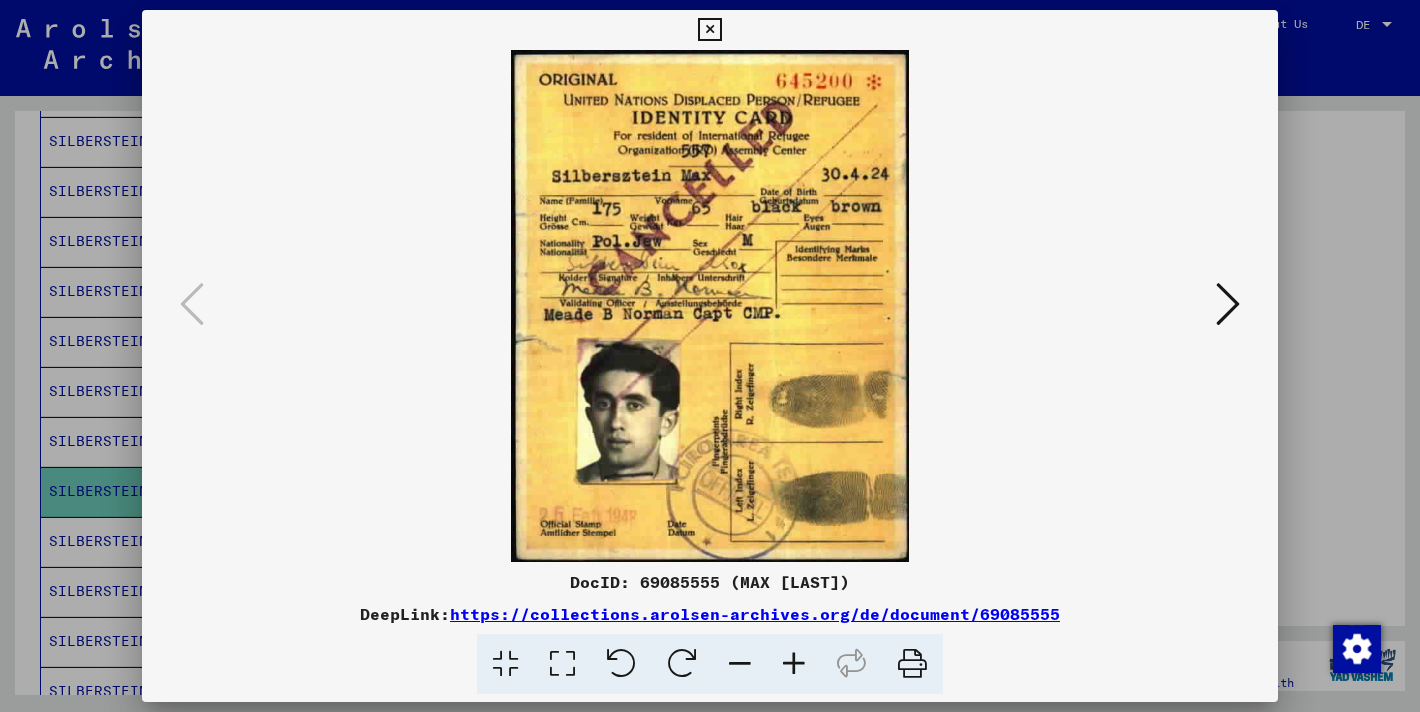 click at bounding box center (1228, 304) 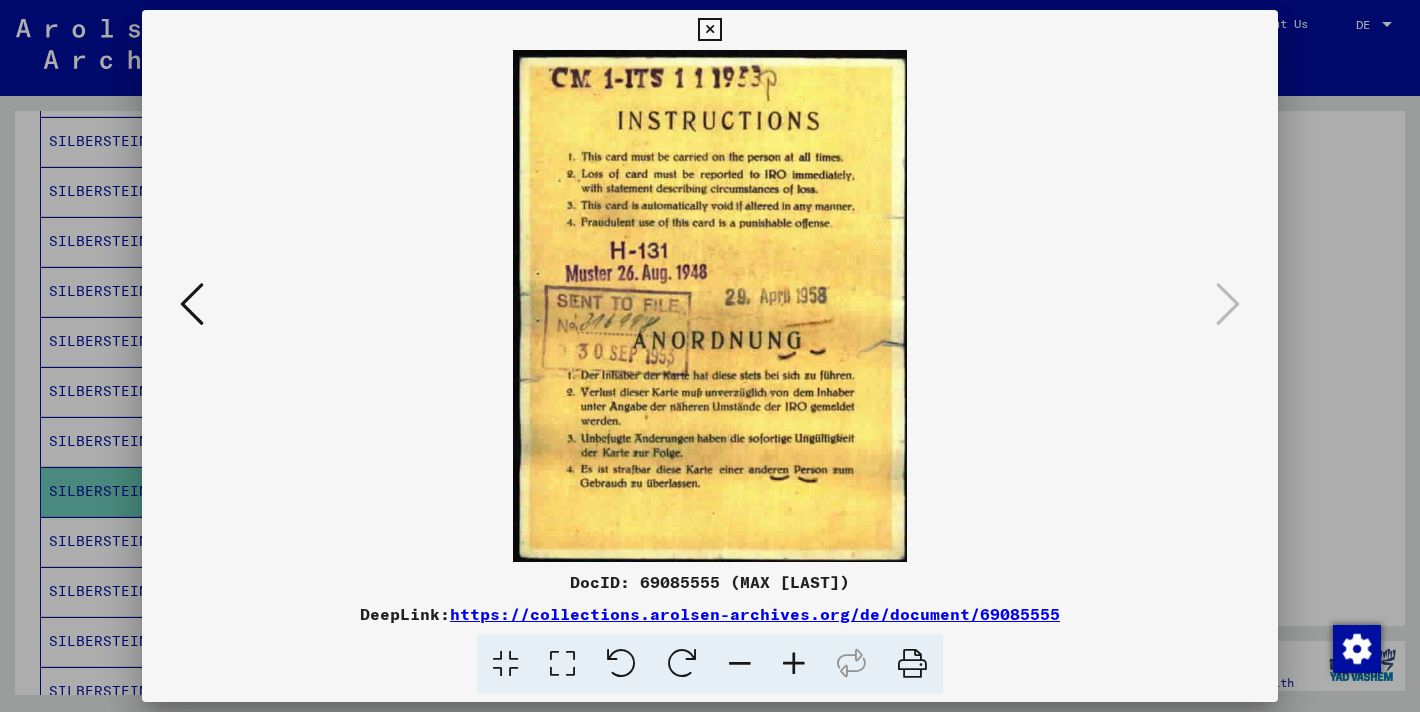 click at bounding box center (710, 356) 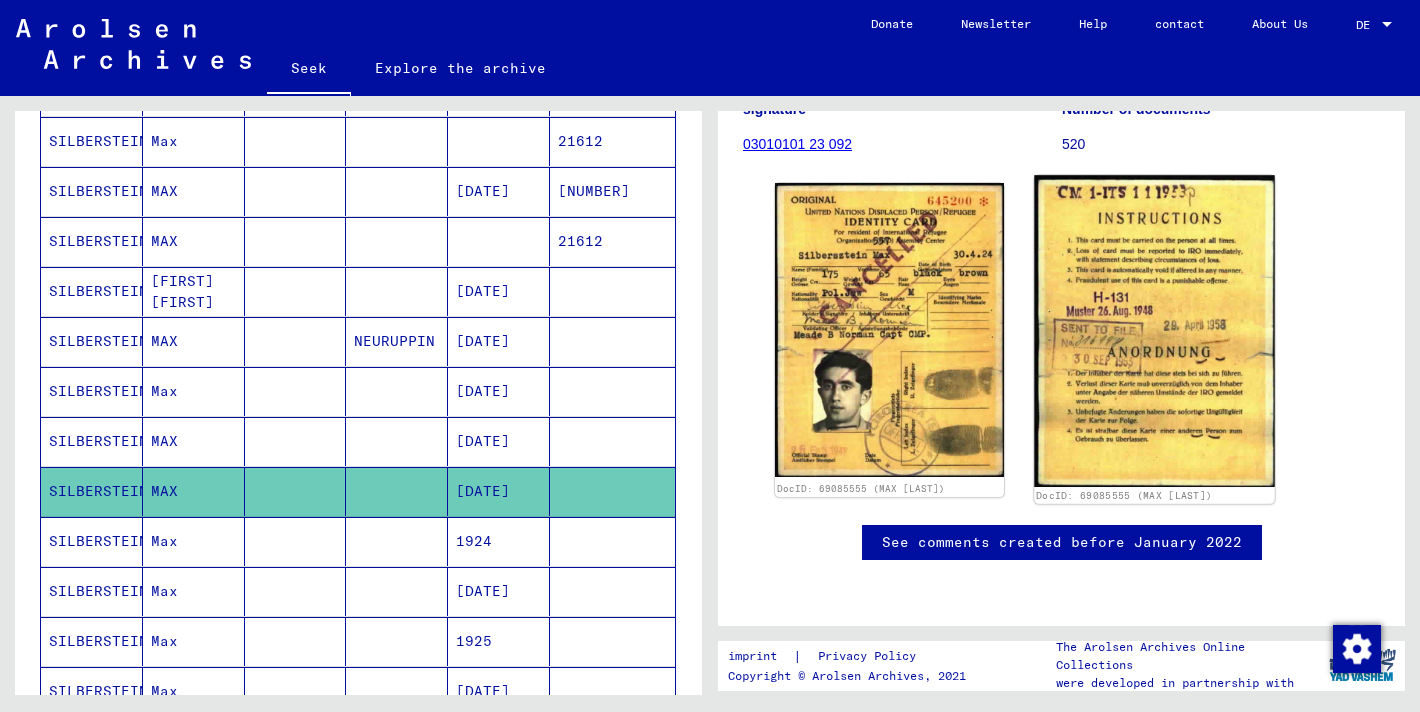 scroll, scrollTop: 528, scrollLeft: 0, axis: vertical 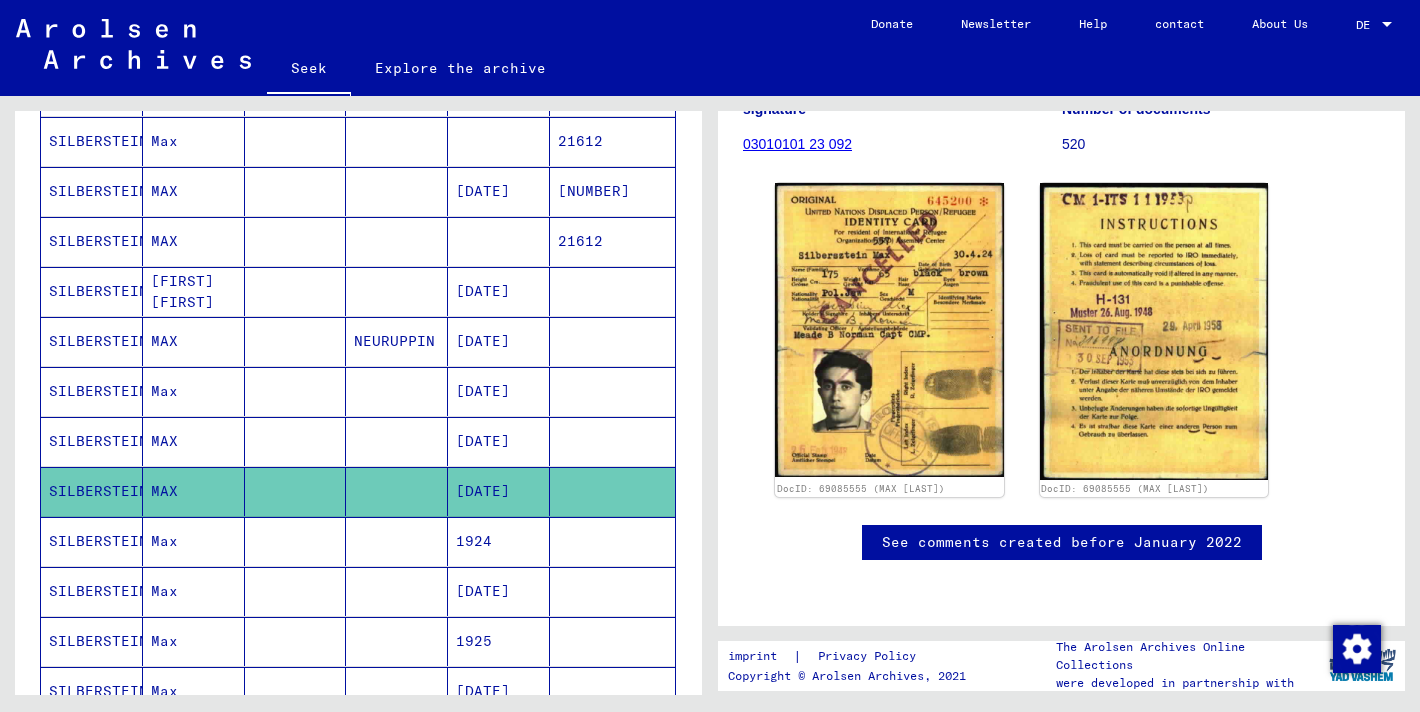 click on "Max" at bounding box center [164, 591] 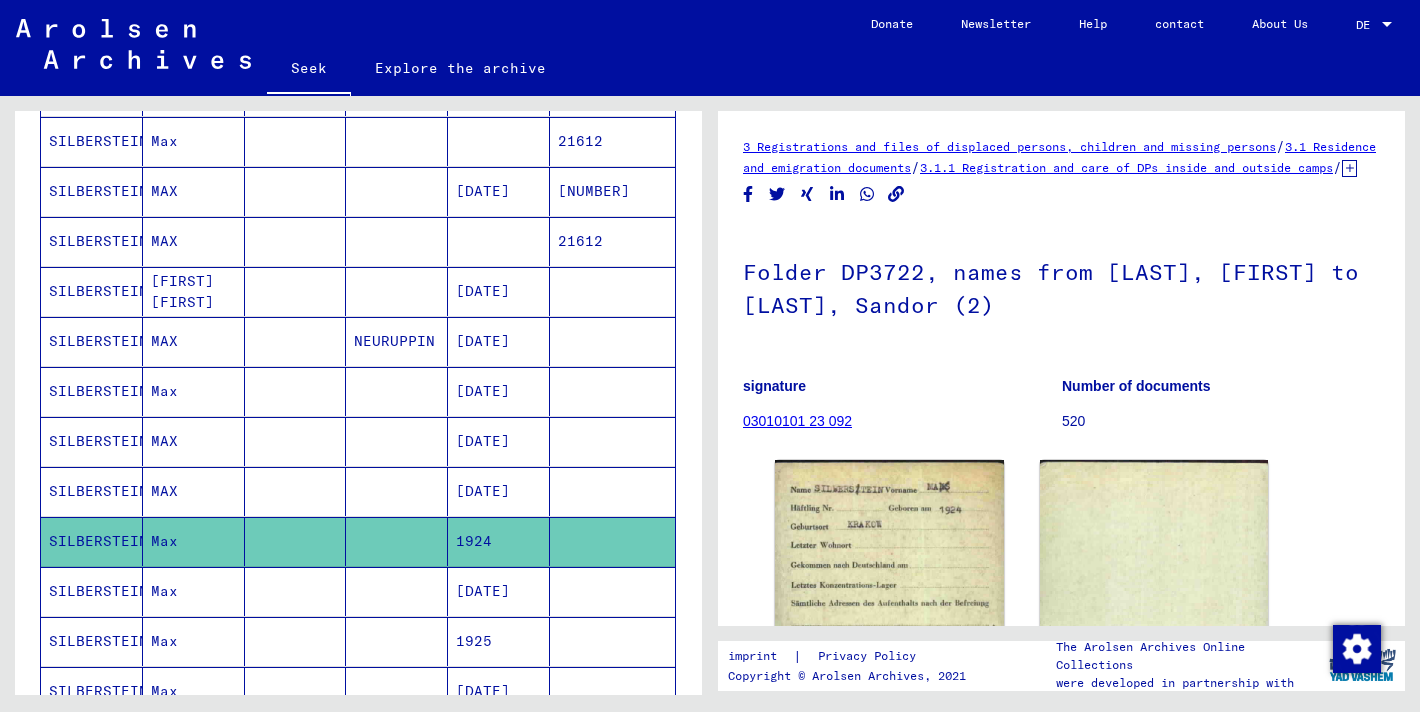 scroll, scrollTop: 0, scrollLeft: 0, axis: both 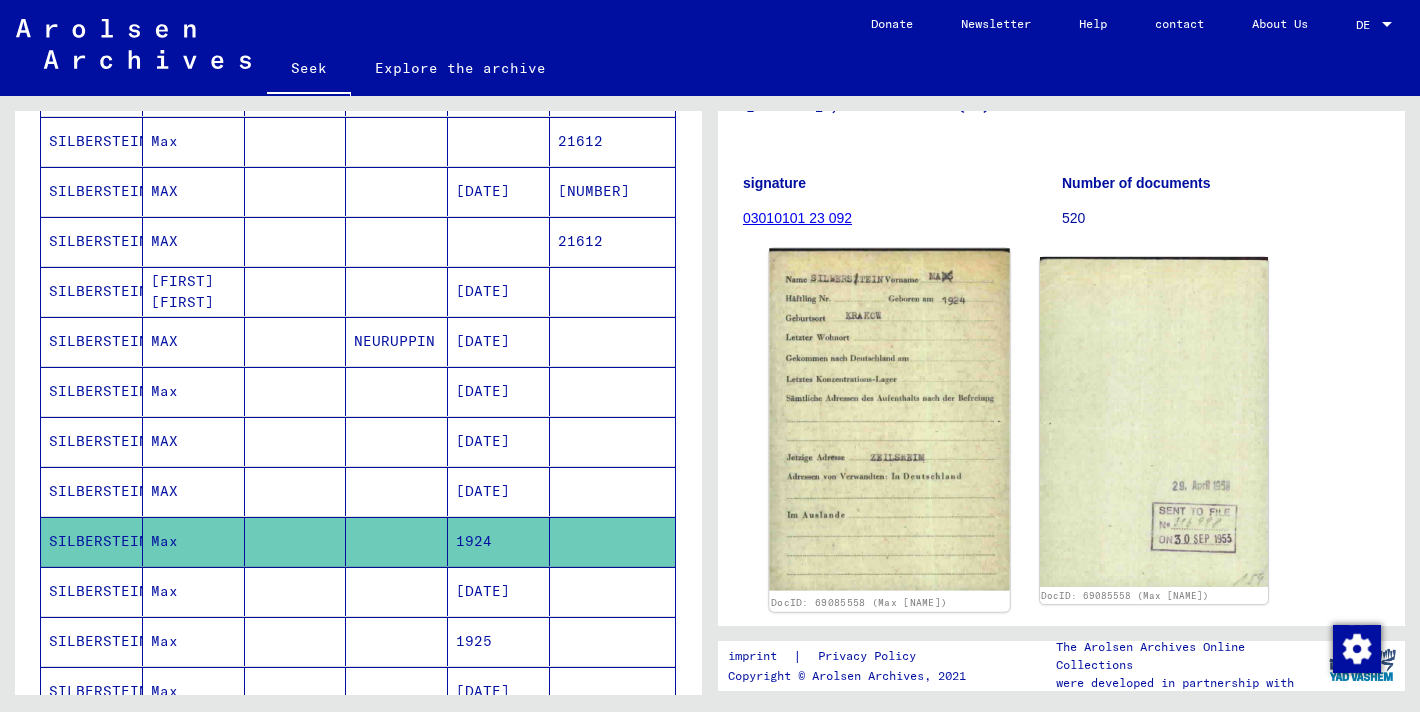 click 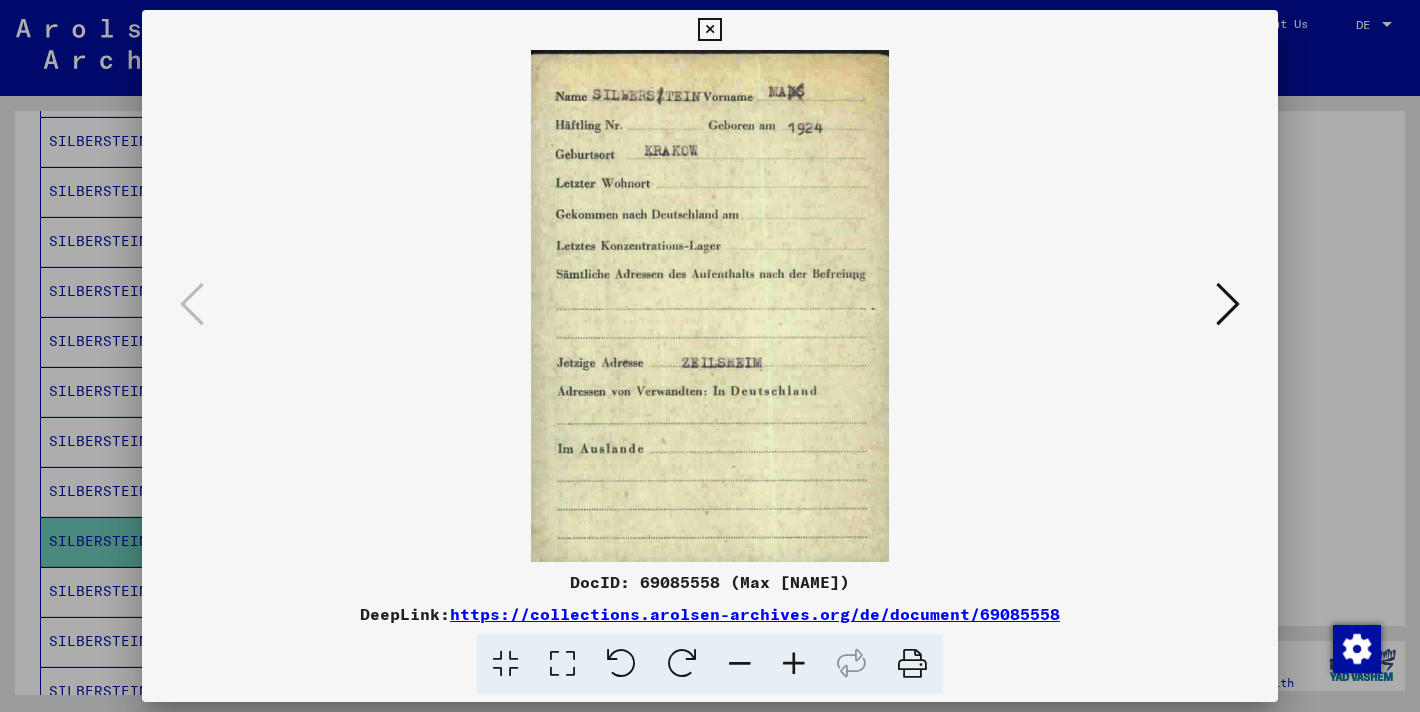 click at bounding box center (710, 356) 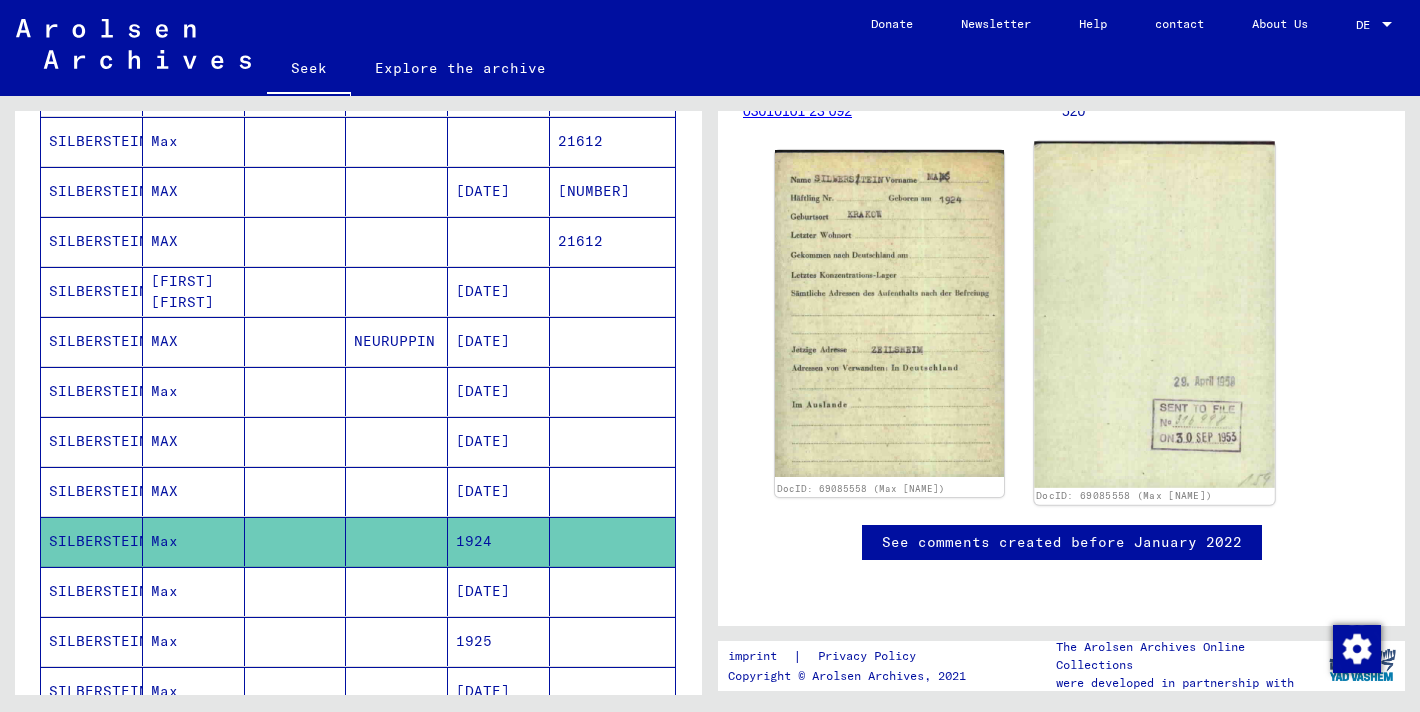 scroll, scrollTop: 371, scrollLeft: 0, axis: vertical 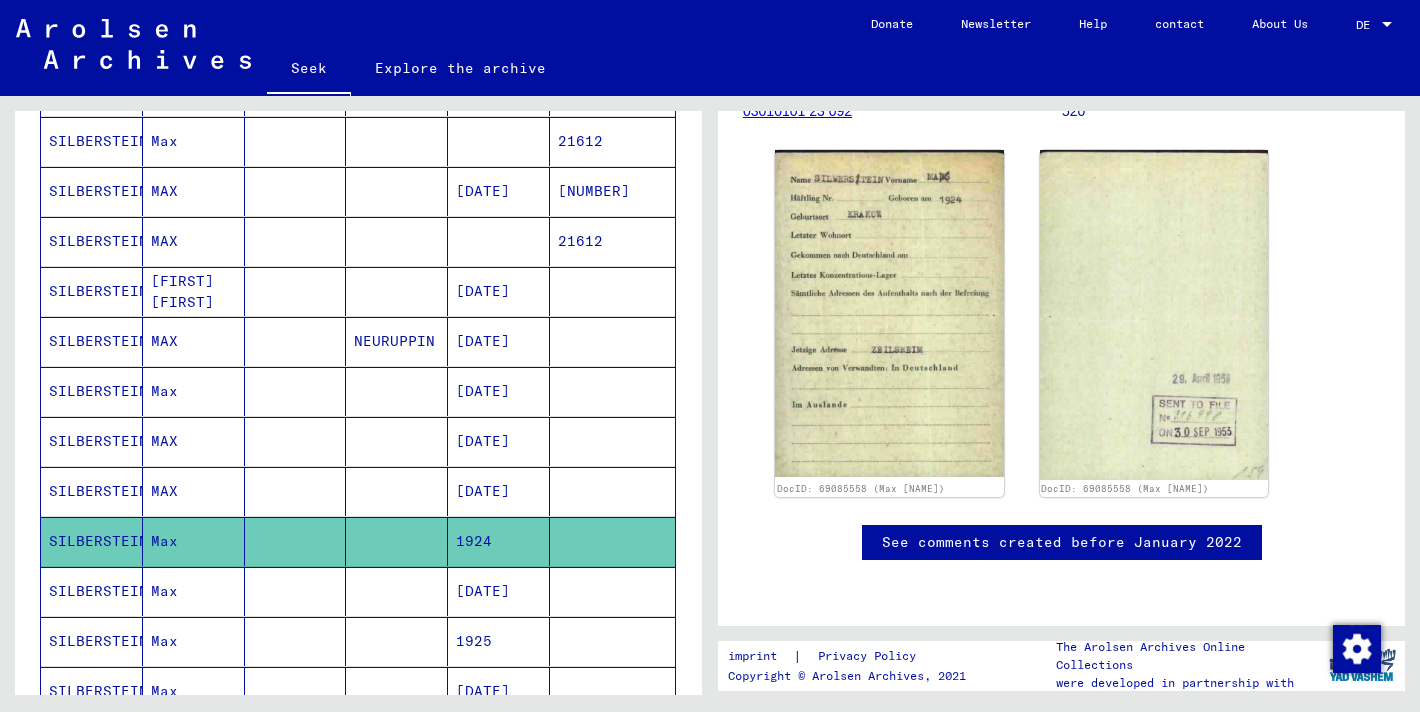 click at bounding box center (397, 641) 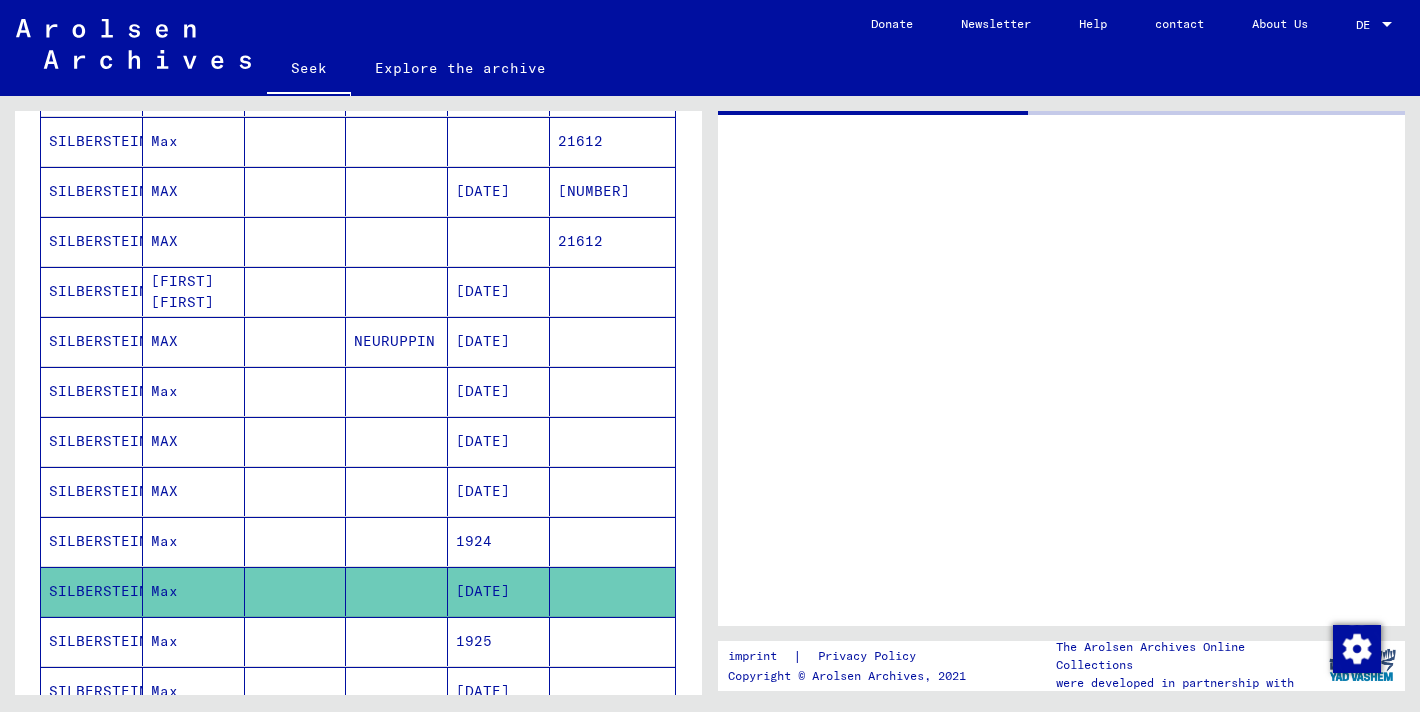scroll, scrollTop: 0, scrollLeft: 0, axis: both 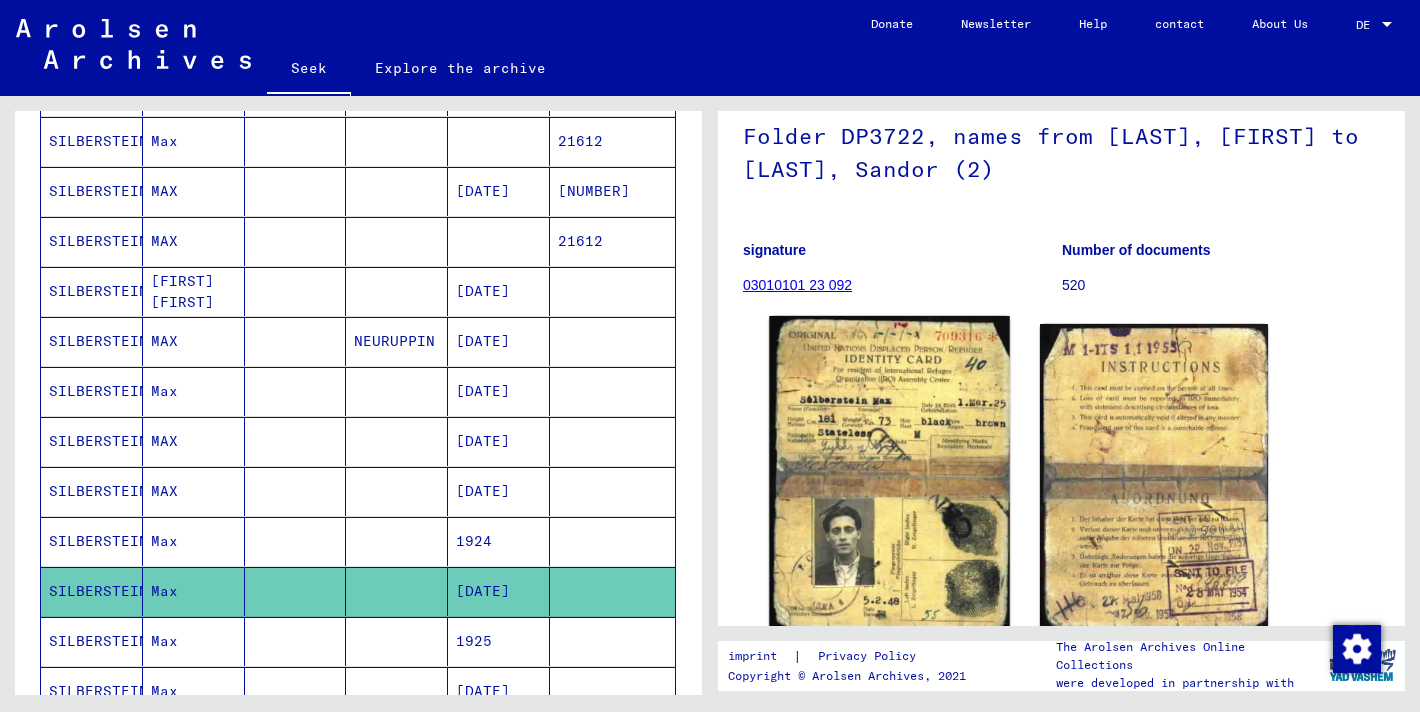 click 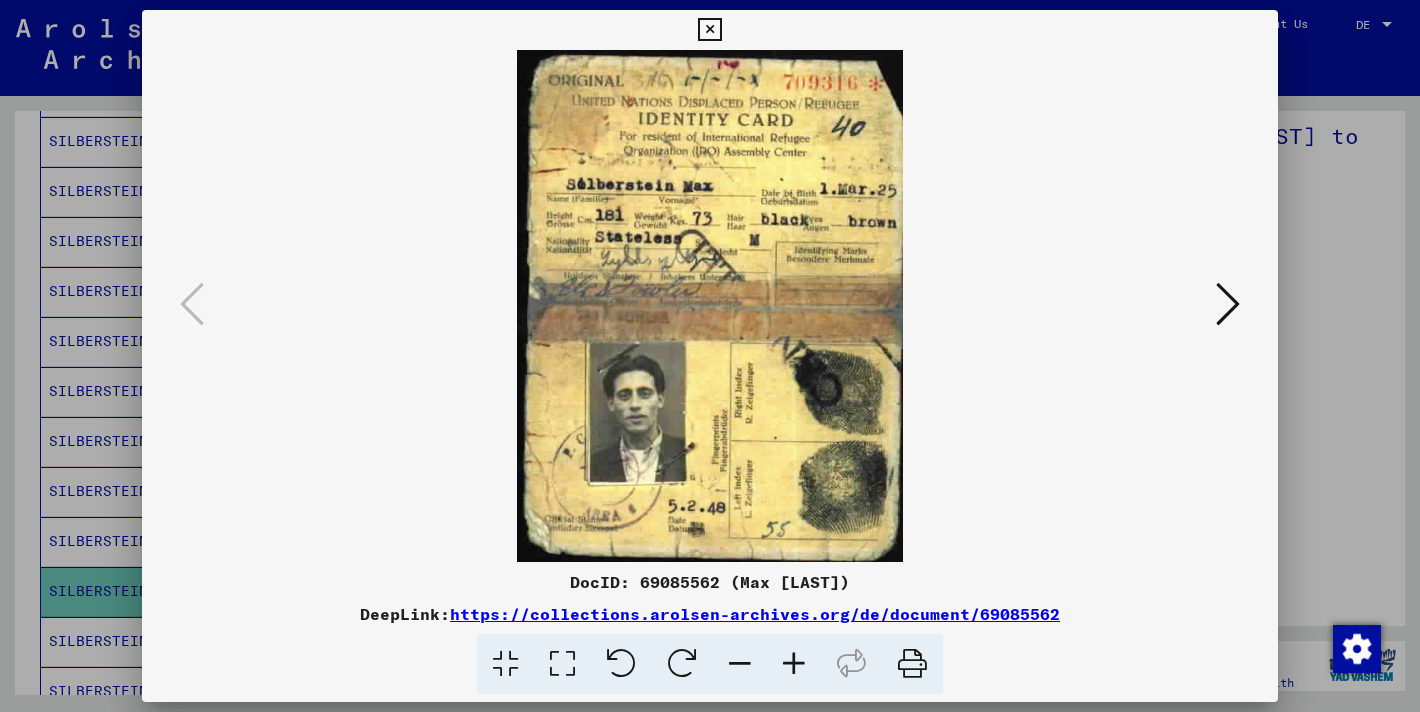 click at bounding box center (710, 306) 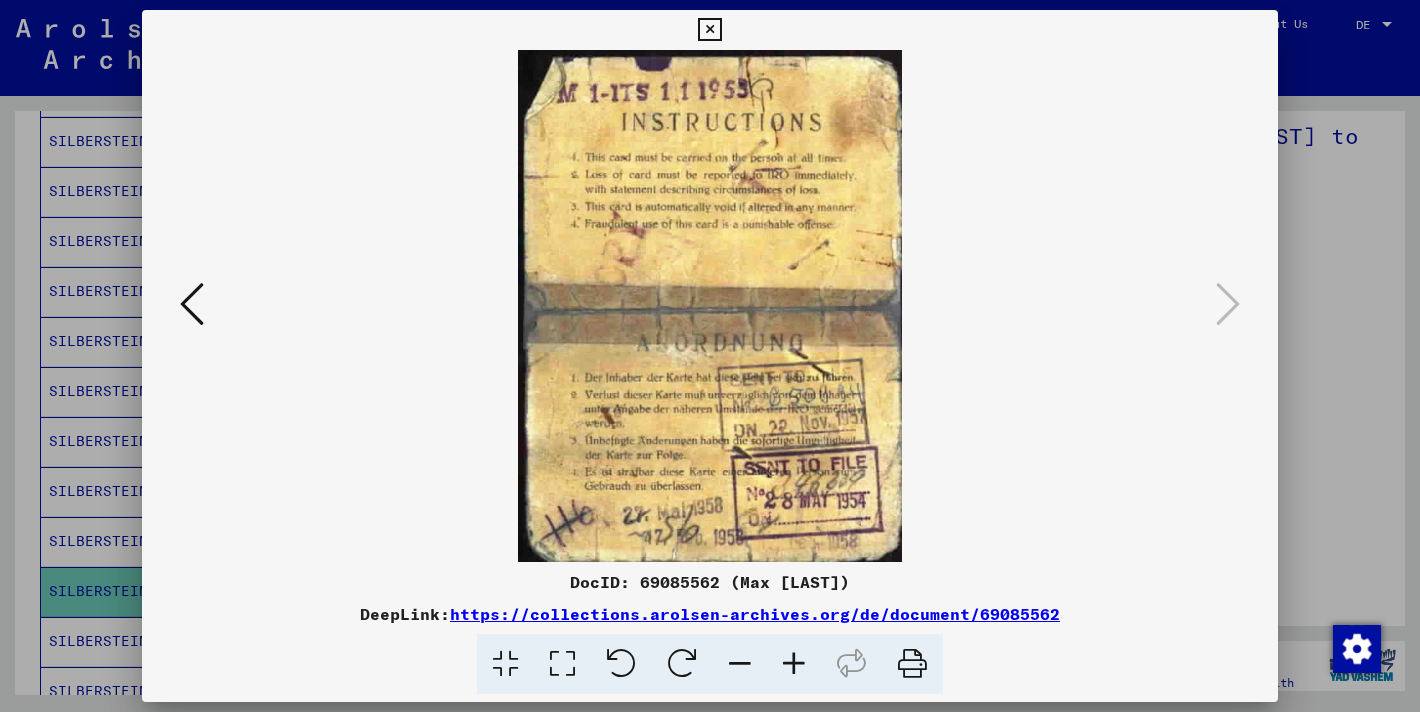 click at bounding box center [710, 356] 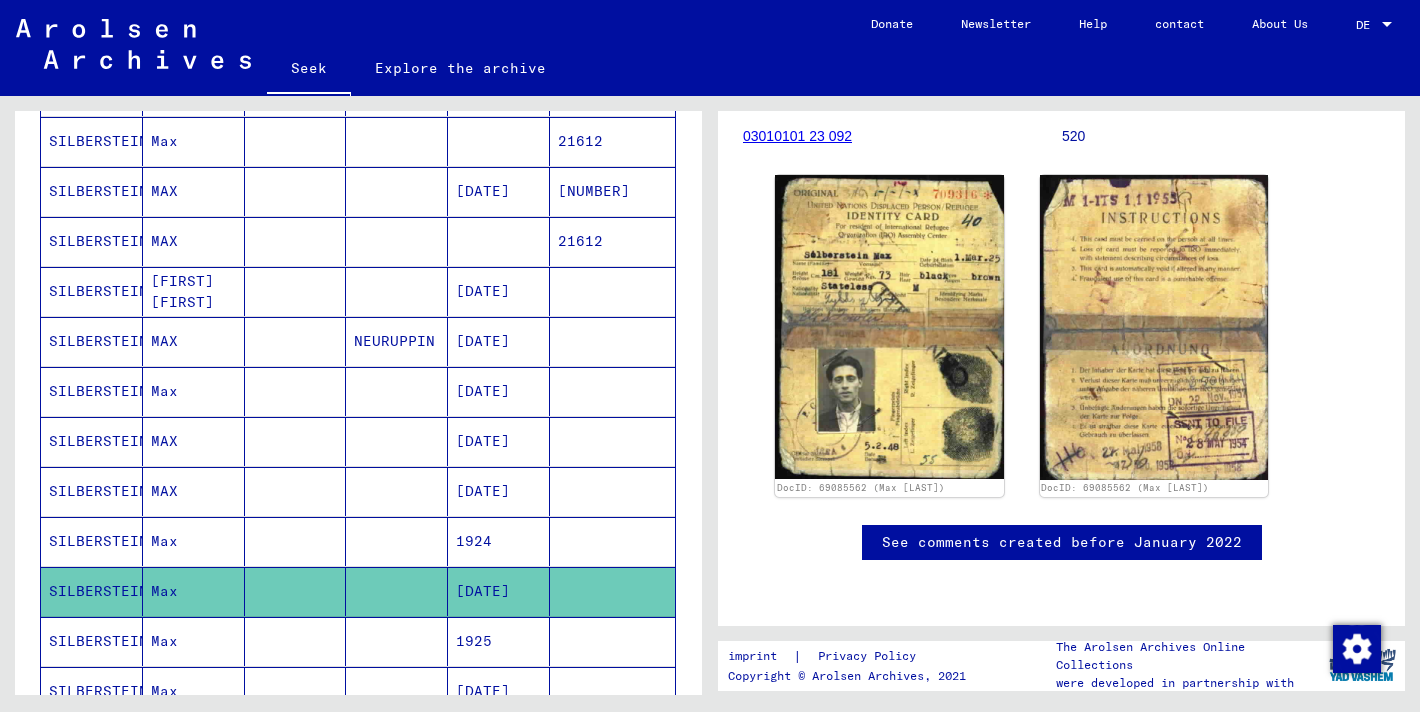 scroll, scrollTop: 700, scrollLeft: 0, axis: vertical 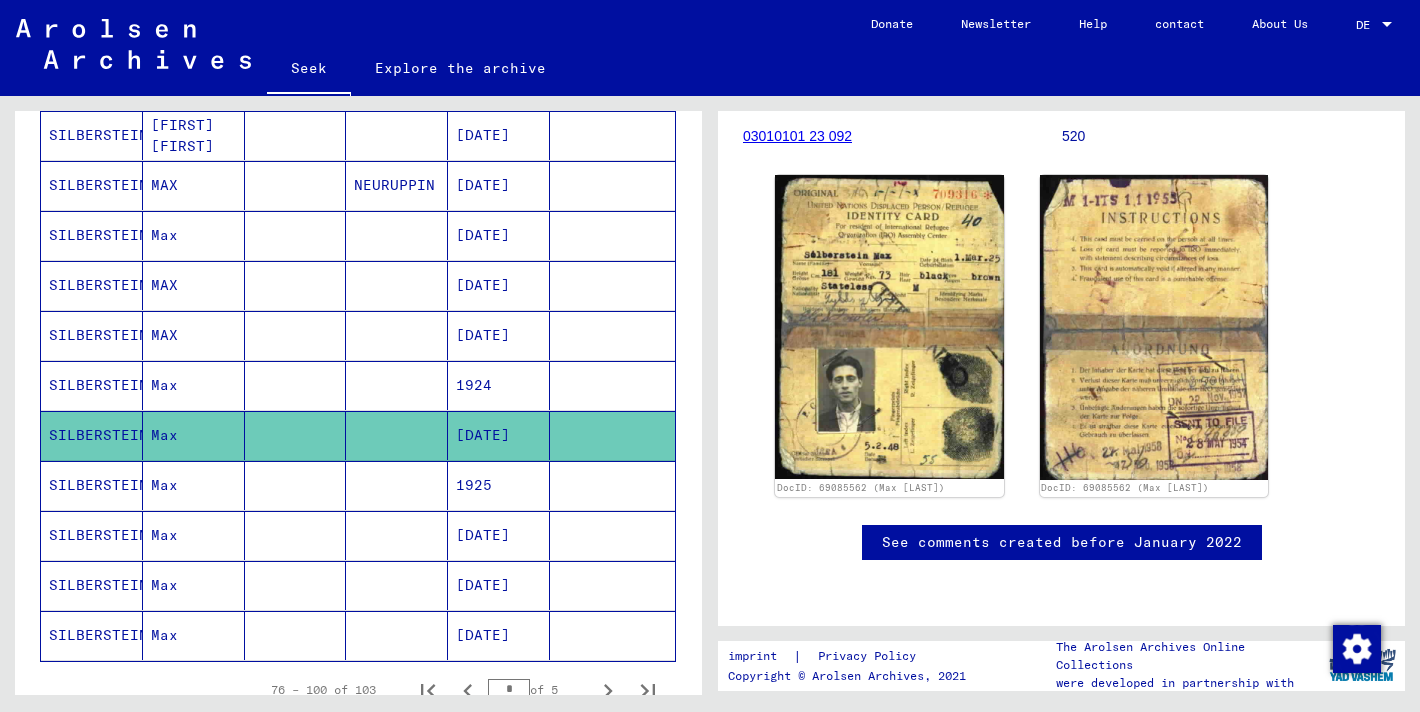 click at bounding box center [296, 535] 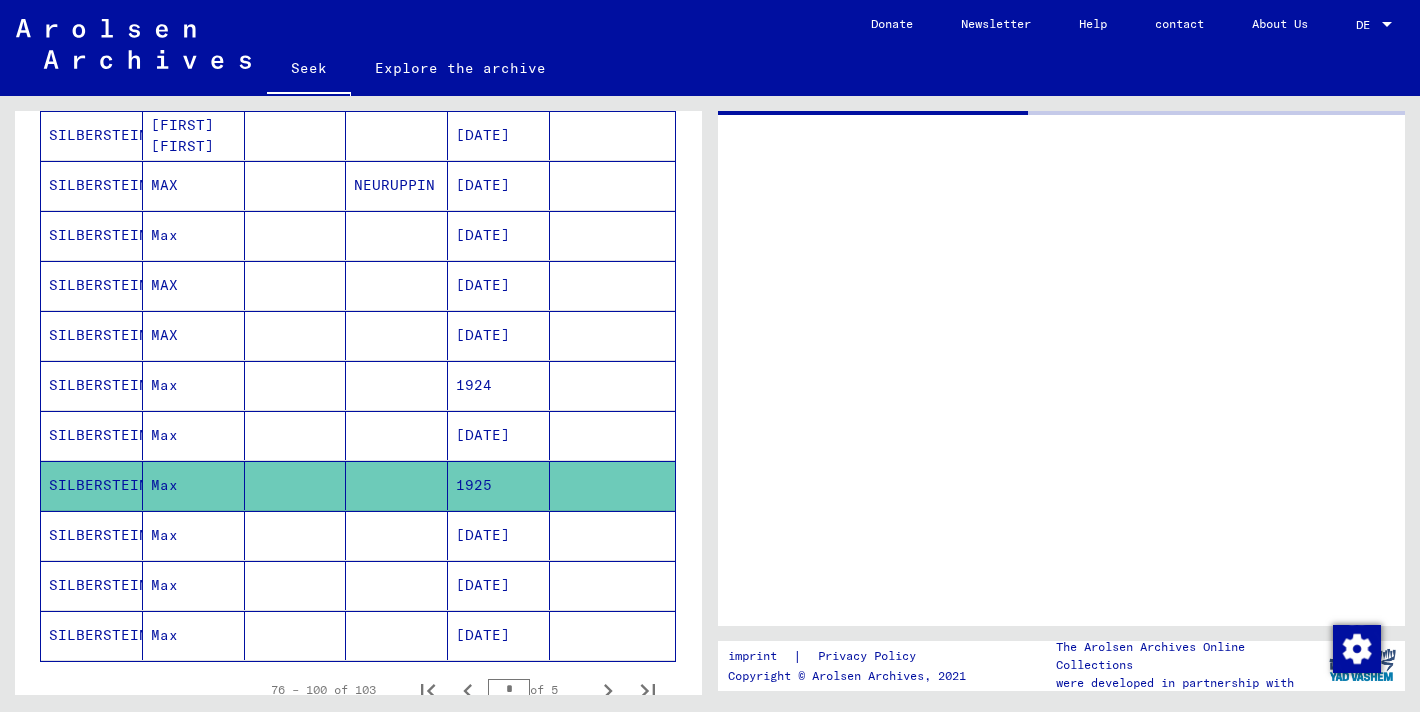 scroll, scrollTop: 0, scrollLeft: 0, axis: both 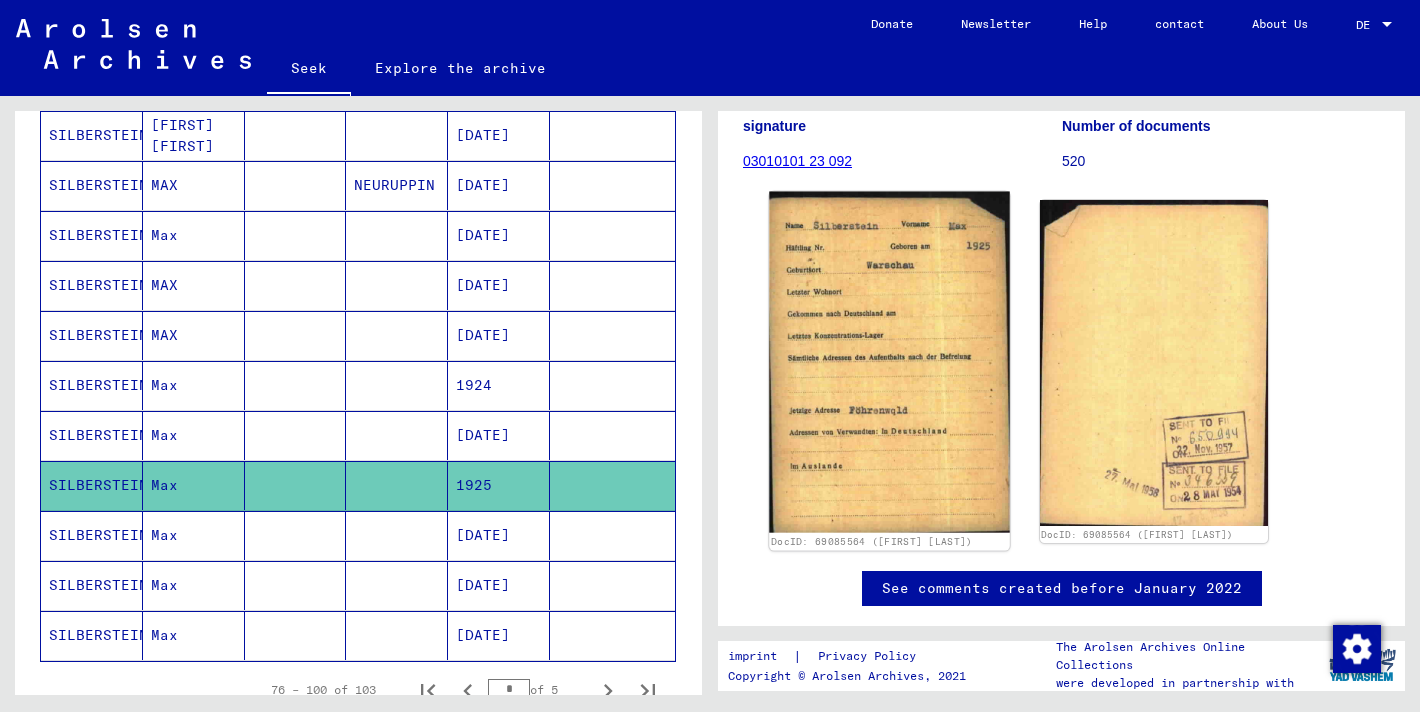 click 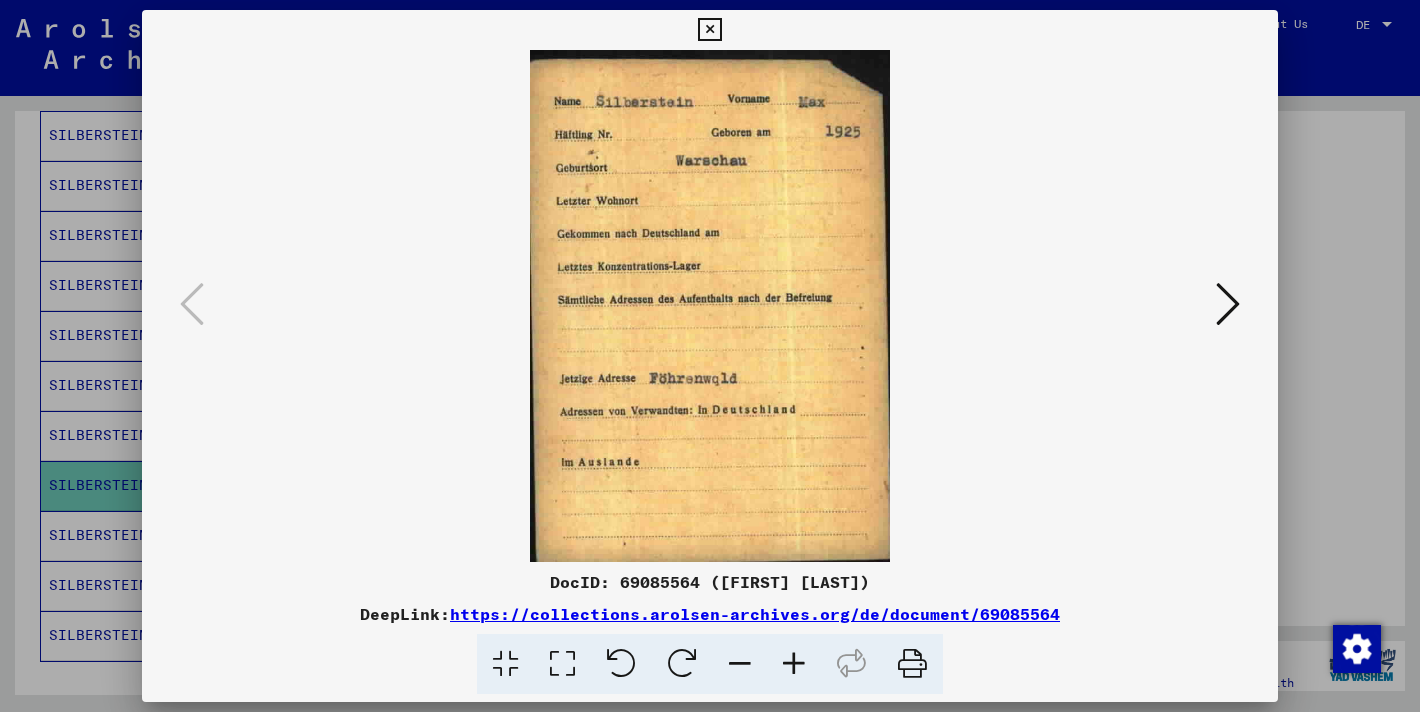 click at bounding box center [710, 356] 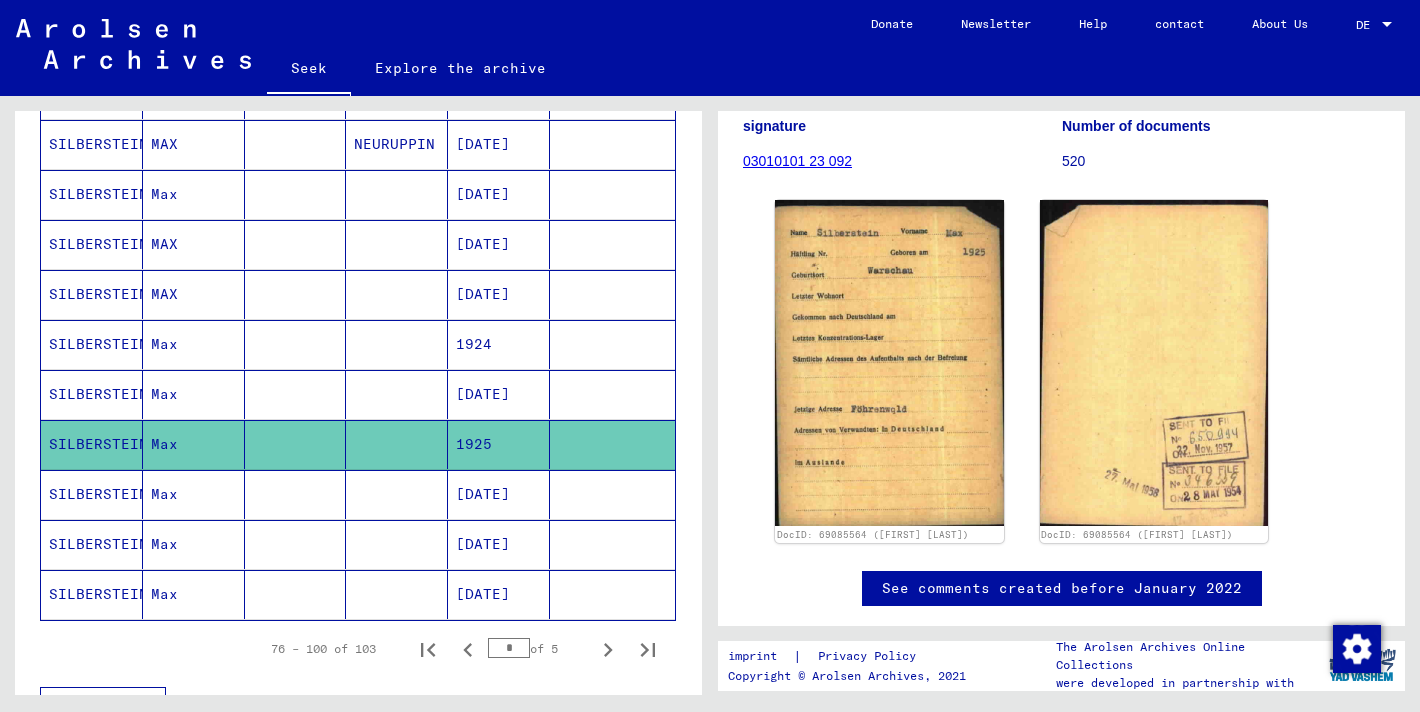 scroll, scrollTop: 1150, scrollLeft: 0, axis: vertical 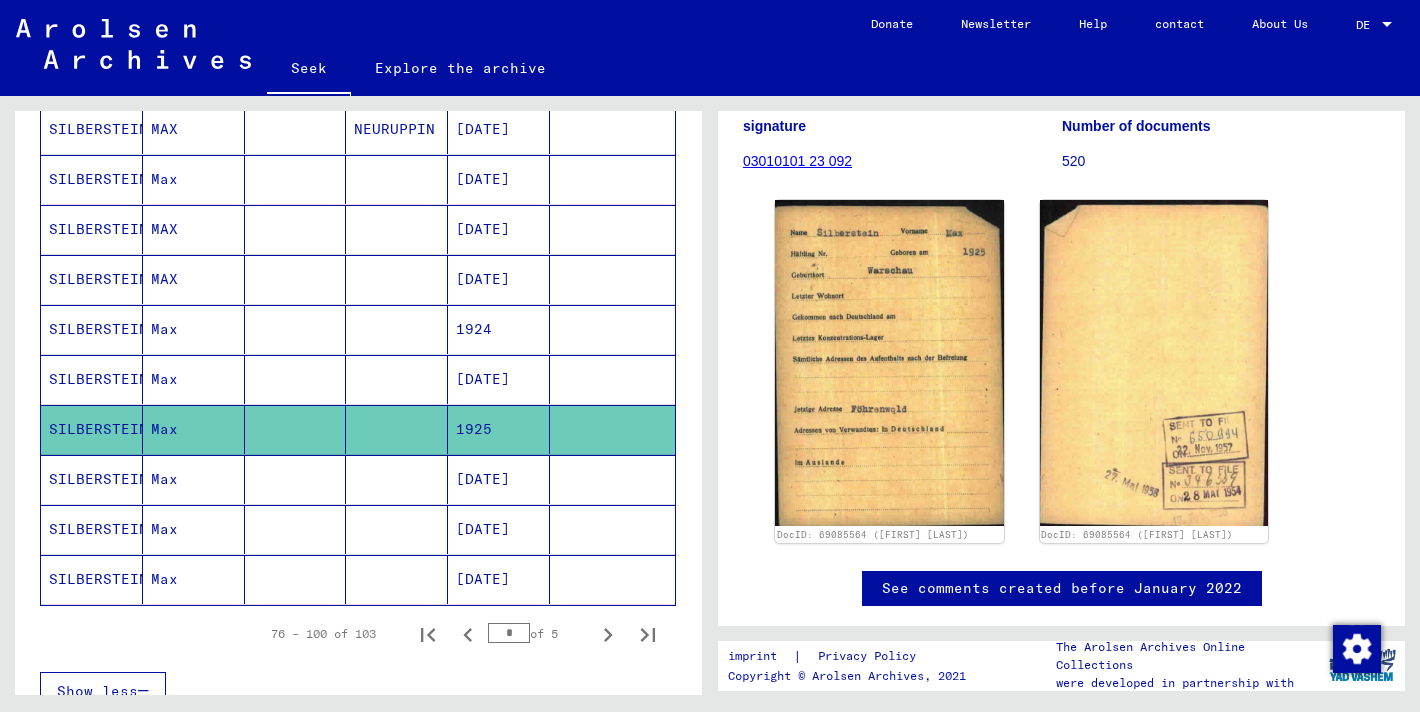 click at bounding box center (296, 329) 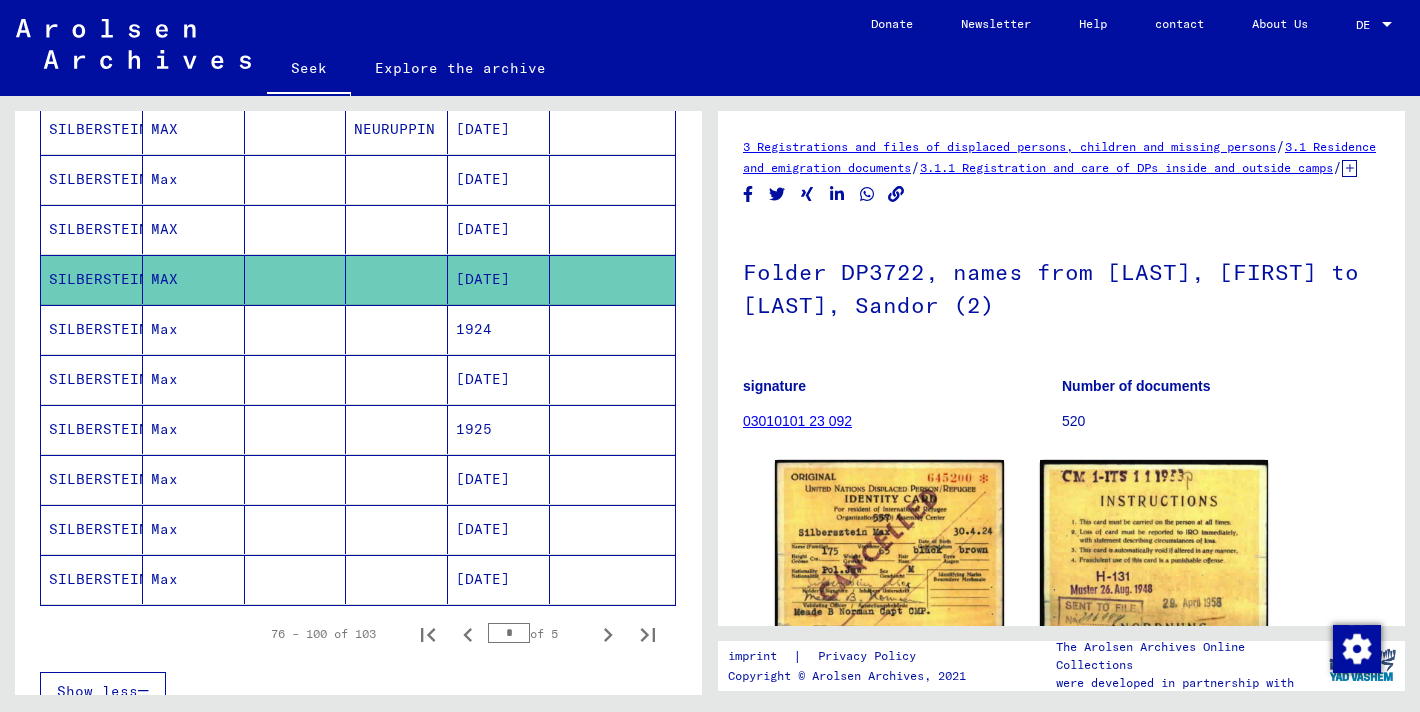 scroll, scrollTop: 0, scrollLeft: 0, axis: both 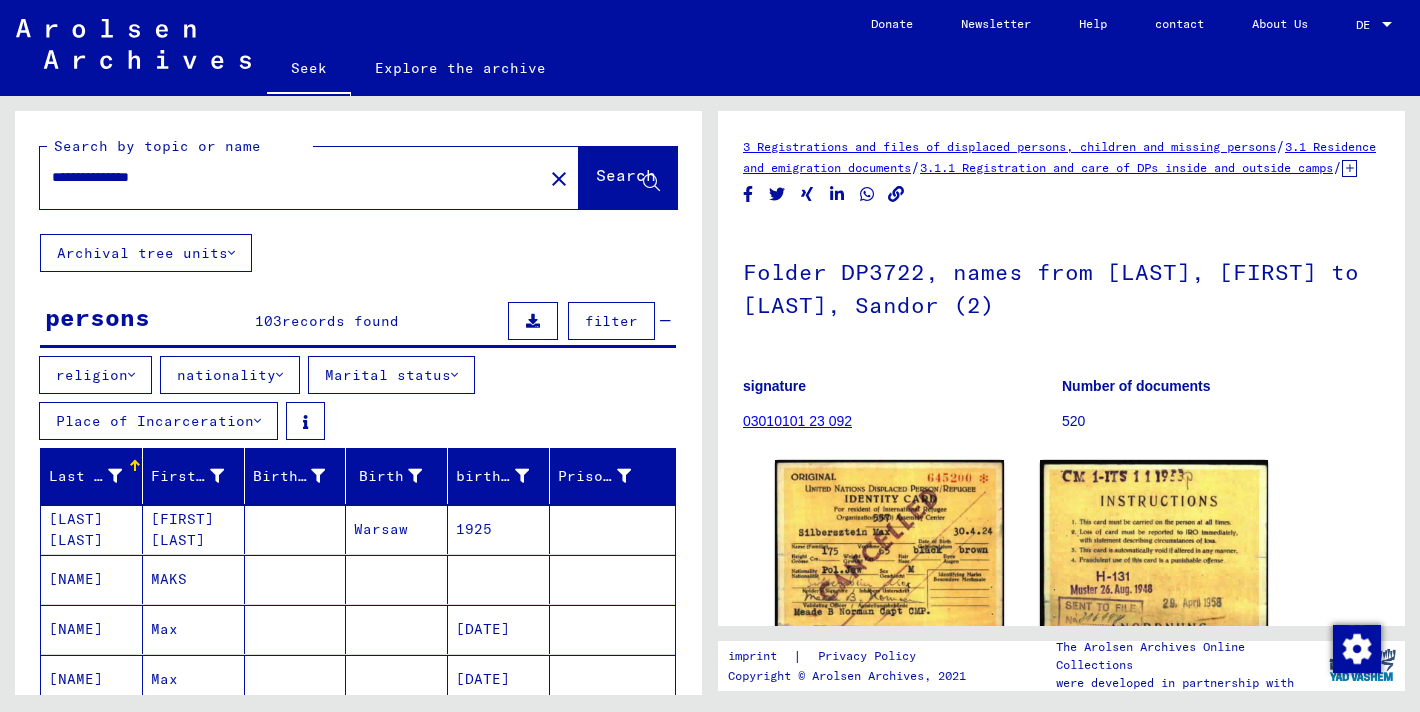 click on "nationality" at bounding box center (226, 375) 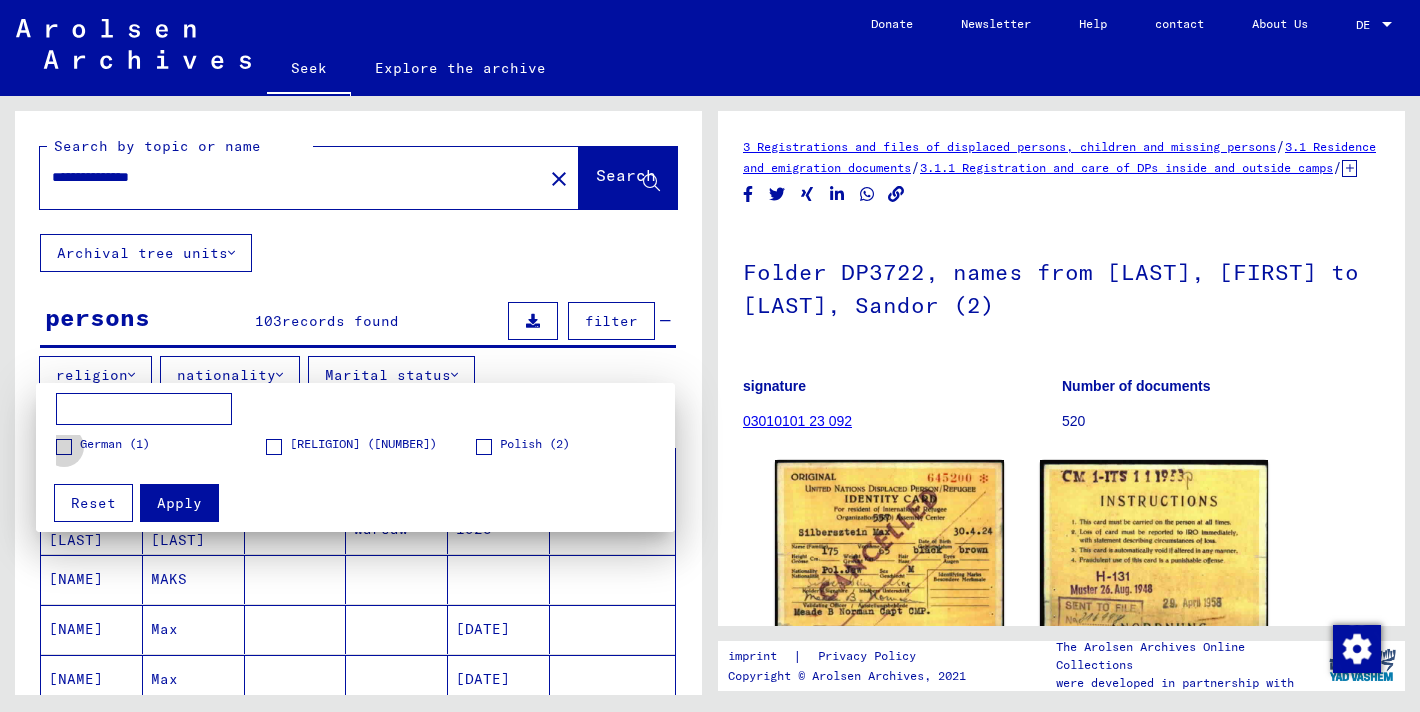 click on "German (1)" at bounding box center [103, 445] 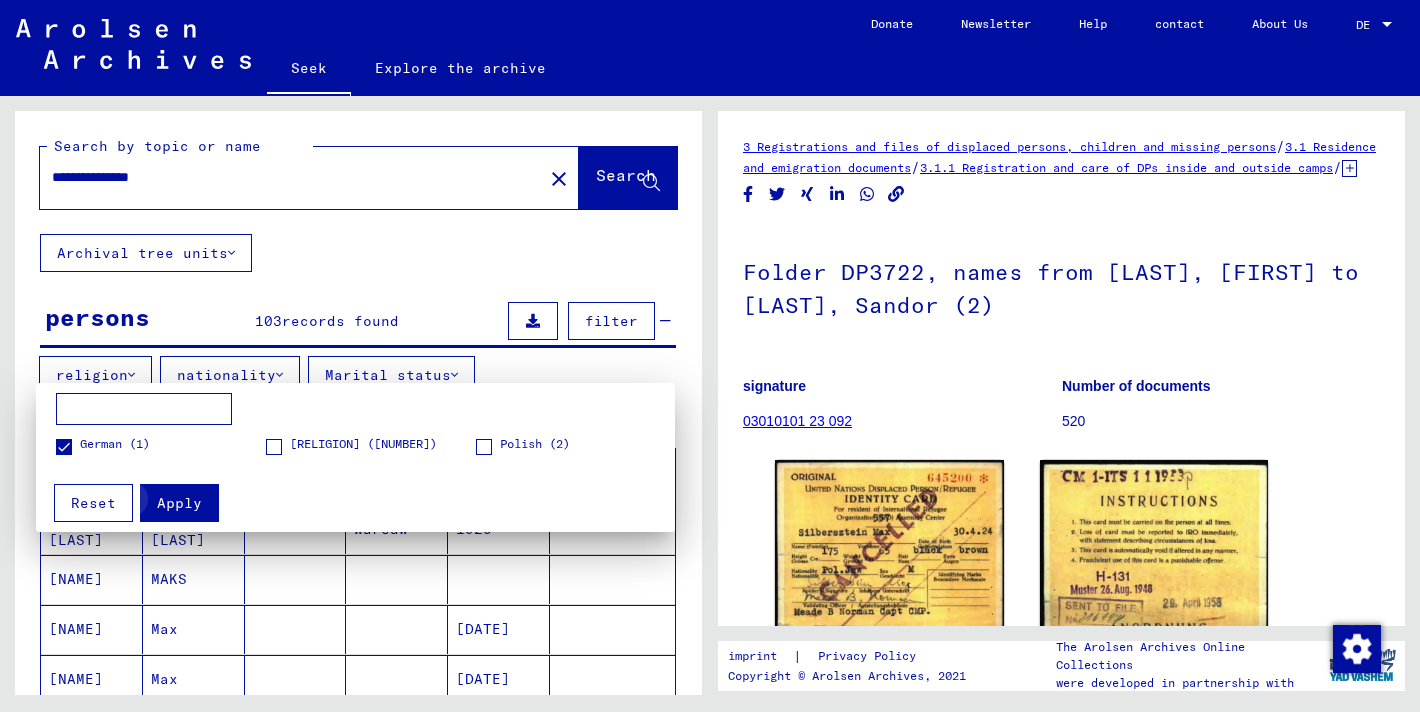 click on "Apply" at bounding box center [179, 503] 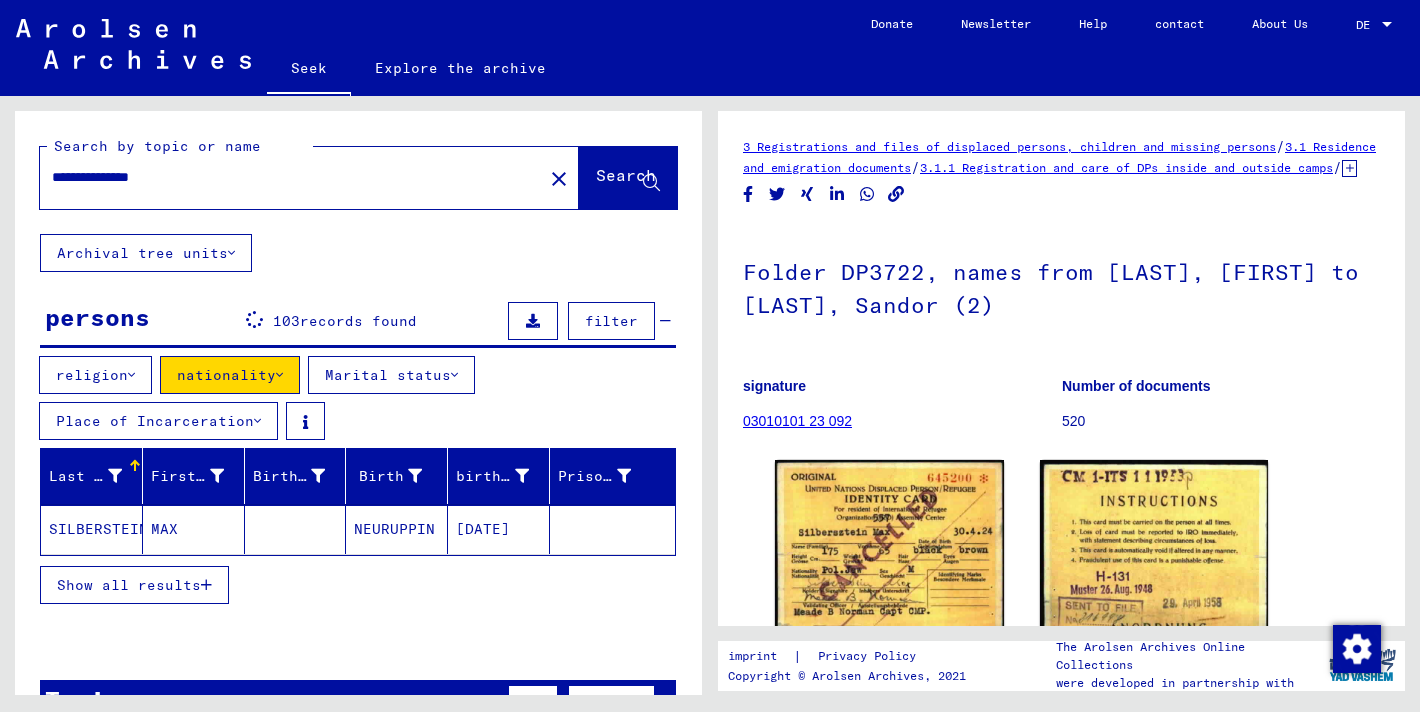 click on "nationality" at bounding box center [226, 375] 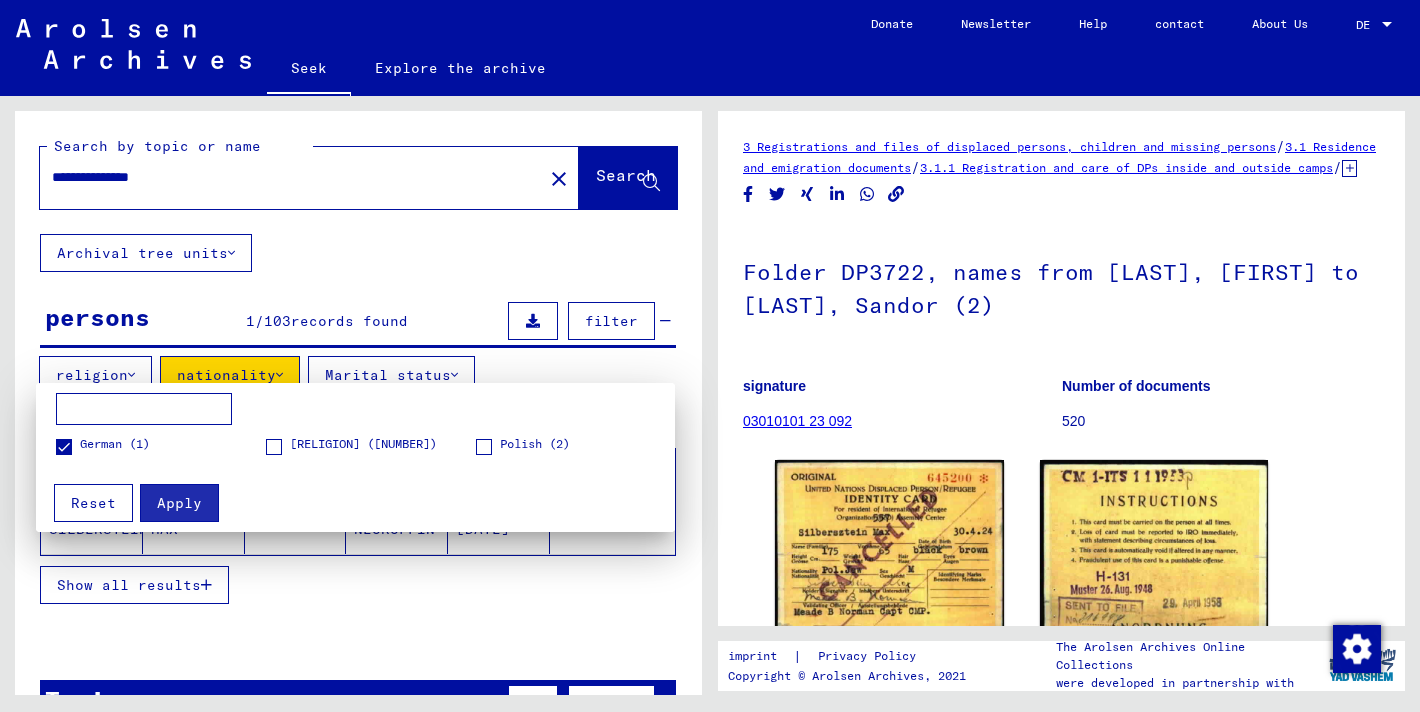 click on "German (1)" at bounding box center (115, 443) 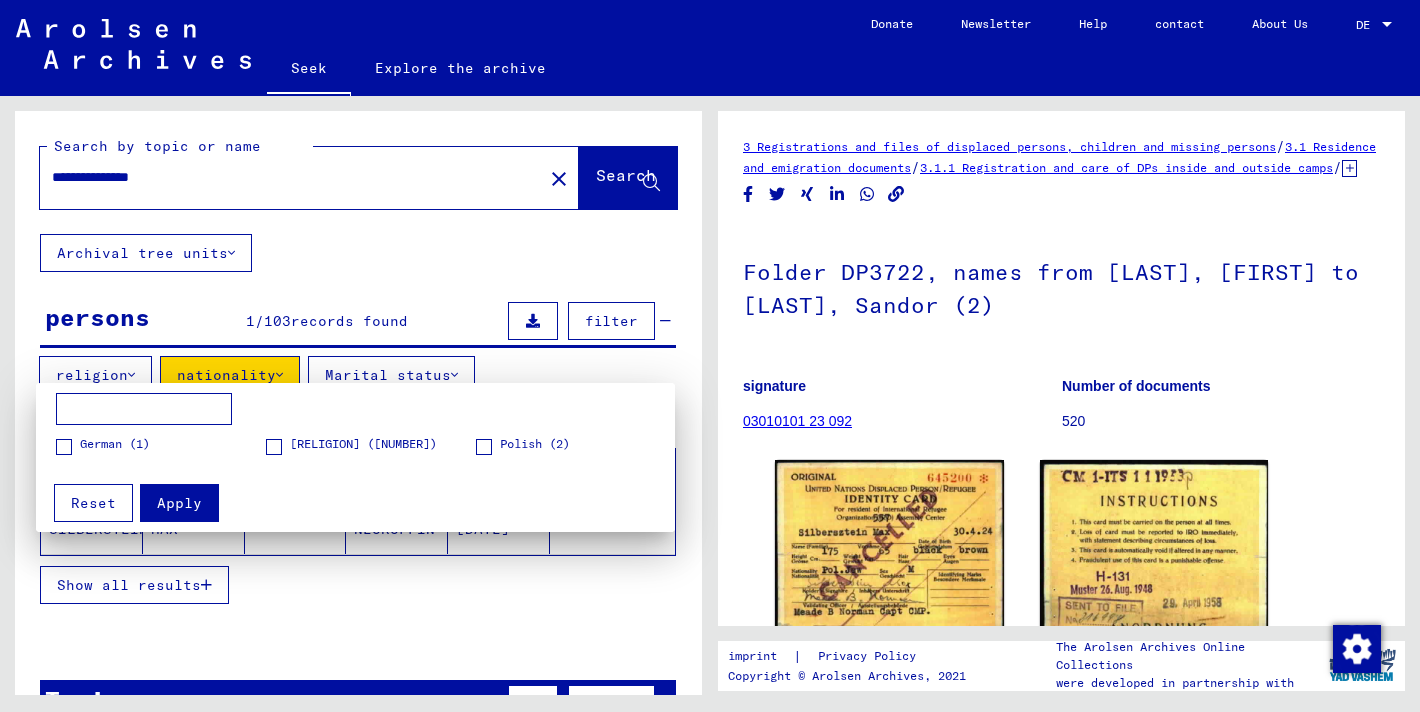 click at bounding box center [710, 356] 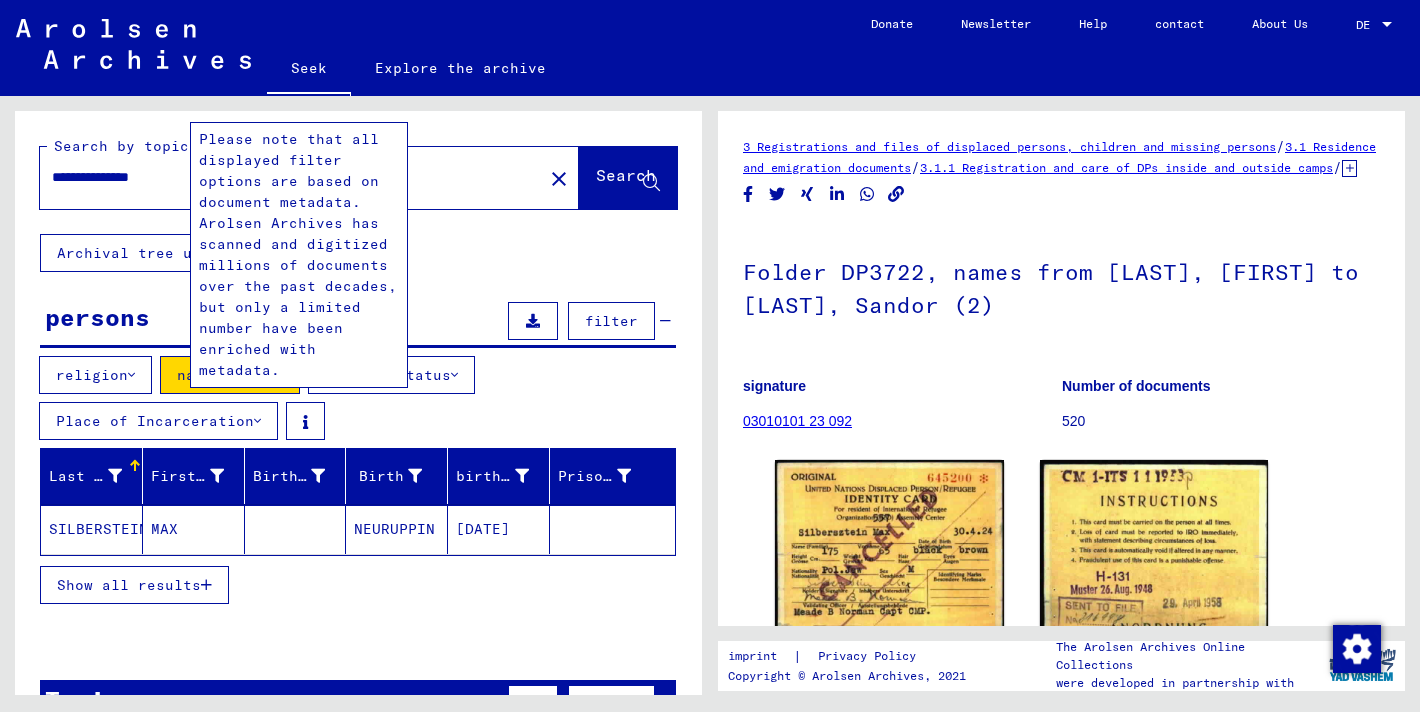 click at bounding box center [305, 422] 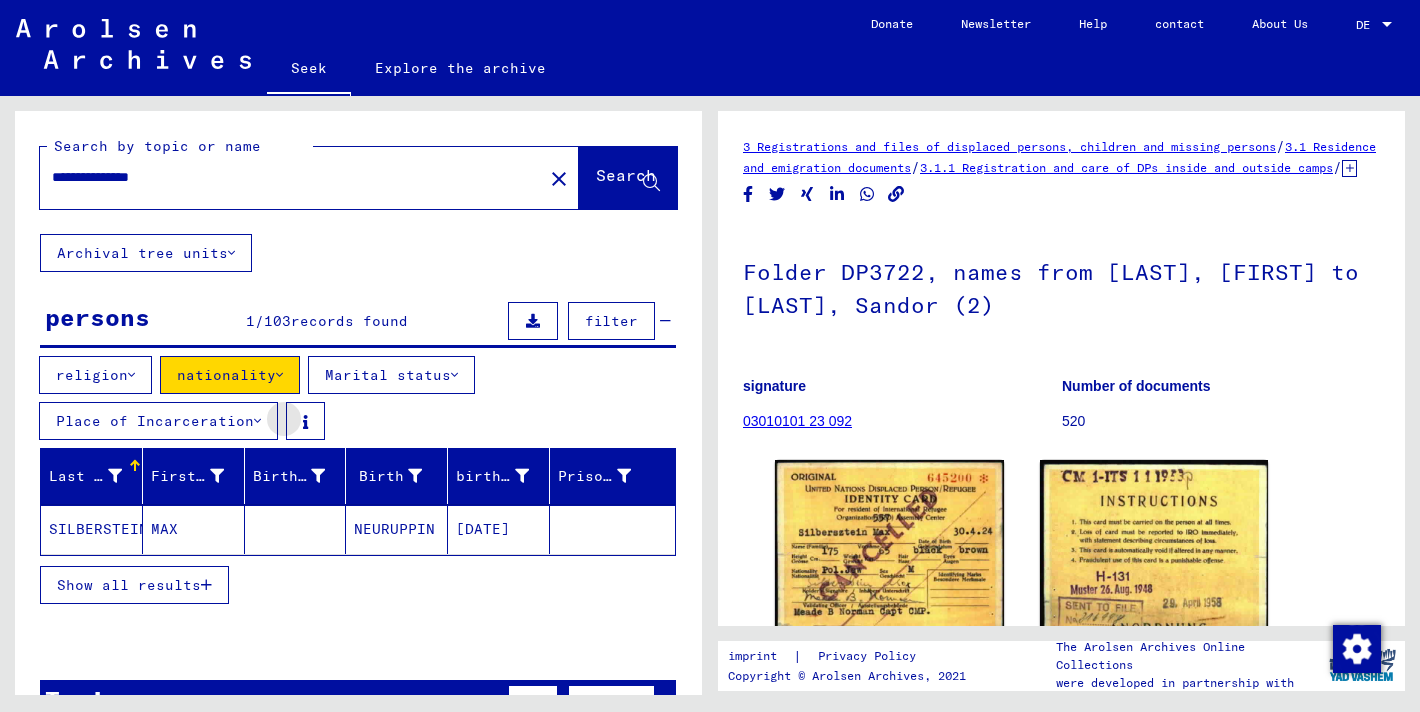 click at bounding box center (305, 422) 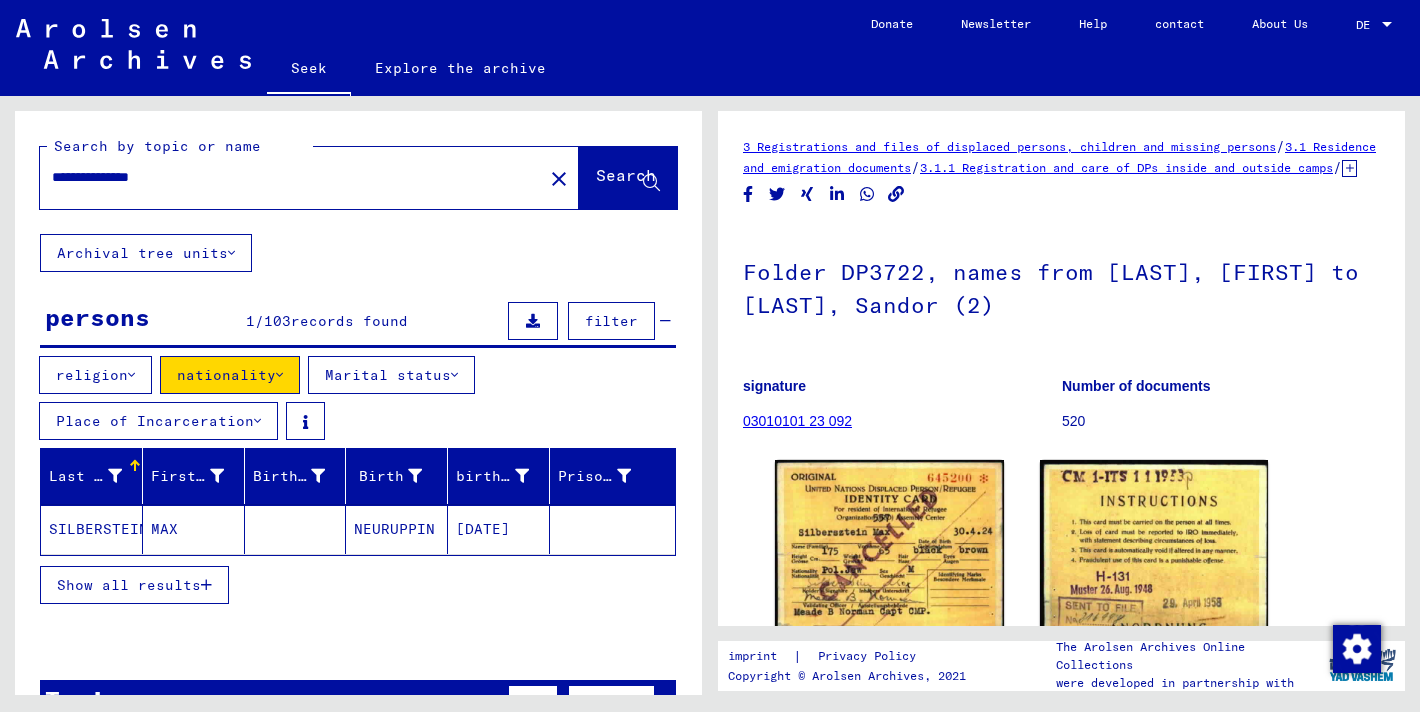 click on "filter" at bounding box center (611, 321) 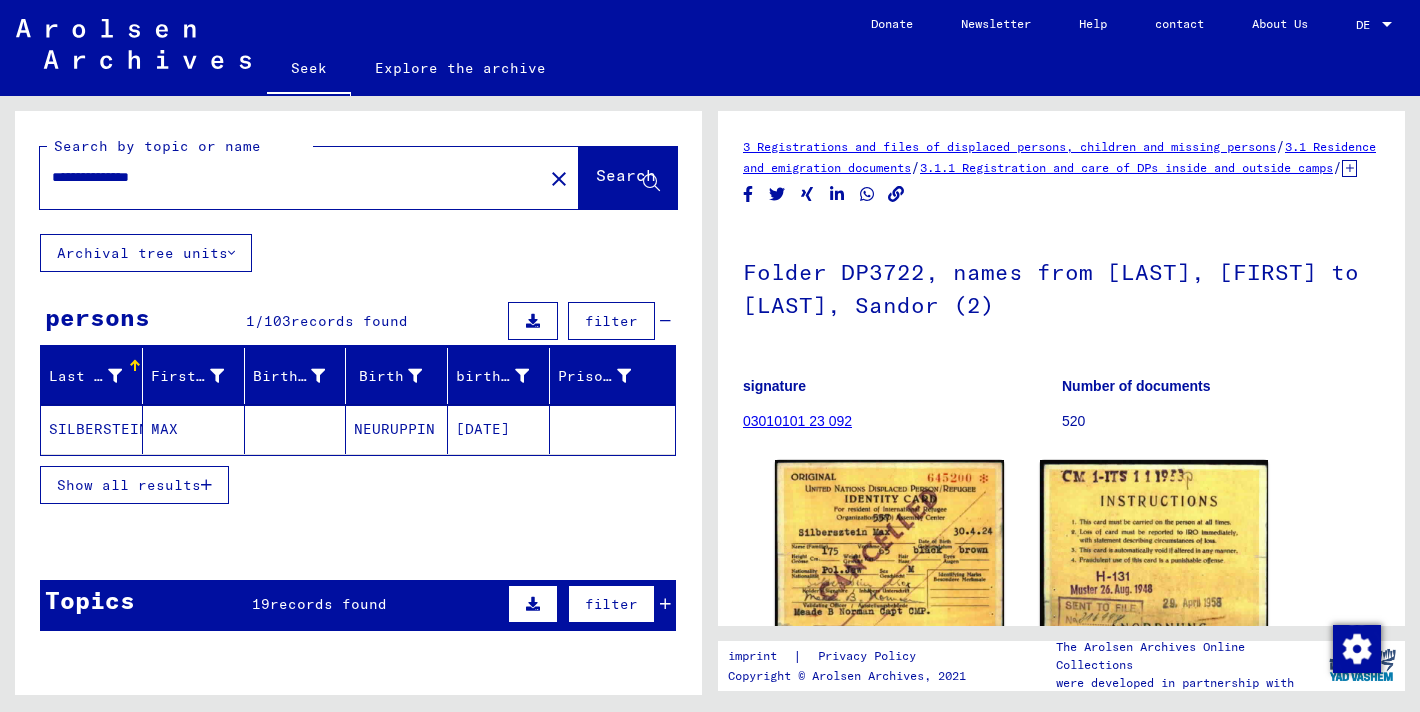 click on "filter" at bounding box center [611, 321] 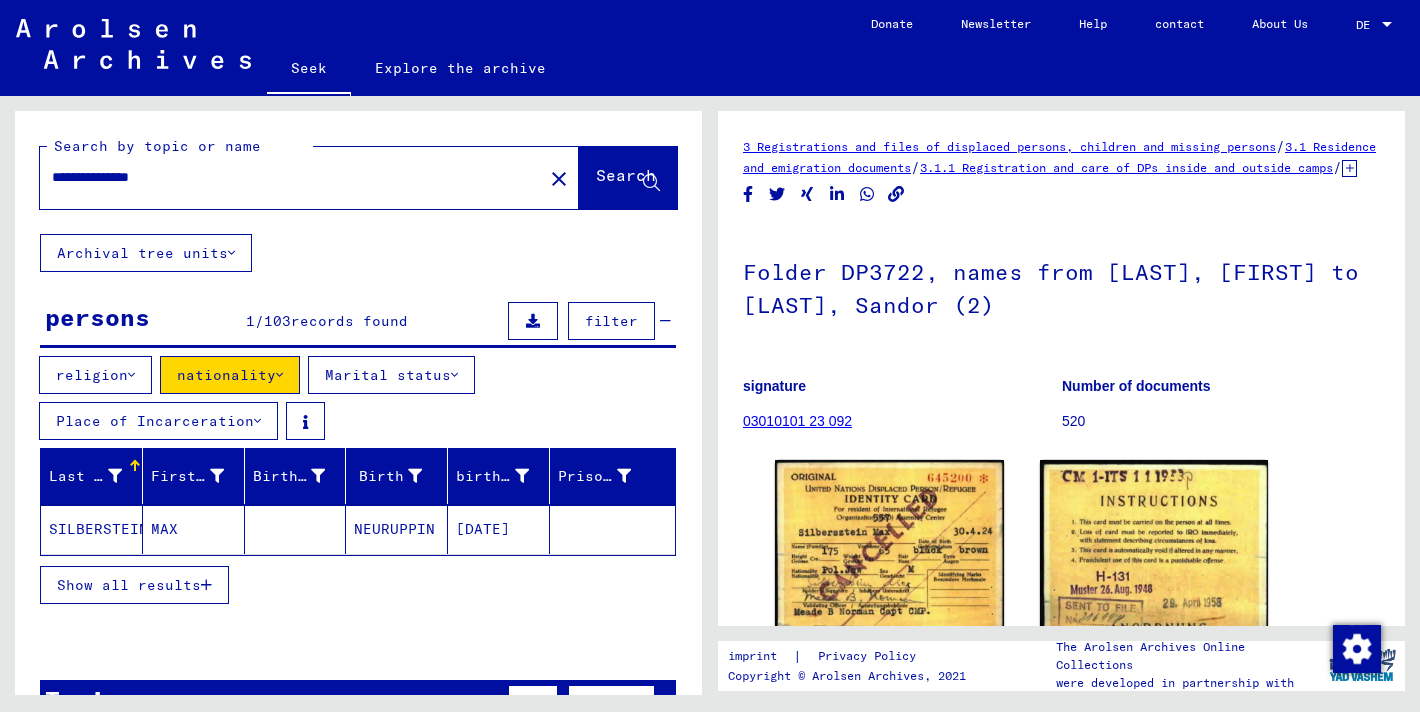 drag, startPoint x: 276, startPoint y: 180, endPoint x: 100, endPoint y: 156, distance: 177.62883 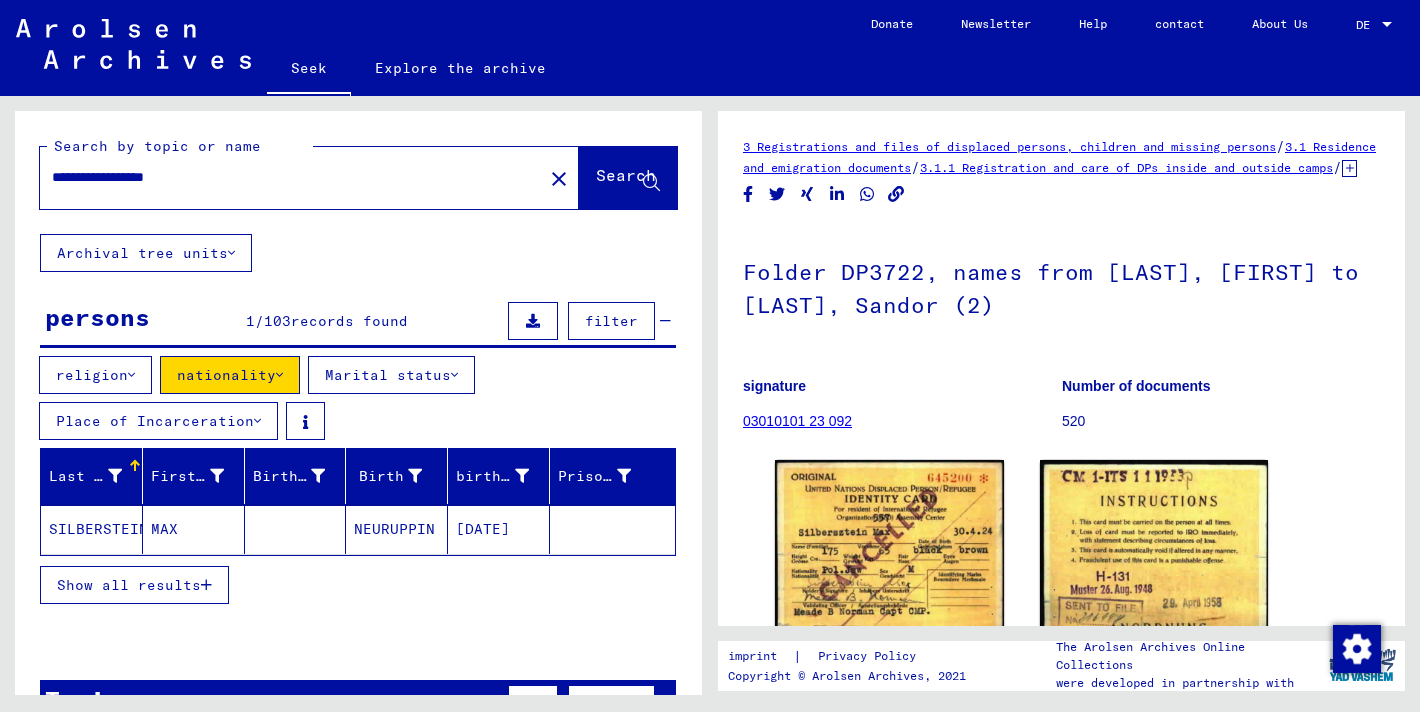 click on "Search" 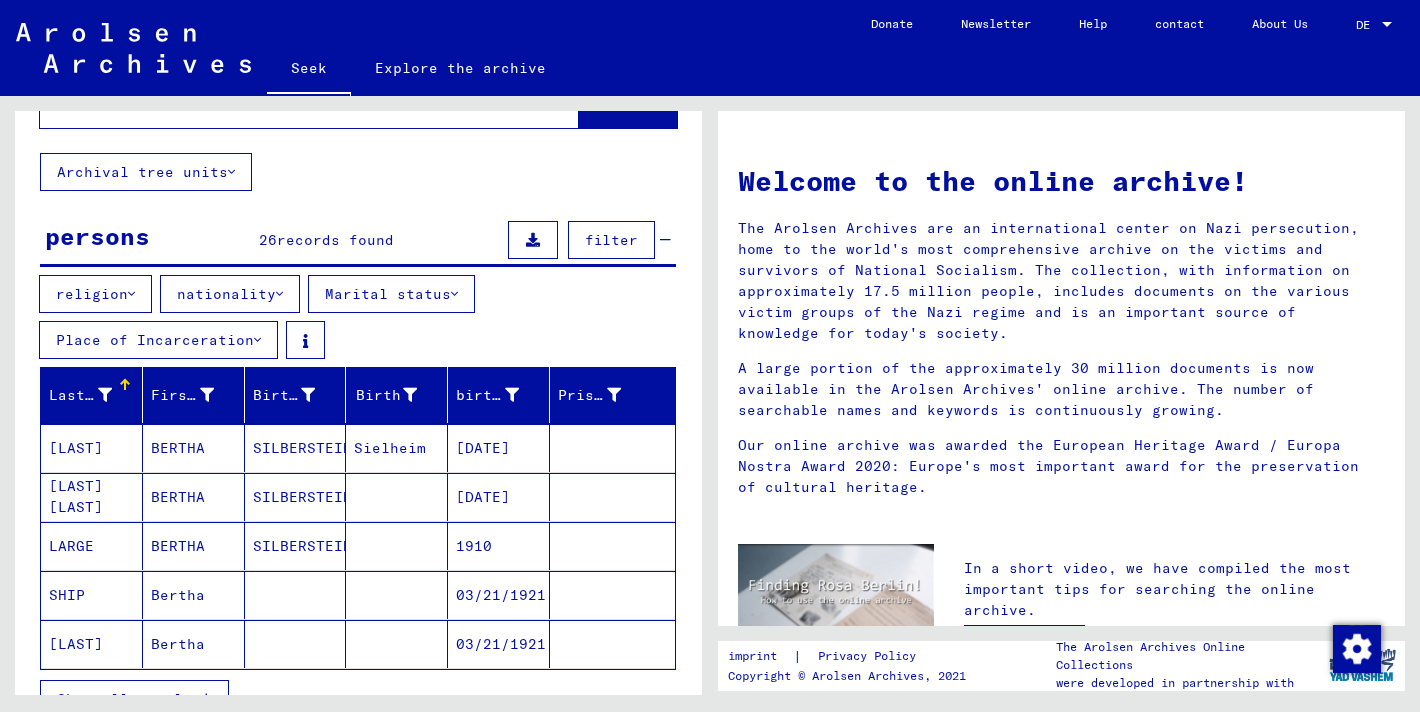 scroll, scrollTop: 83, scrollLeft: 0, axis: vertical 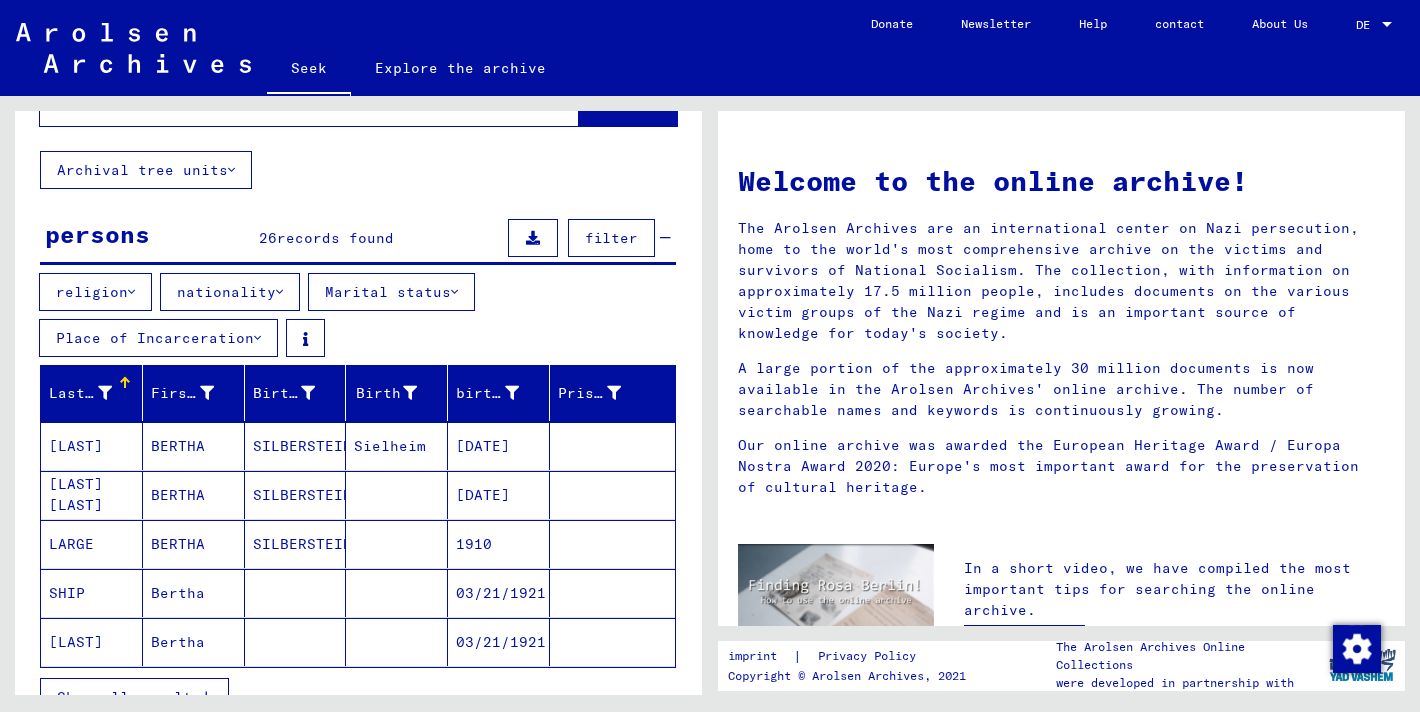 click on "SILBERSTEIN" at bounding box center [302, 495] 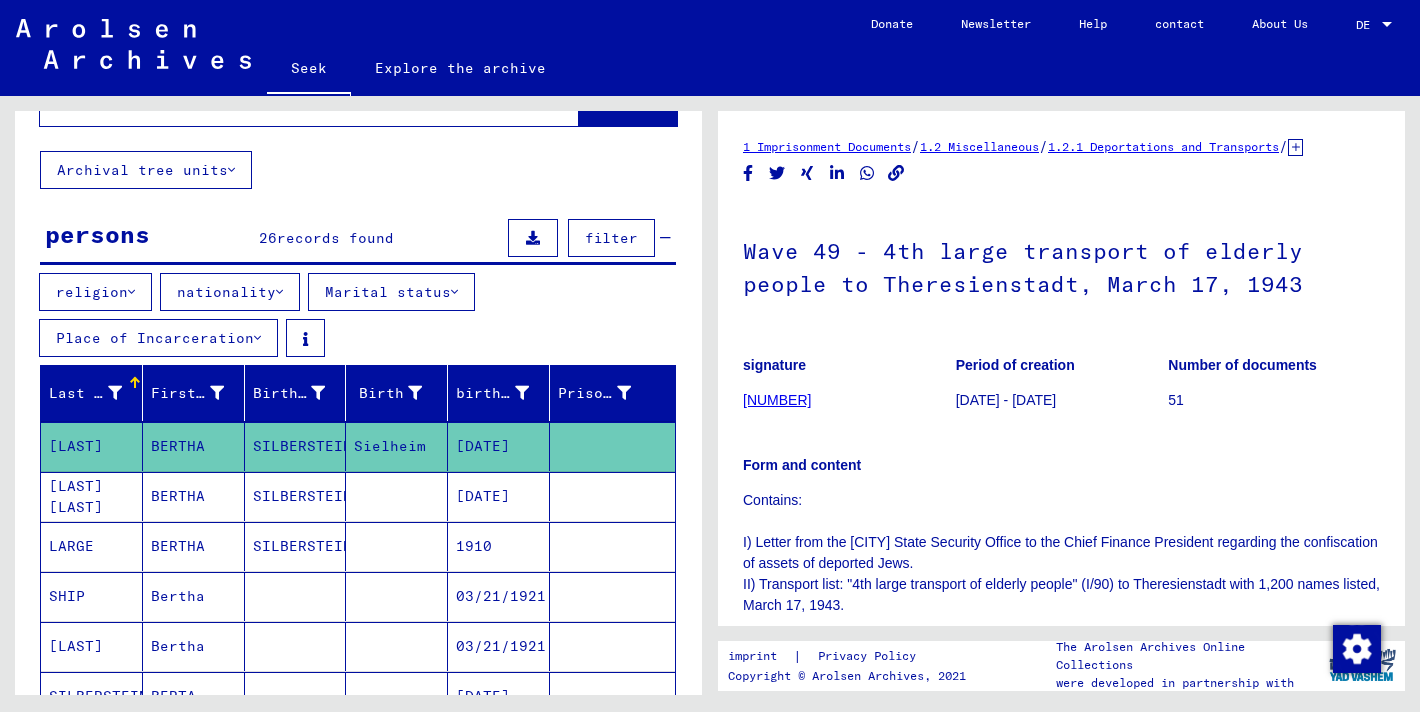 scroll, scrollTop: 0, scrollLeft: 0, axis: both 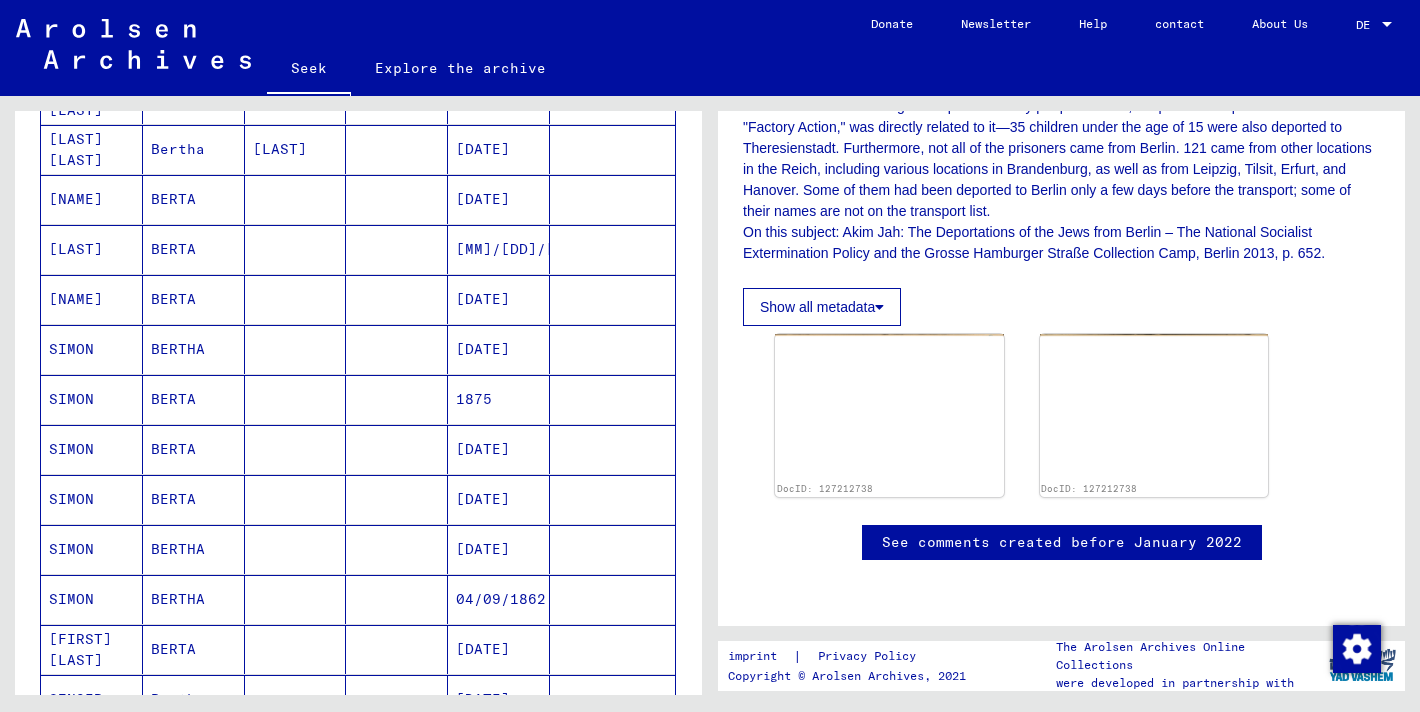 click at bounding box center [296, 399] 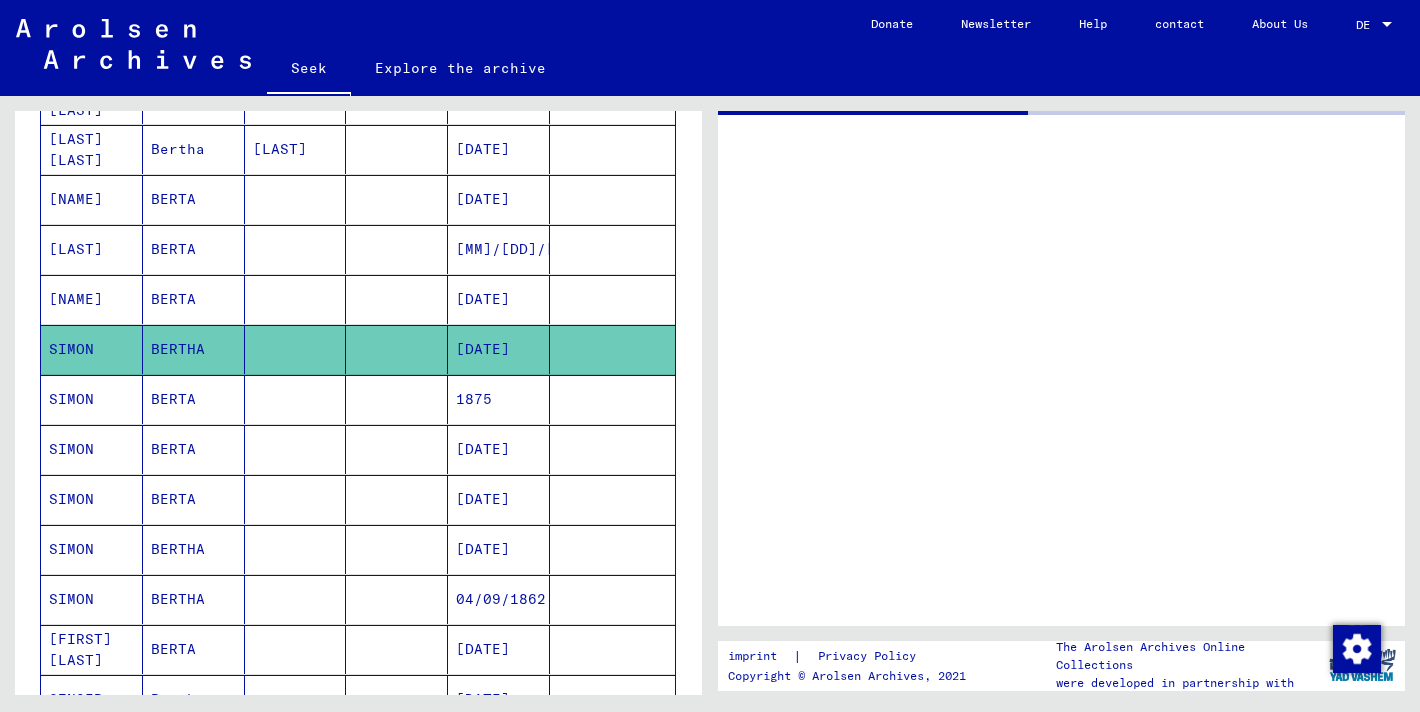 scroll, scrollTop: 0, scrollLeft: 0, axis: both 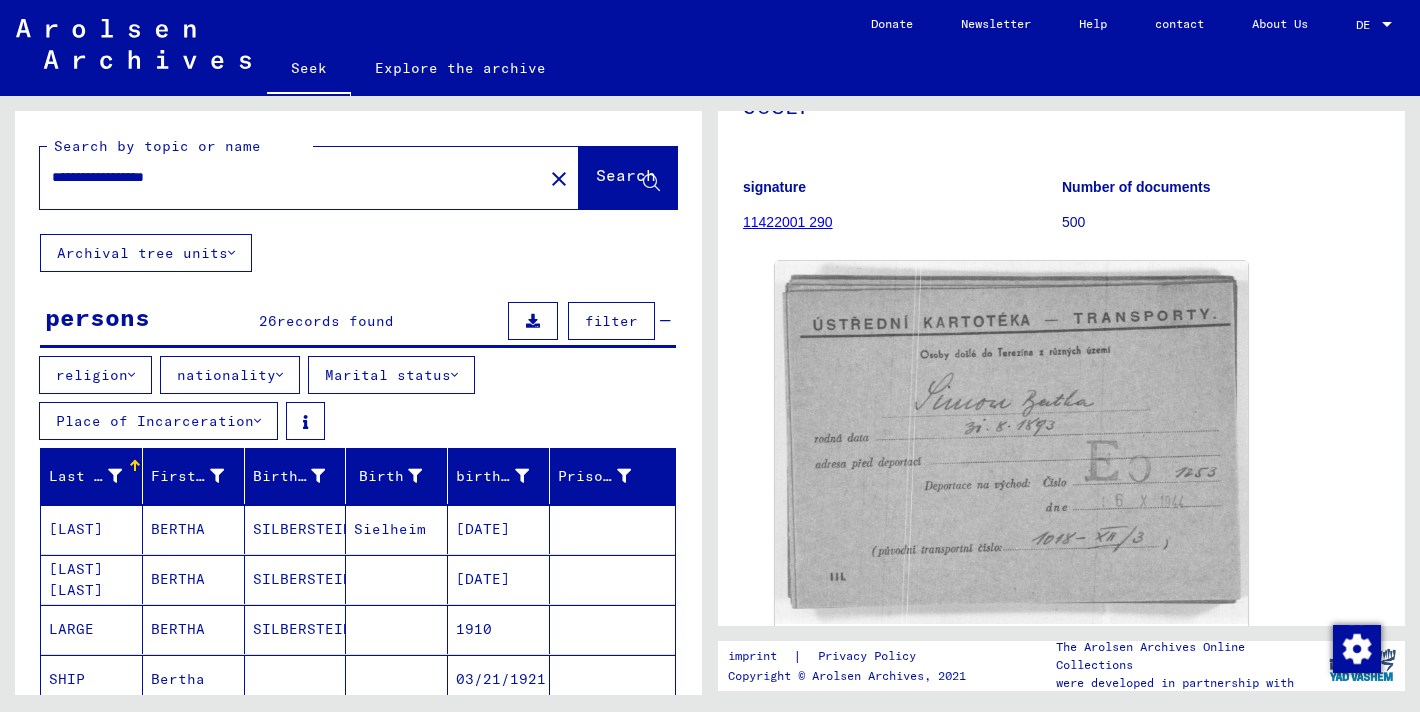 drag, startPoint x: 101, startPoint y: 178, endPoint x: -9, endPoint y: 159, distance: 111.62885 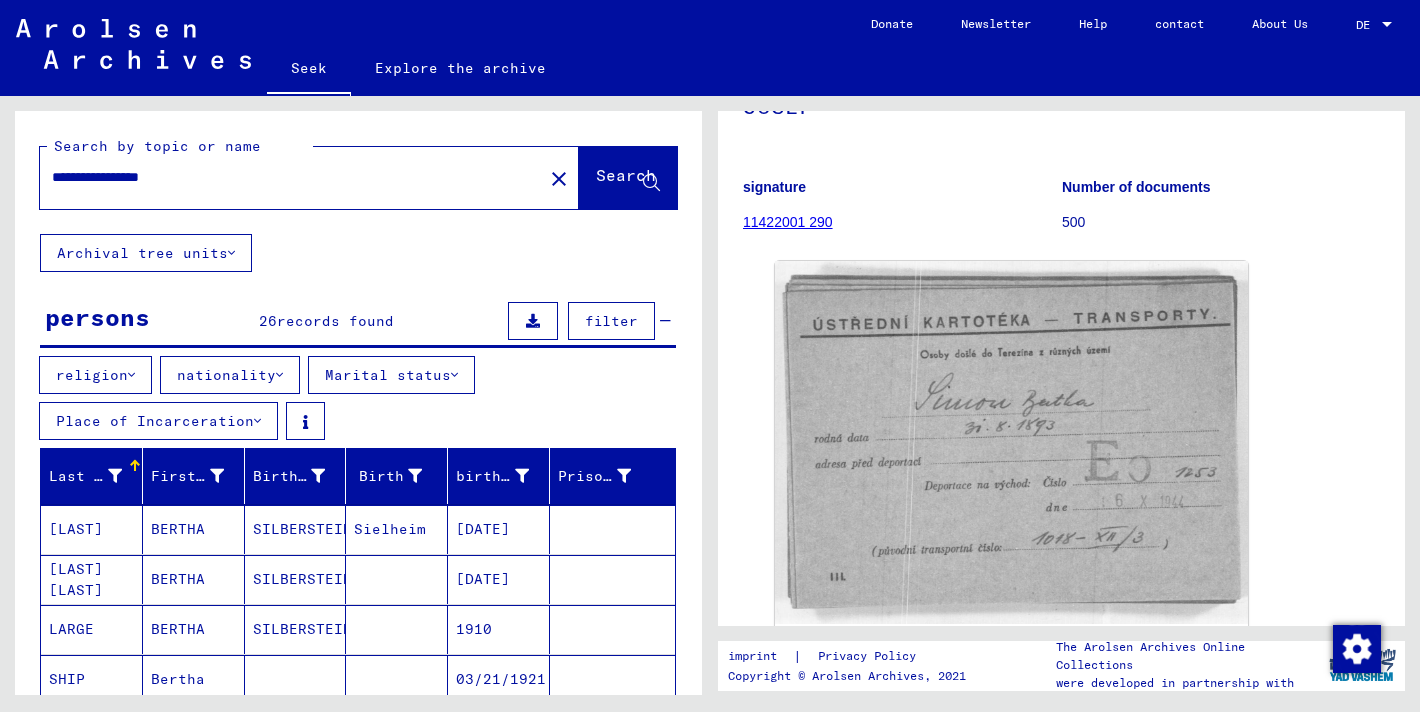 type on "**********" 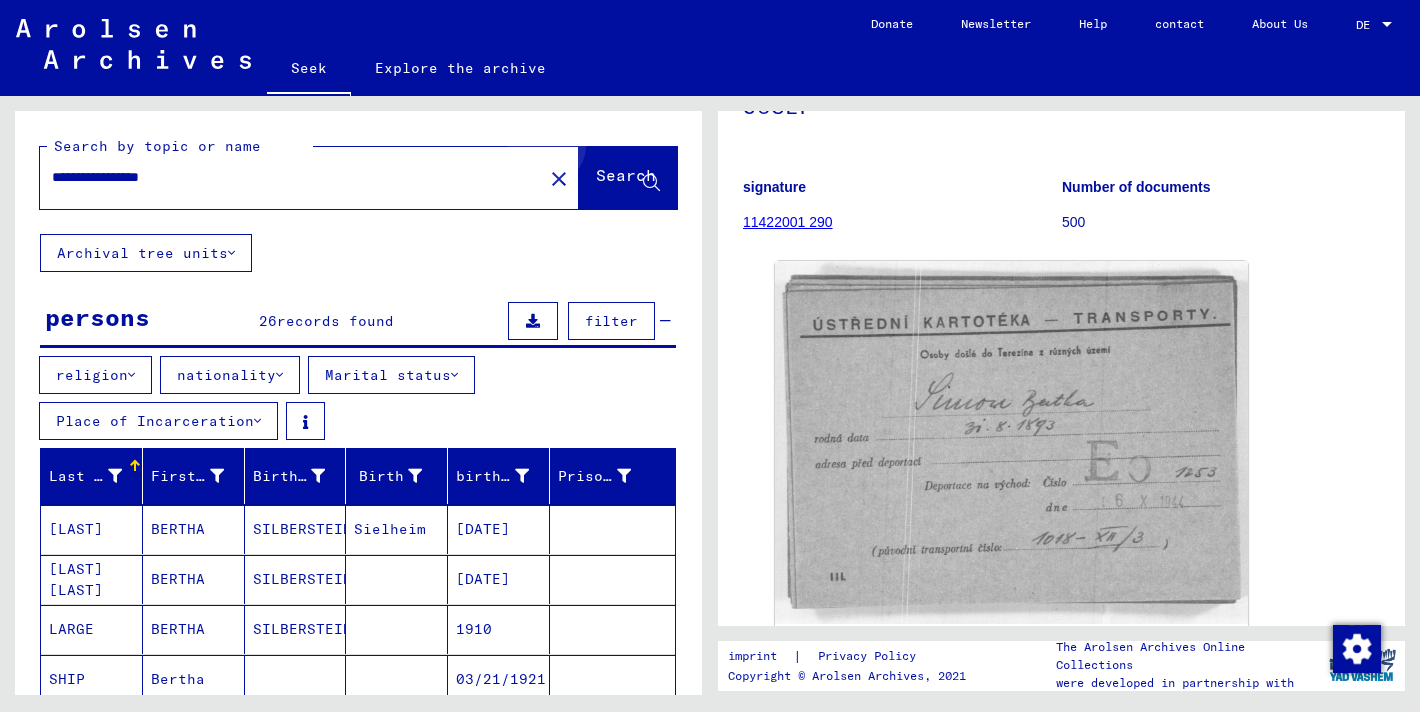 click on "Search" 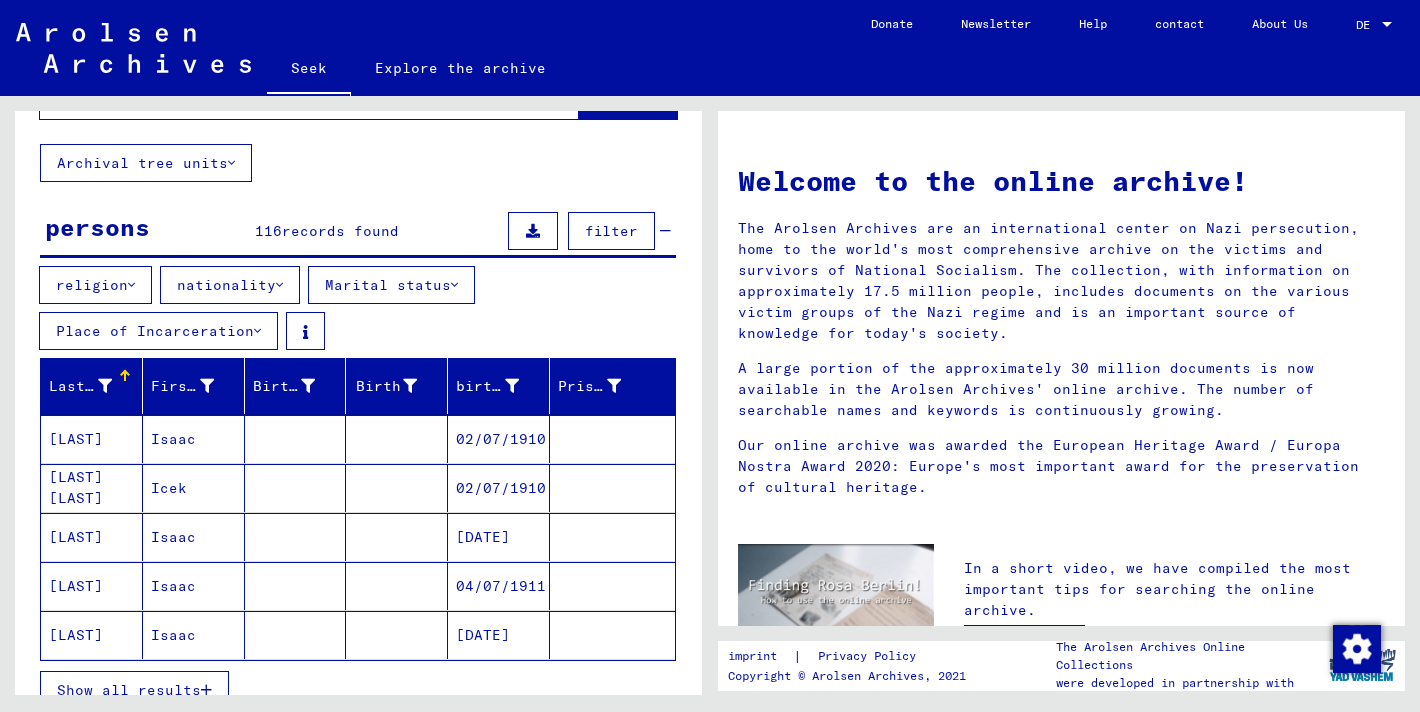 scroll, scrollTop: 402, scrollLeft: 0, axis: vertical 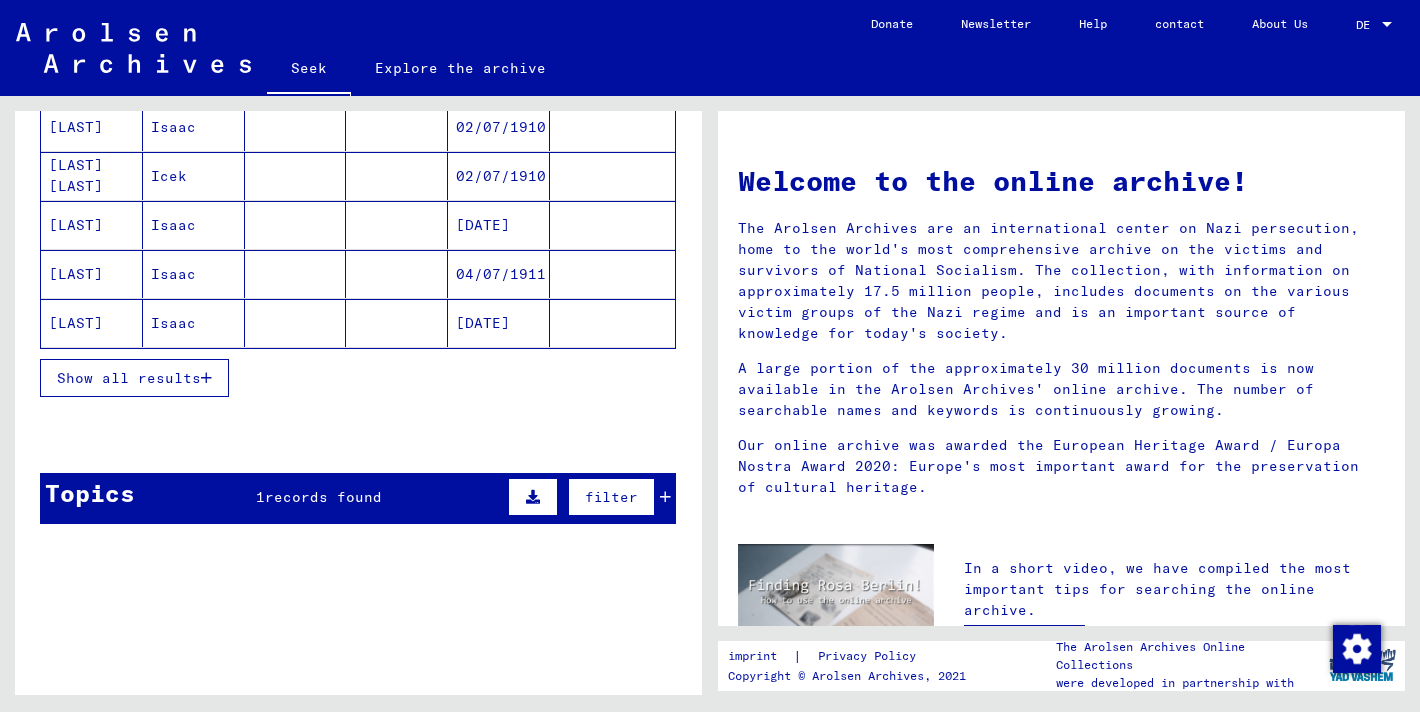 click on "Show all results" at bounding box center [129, 378] 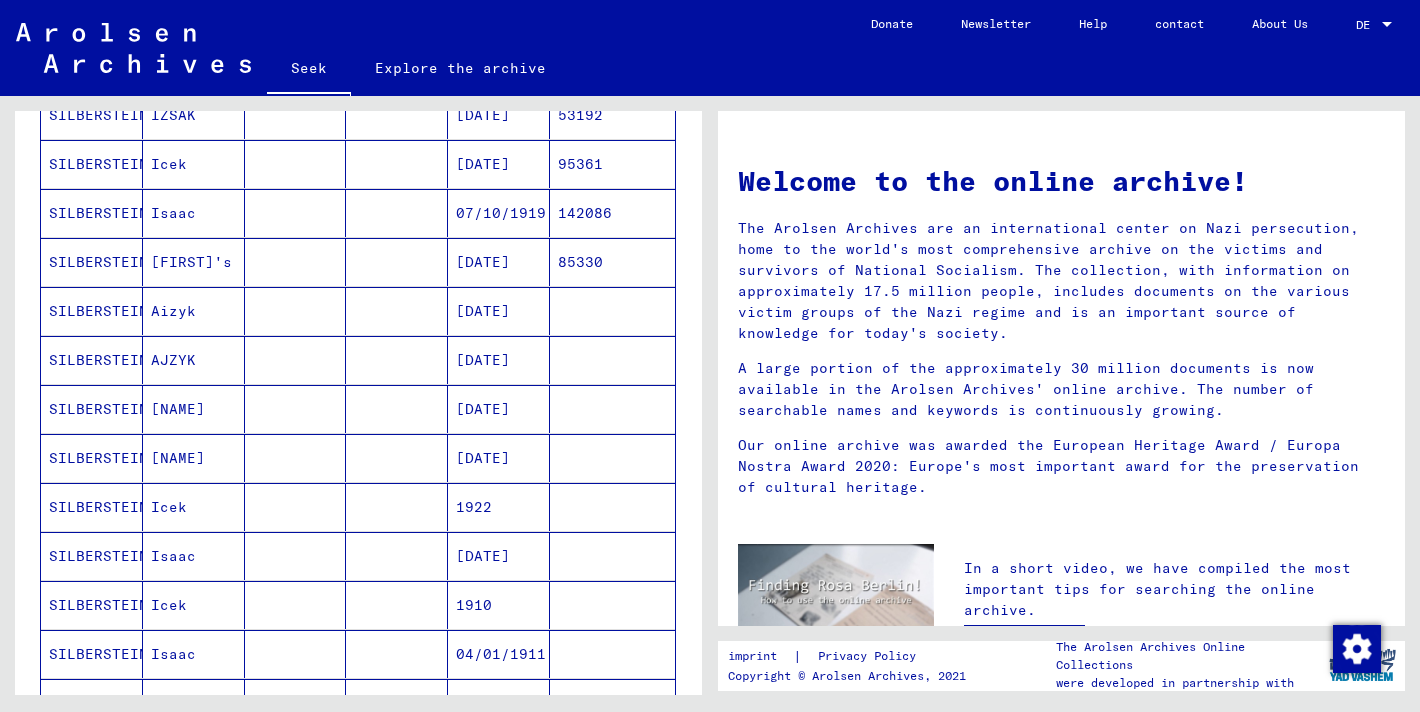 scroll, scrollTop: 1391, scrollLeft: 0, axis: vertical 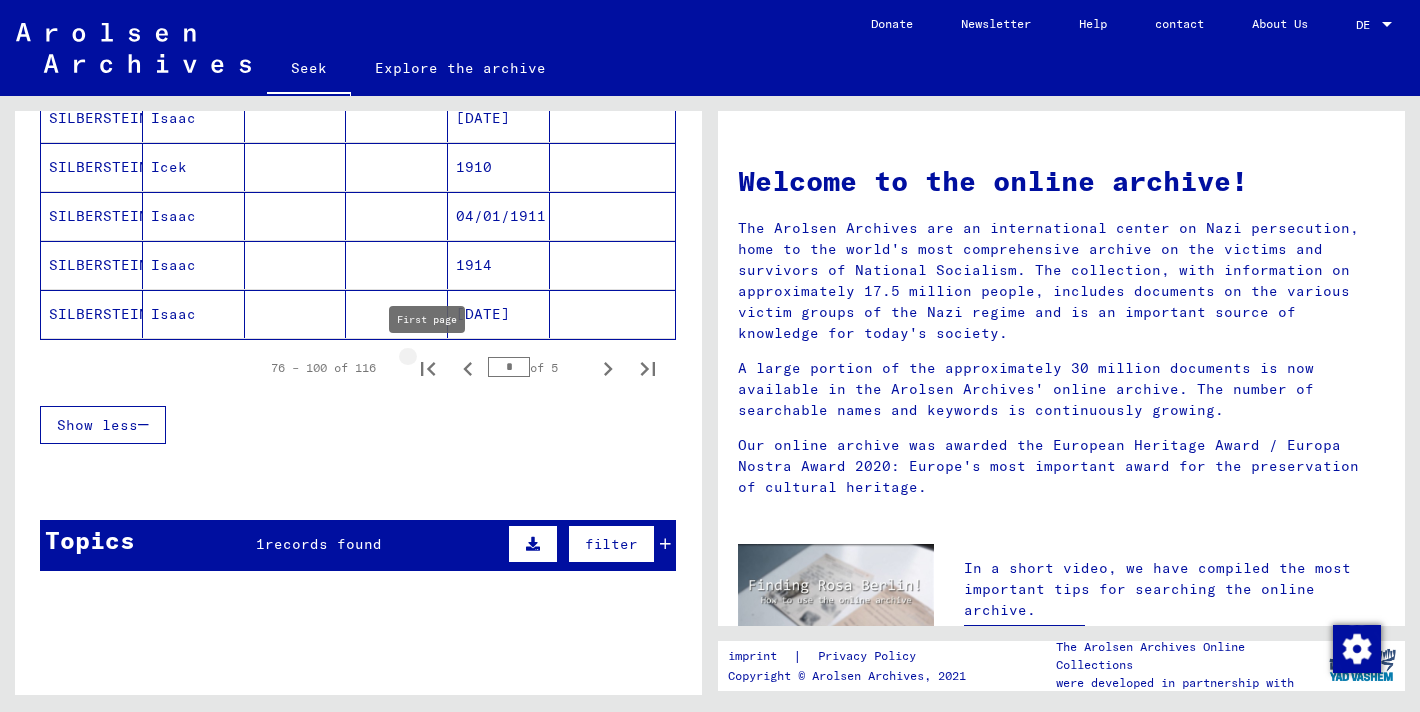 click 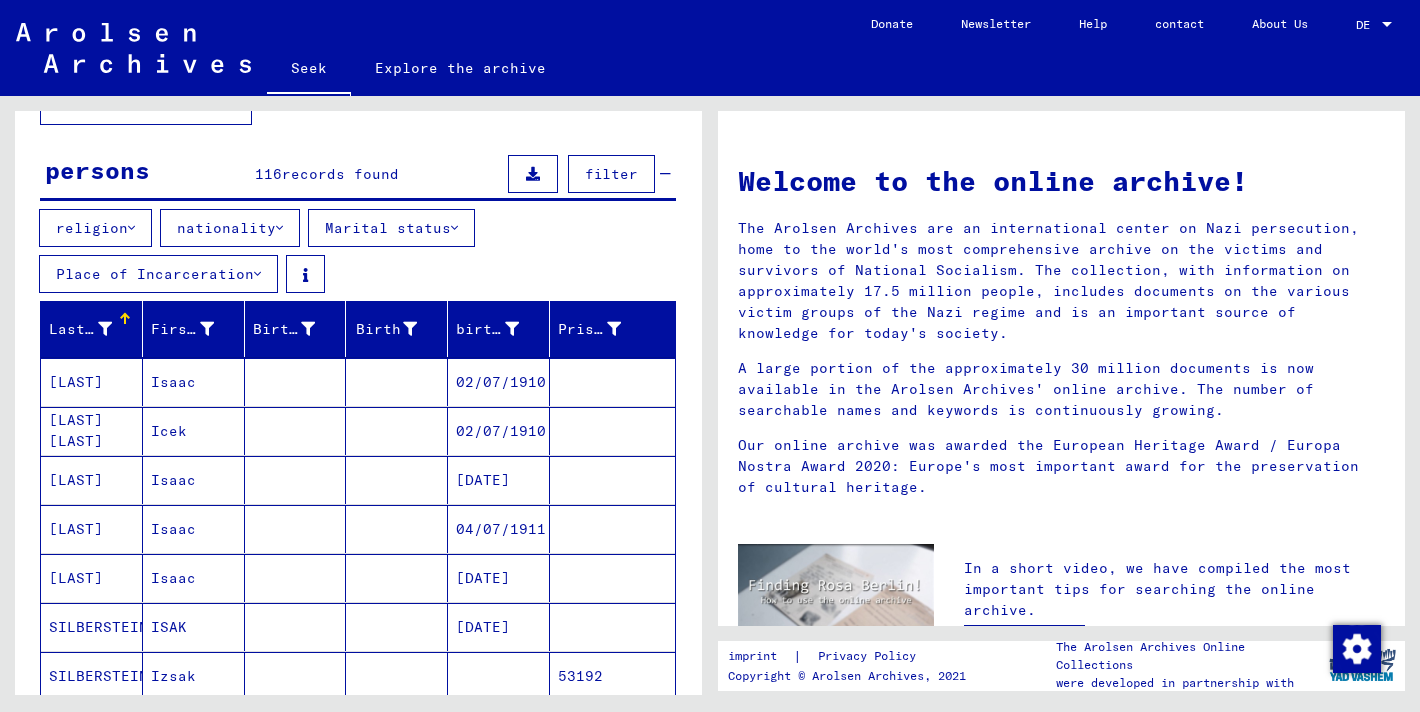 scroll, scrollTop: 142, scrollLeft: 0, axis: vertical 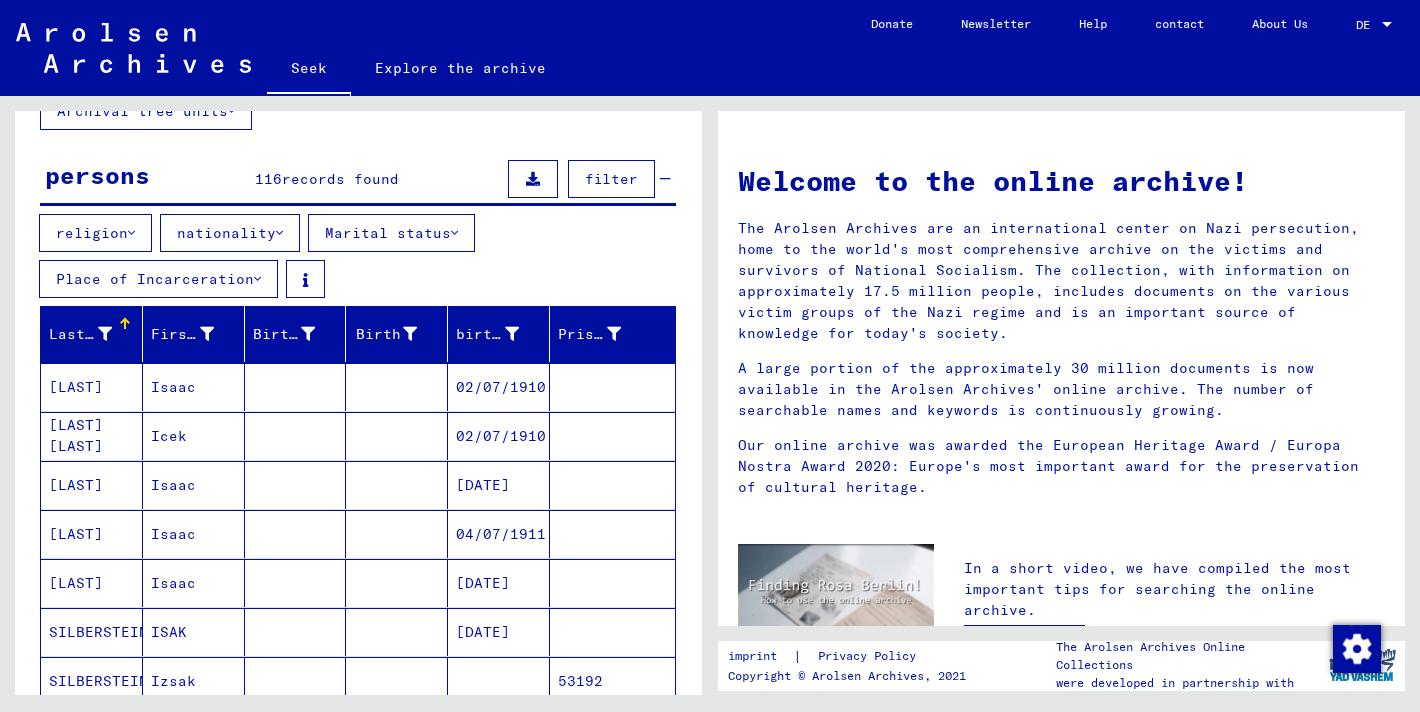 click on "Marital status" at bounding box center (391, 233) 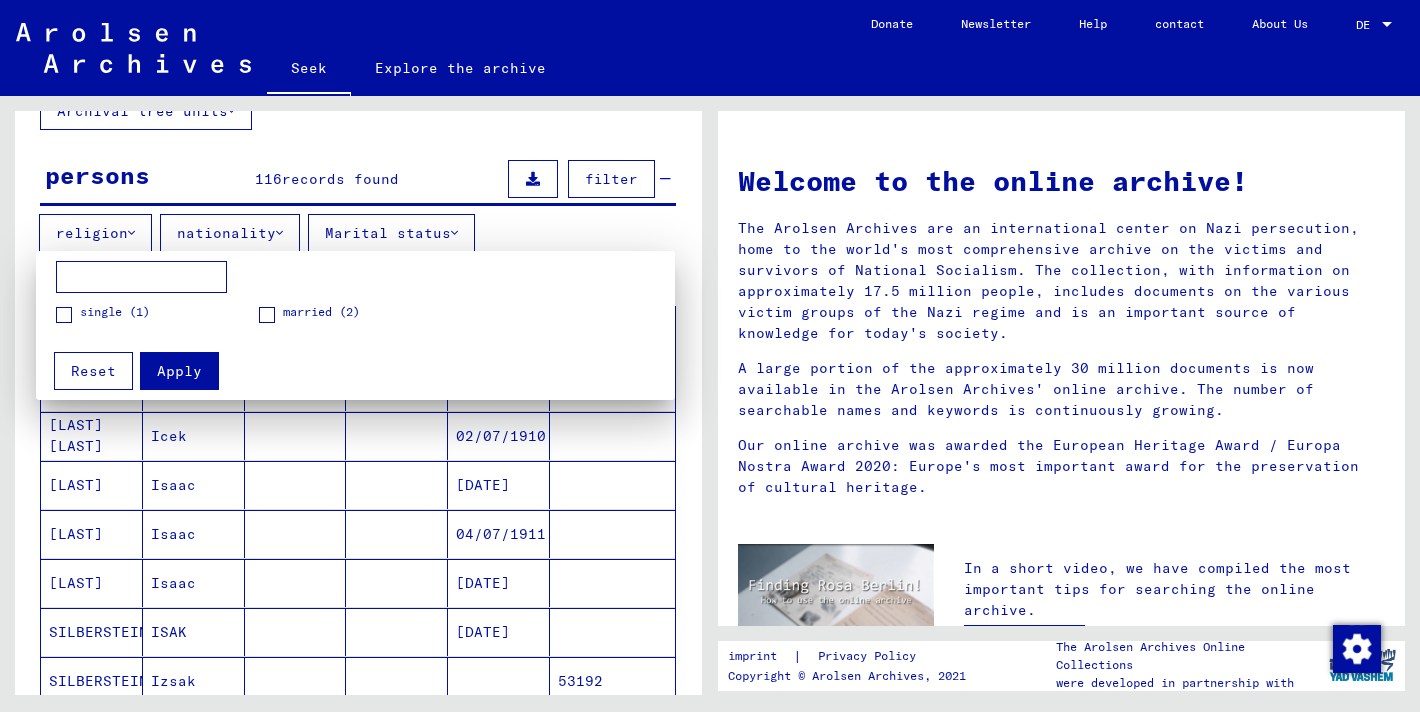 click at bounding box center (710, 356) 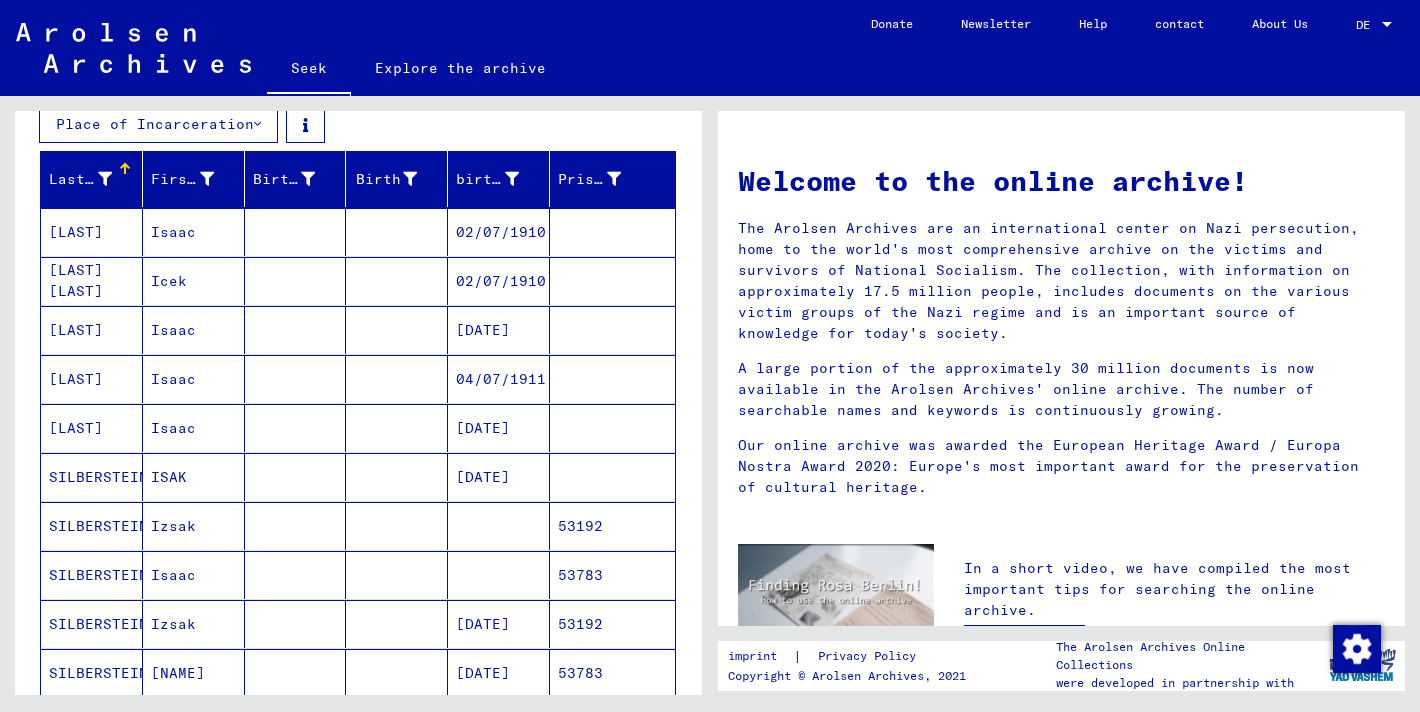 scroll, scrollTop: 376, scrollLeft: 0, axis: vertical 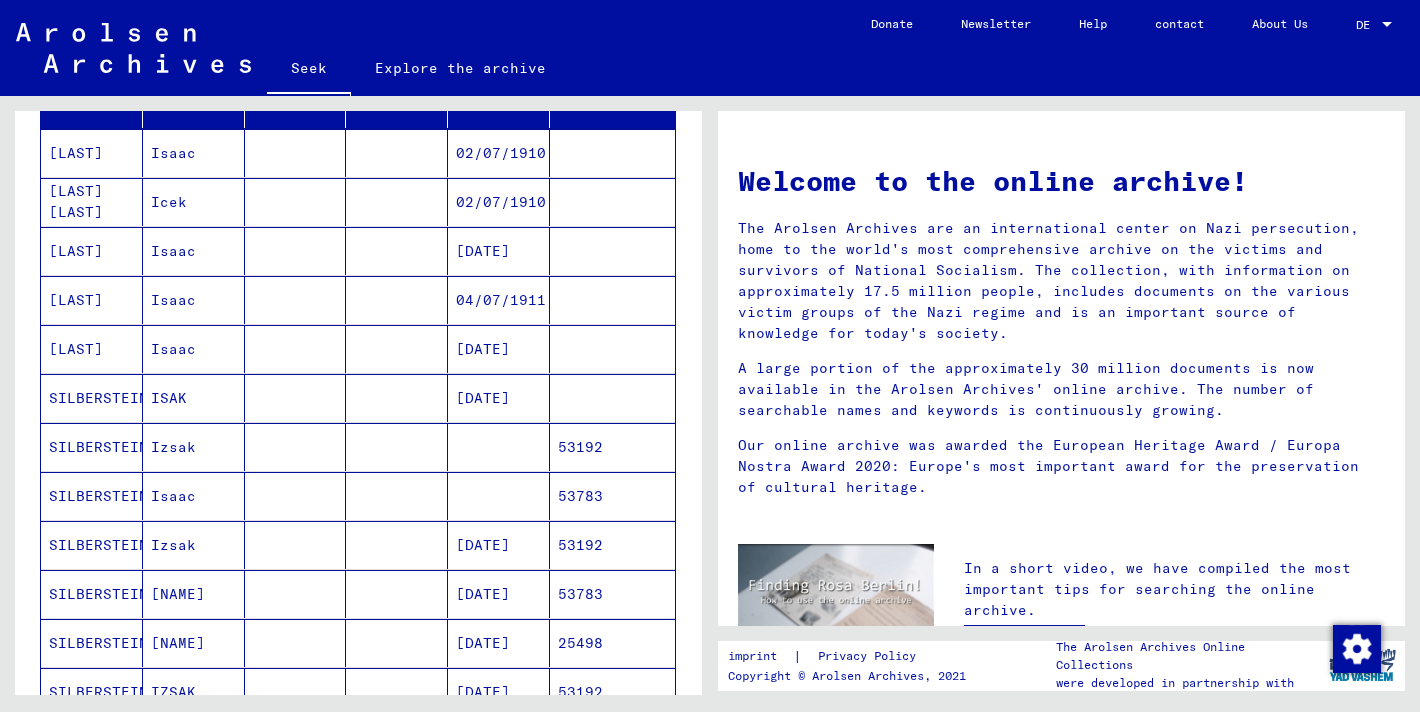 click at bounding box center [397, 447] 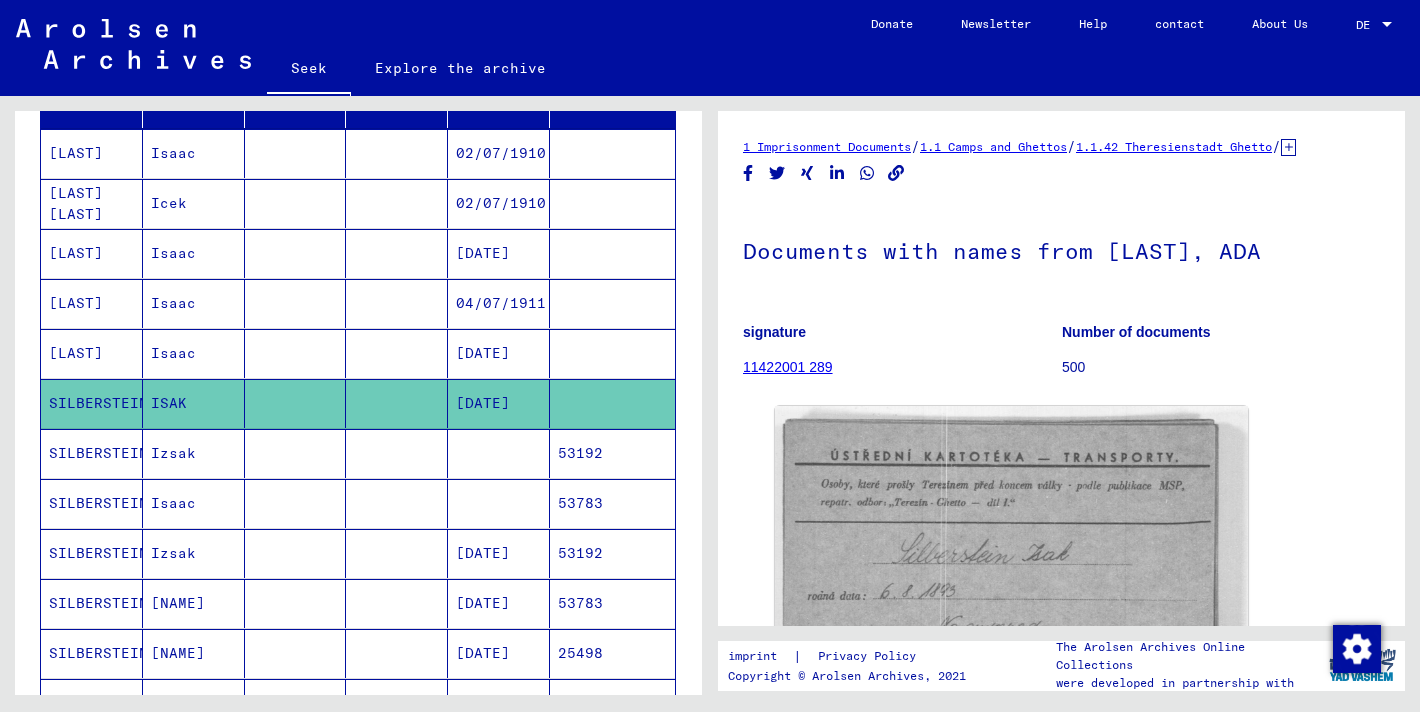 scroll, scrollTop: 0, scrollLeft: 0, axis: both 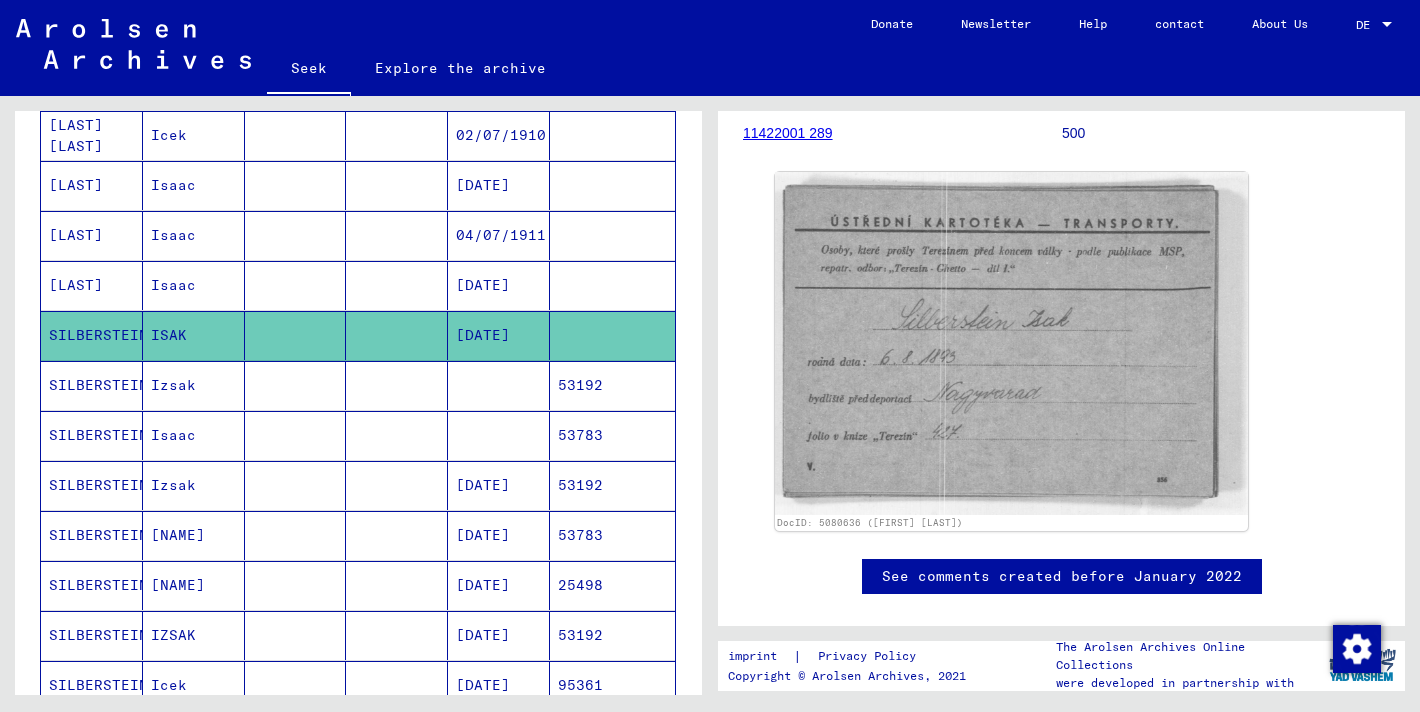 click at bounding box center [296, 435] 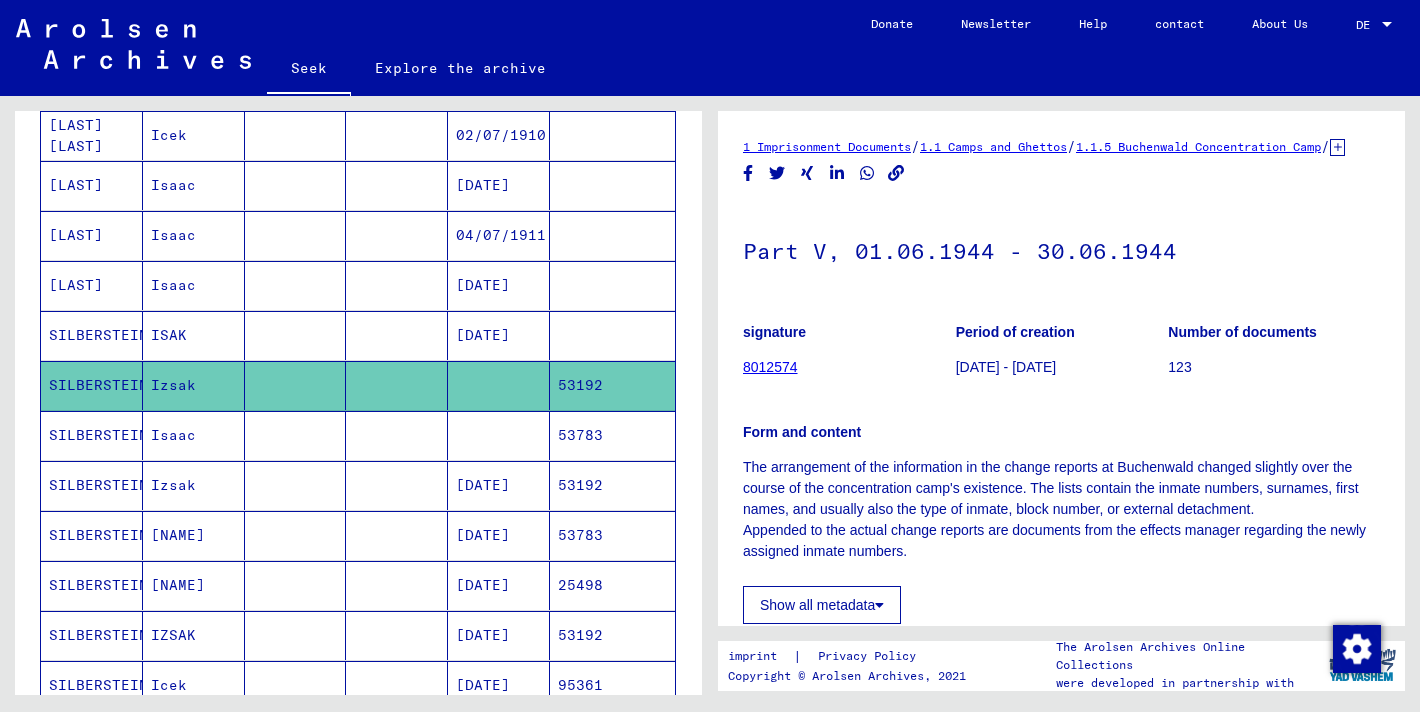 scroll, scrollTop: 0, scrollLeft: 0, axis: both 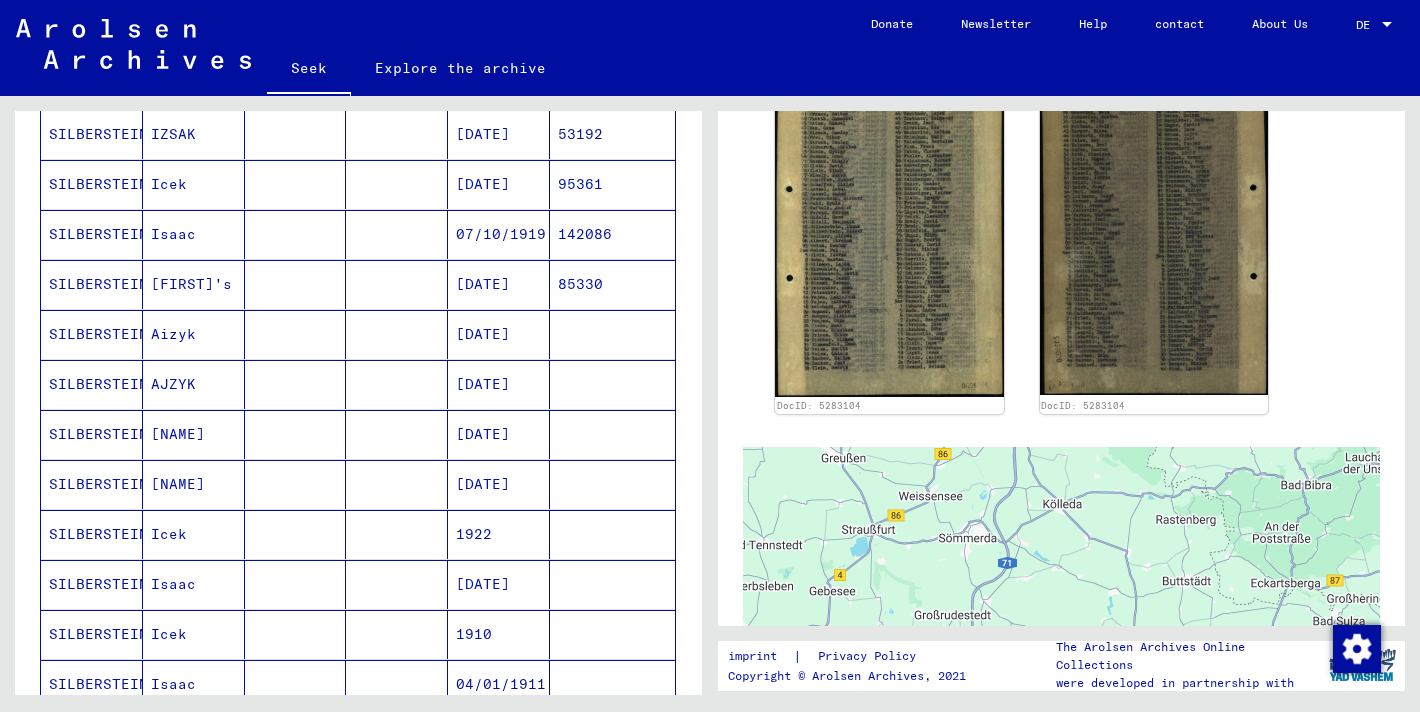click at bounding box center (397, 534) 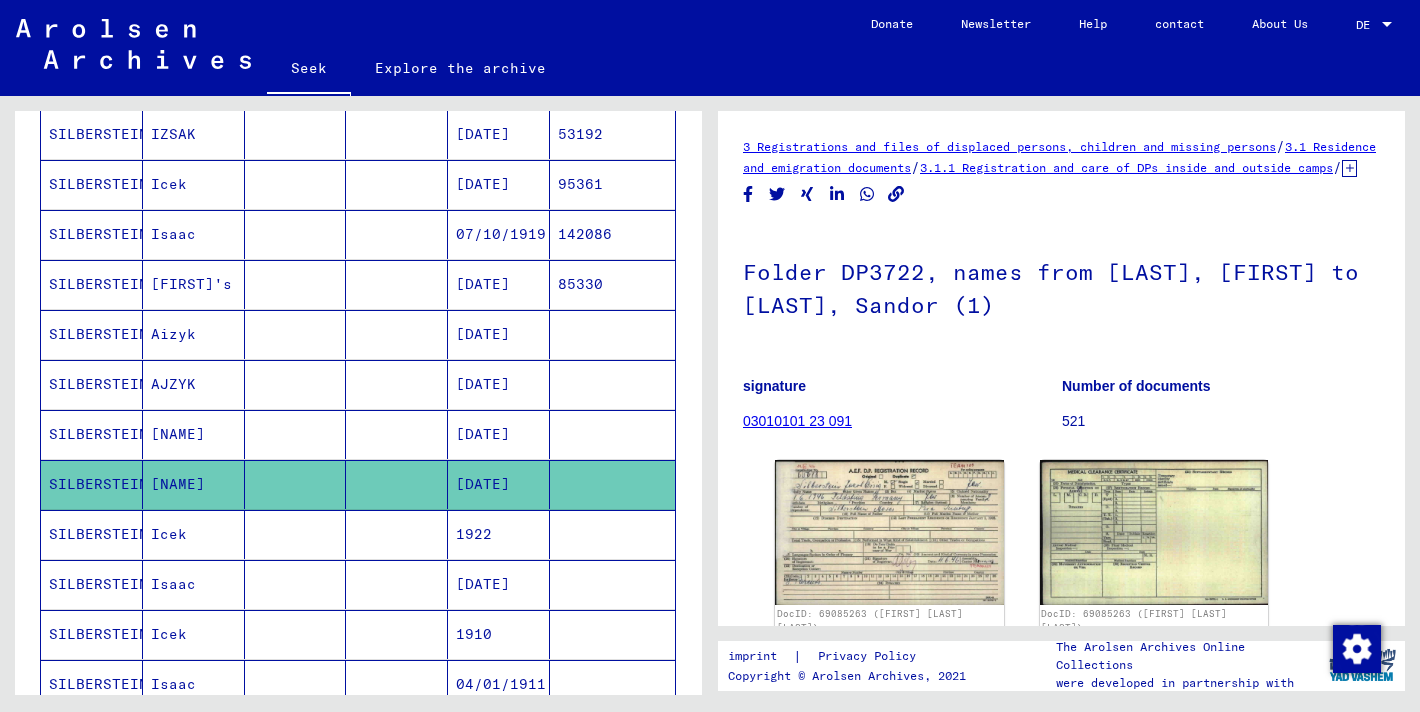 scroll, scrollTop: 0, scrollLeft: 0, axis: both 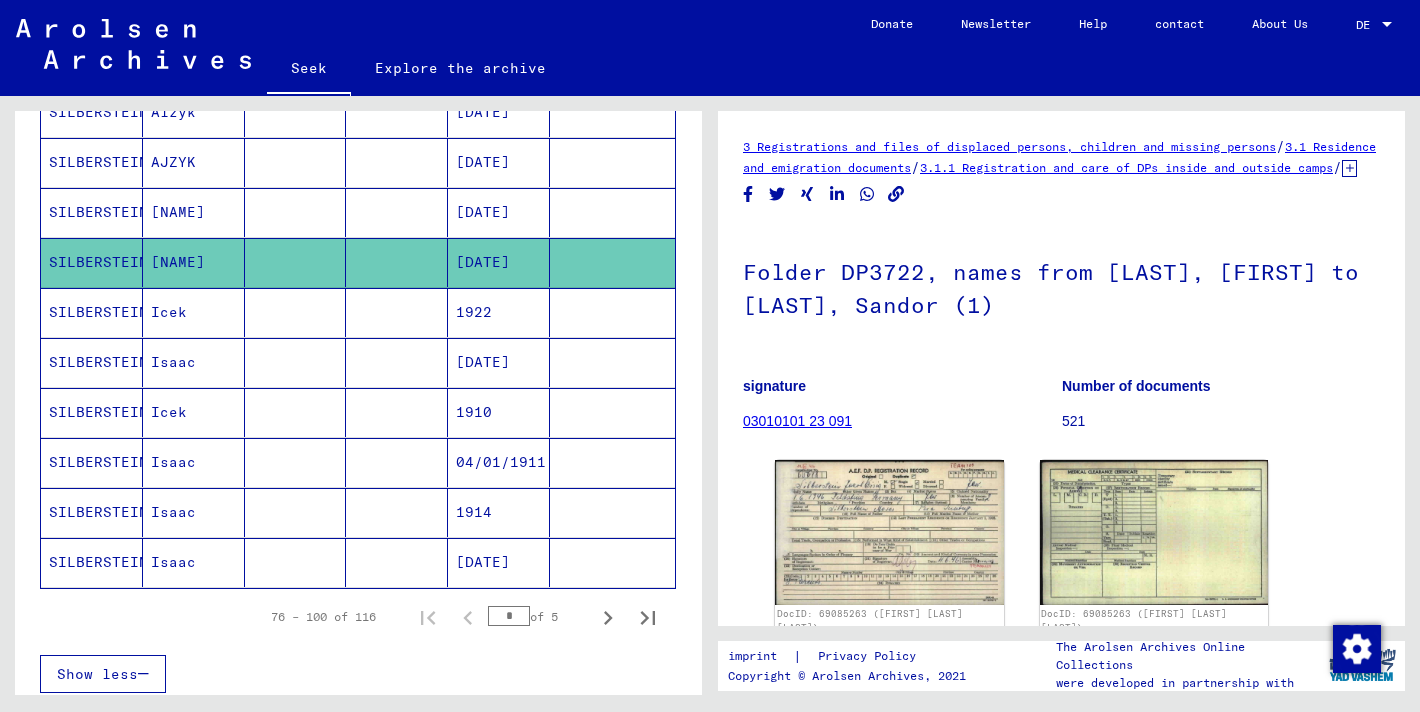 click on "1914" at bounding box center (483, 562) 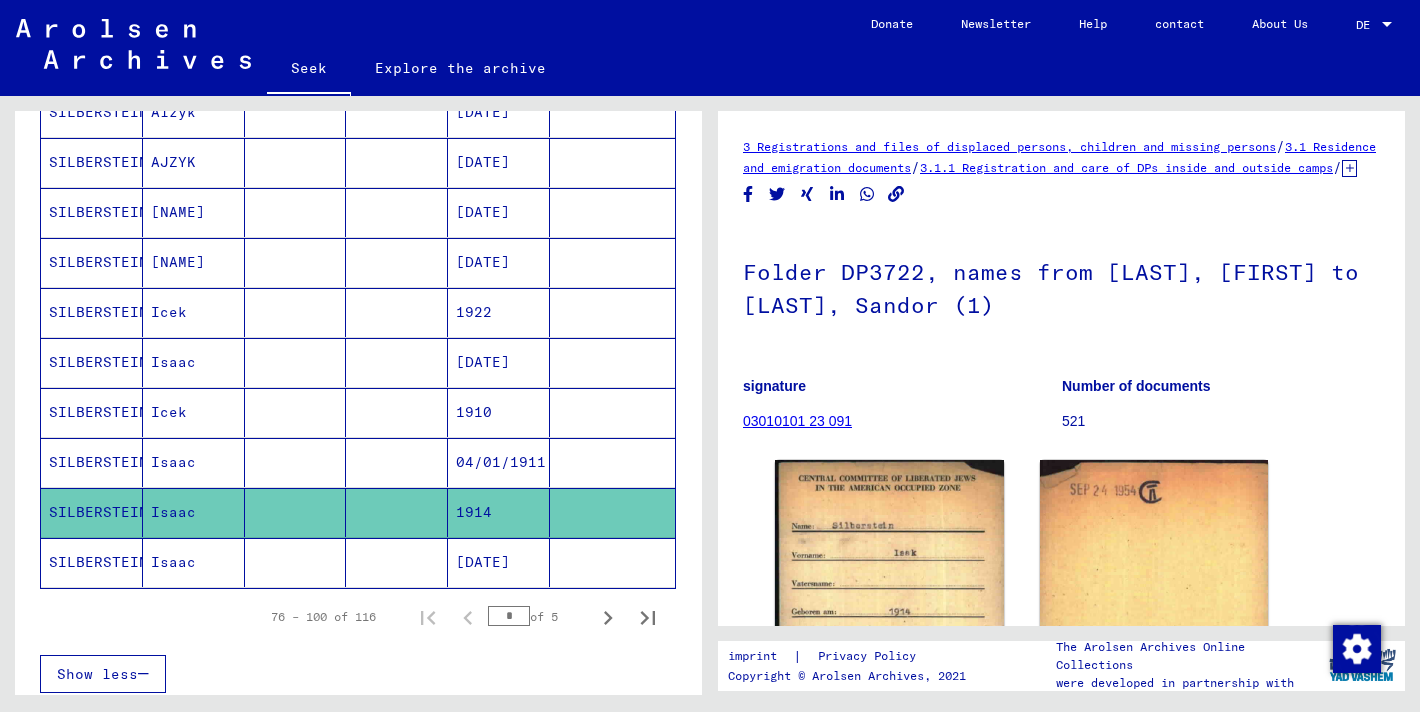 scroll, scrollTop: 0, scrollLeft: 0, axis: both 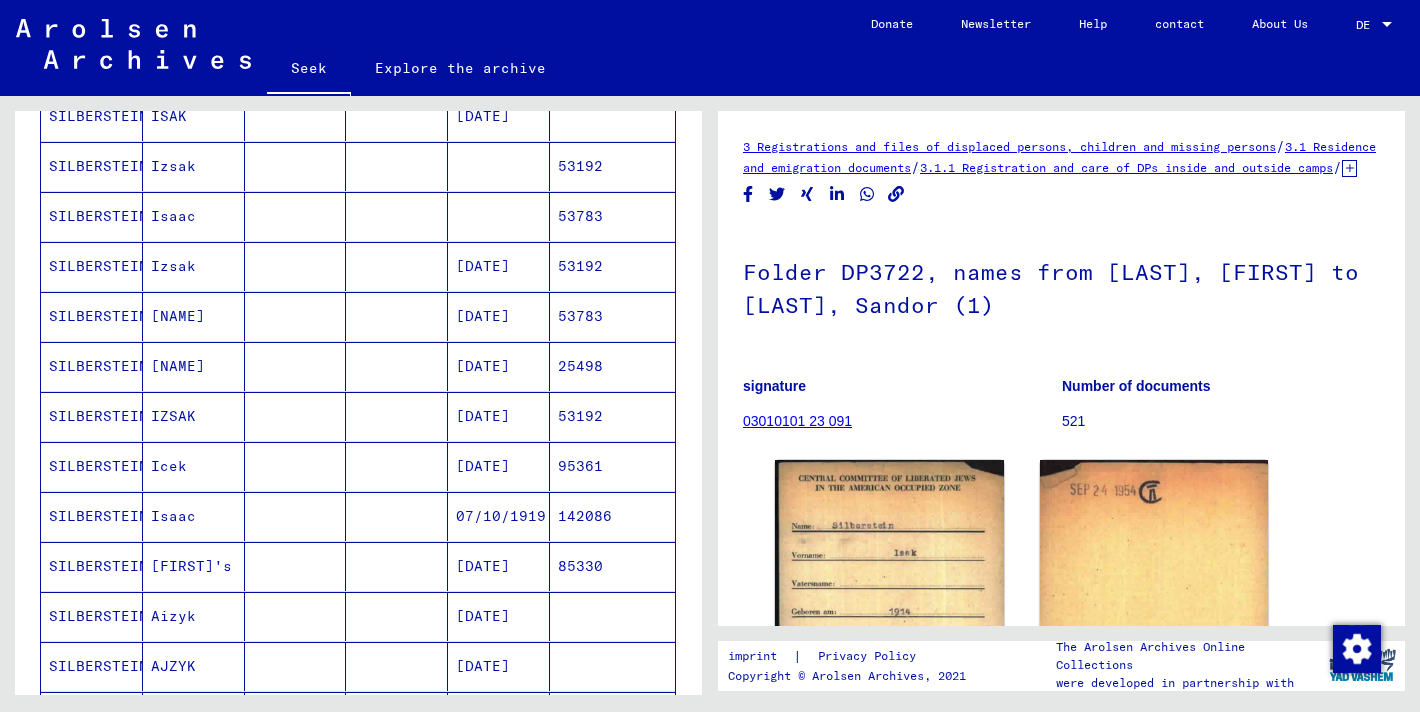 click on "[DATE]" at bounding box center (483, 366) 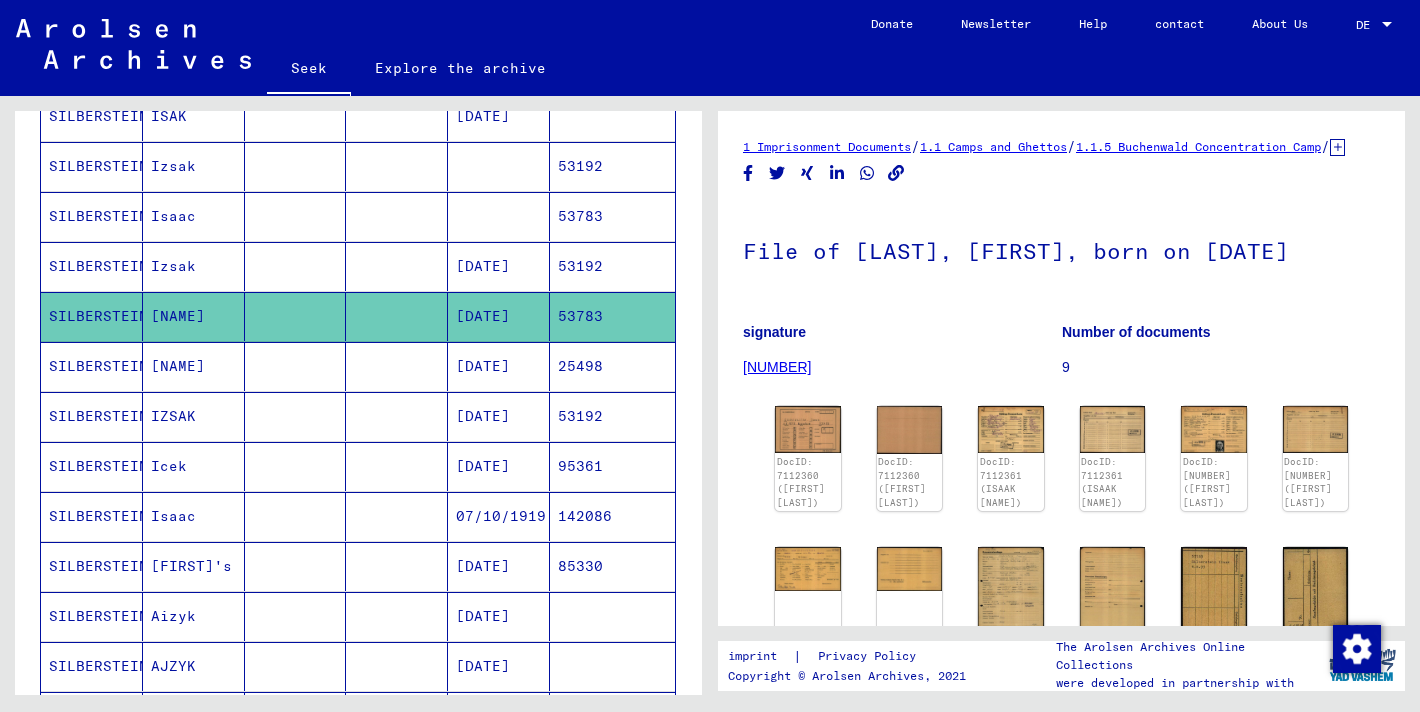 scroll, scrollTop: 0, scrollLeft: 0, axis: both 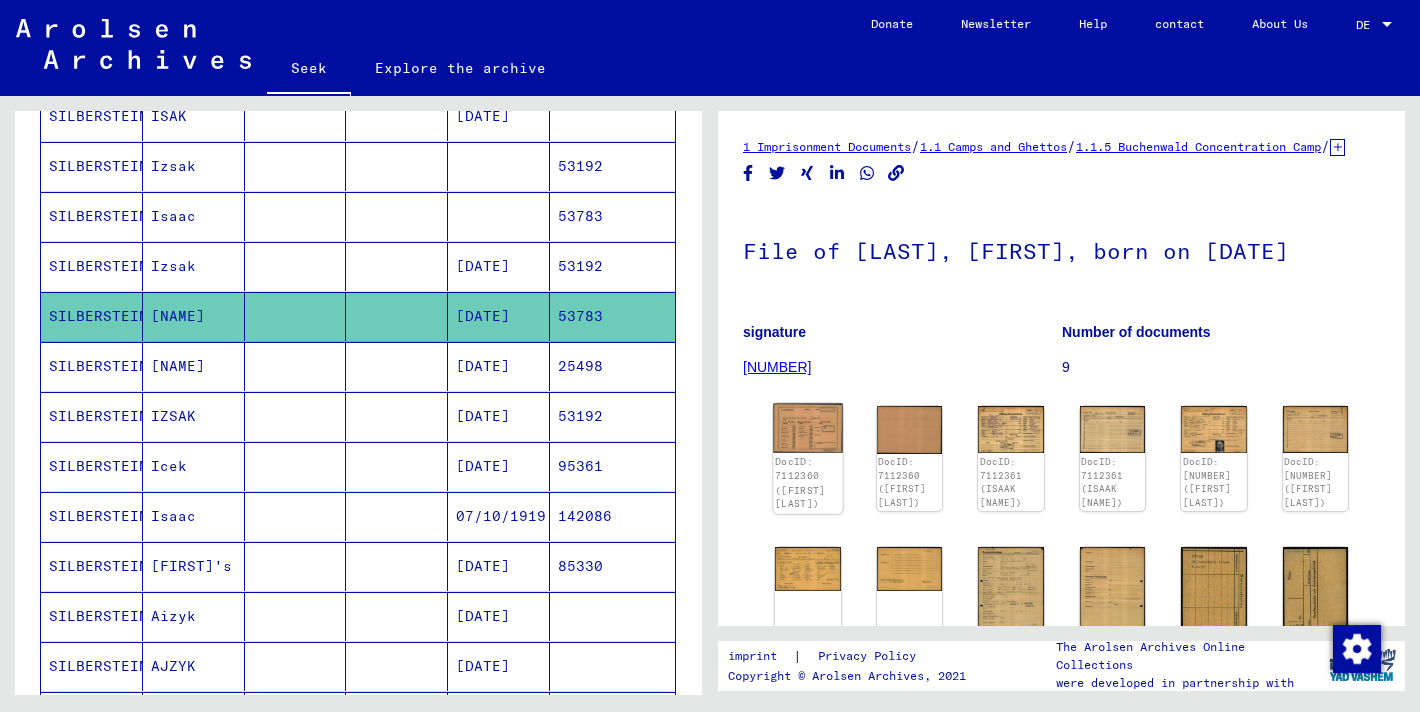 click 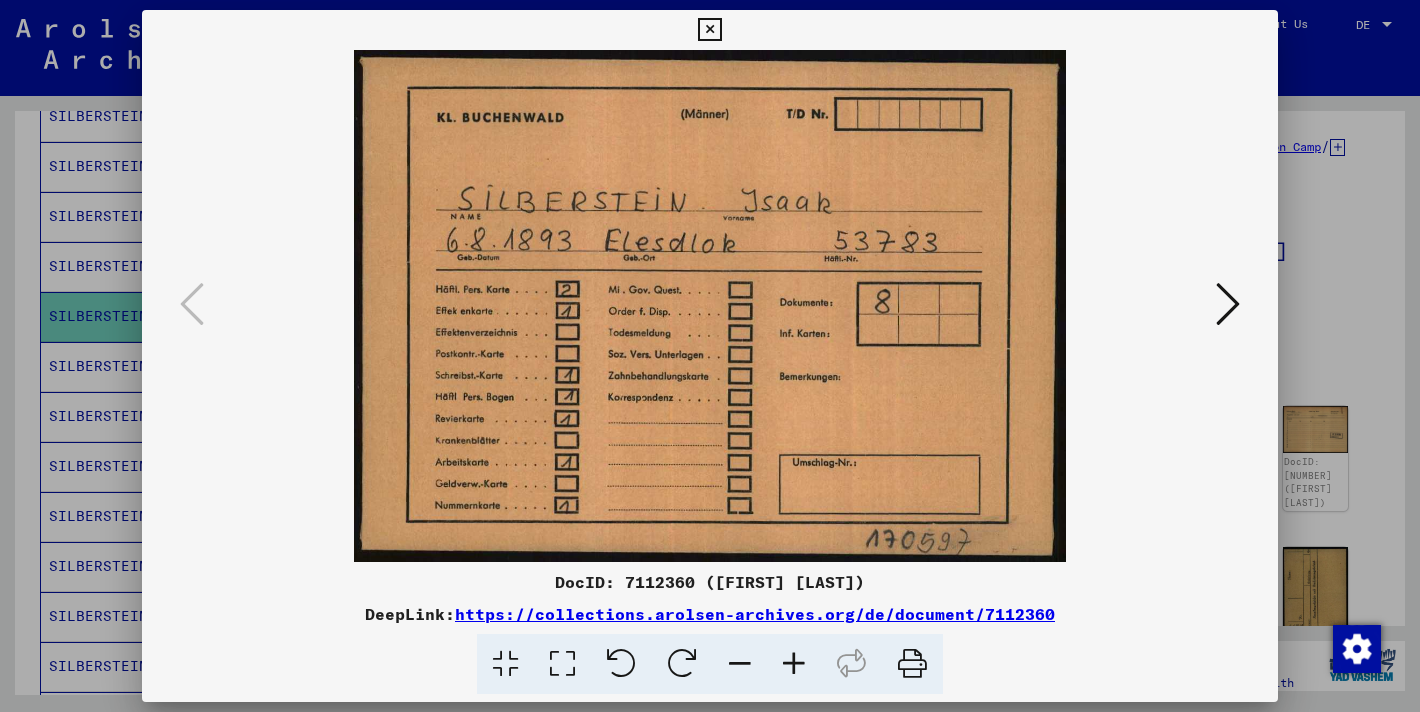 click at bounding box center (1228, 304) 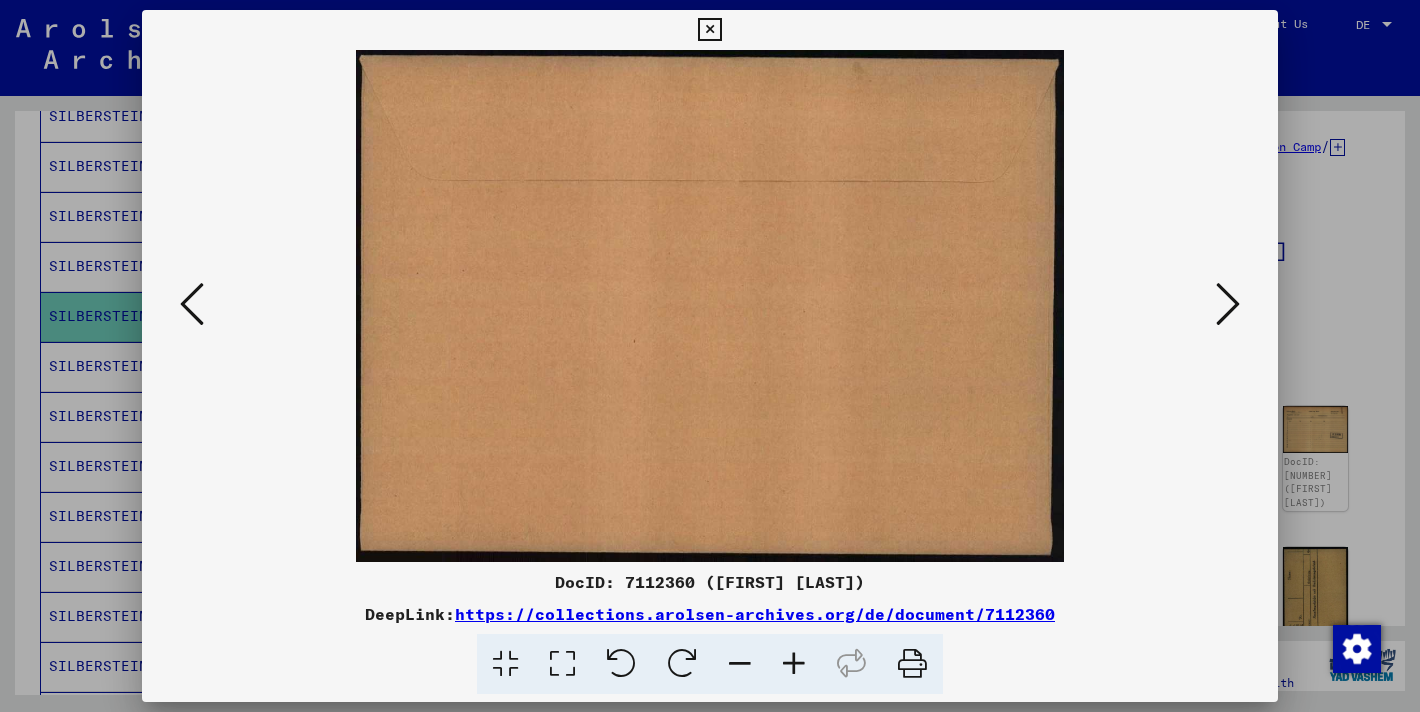 click at bounding box center [1228, 304] 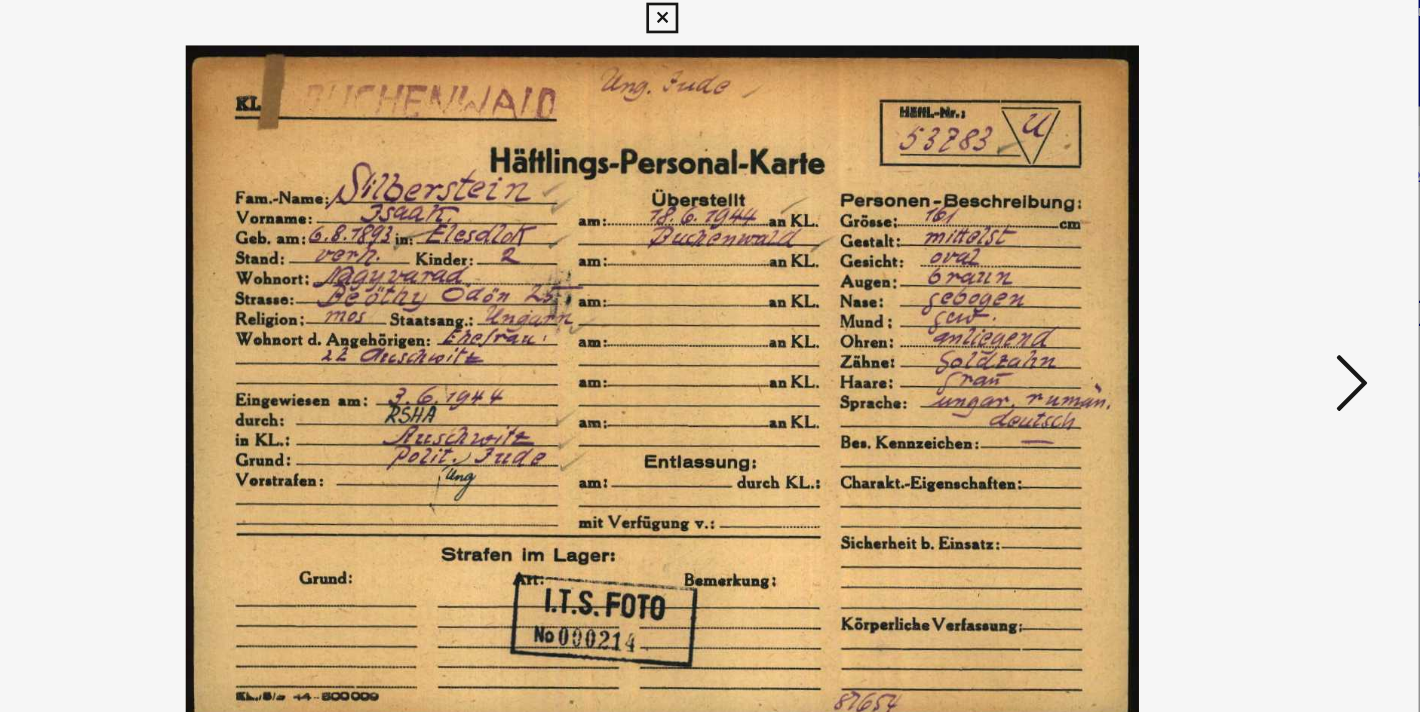 click at bounding box center [1228, 304] 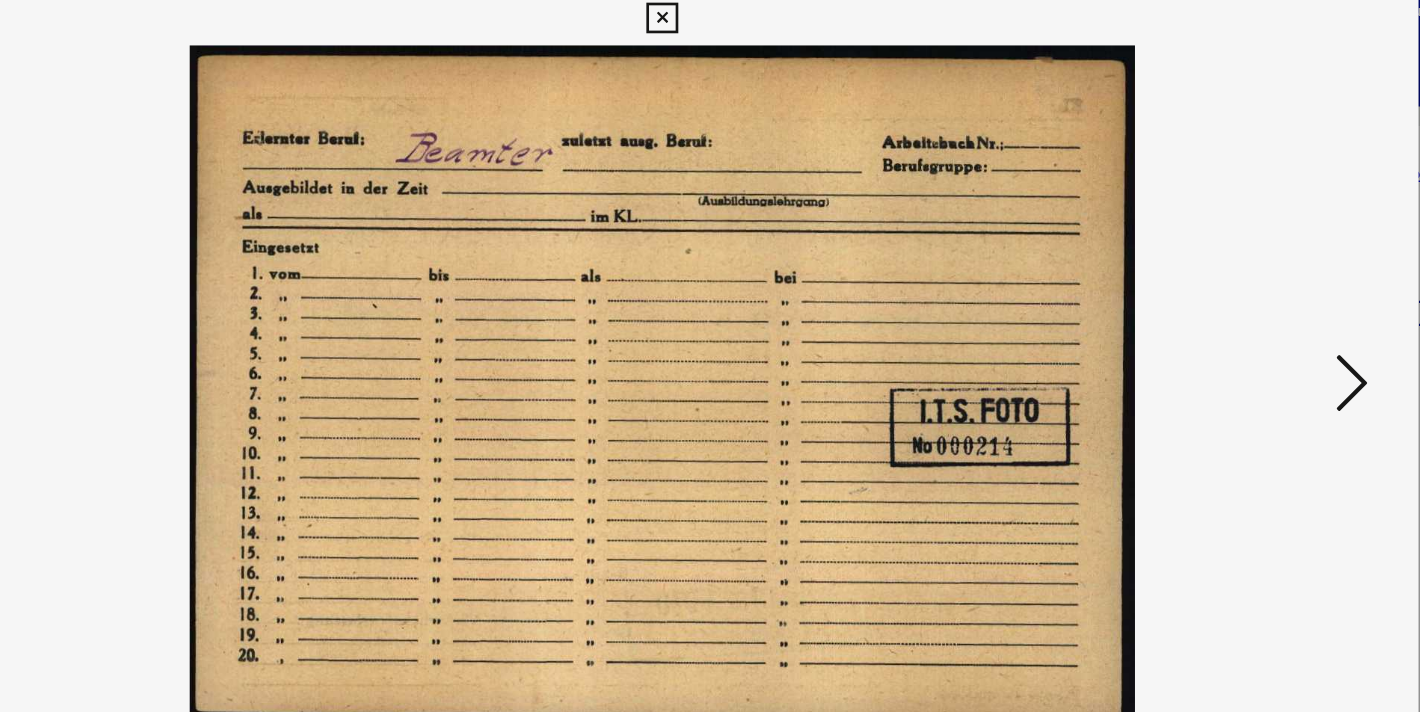 click at bounding box center [1228, 304] 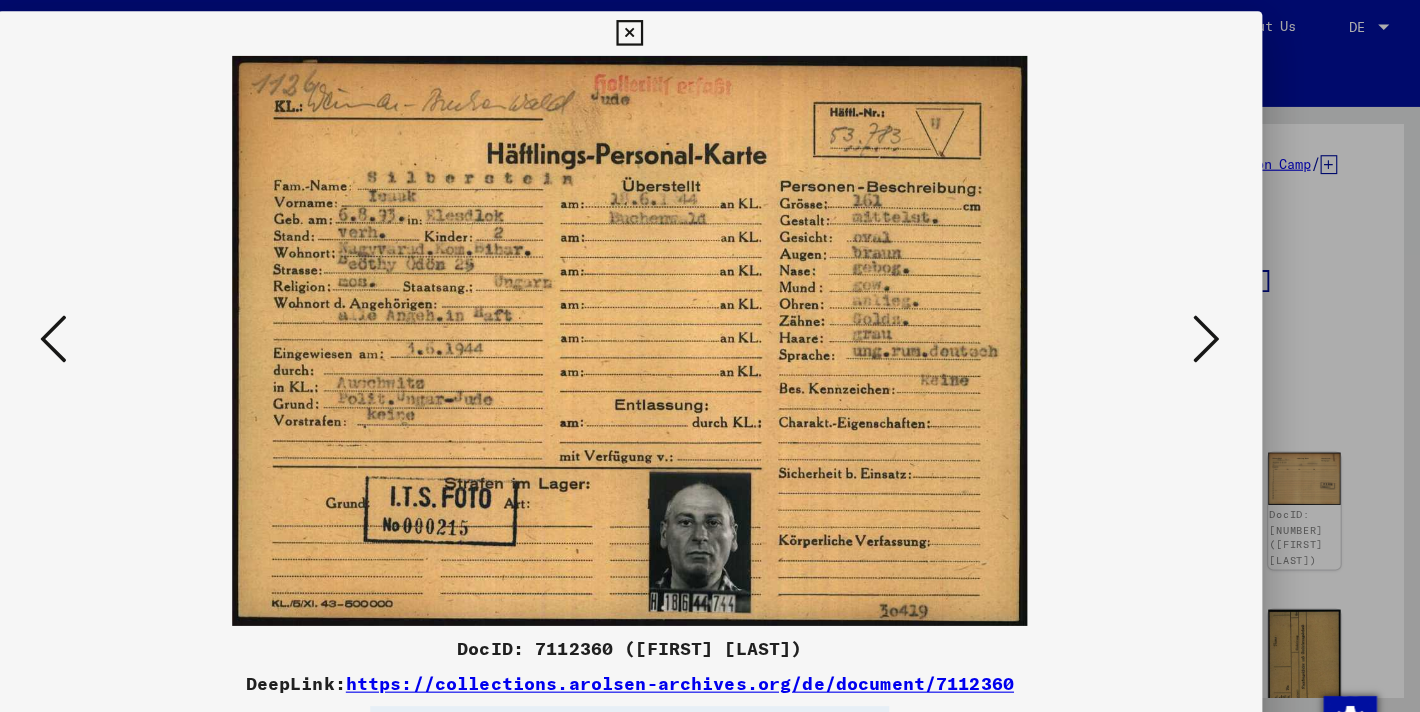 scroll, scrollTop: 0, scrollLeft: 0, axis: both 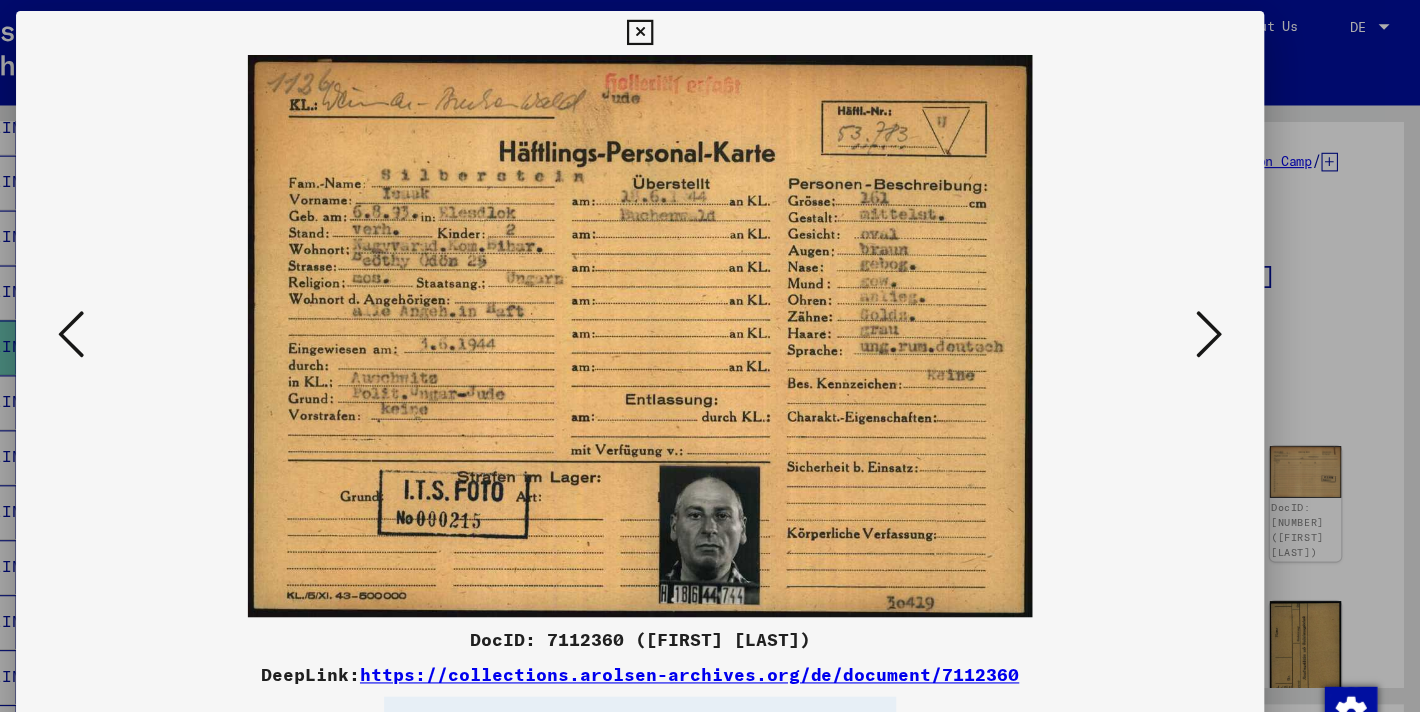 click at bounding box center [710, 306] 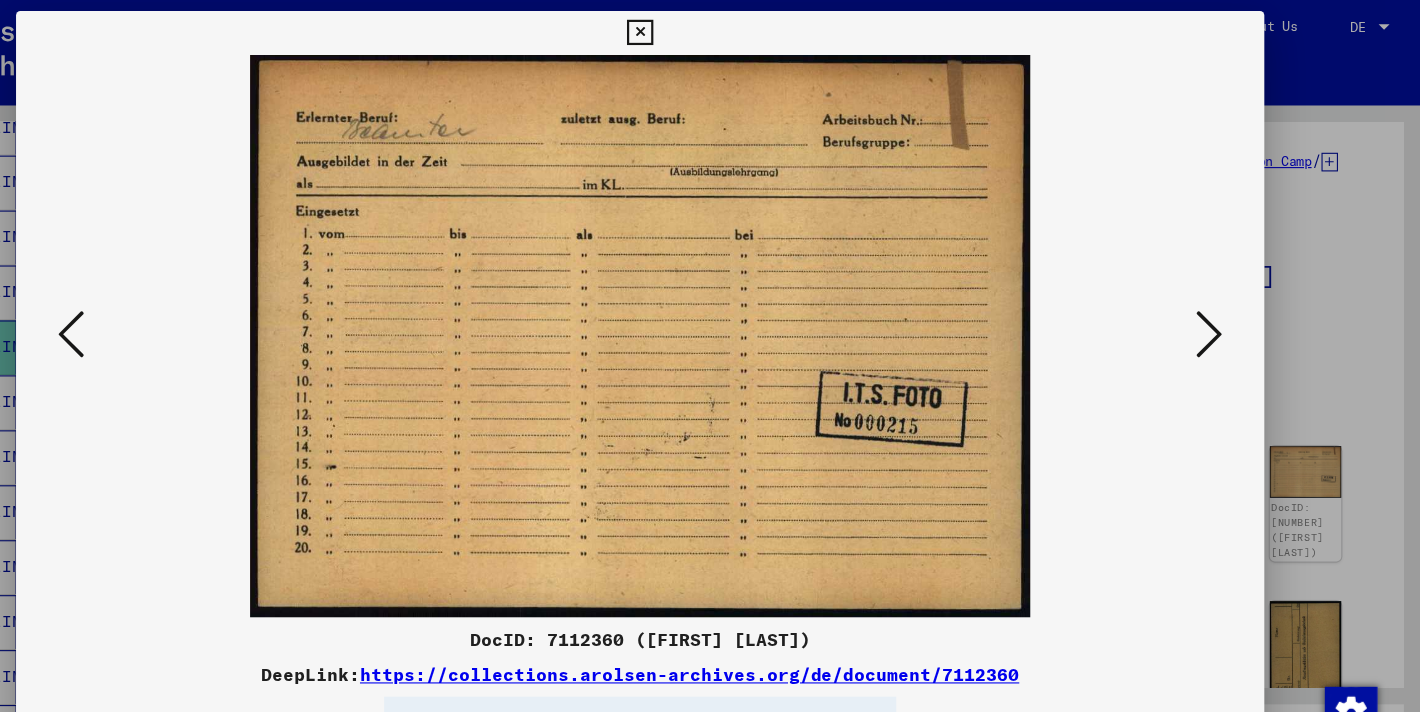 click at bounding box center (1228, 304) 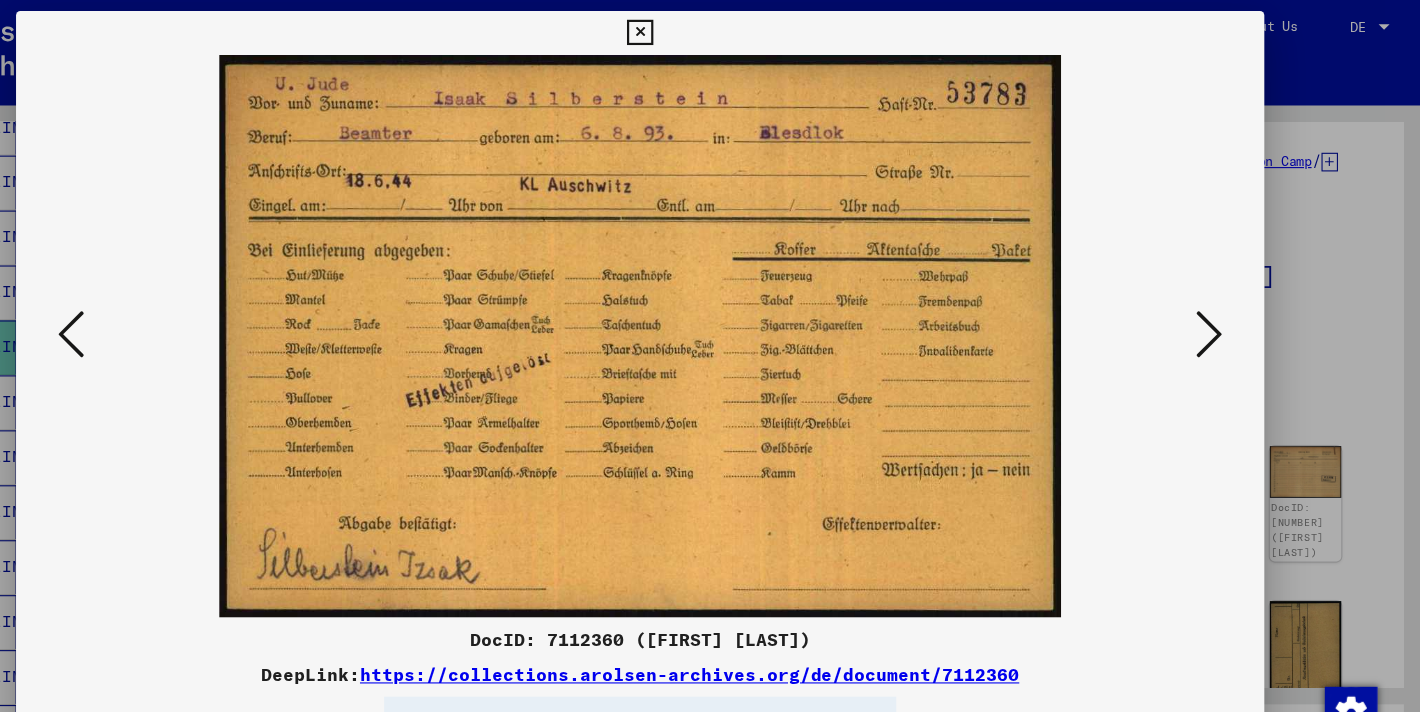 click at bounding box center (1228, 304) 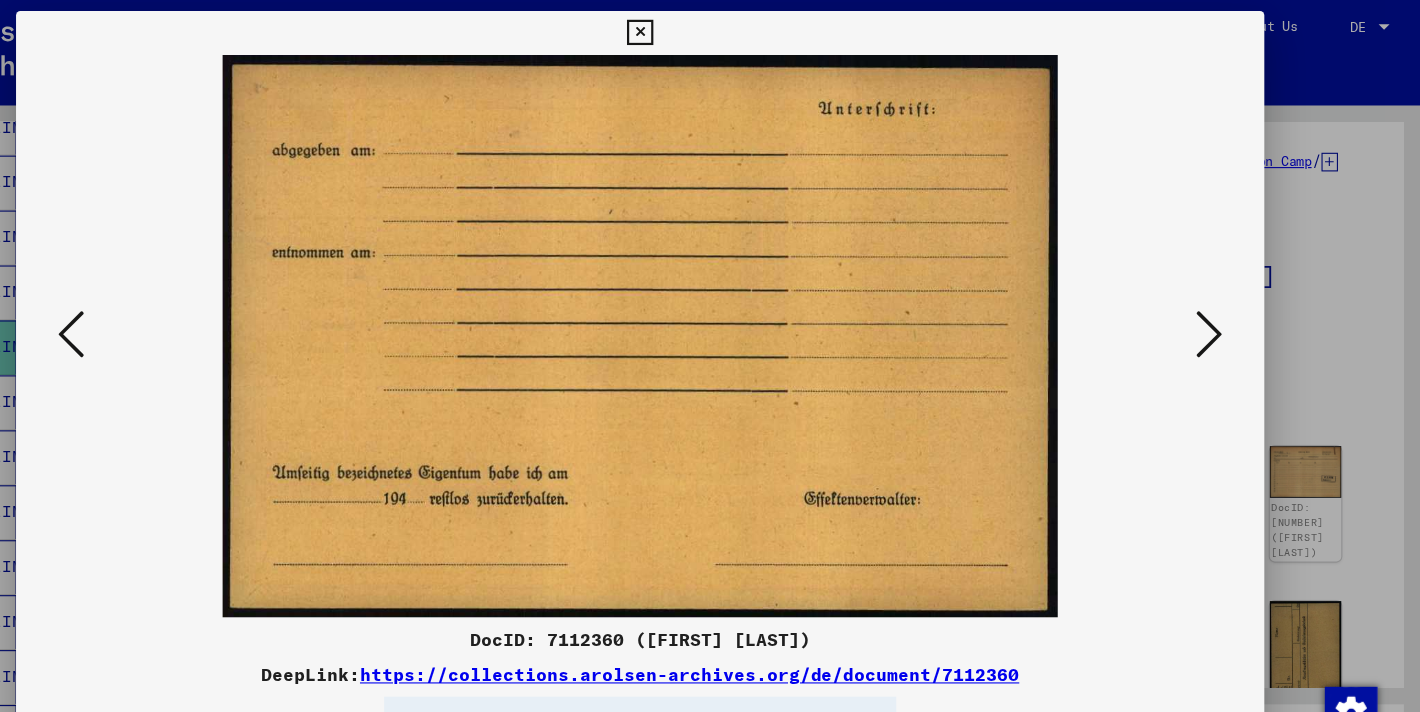 click at bounding box center (1228, 304) 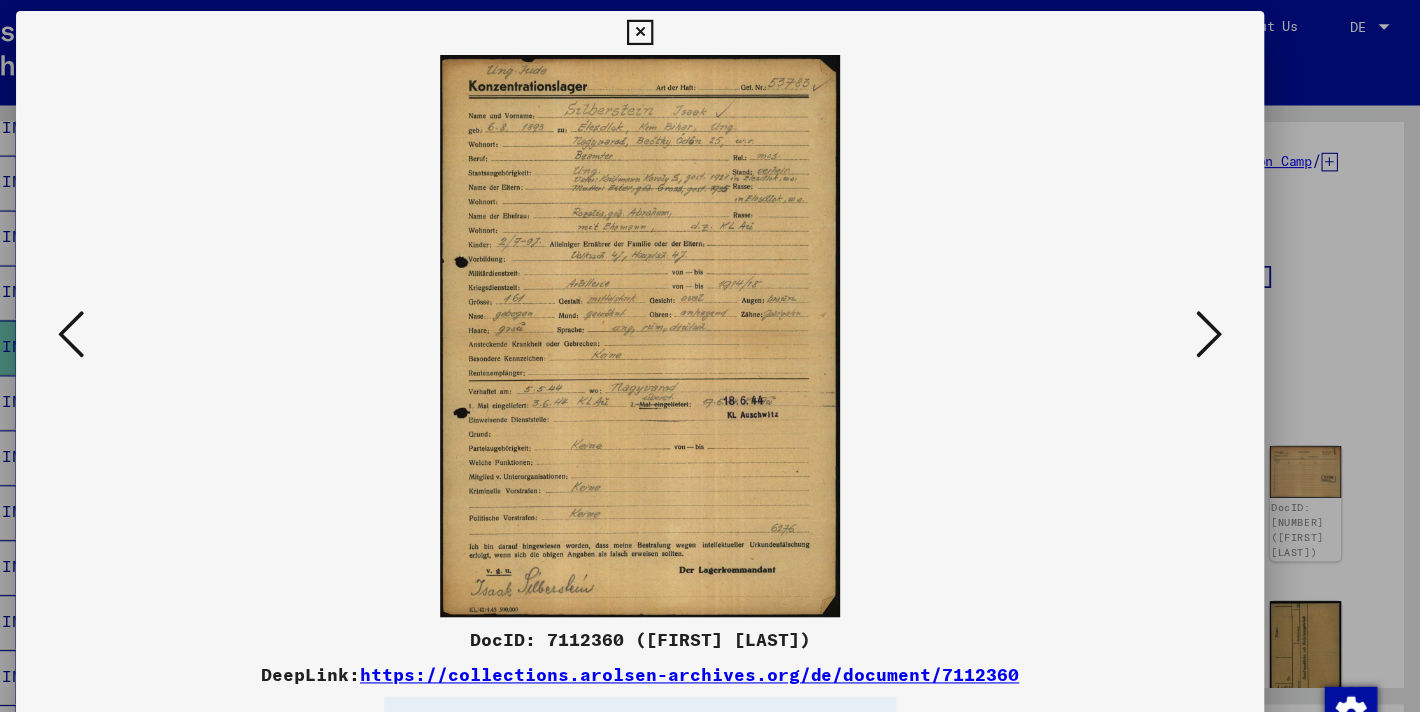 scroll, scrollTop: 0, scrollLeft: 0, axis: both 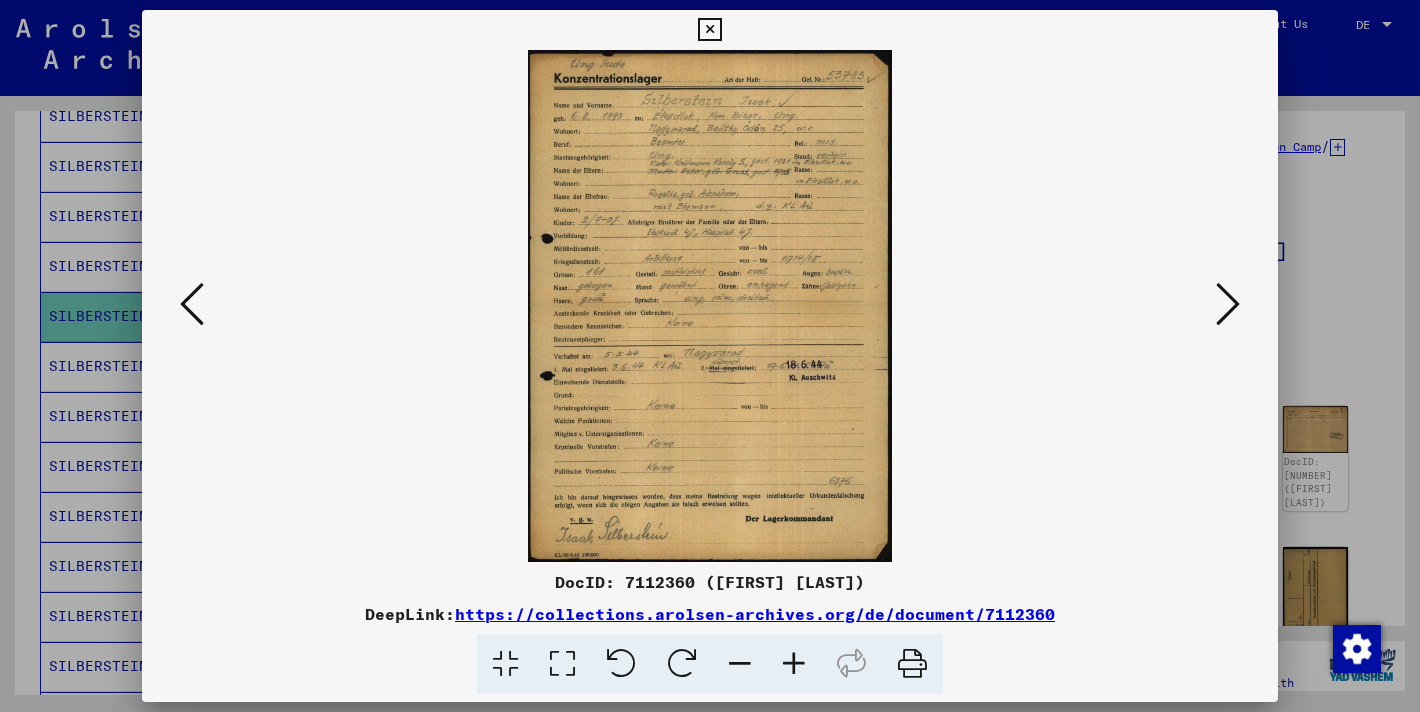 click at bounding box center [1228, 304] 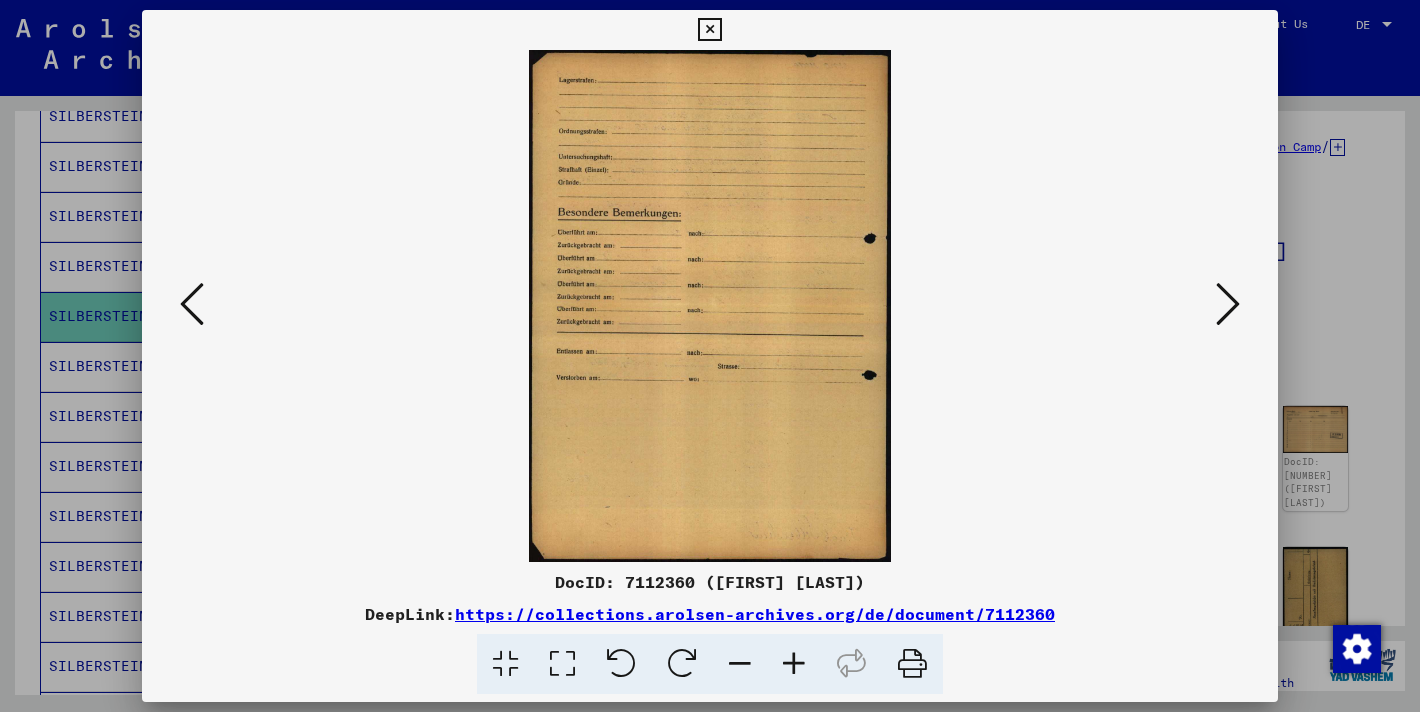 click at bounding box center (1228, 304) 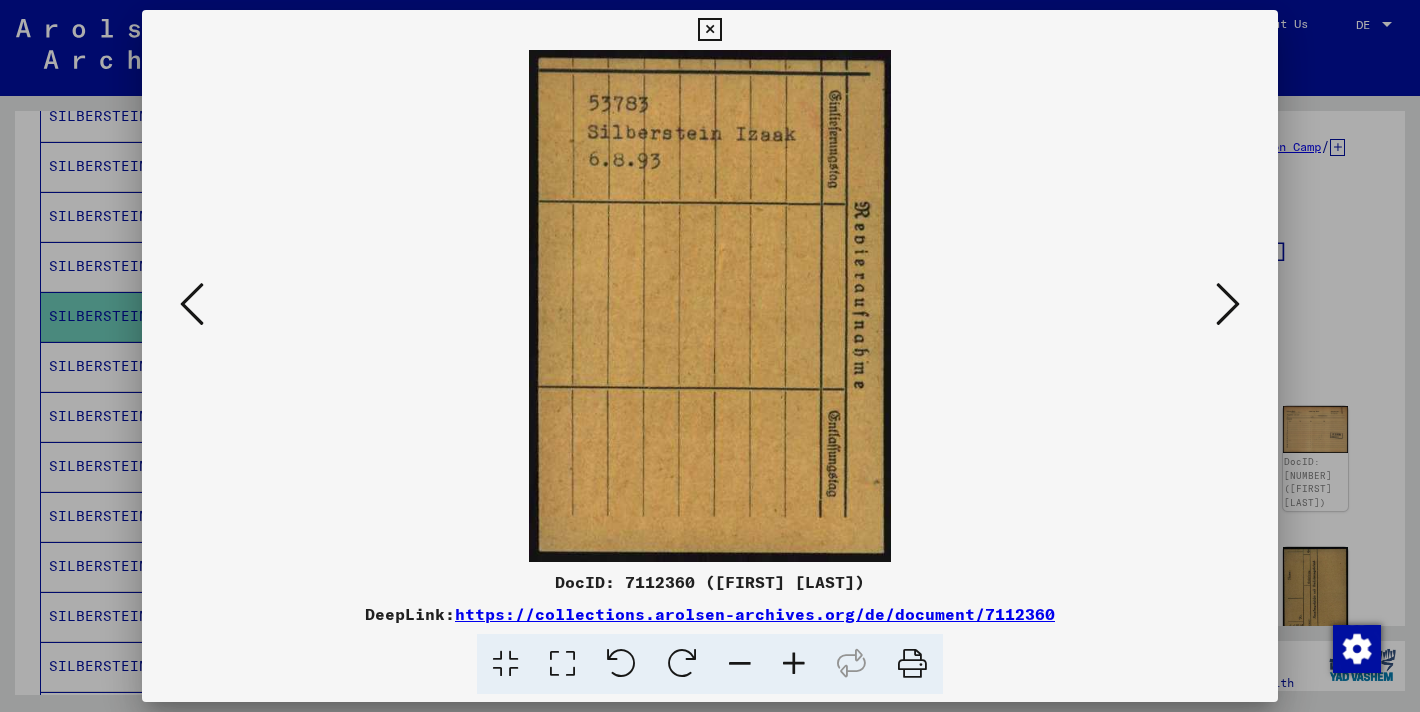 click at bounding box center [1228, 304] 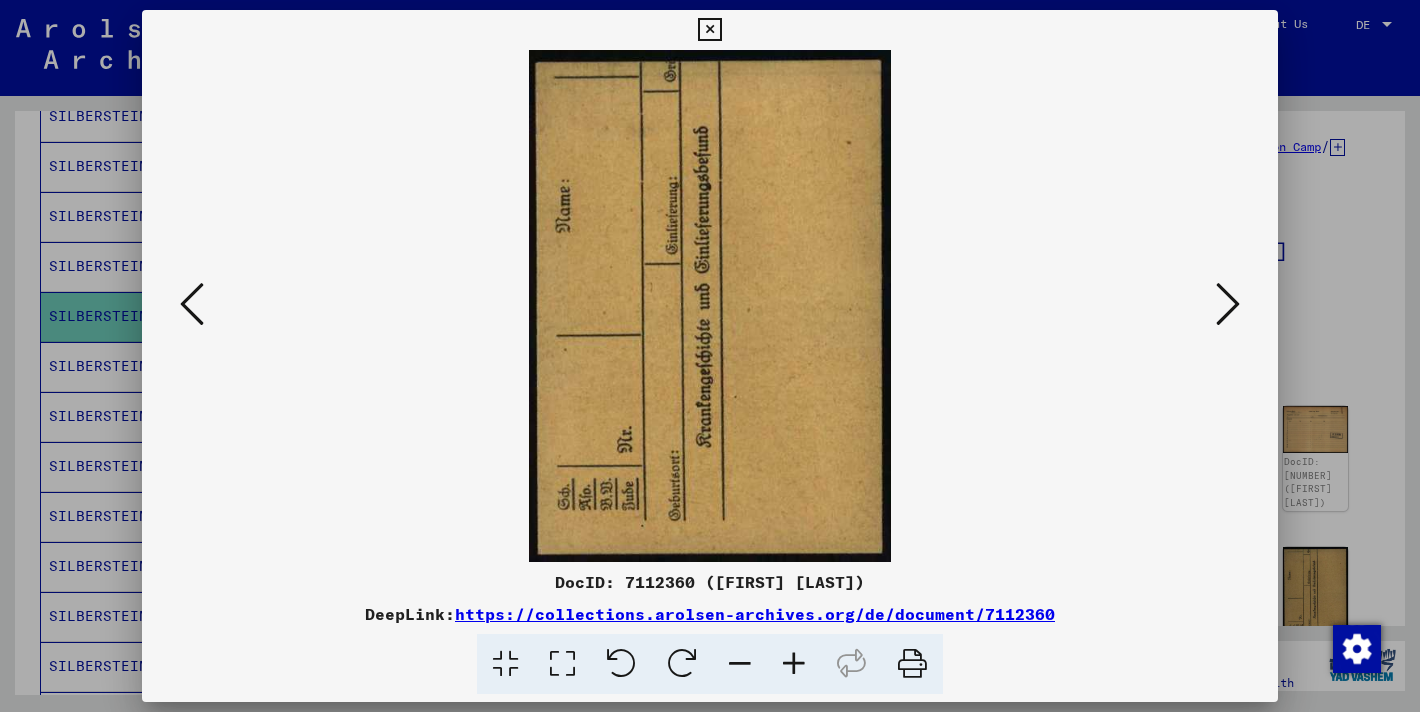 click at bounding box center [1228, 304] 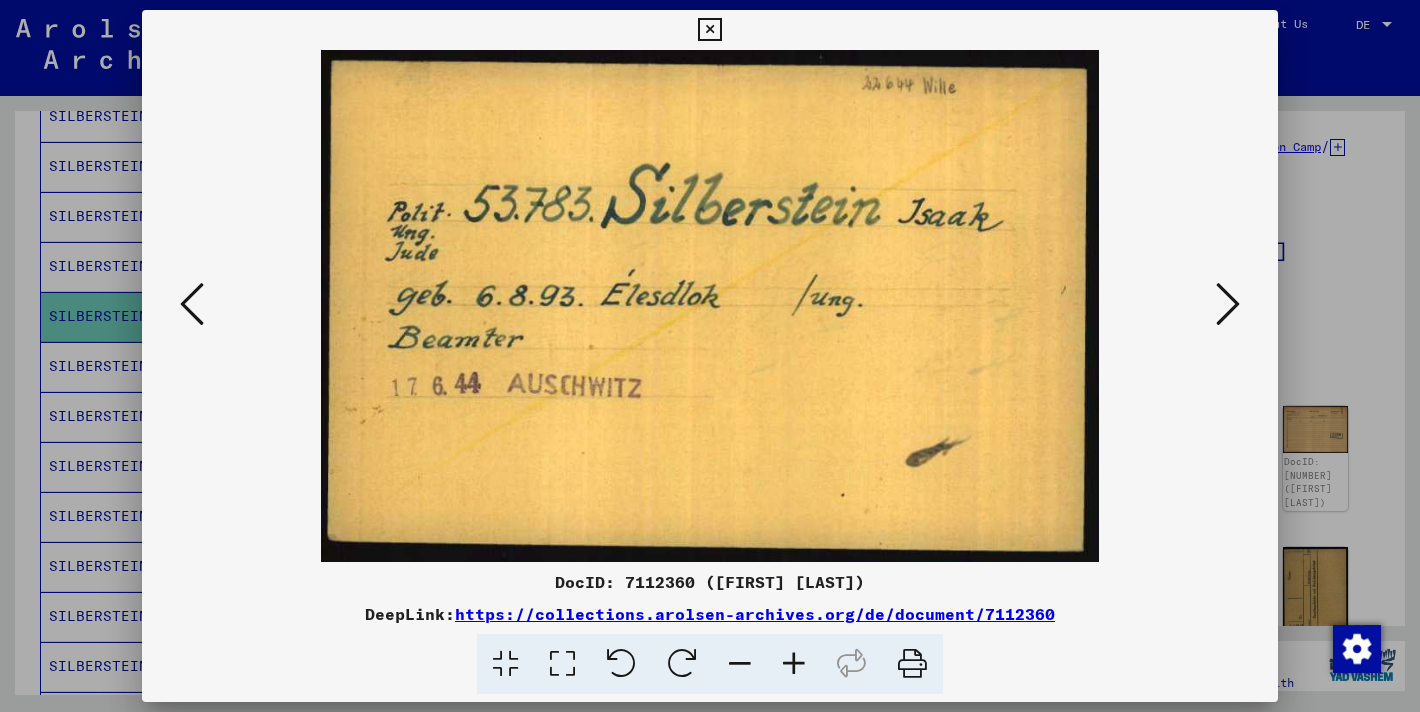 click at bounding box center [1228, 304] 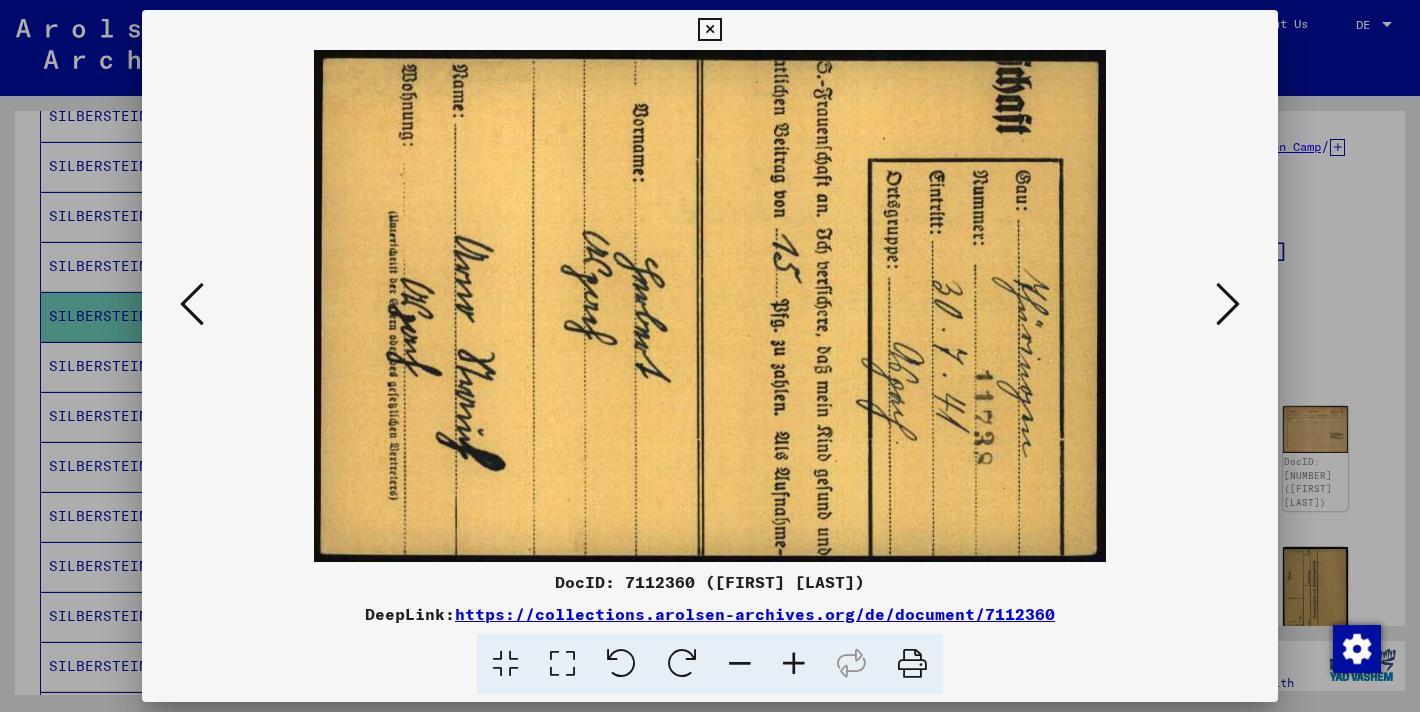 click at bounding box center [1228, 304] 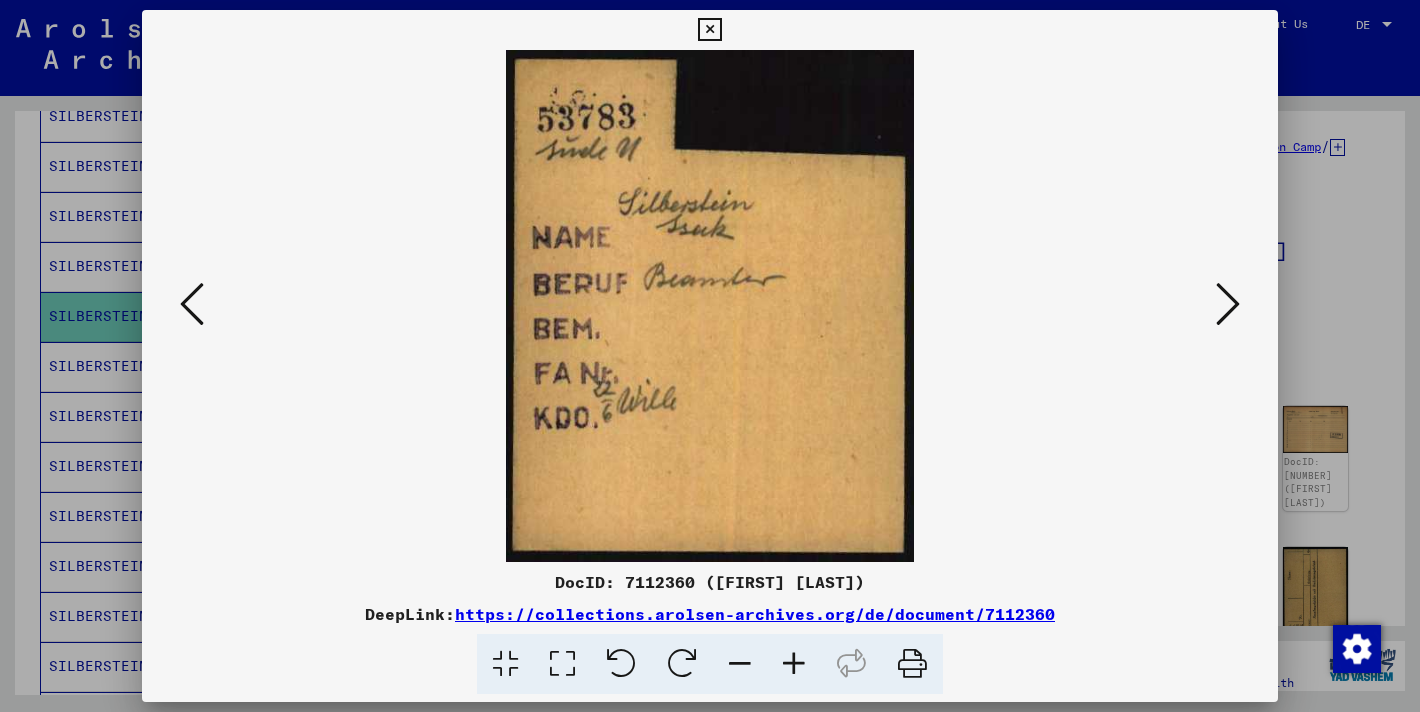click at bounding box center (1228, 304) 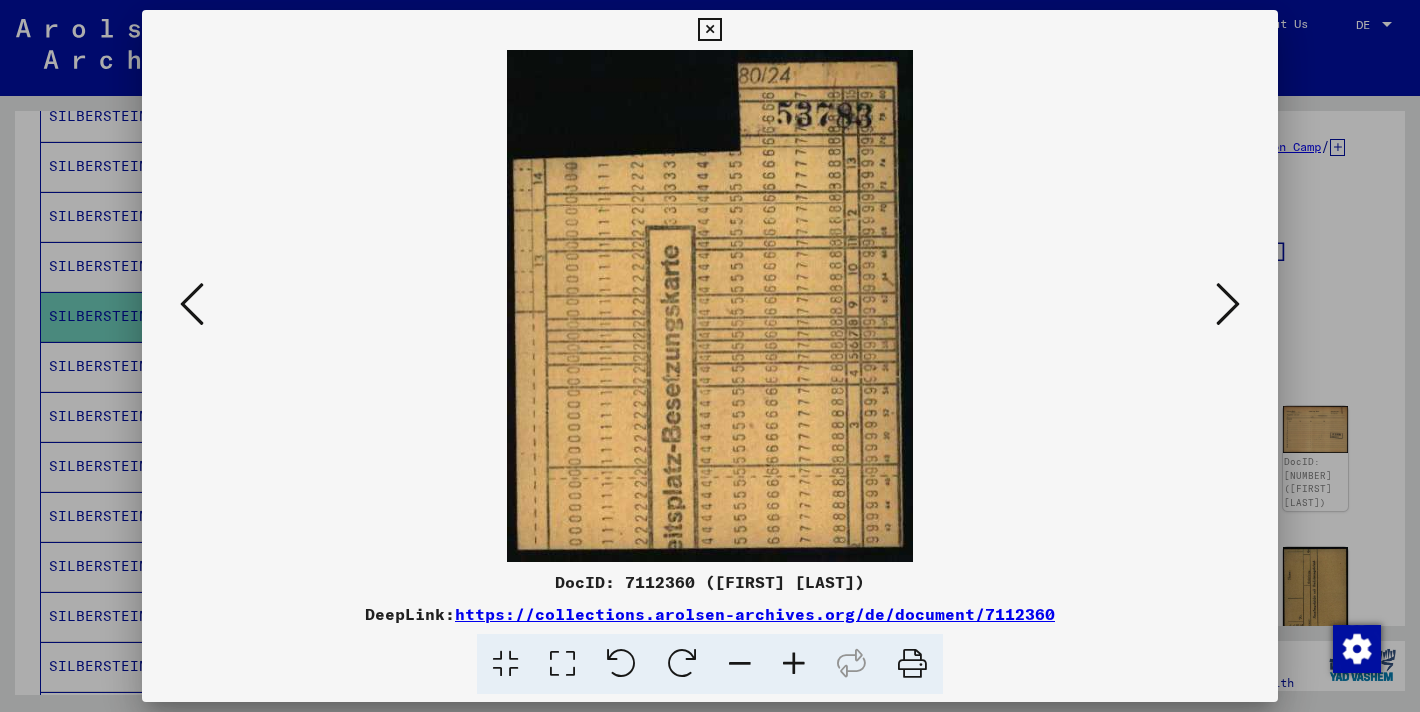 click at bounding box center (1228, 304) 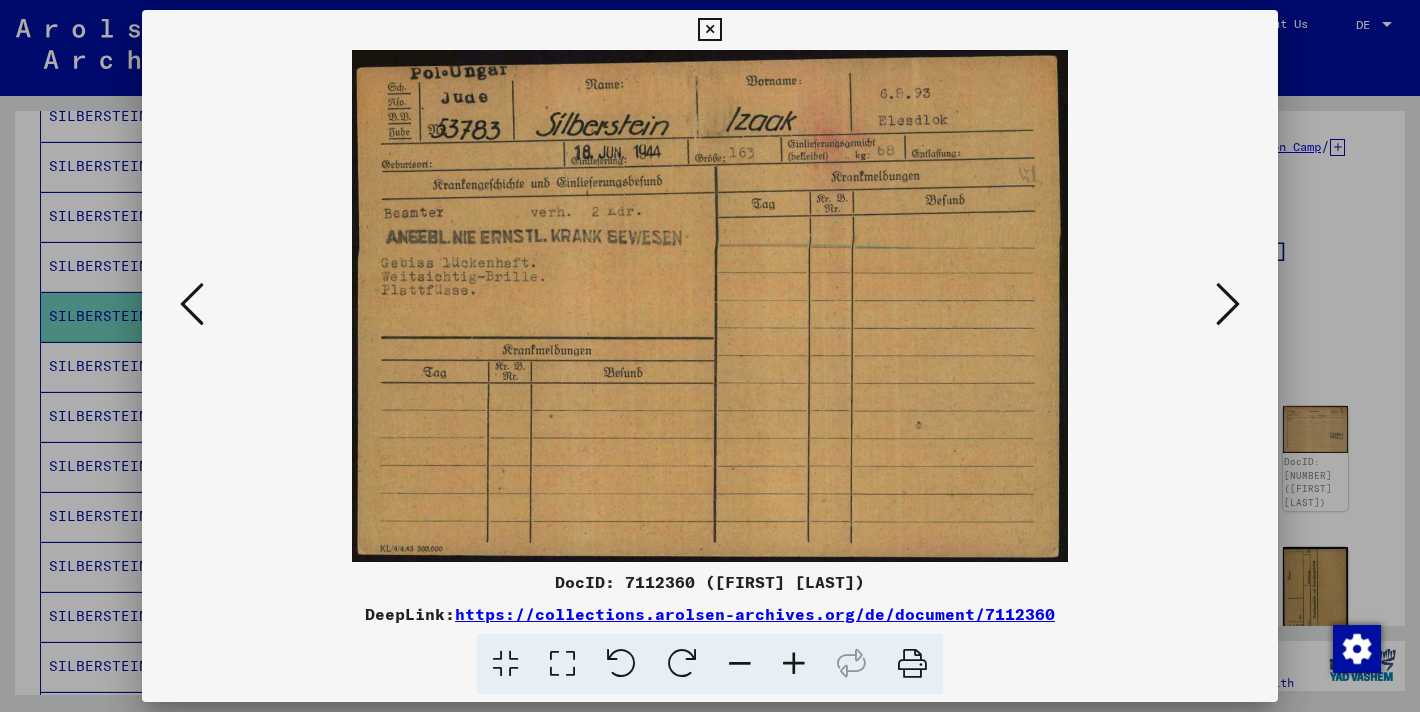 click at bounding box center (1228, 304) 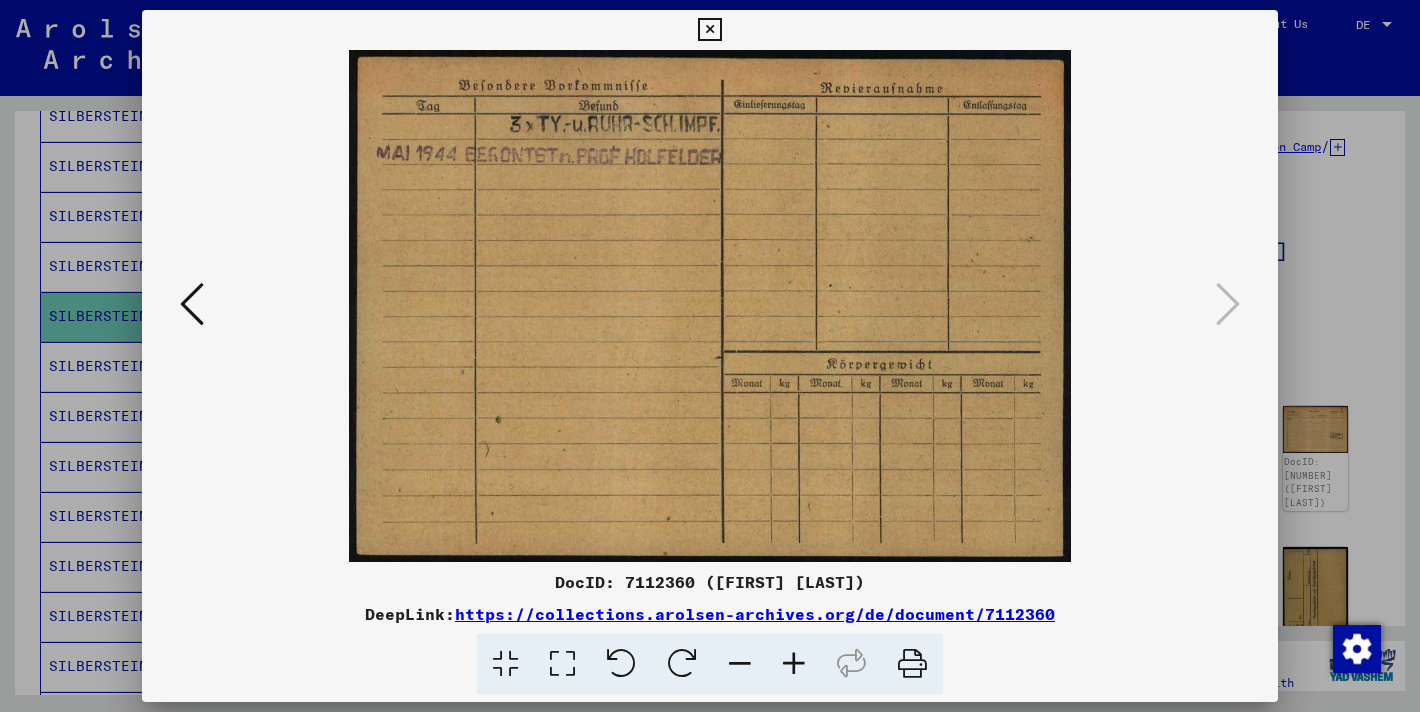 click at bounding box center (710, 356) 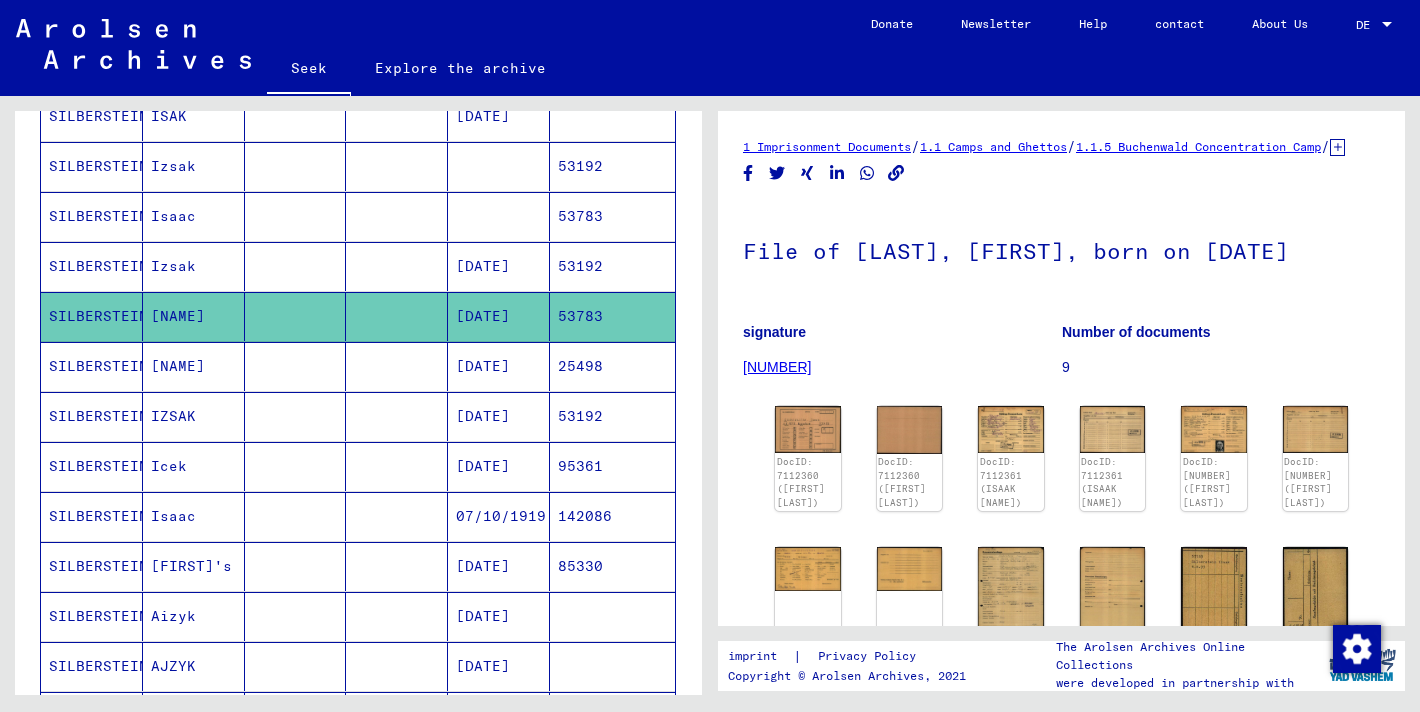 click at bounding box center [397, 416] 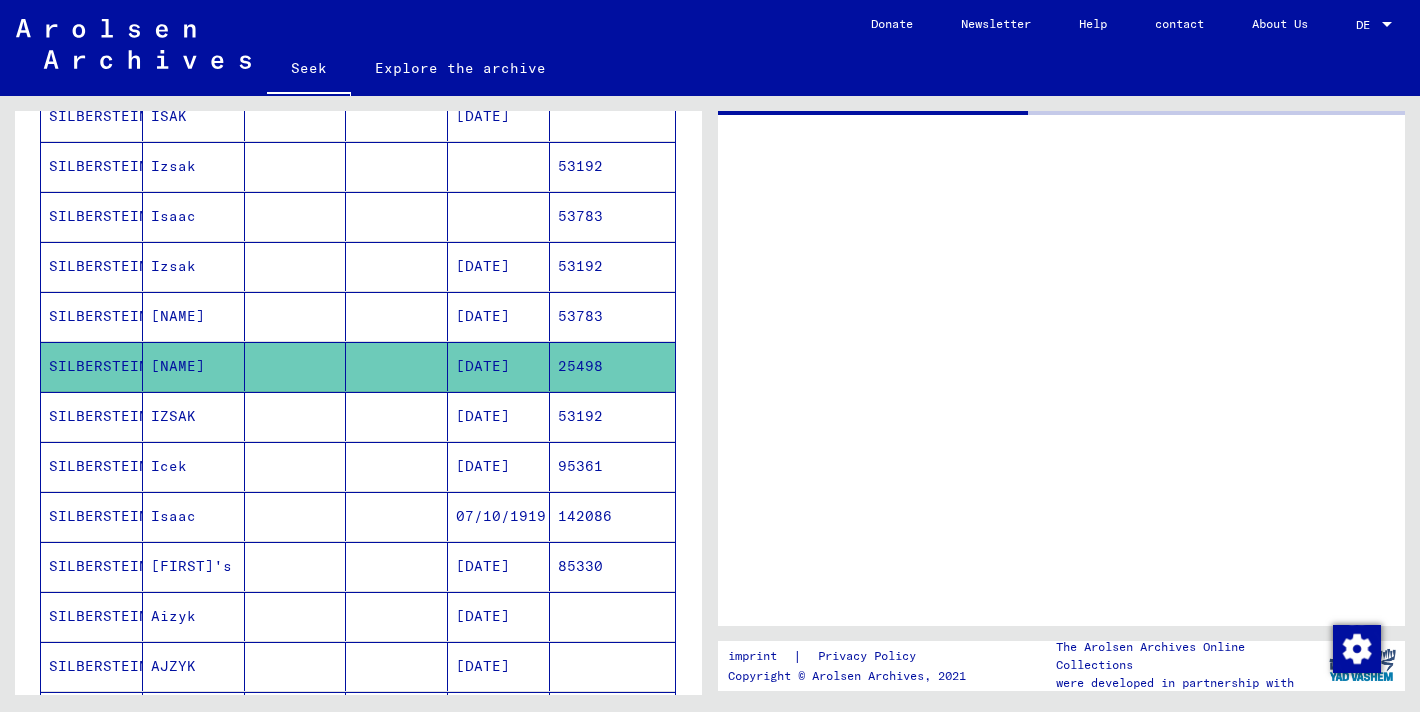 click at bounding box center [397, 466] 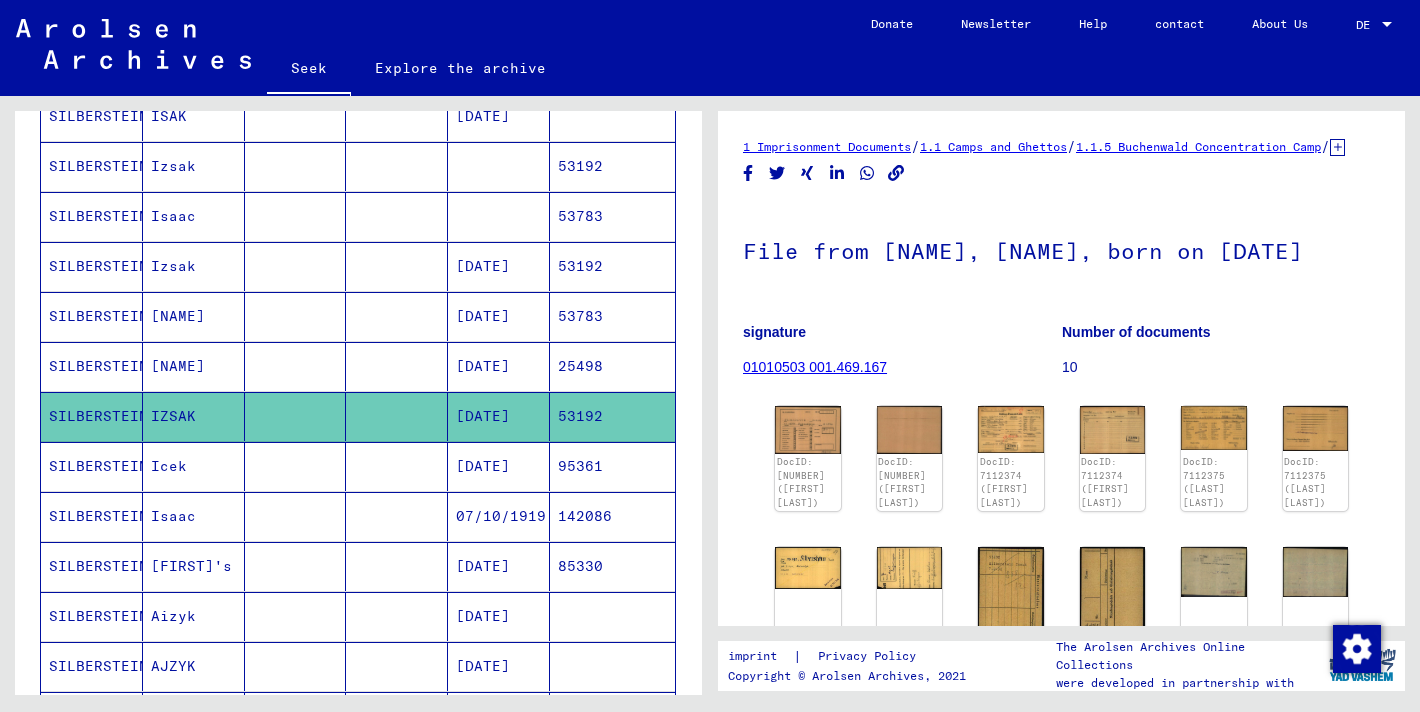 scroll, scrollTop: 0, scrollLeft: 0, axis: both 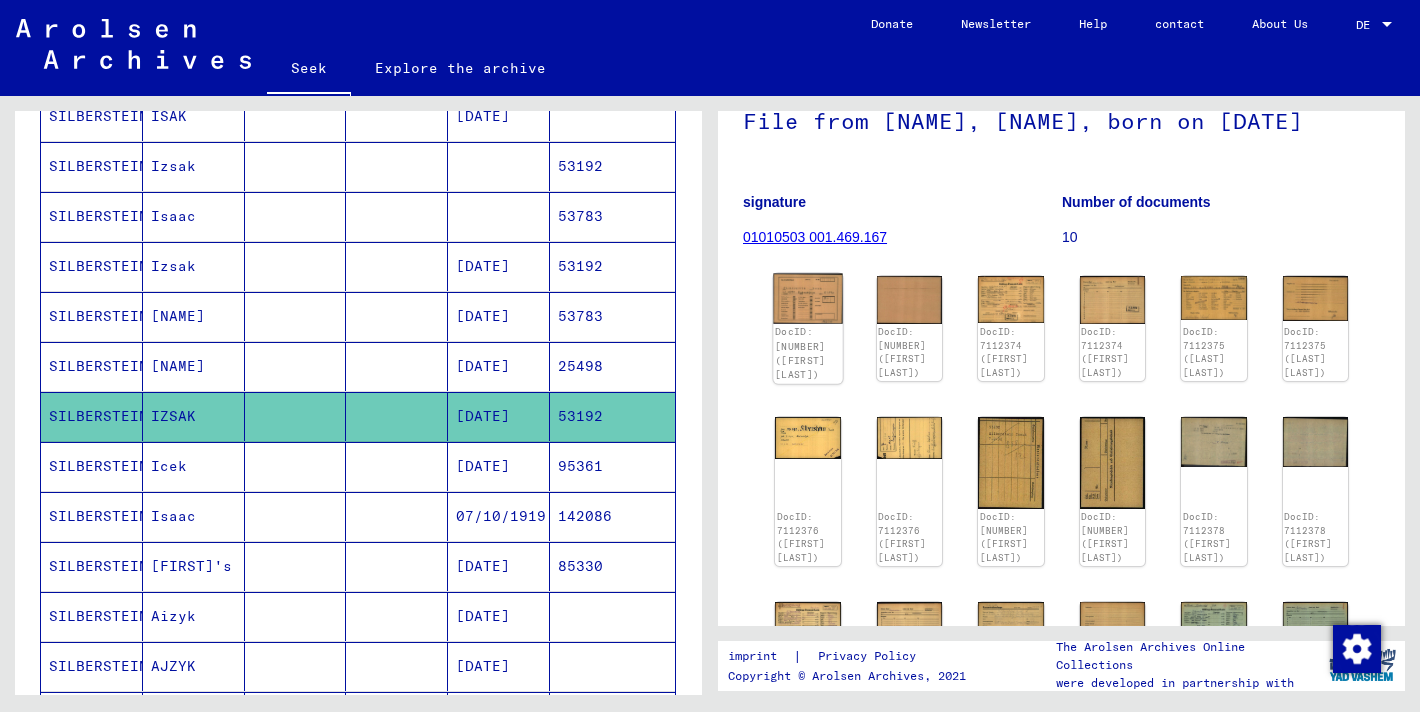 click 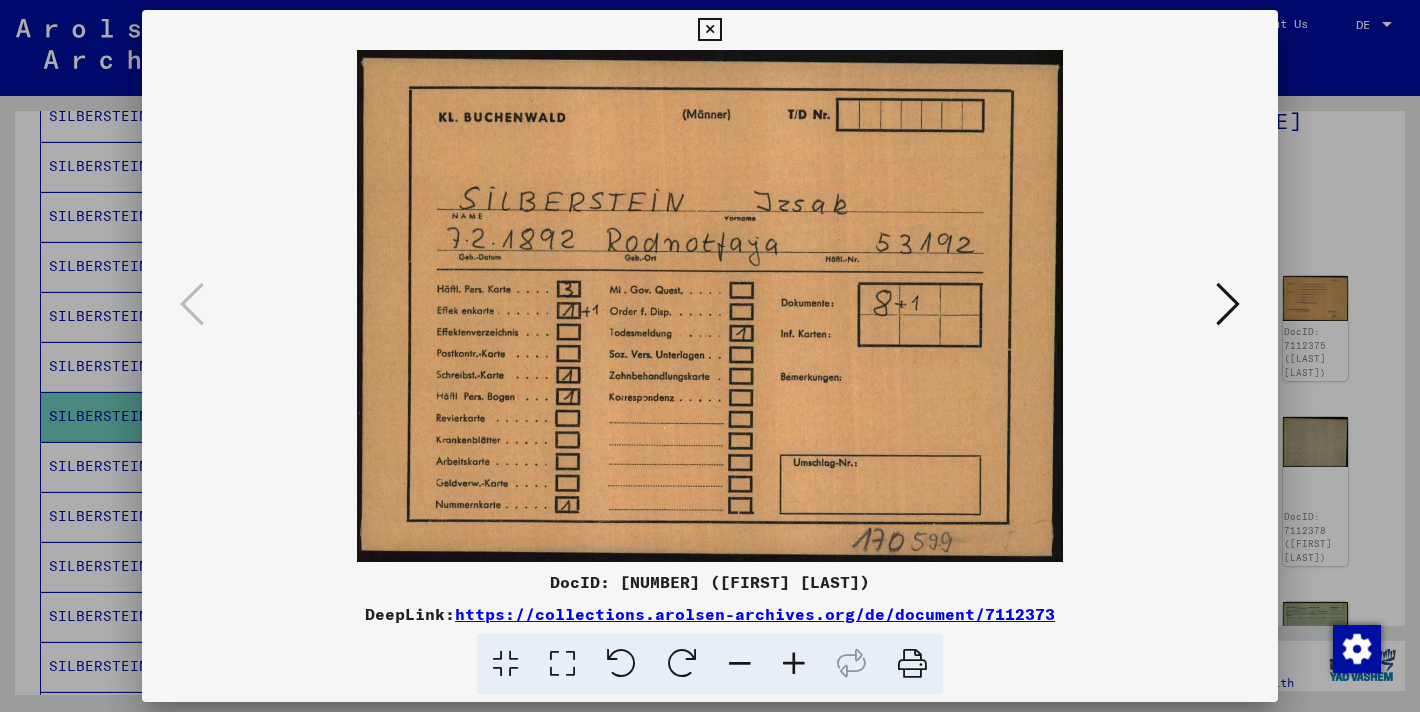 click at bounding box center [1228, 304] 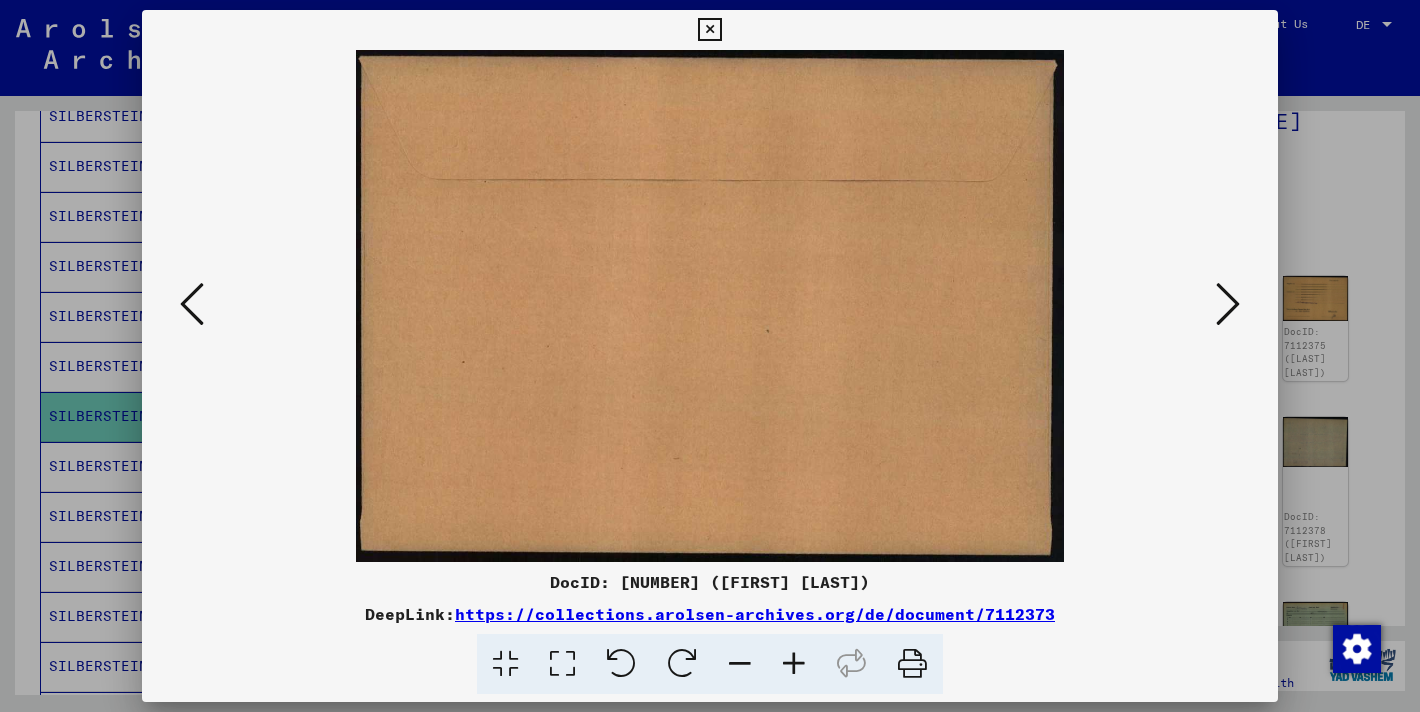 click at bounding box center (1228, 304) 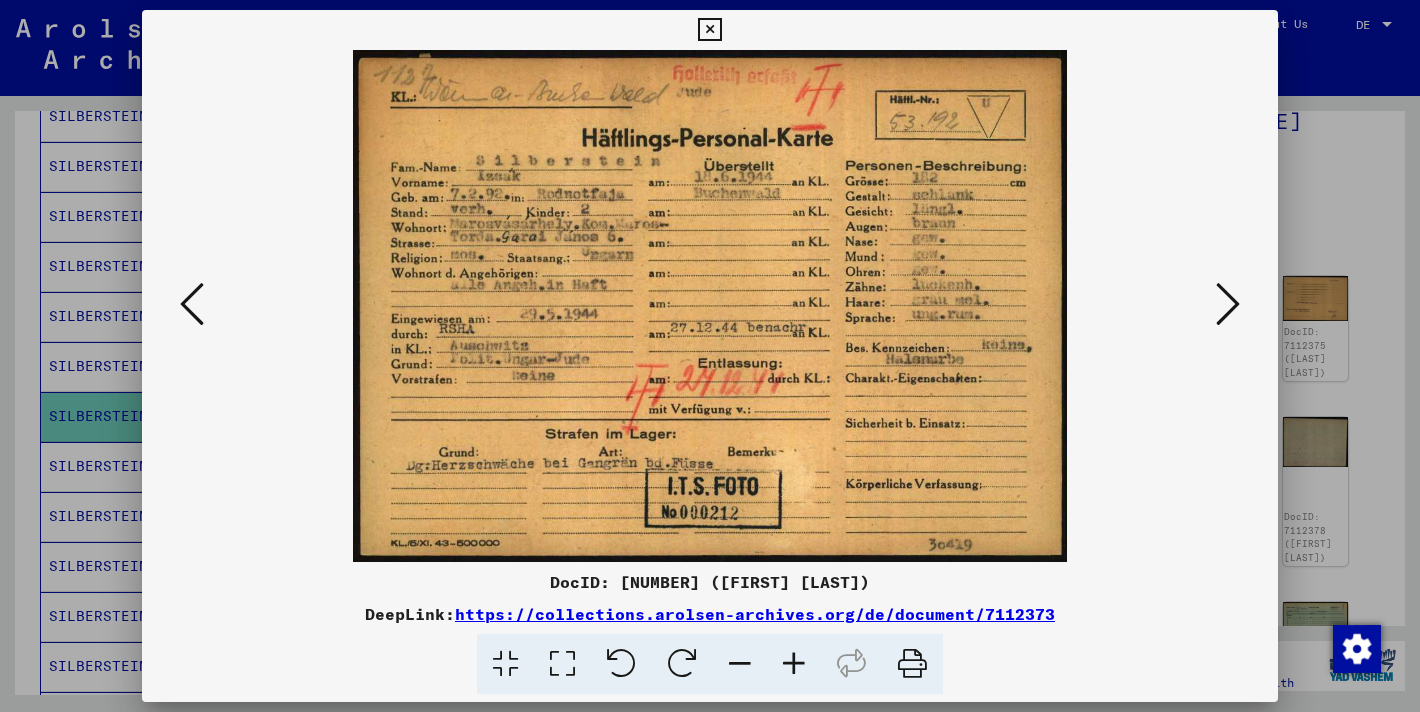click at bounding box center [1228, 304] 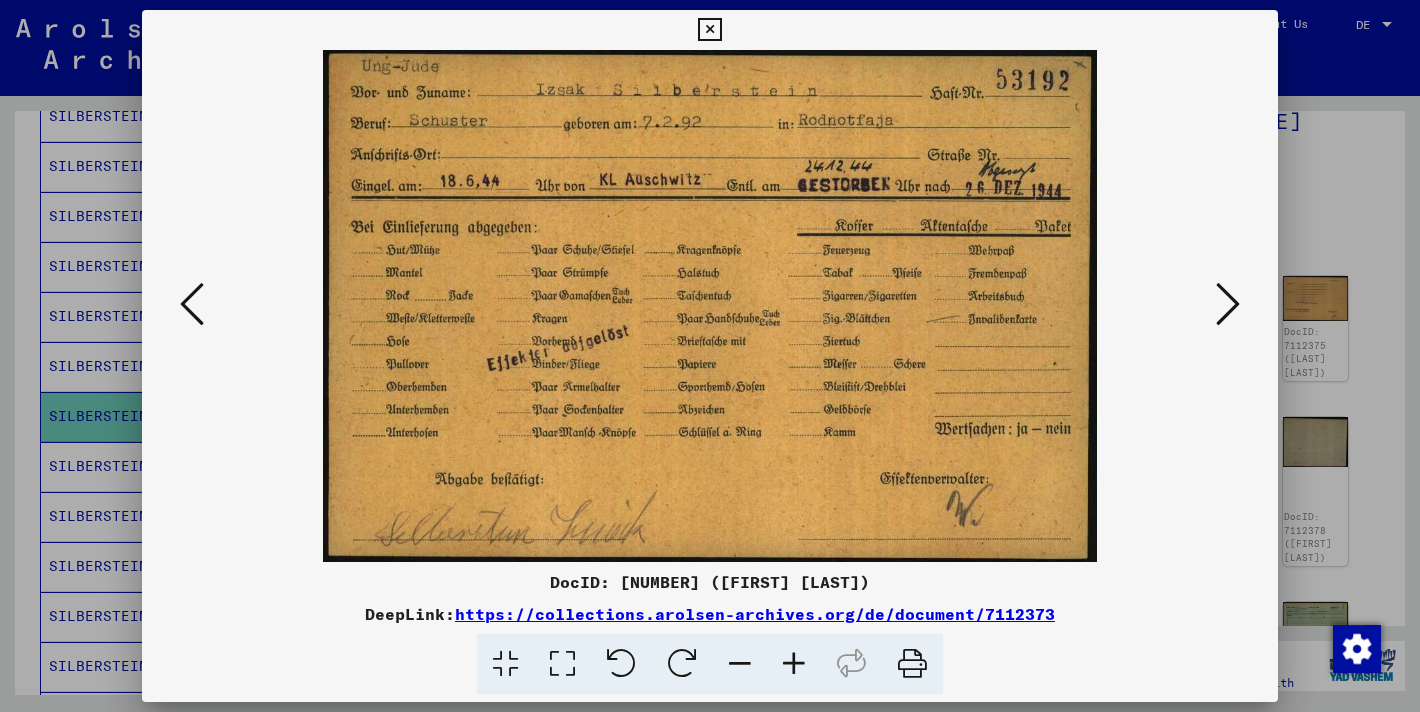 click at bounding box center (1228, 304) 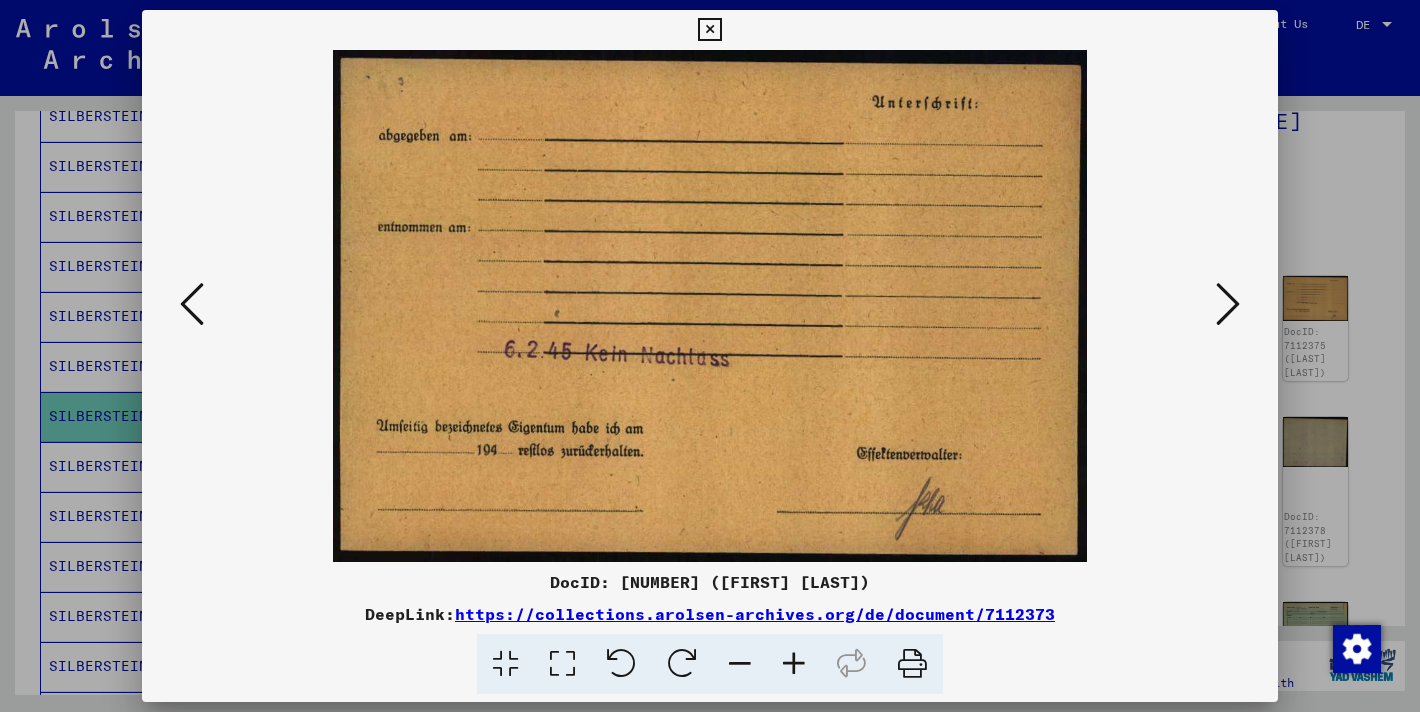 click at bounding box center [1228, 304] 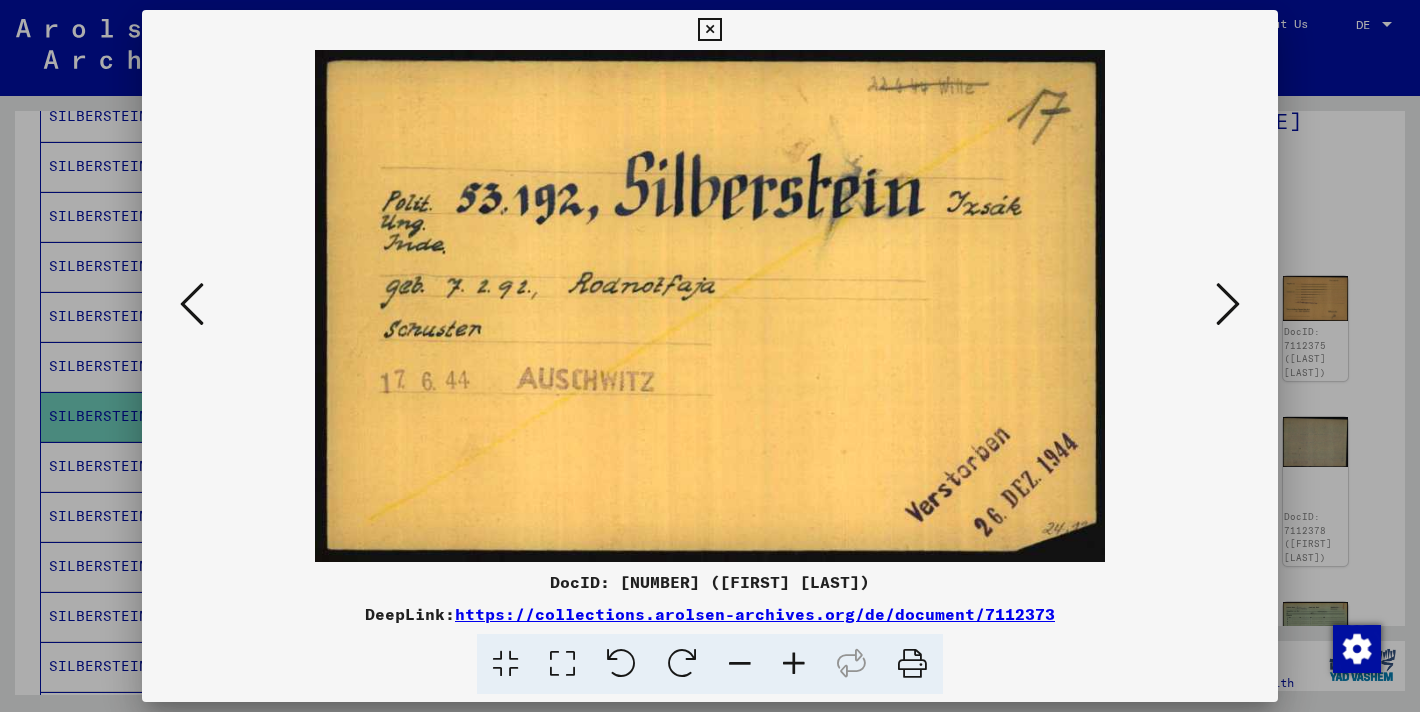 click at bounding box center (1228, 304) 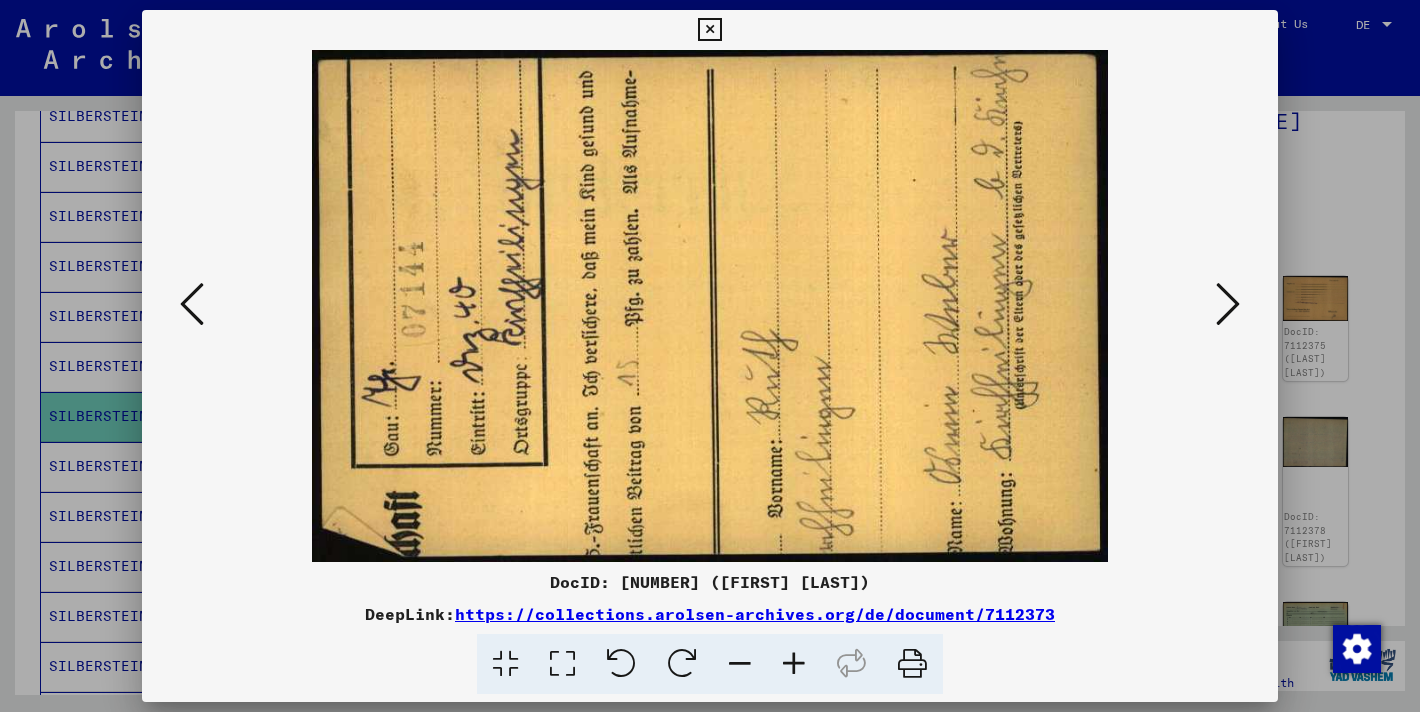 click at bounding box center [1228, 304] 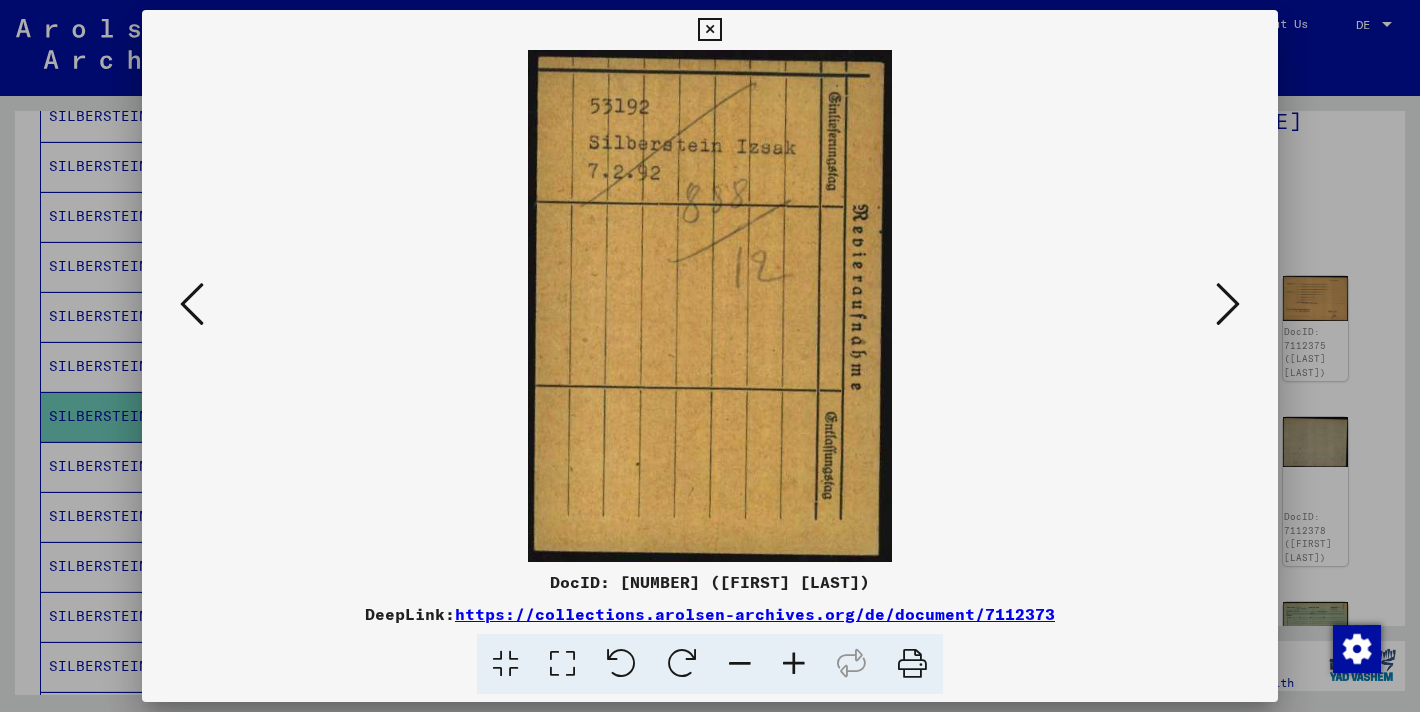 click at bounding box center [1228, 304] 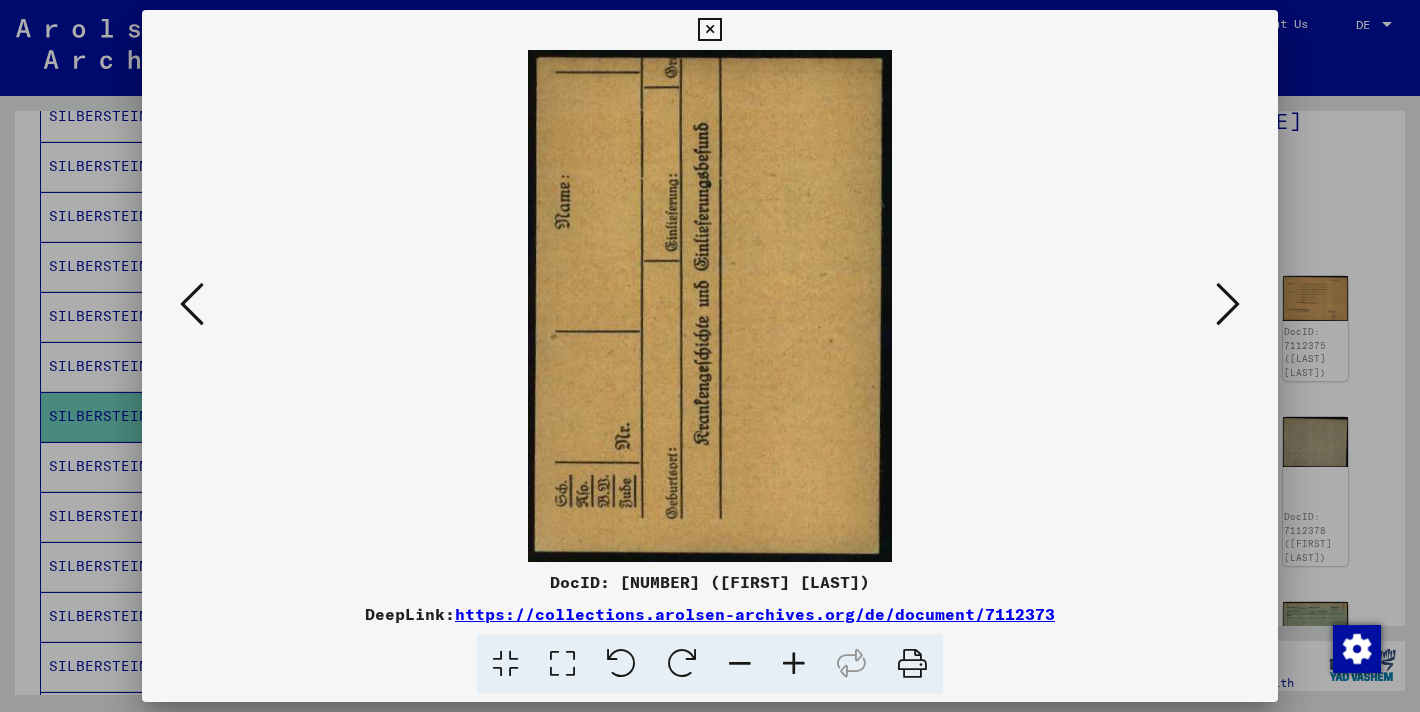 click at bounding box center [1228, 304] 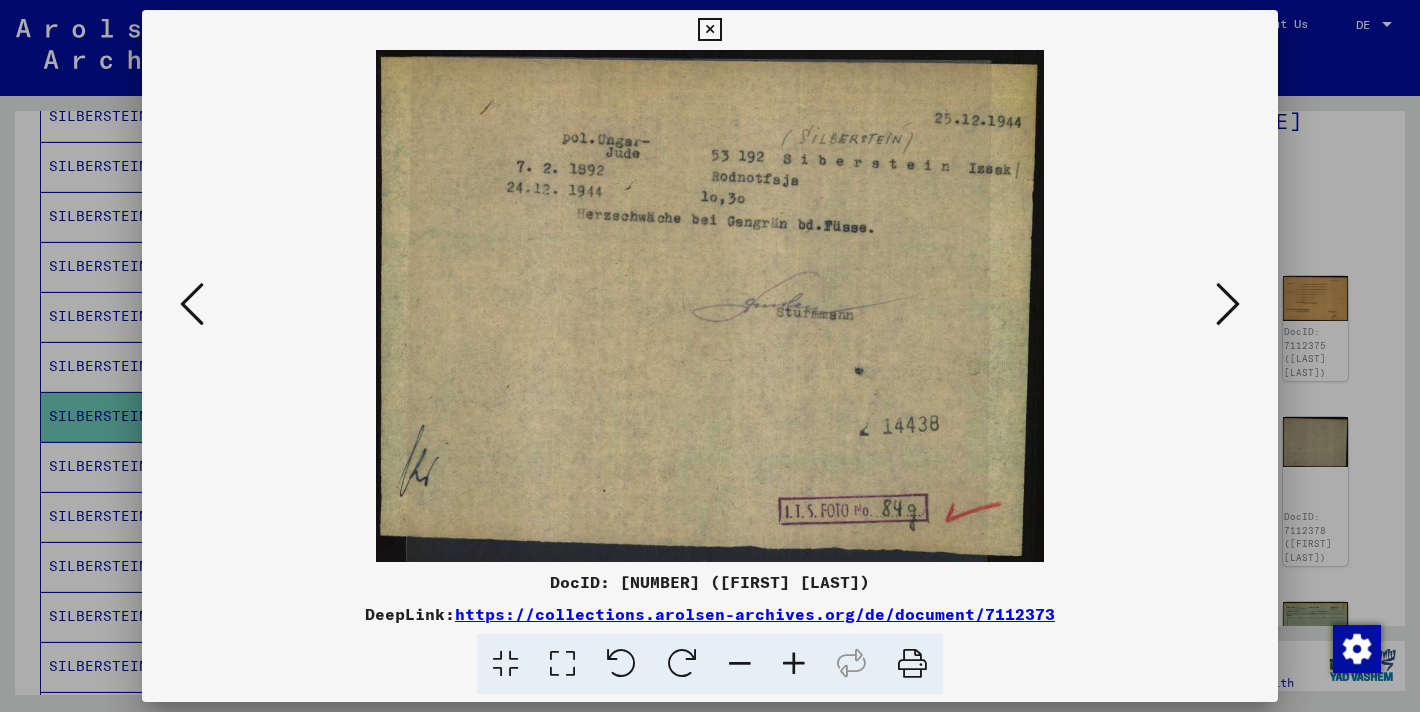 click at bounding box center [1228, 304] 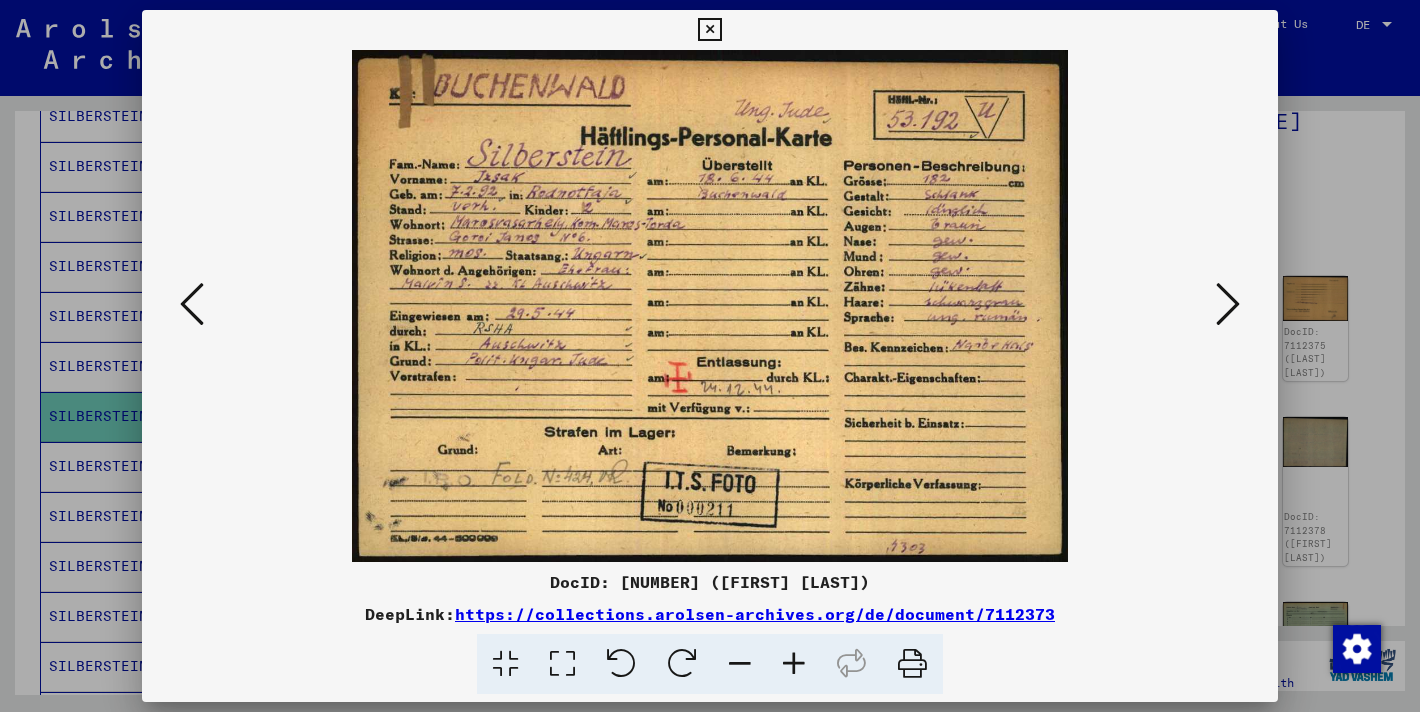 click at bounding box center (1228, 304) 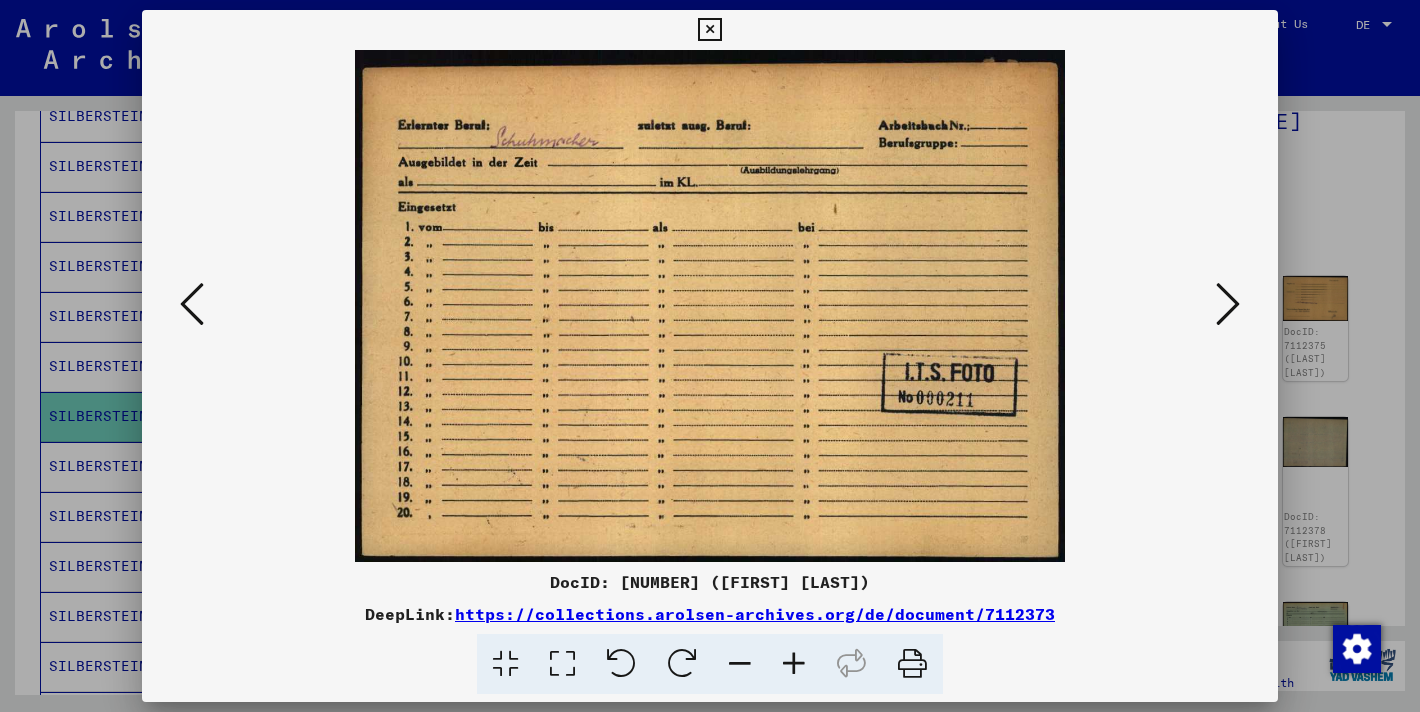 click at bounding box center (1228, 304) 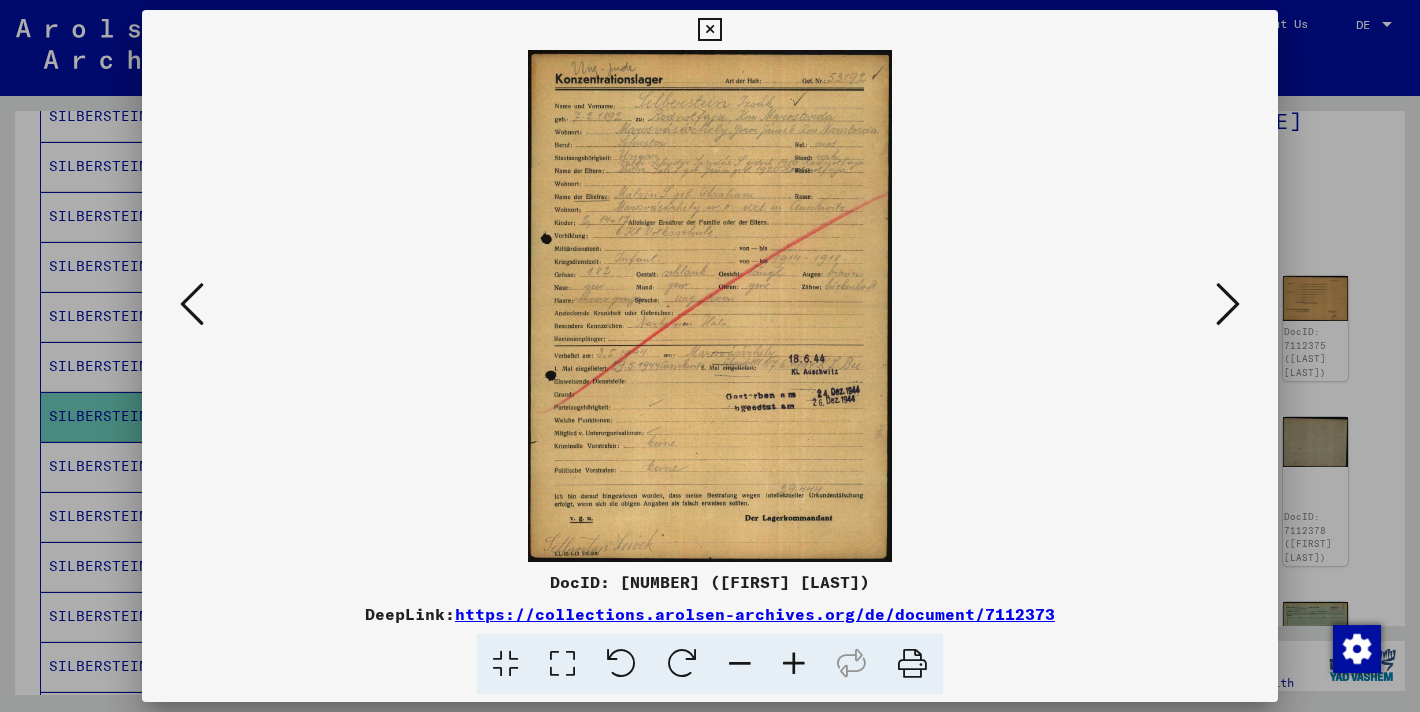 click at bounding box center (1228, 304) 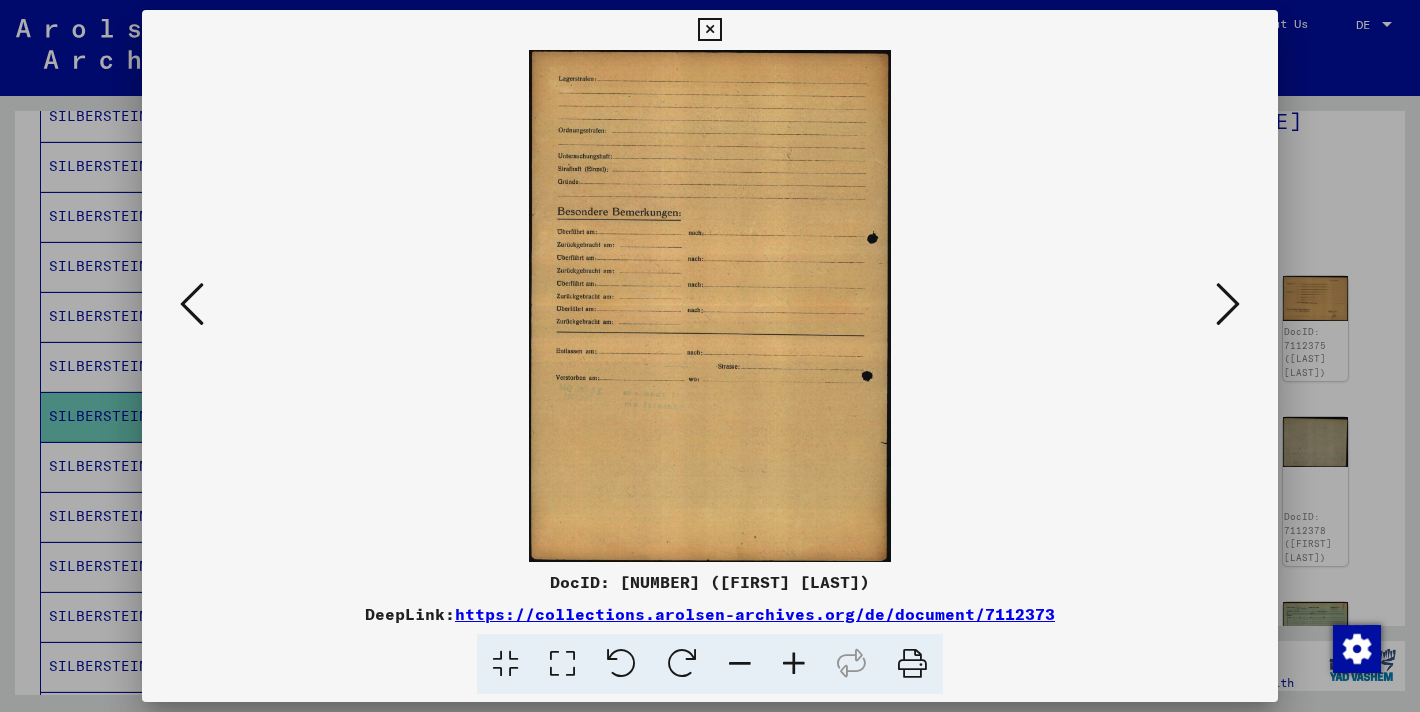 click at bounding box center [1228, 304] 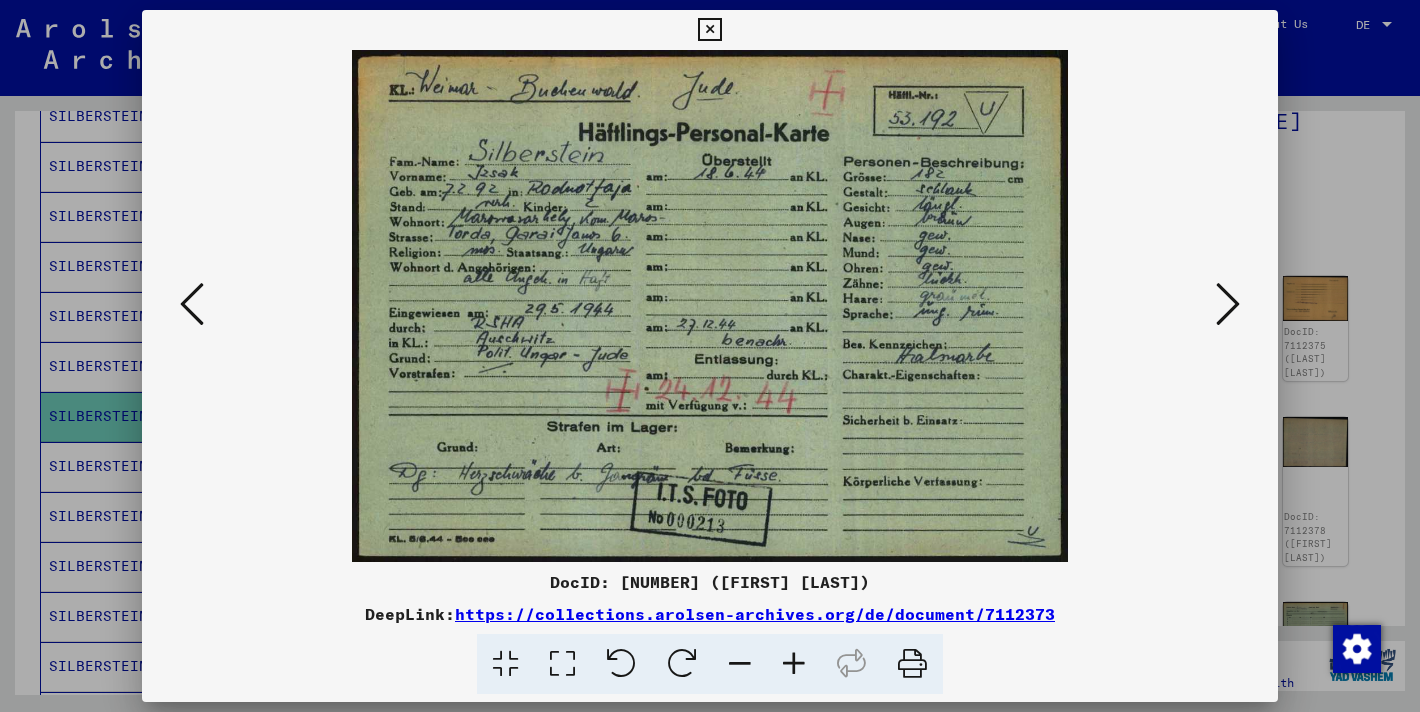 click at bounding box center (1228, 304) 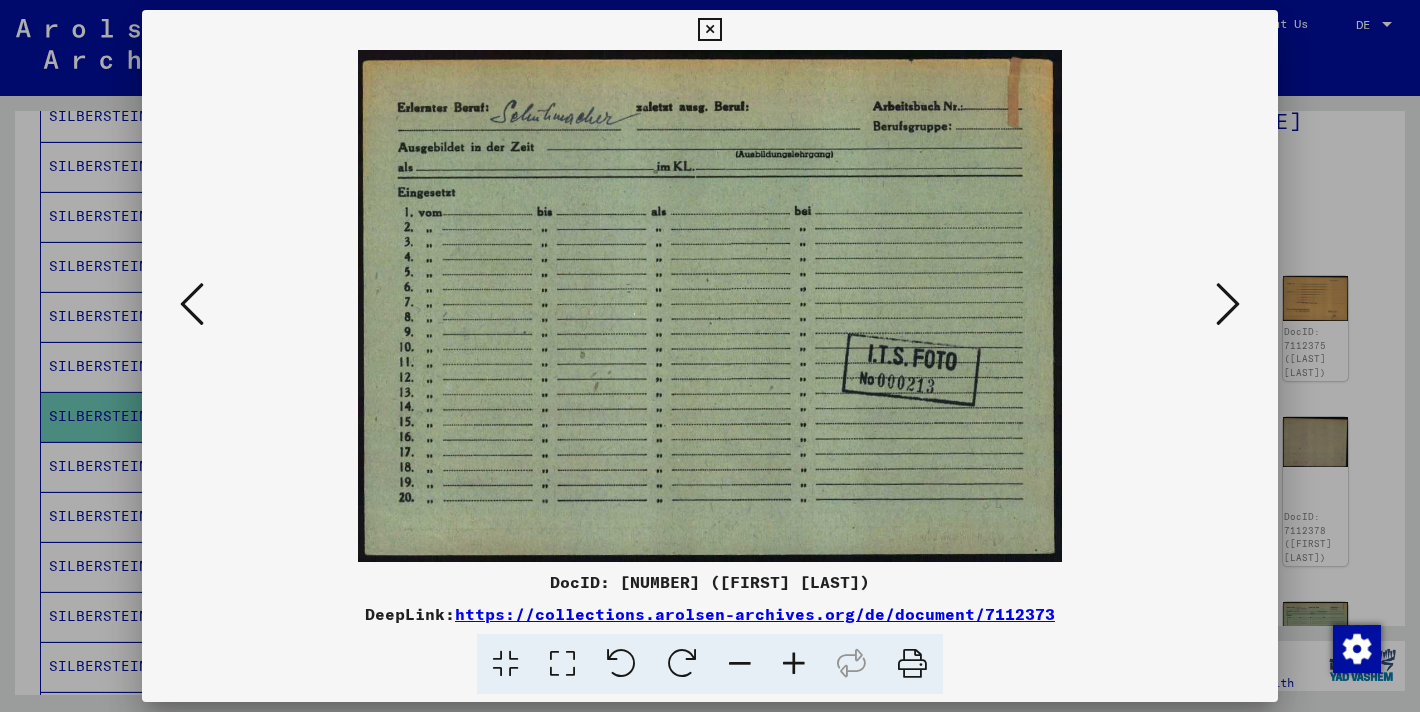 click at bounding box center [1228, 304] 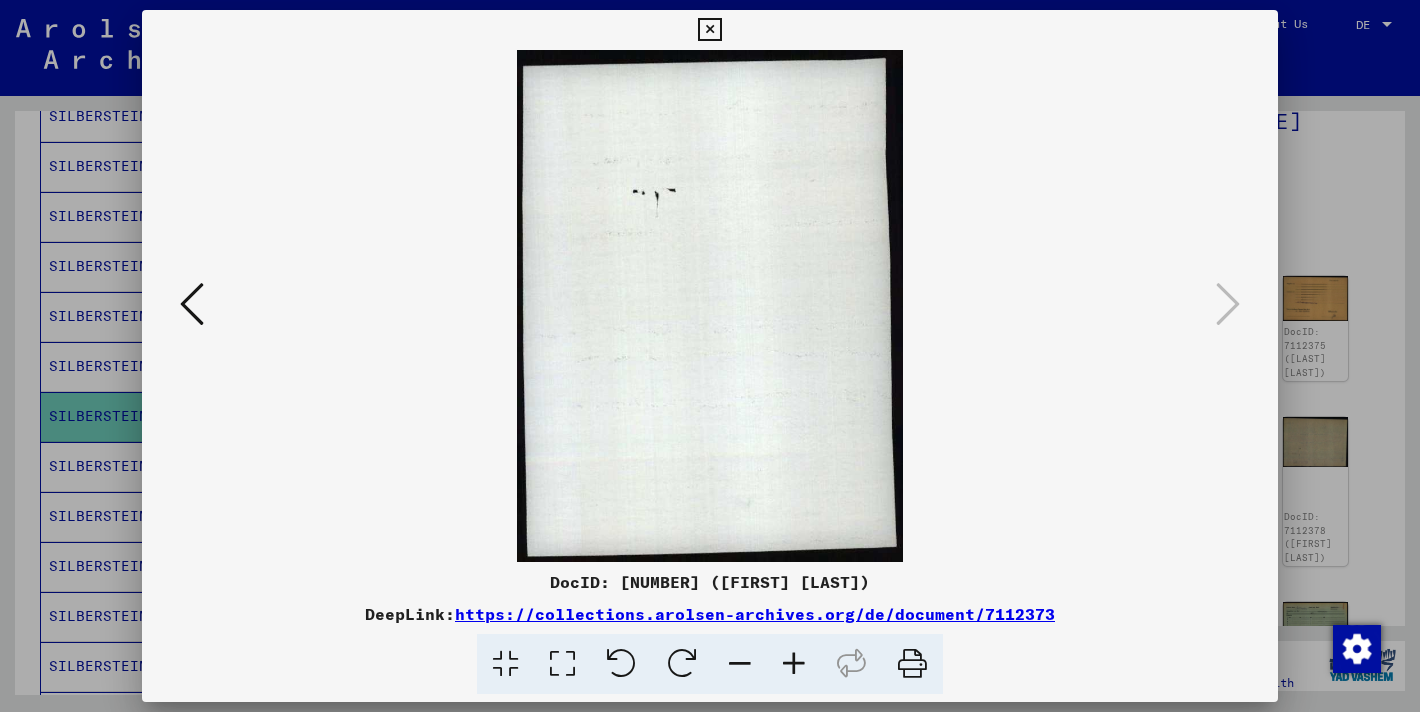 click at bounding box center [710, 356] 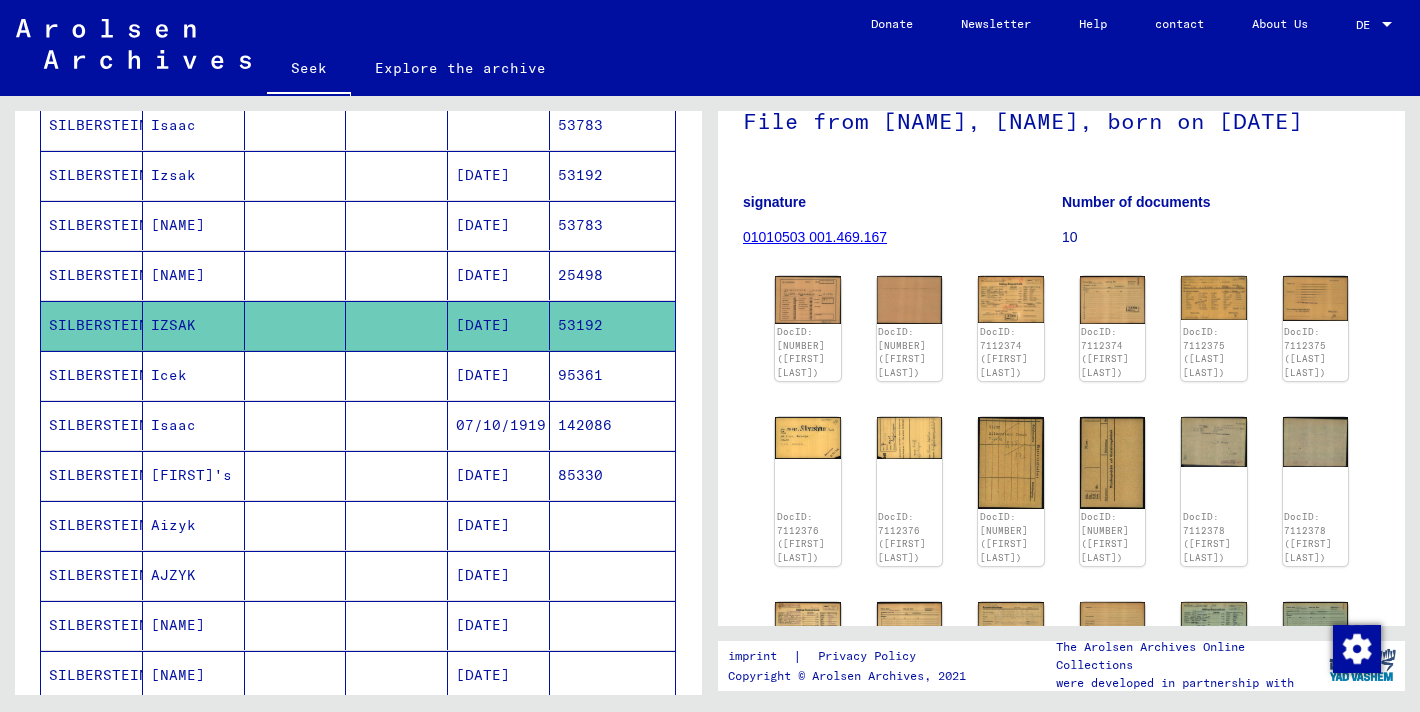 scroll, scrollTop: 752, scrollLeft: 0, axis: vertical 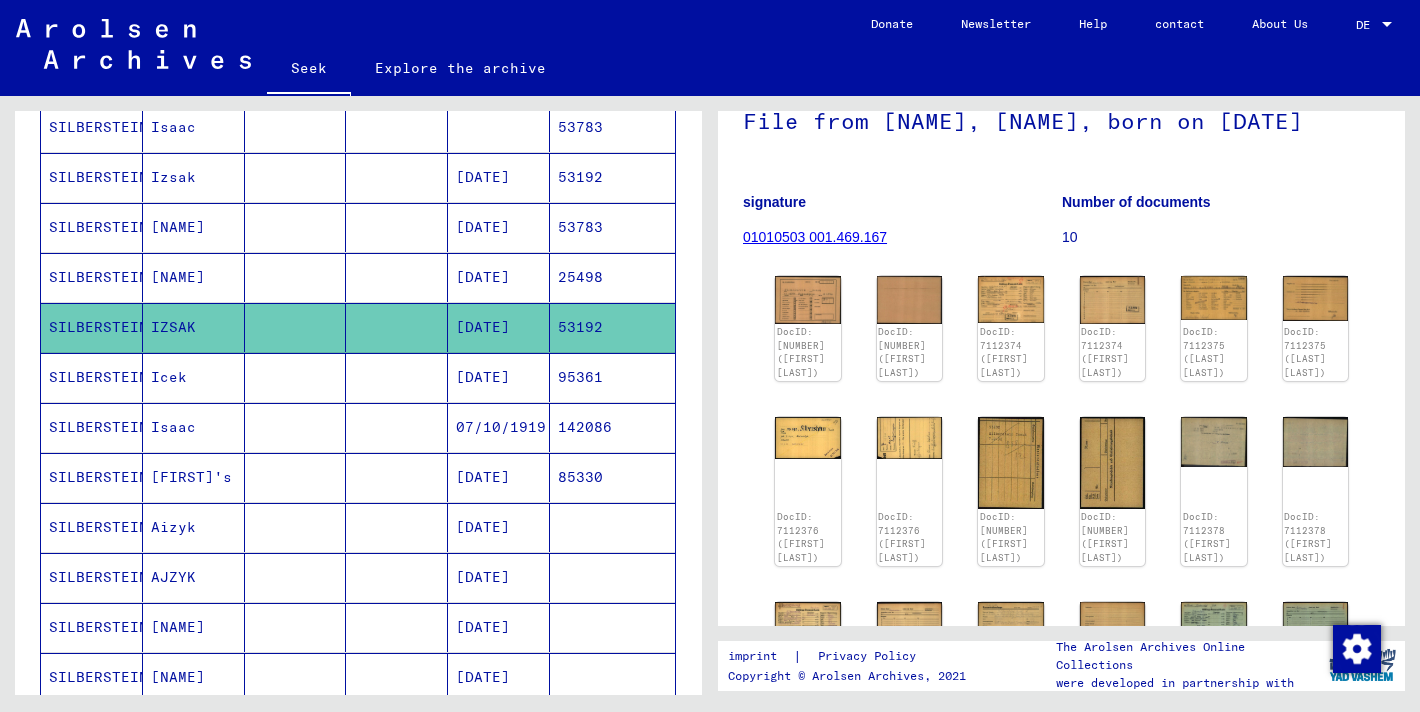 click at bounding box center [296, 327] 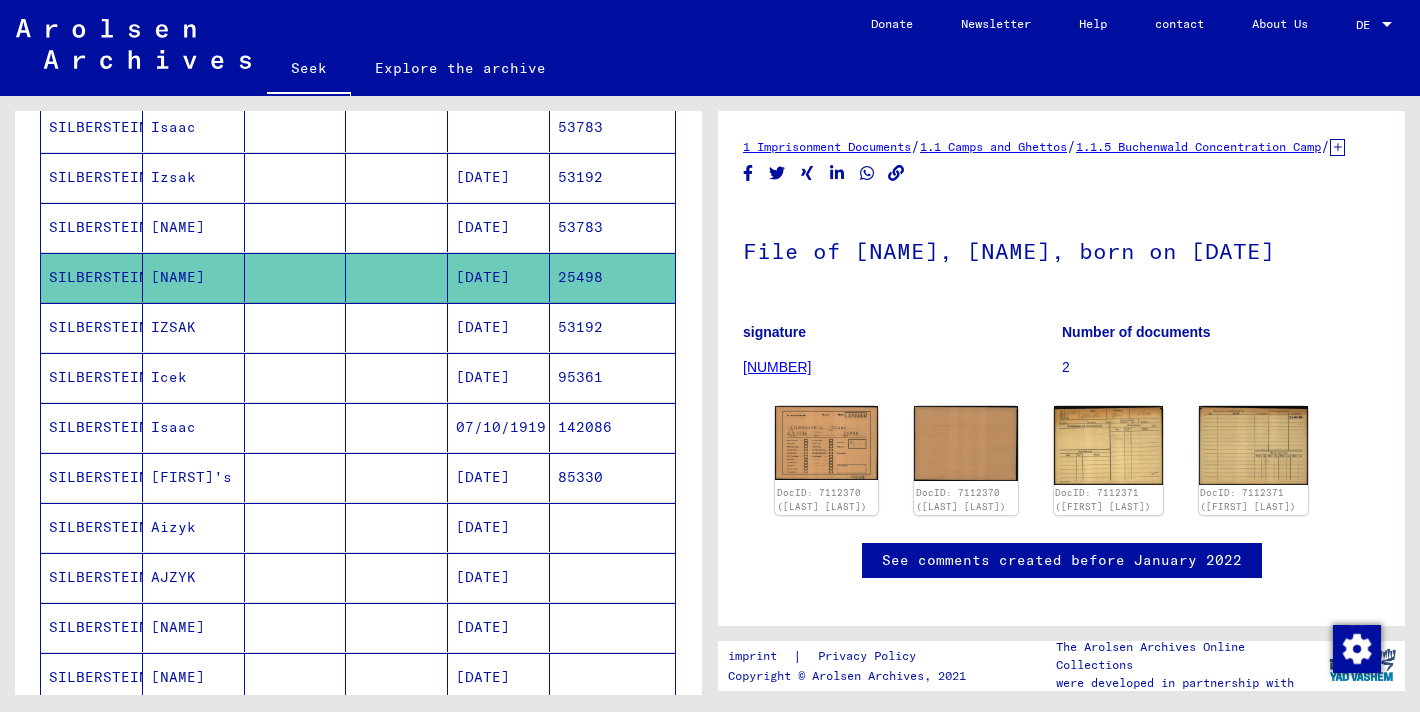 scroll, scrollTop: 0, scrollLeft: 0, axis: both 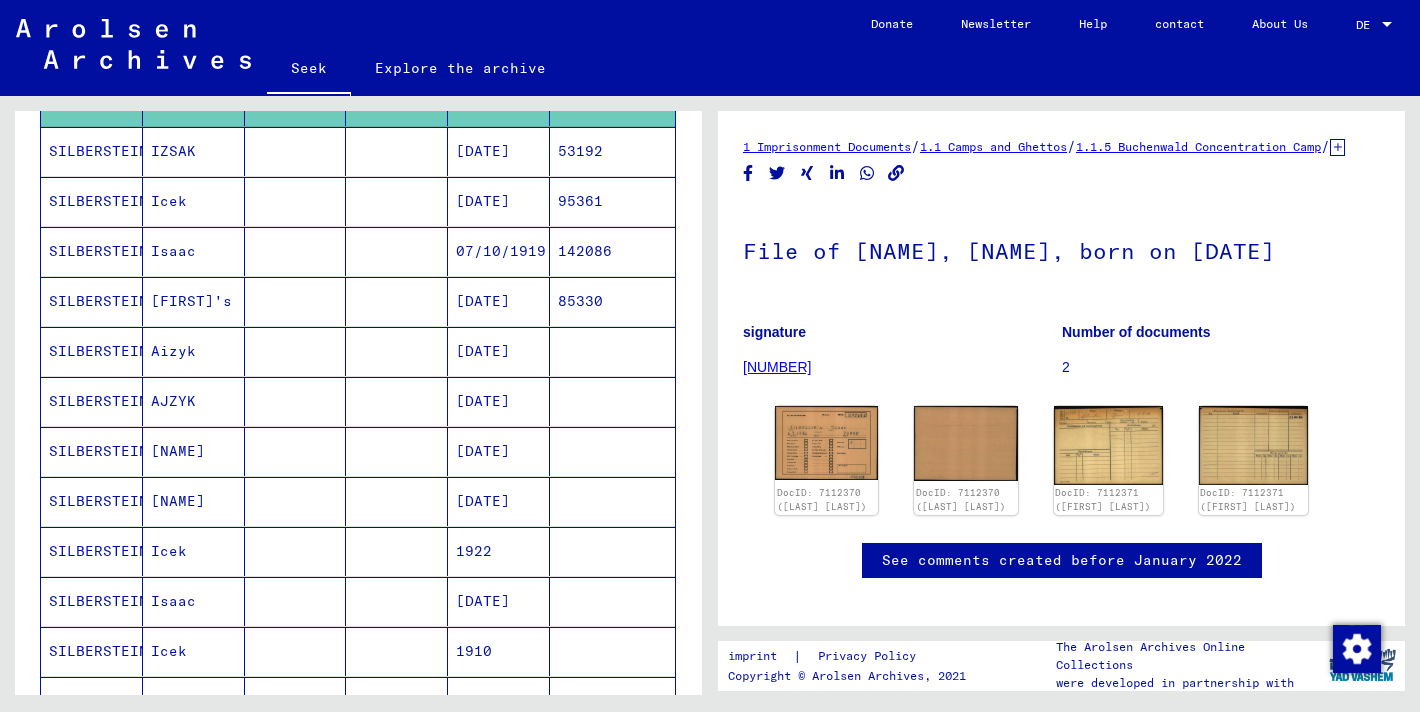 click at bounding box center [296, 301] 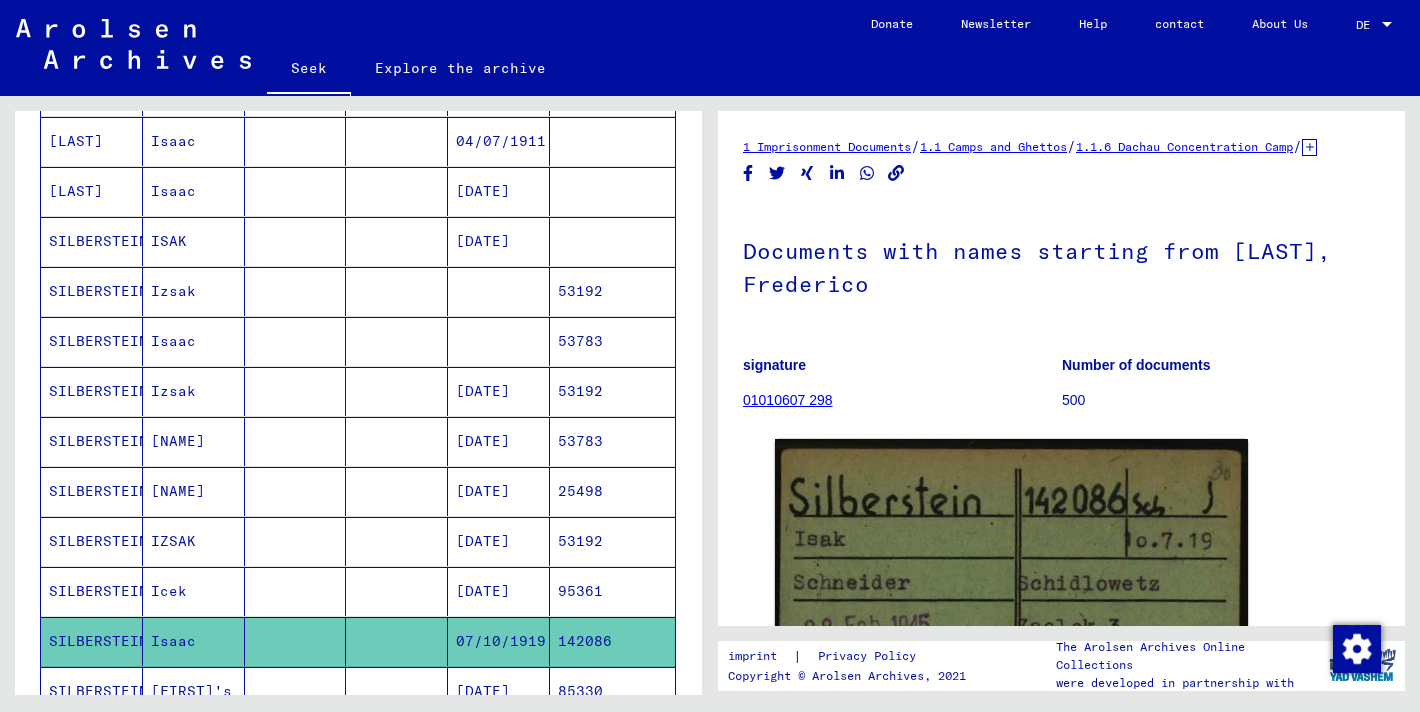 scroll, scrollTop: 0, scrollLeft: 0, axis: both 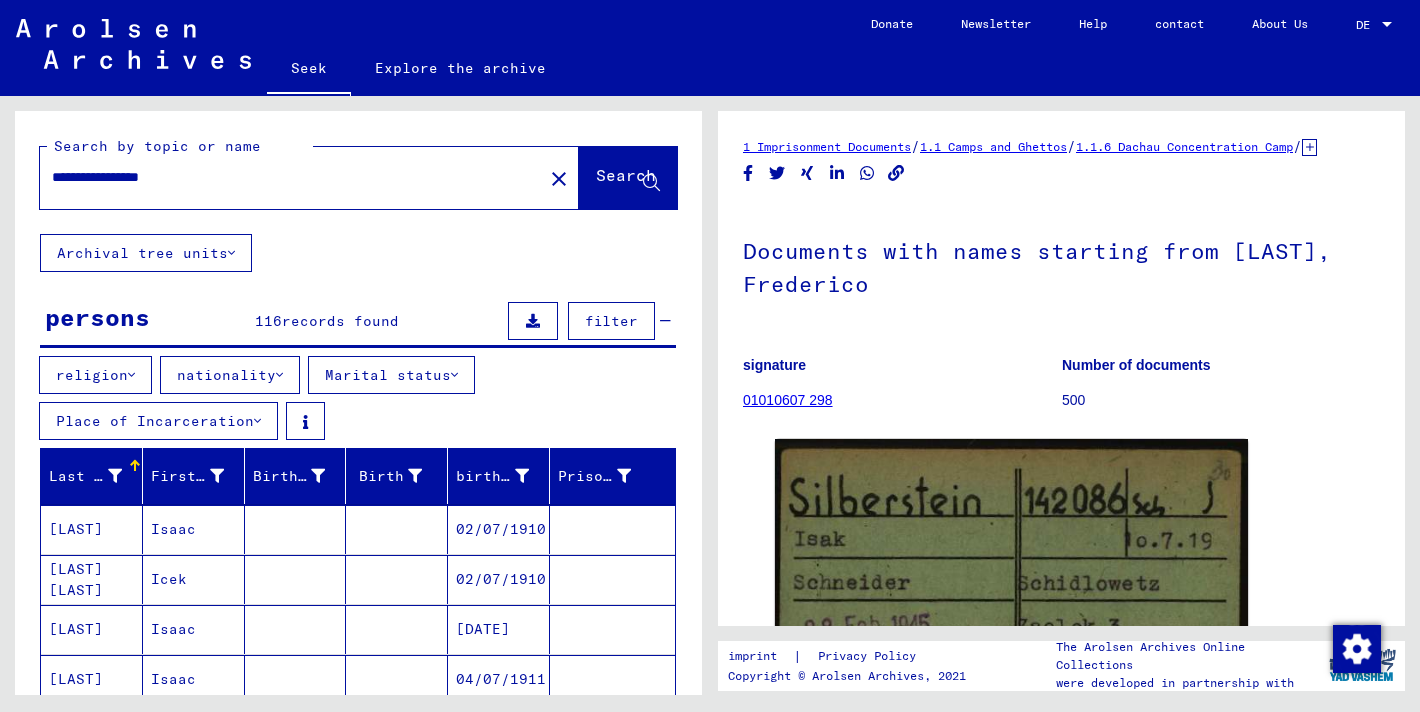 drag, startPoint x: 273, startPoint y: 186, endPoint x: 34, endPoint y: 164, distance: 240.01042 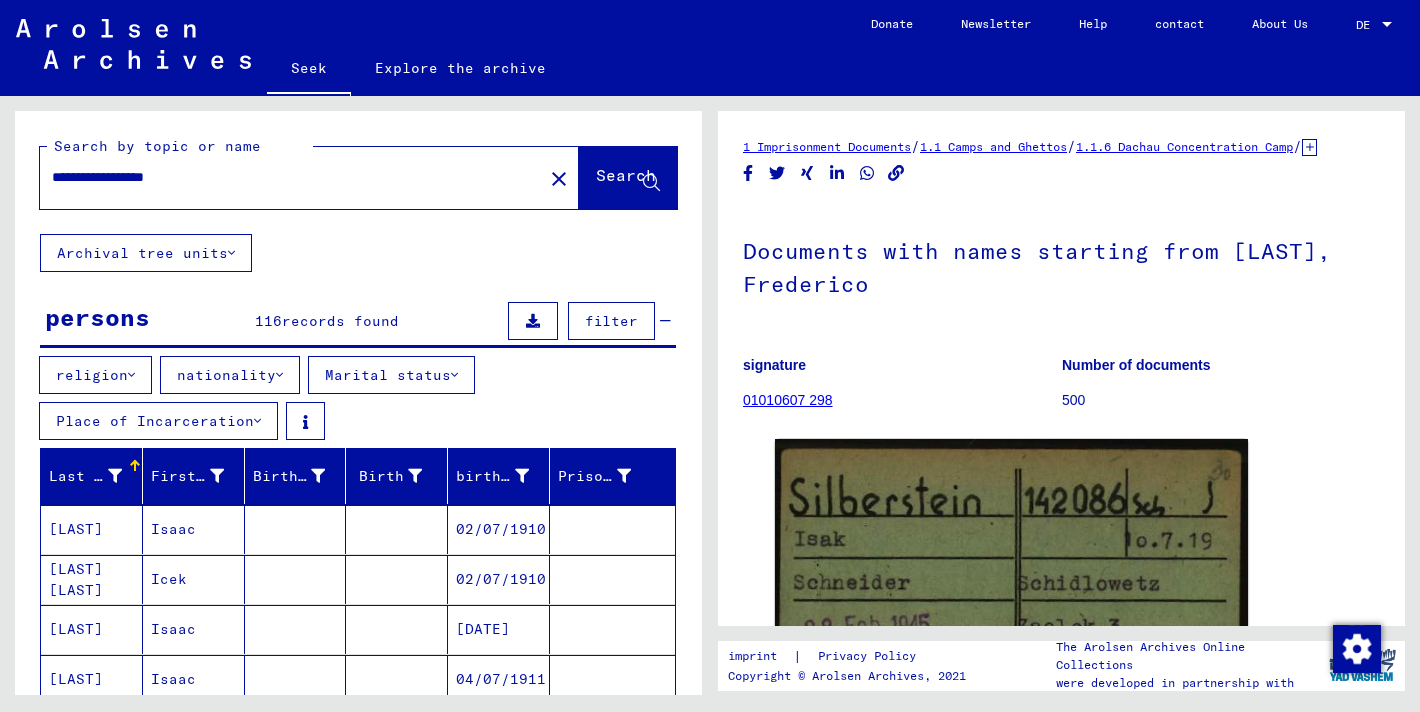 click on "**********" at bounding box center [291, 177] 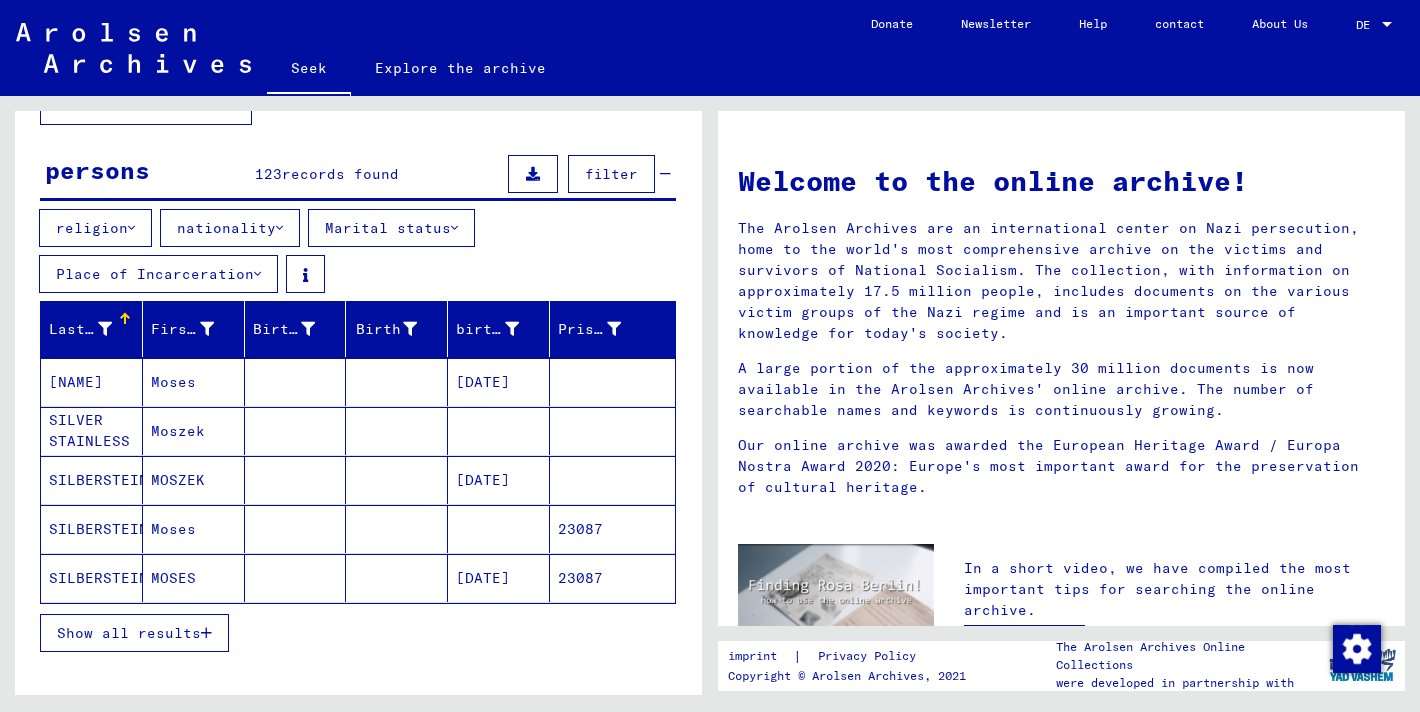scroll, scrollTop: 150, scrollLeft: 0, axis: vertical 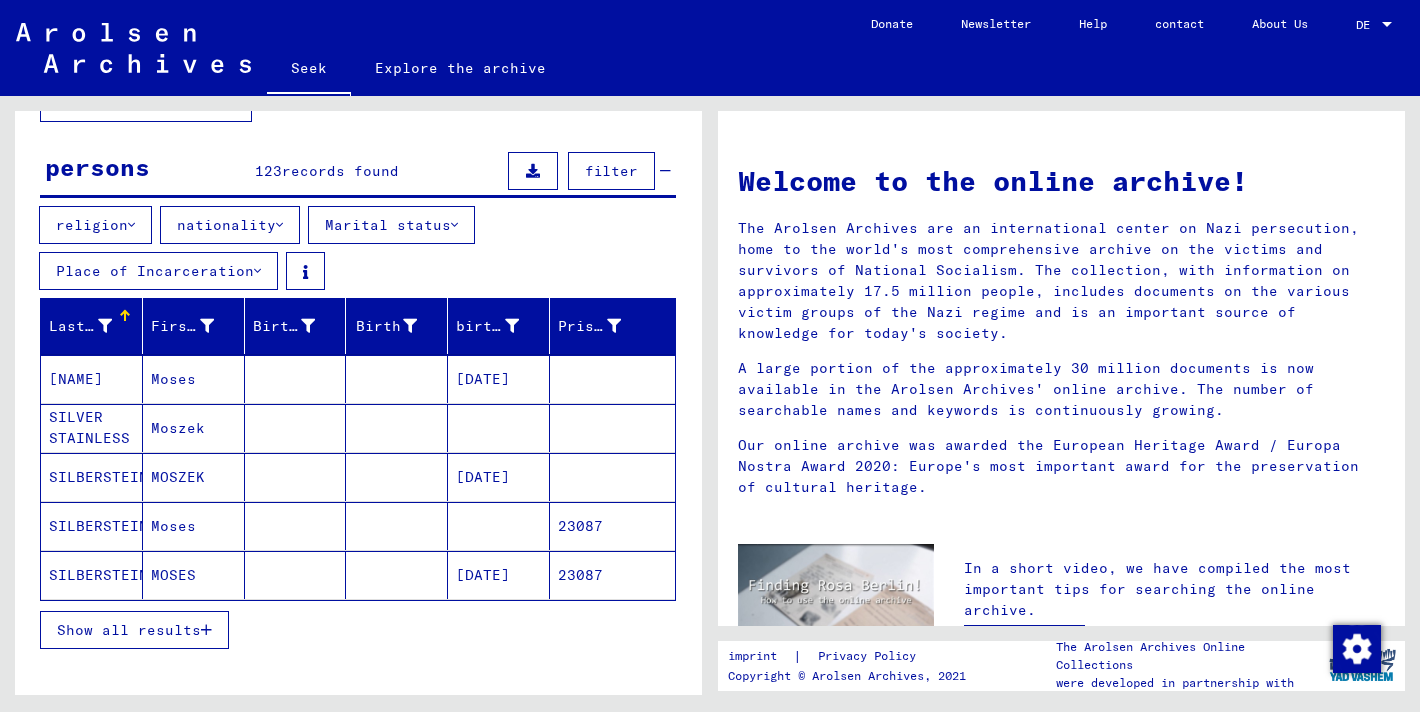 click at bounding box center [296, 428] 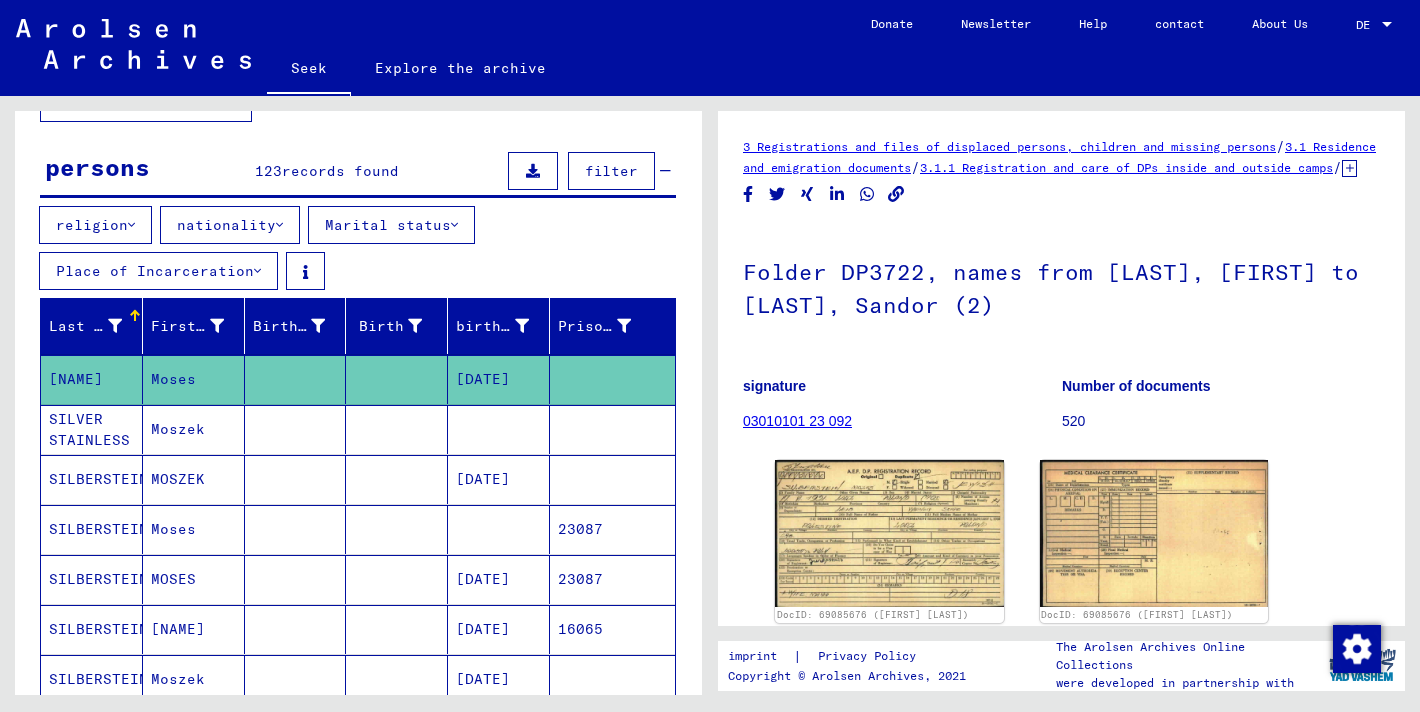 scroll, scrollTop: 0, scrollLeft: 0, axis: both 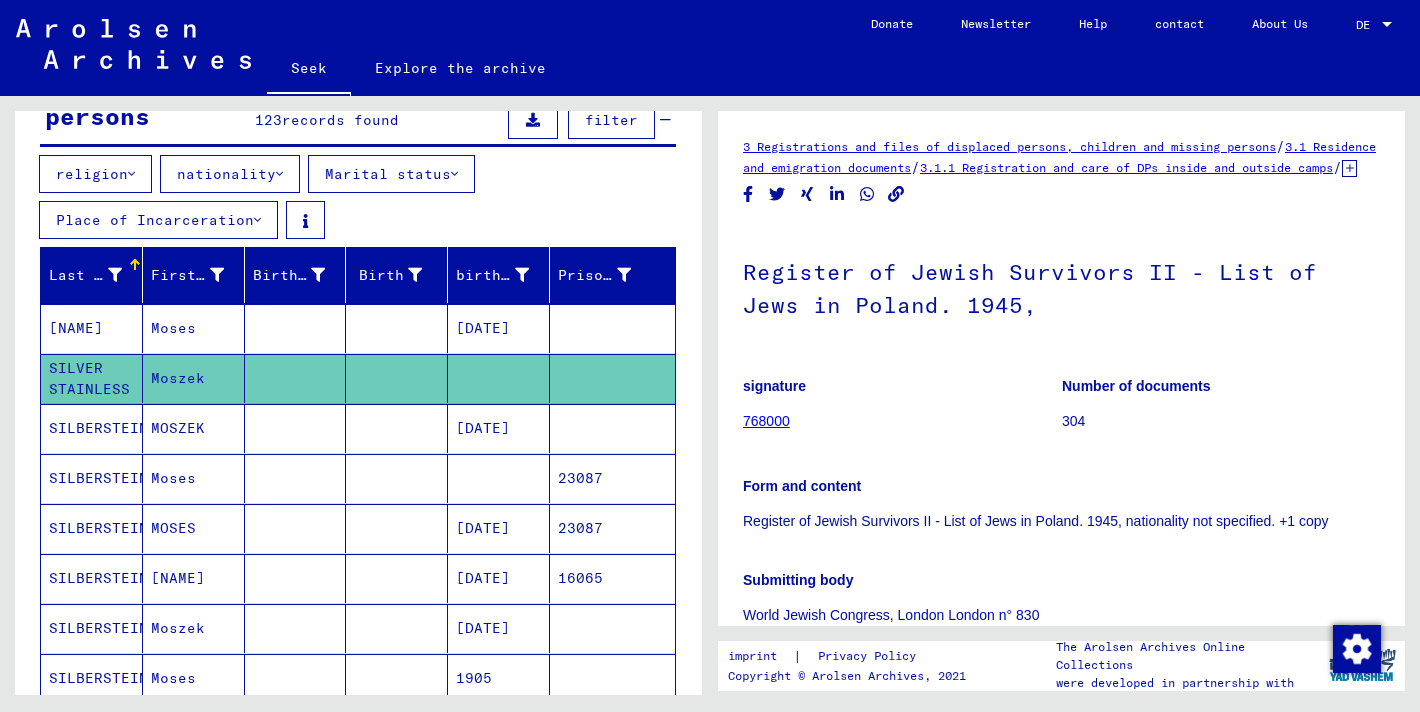 click at bounding box center (296, 528) 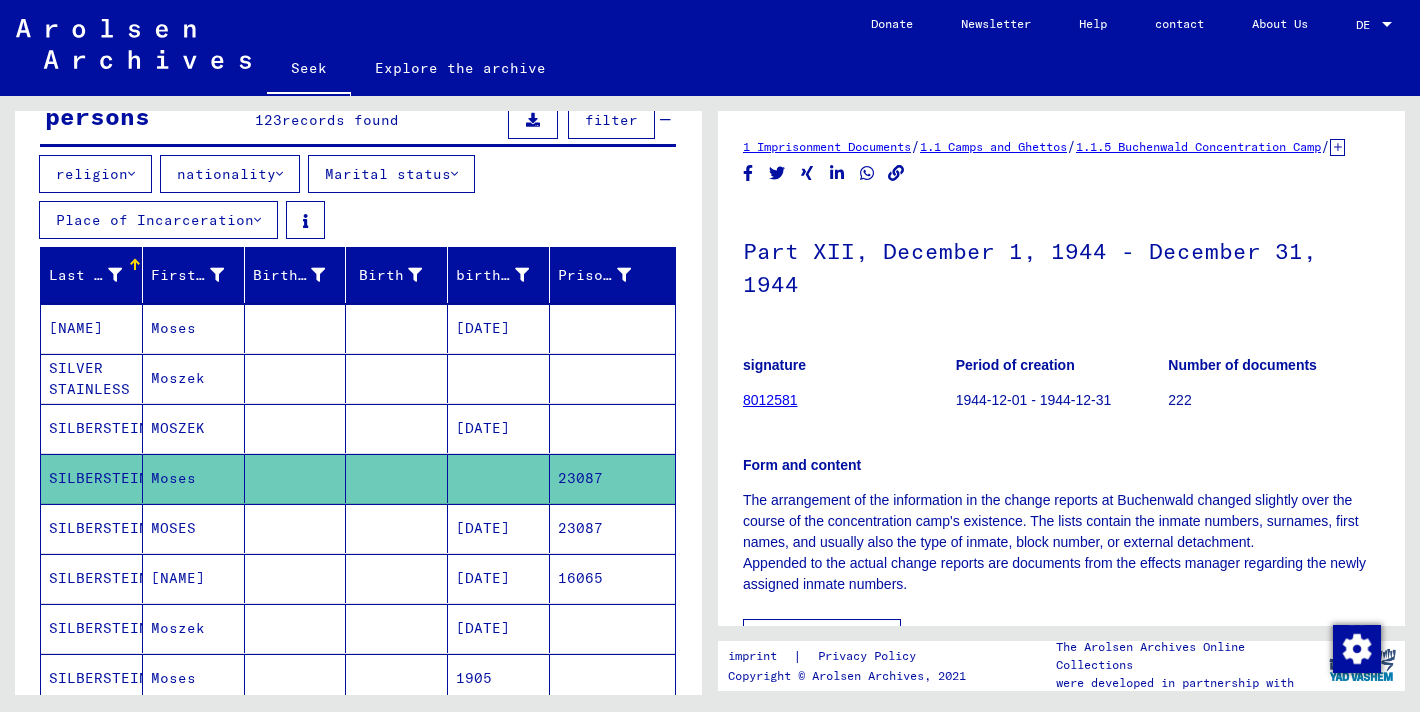 scroll, scrollTop: 0, scrollLeft: 0, axis: both 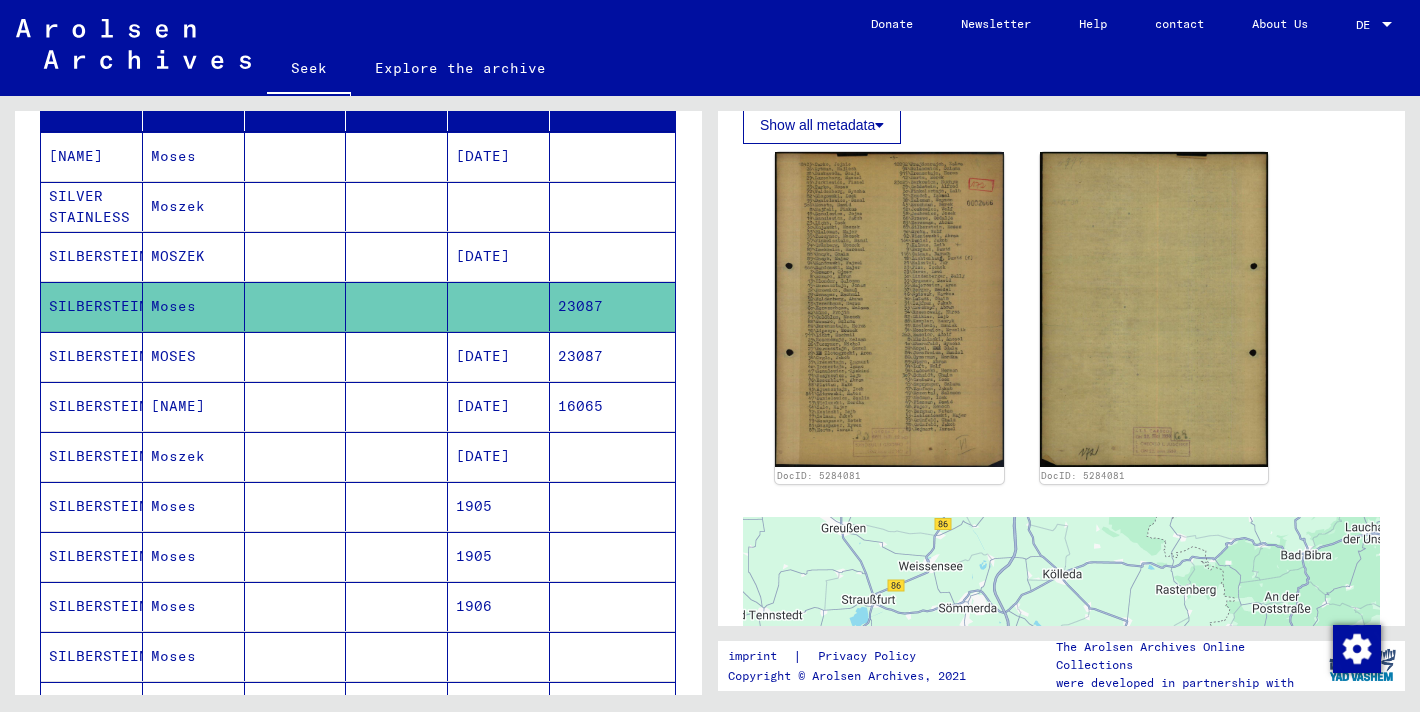click at bounding box center [296, 556] 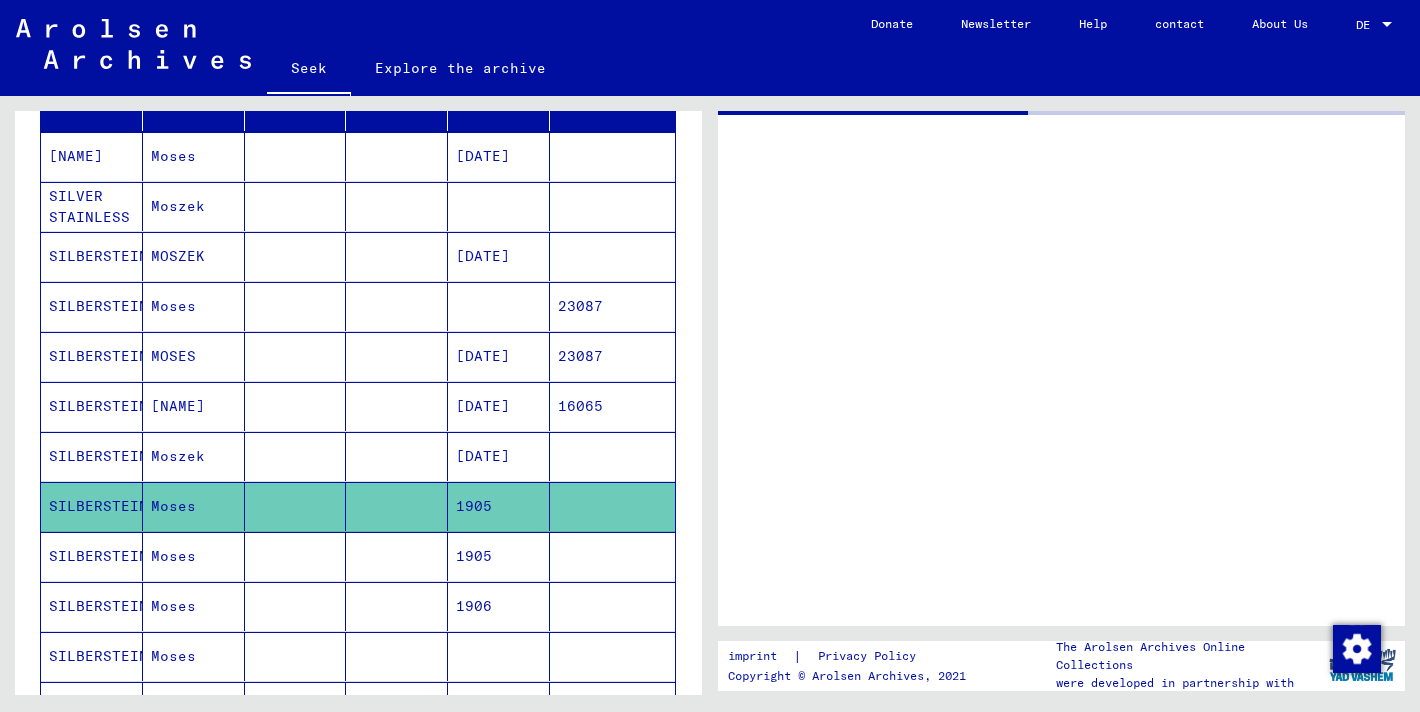 scroll, scrollTop: 0, scrollLeft: 0, axis: both 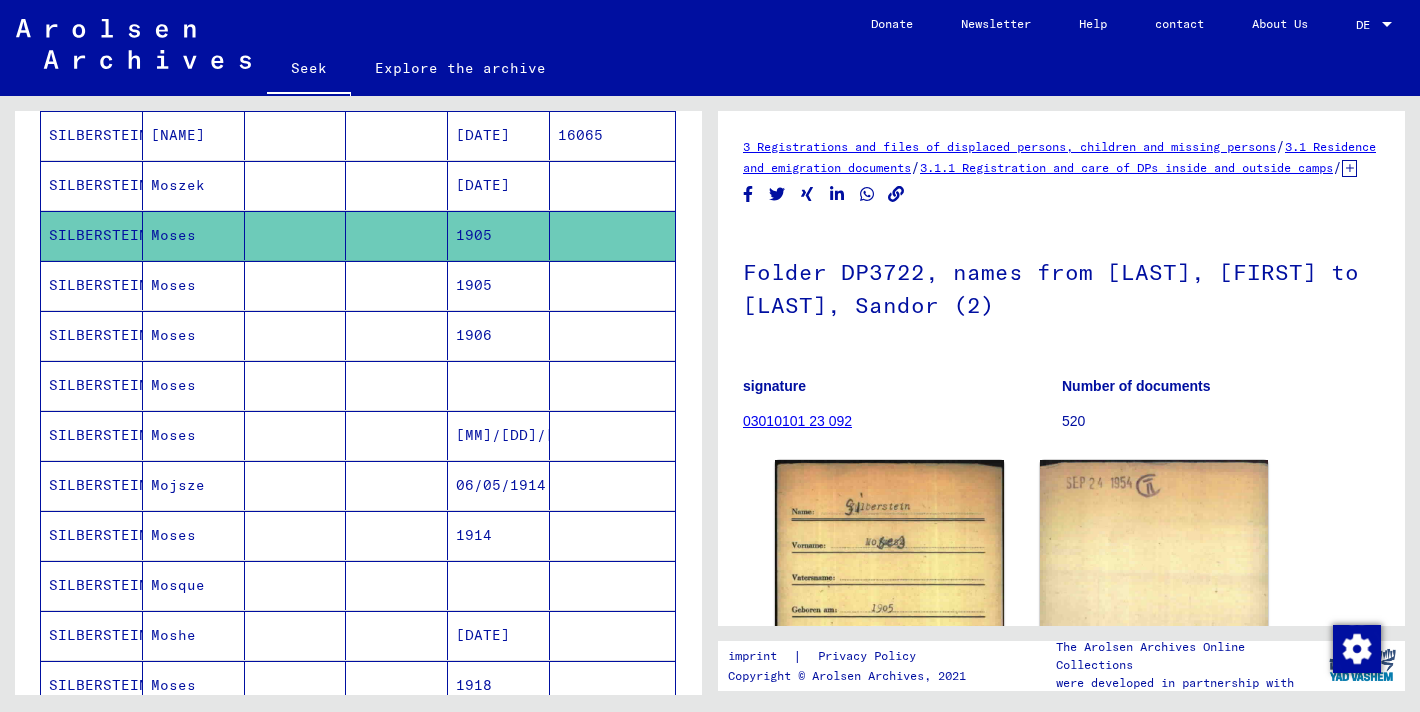 click on "Moses" at bounding box center [194, 435] 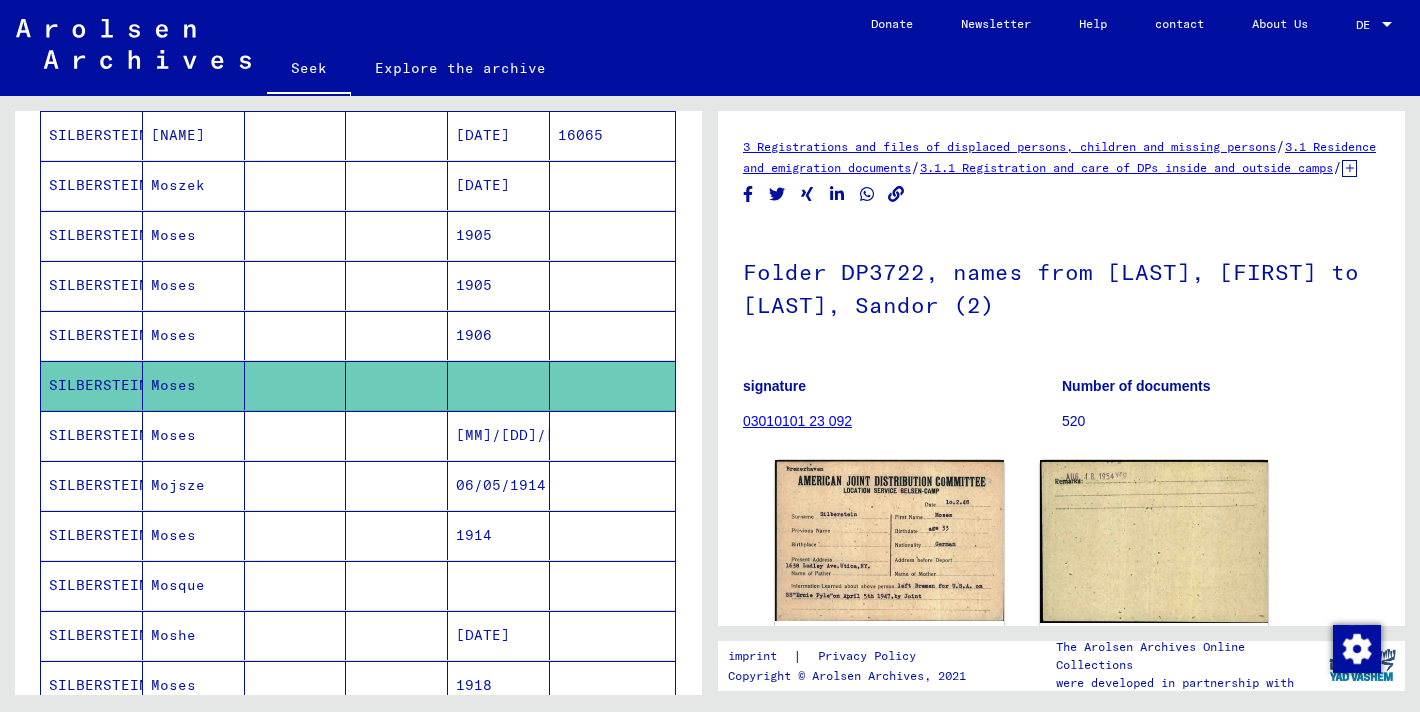 scroll, scrollTop: 0, scrollLeft: 0, axis: both 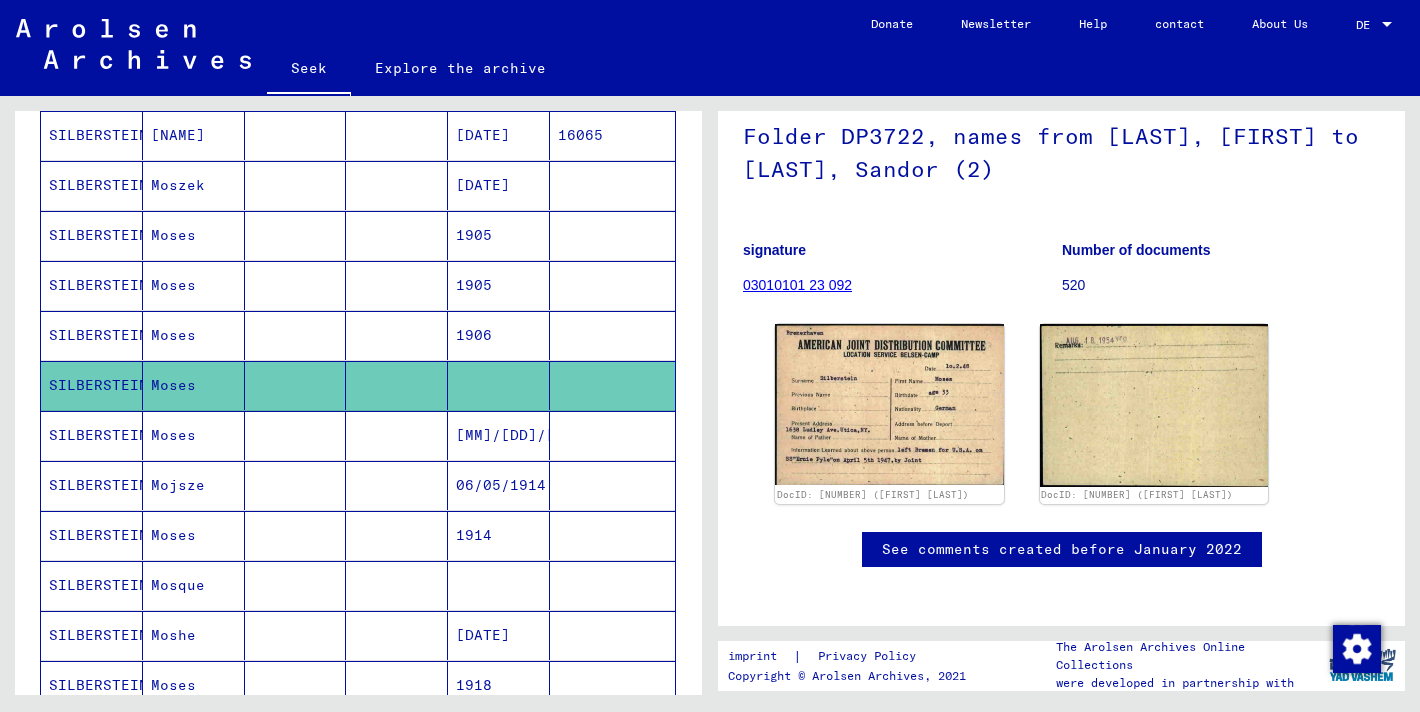 click 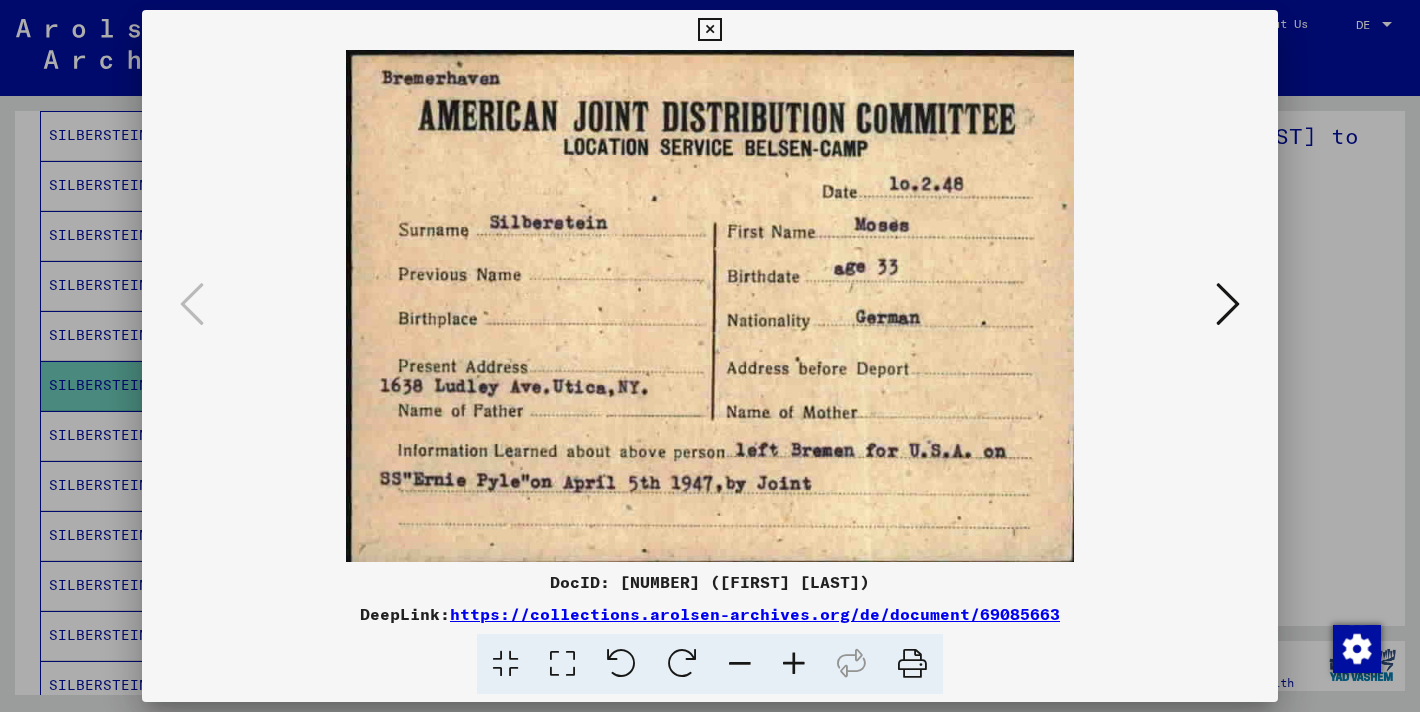 click at bounding box center [710, 356] 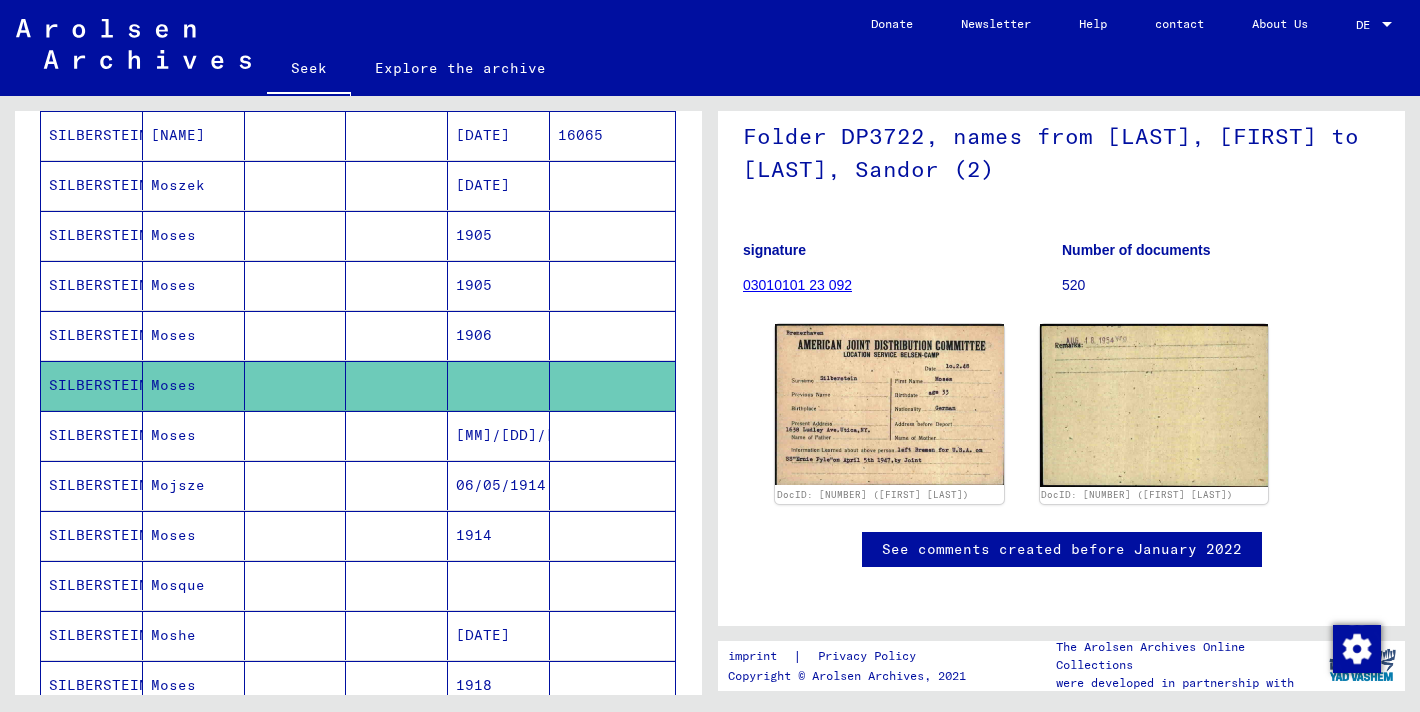 click at bounding box center (296, 635) 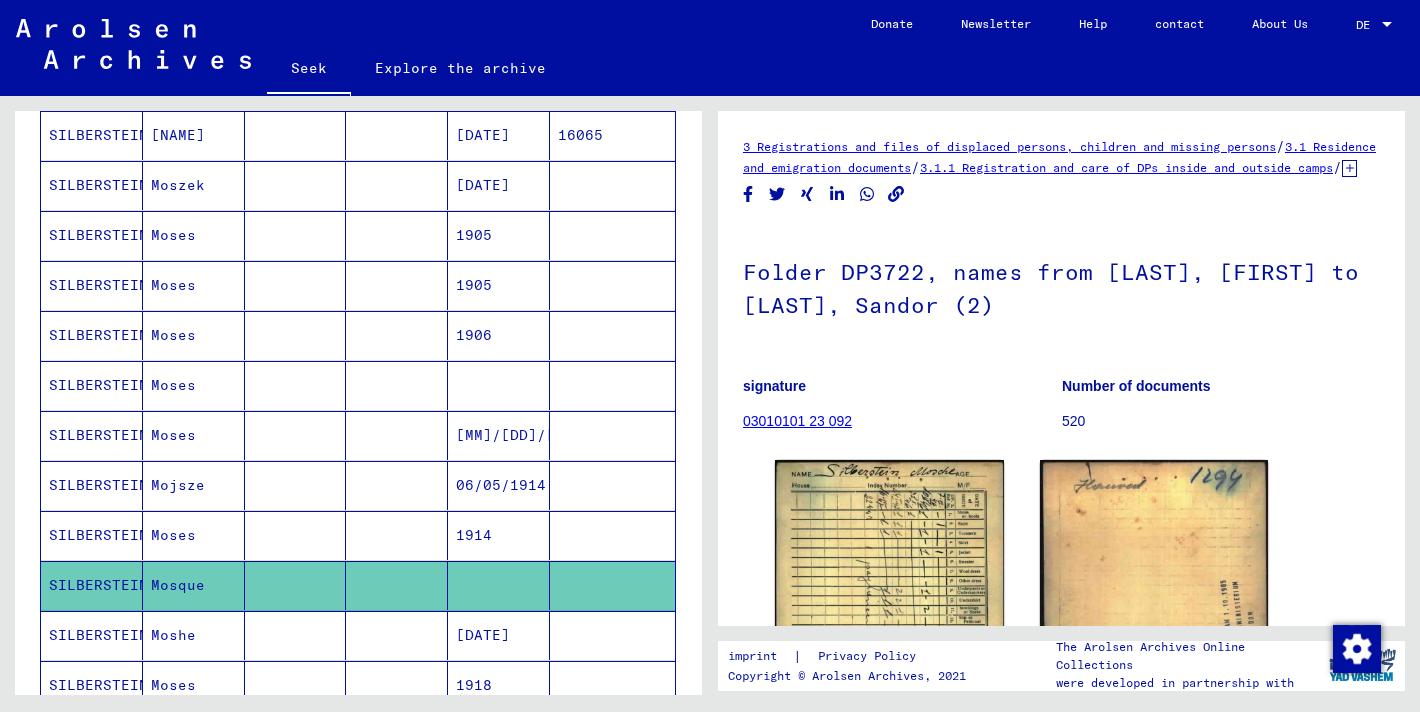 scroll, scrollTop: 0, scrollLeft: 0, axis: both 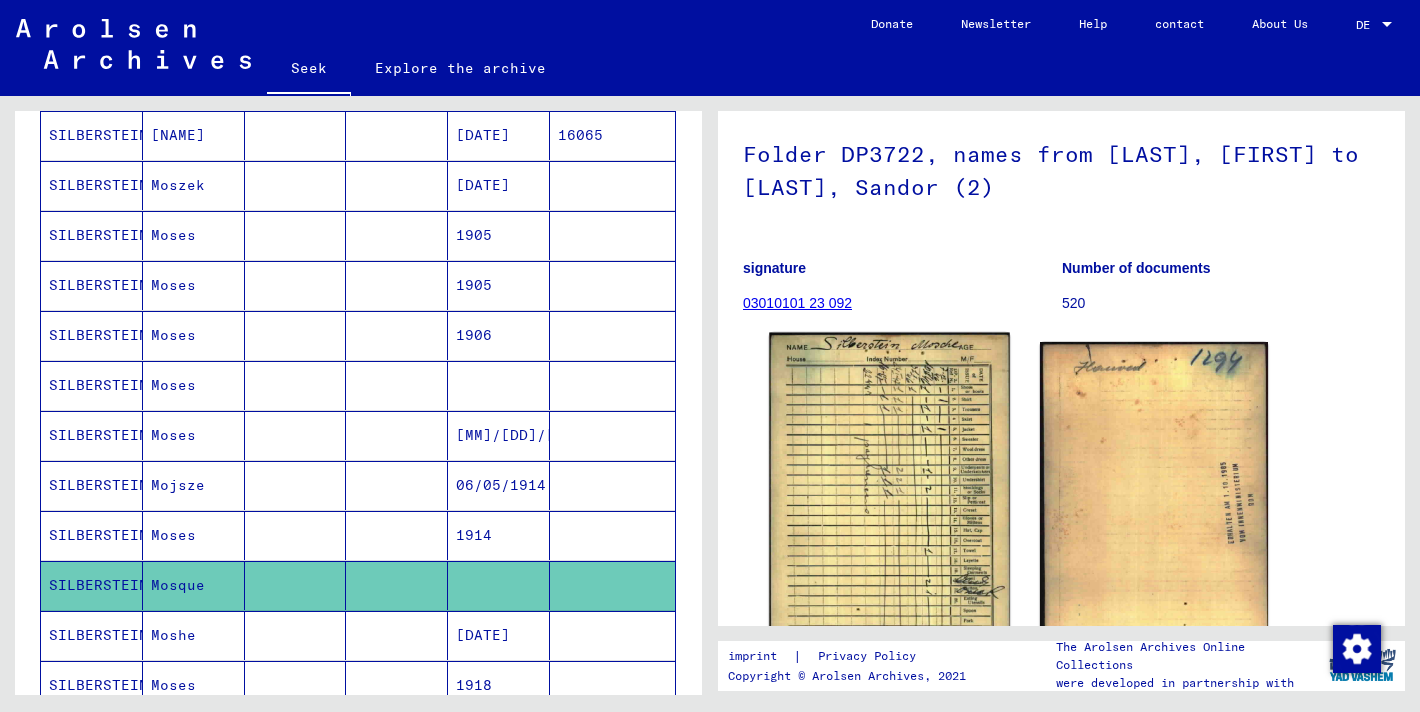click 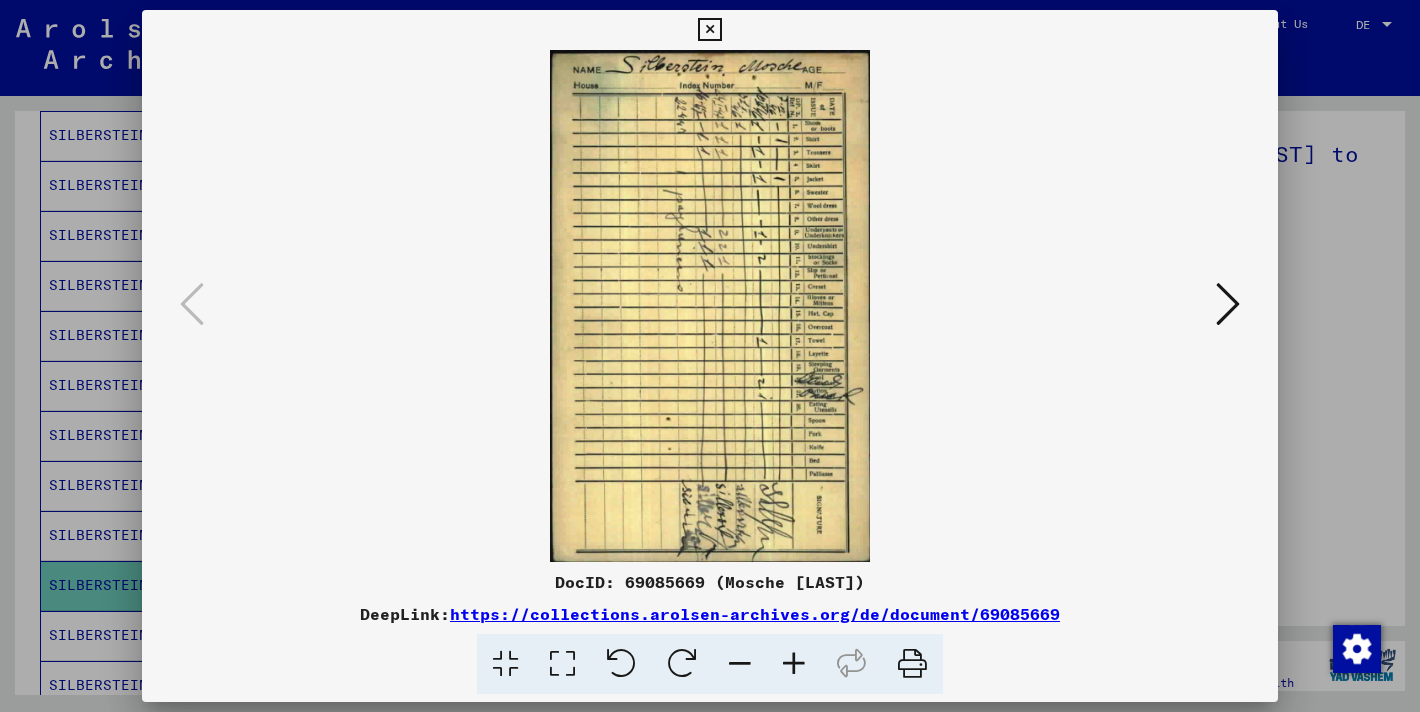 click at bounding box center (710, 356) 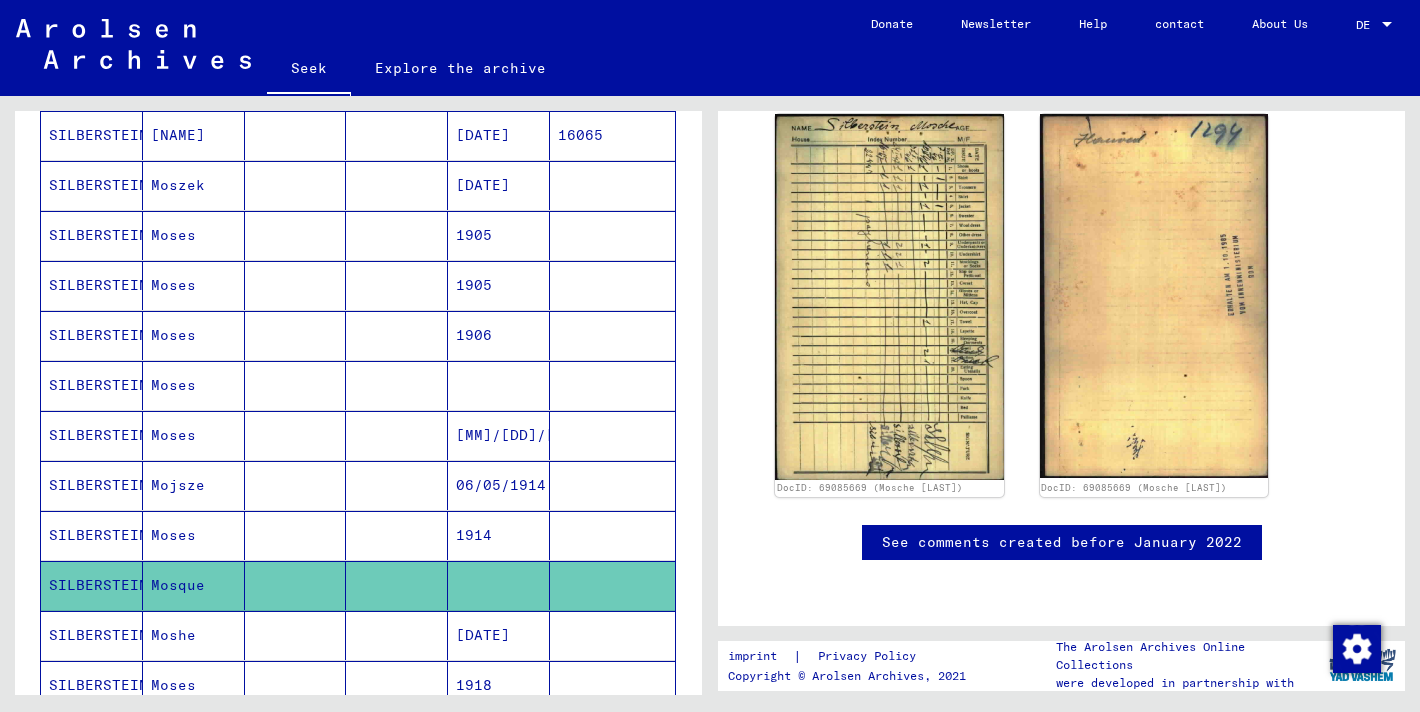 scroll, scrollTop: 386, scrollLeft: 0, axis: vertical 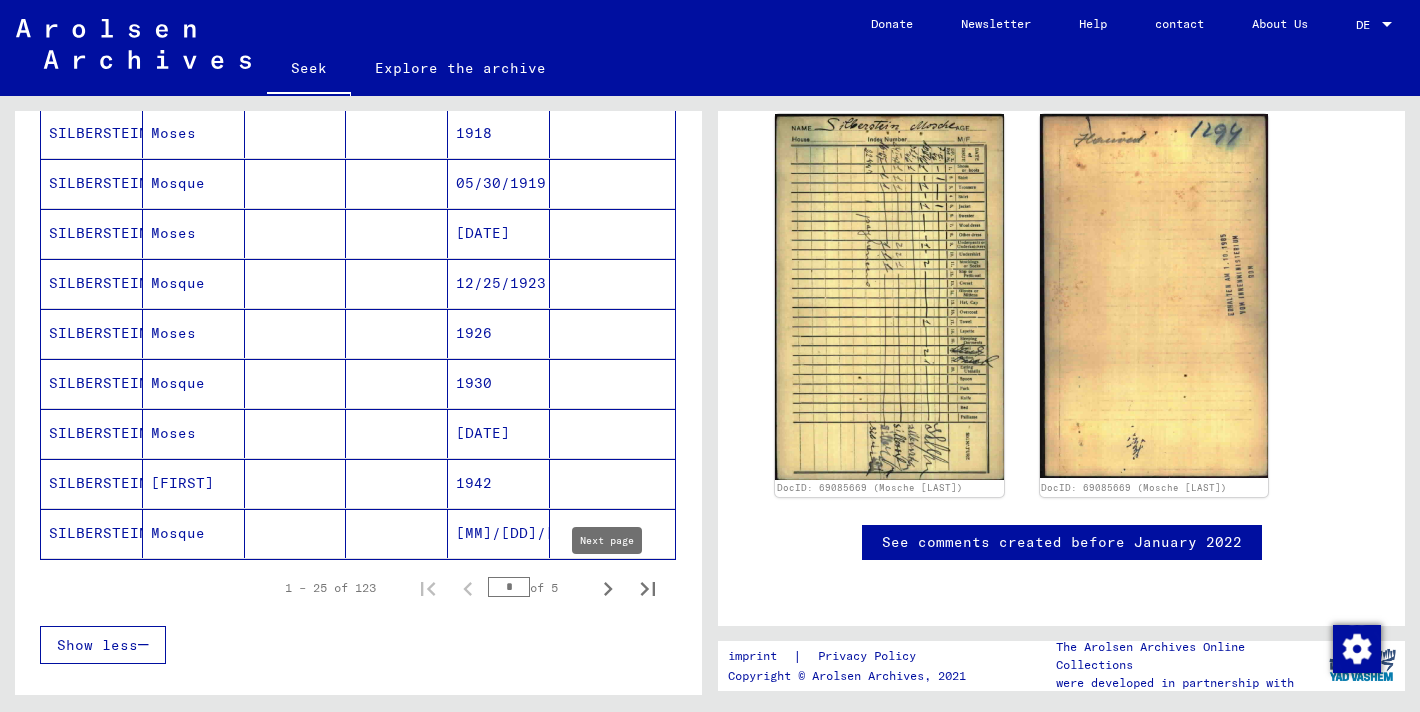 click 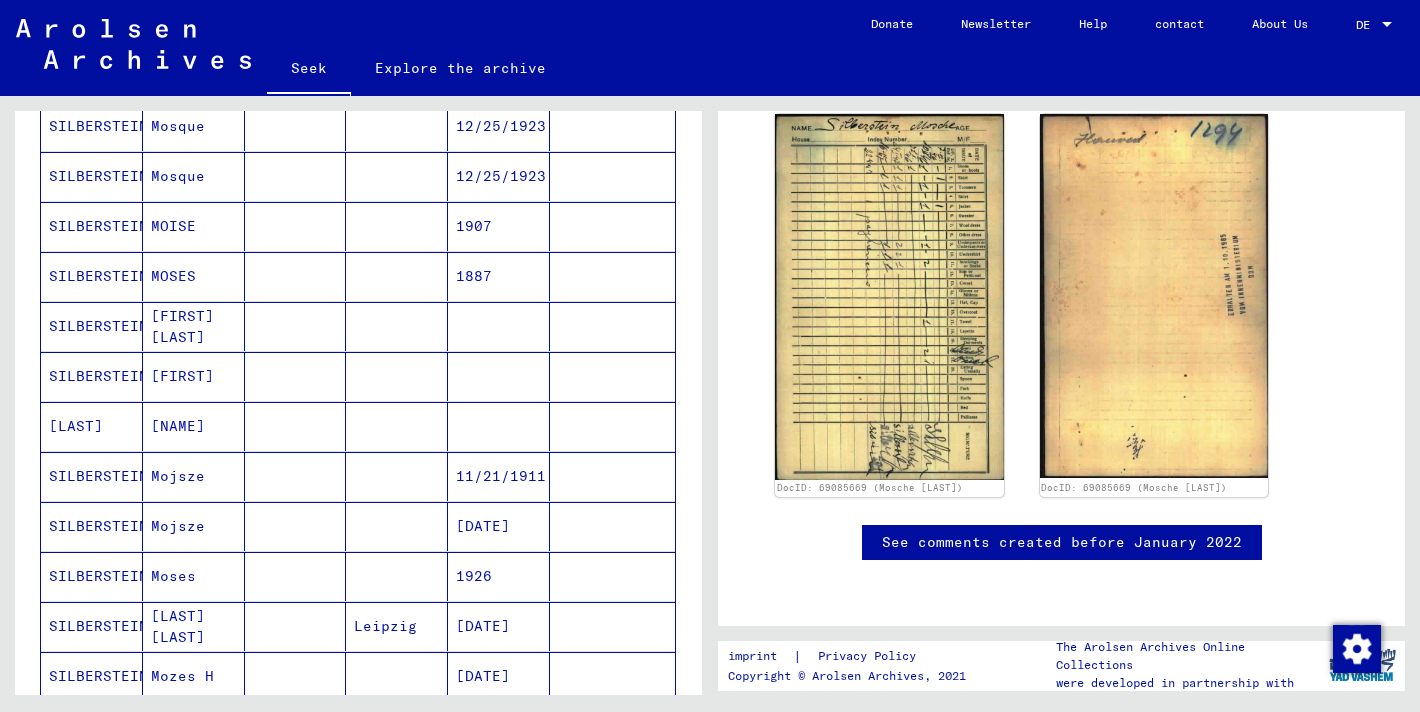 click at bounding box center (397, 326) 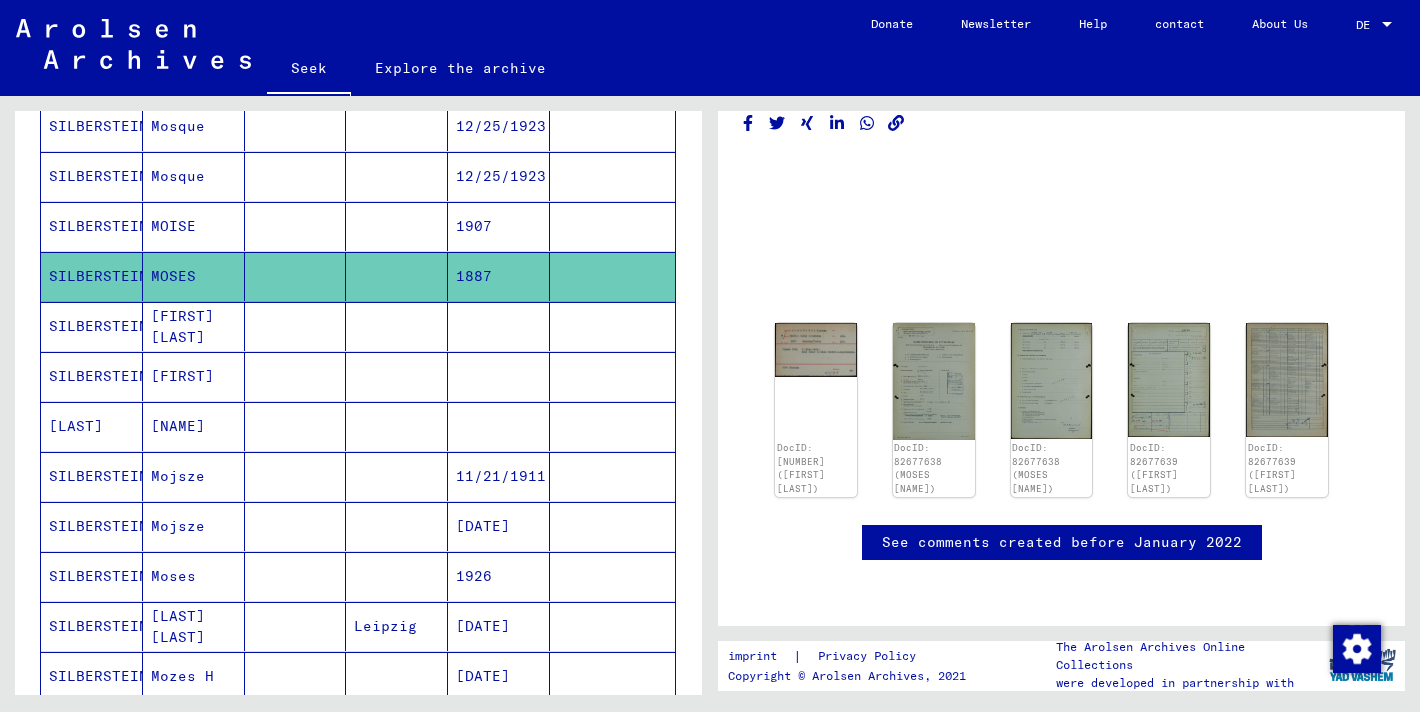 click at bounding box center [296, 426] 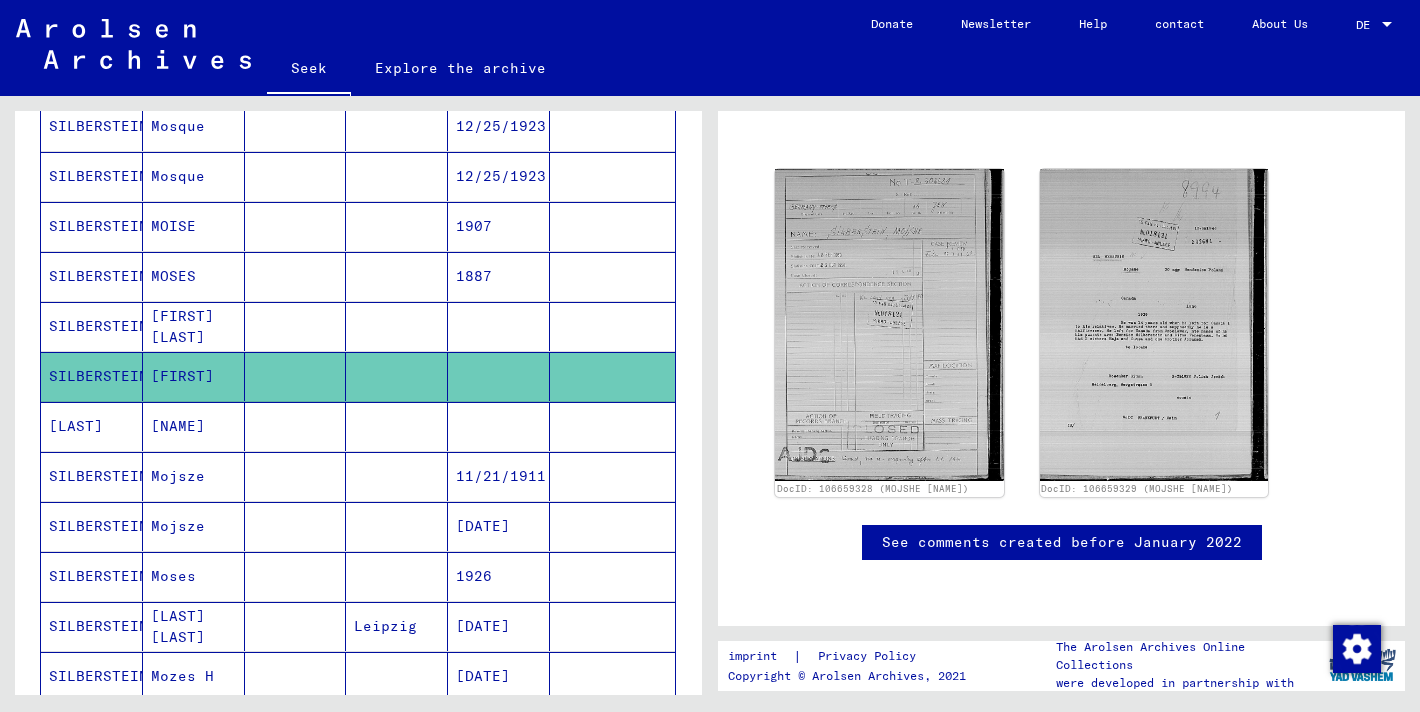 click at bounding box center (296, 476) 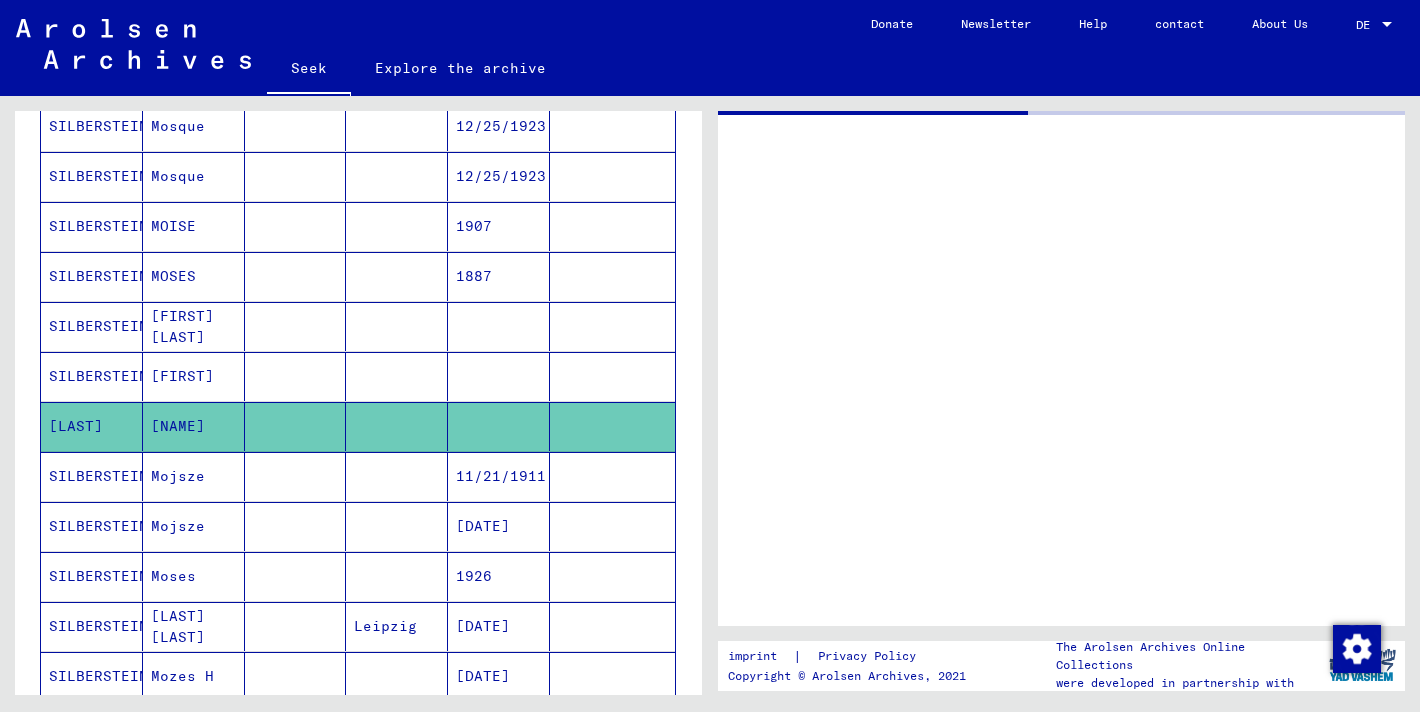 scroll, scrollTop: 0, scrollLeft: 0, axis: both 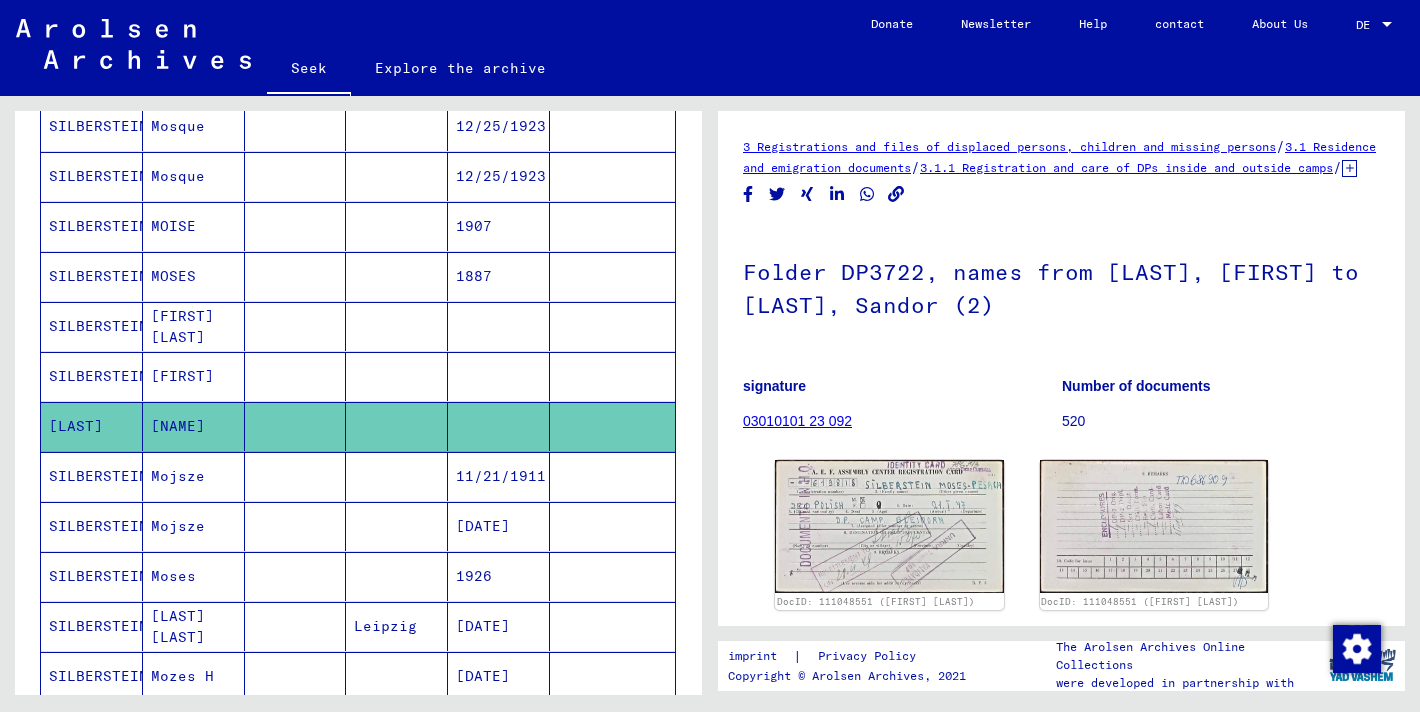 click at bounding box center (296, 526) 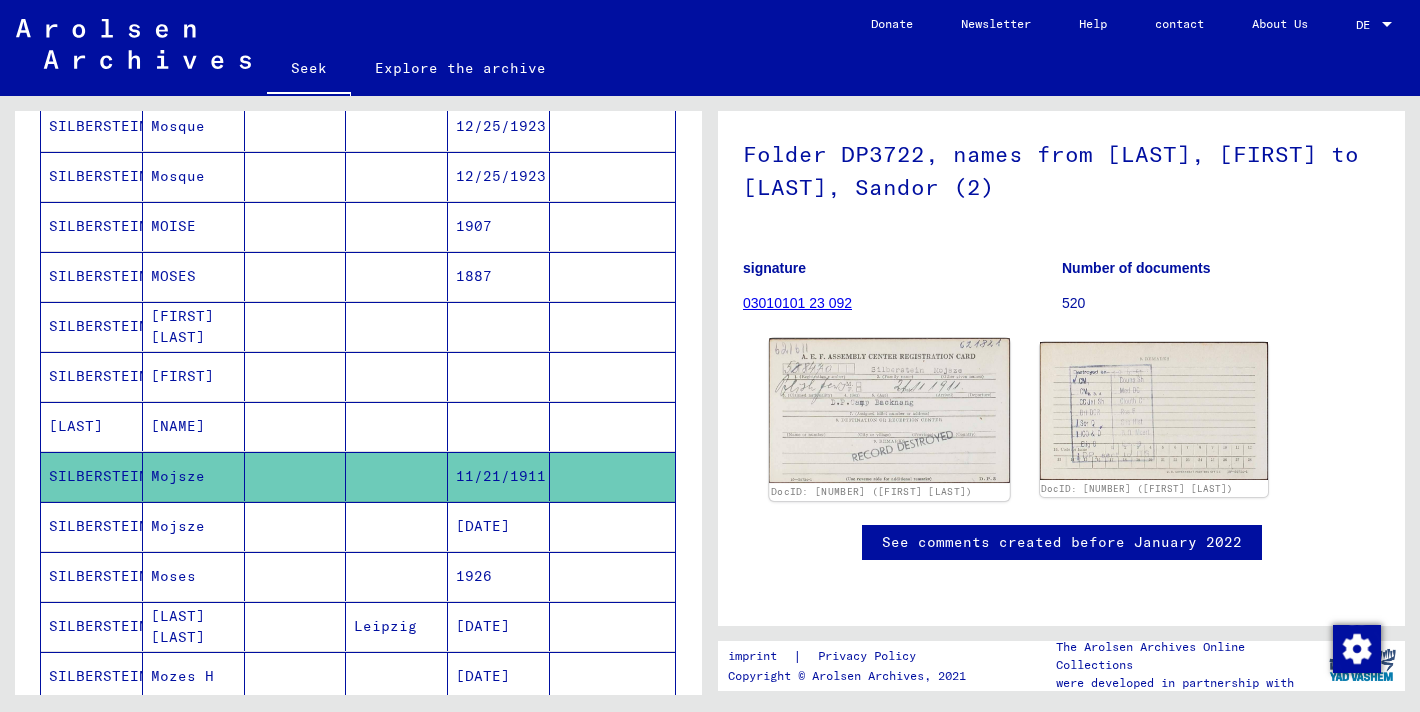 click 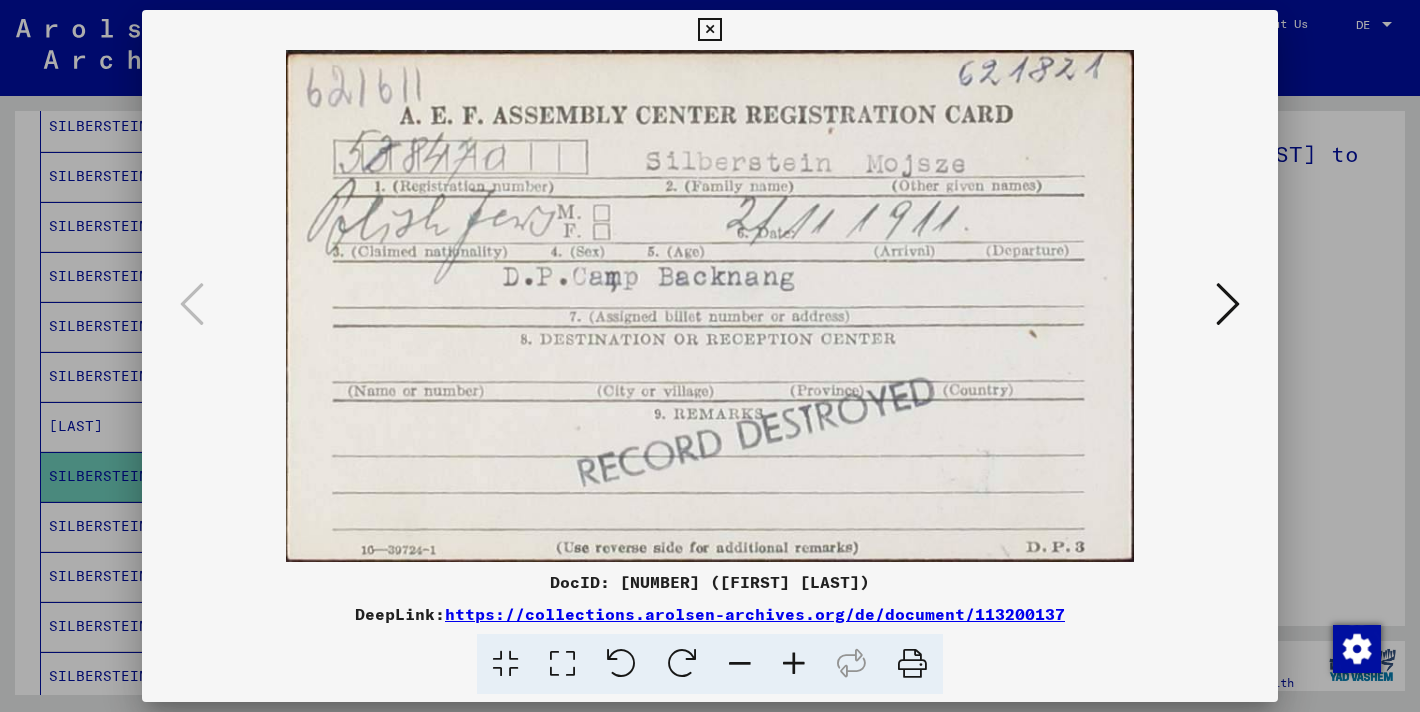 click at bounding box center [1228, 305] 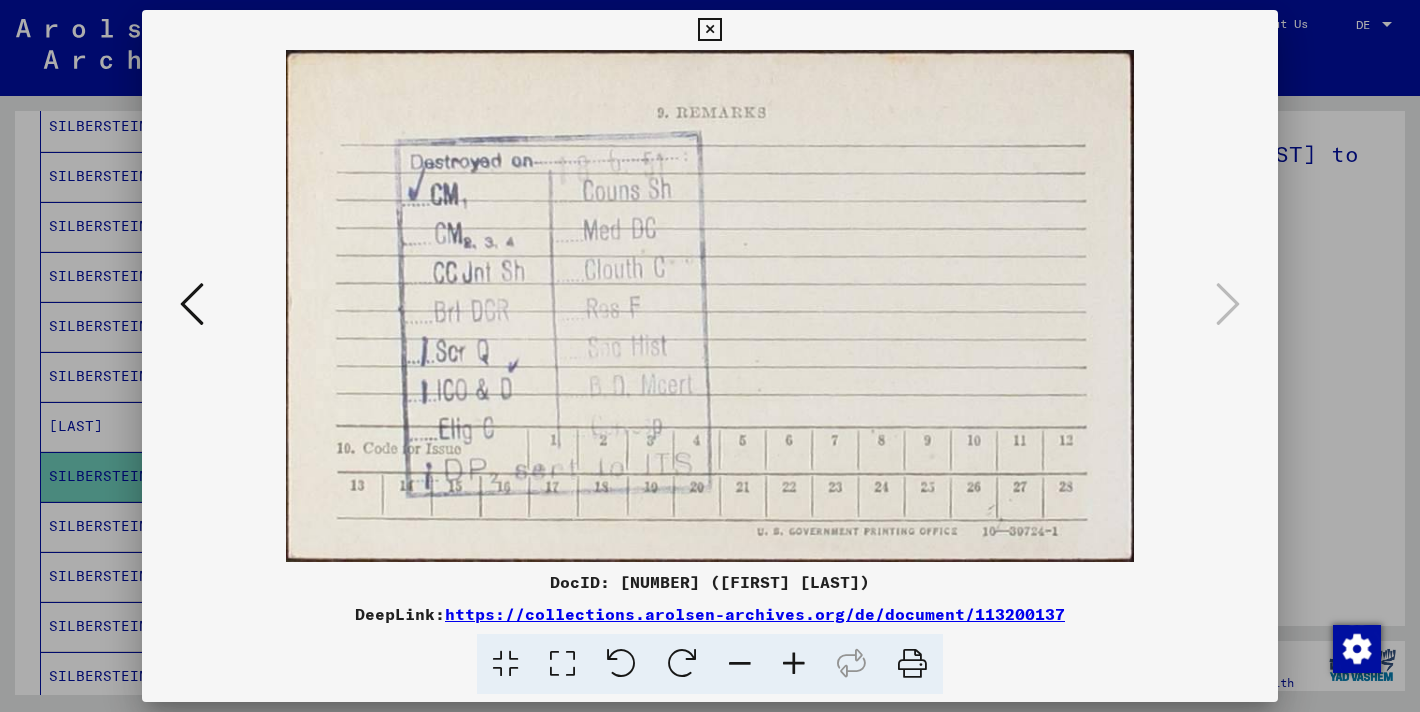 click at bounding box center [710, 356] 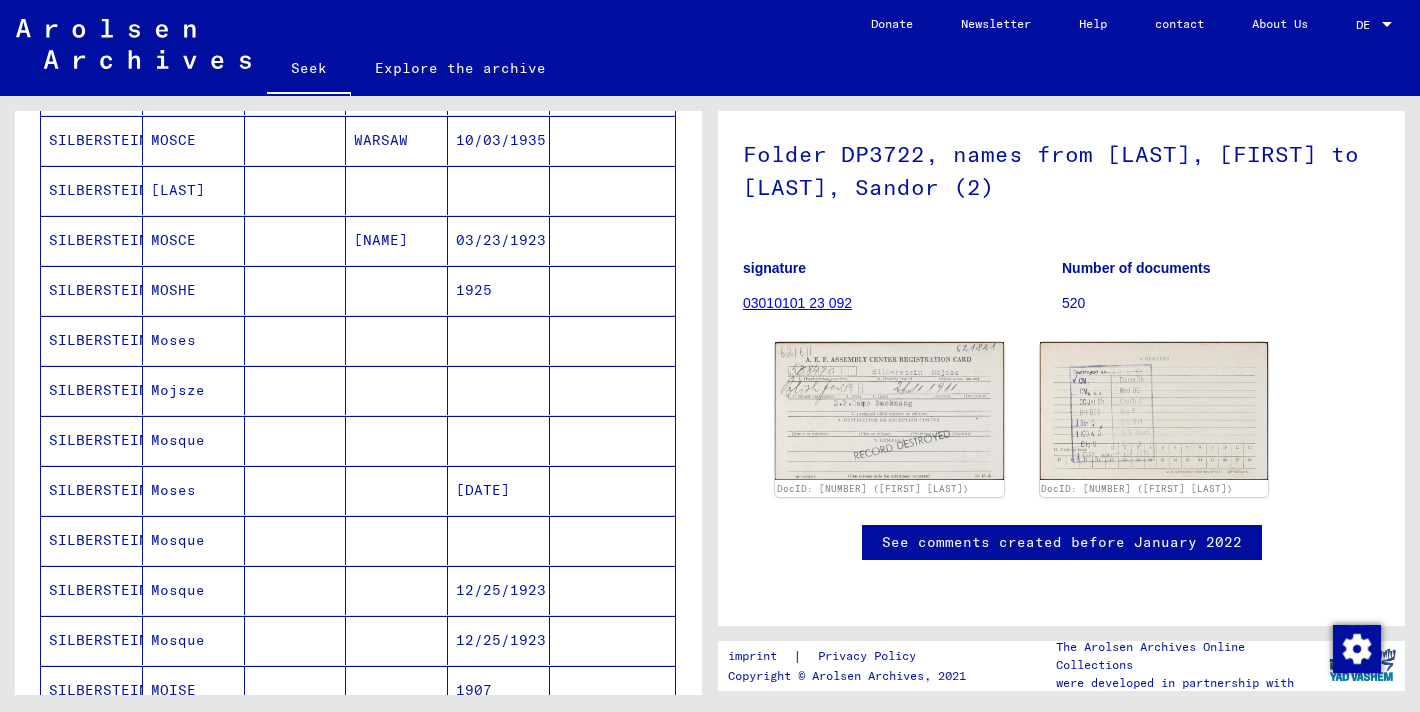 click at bounding box center (397, 390) 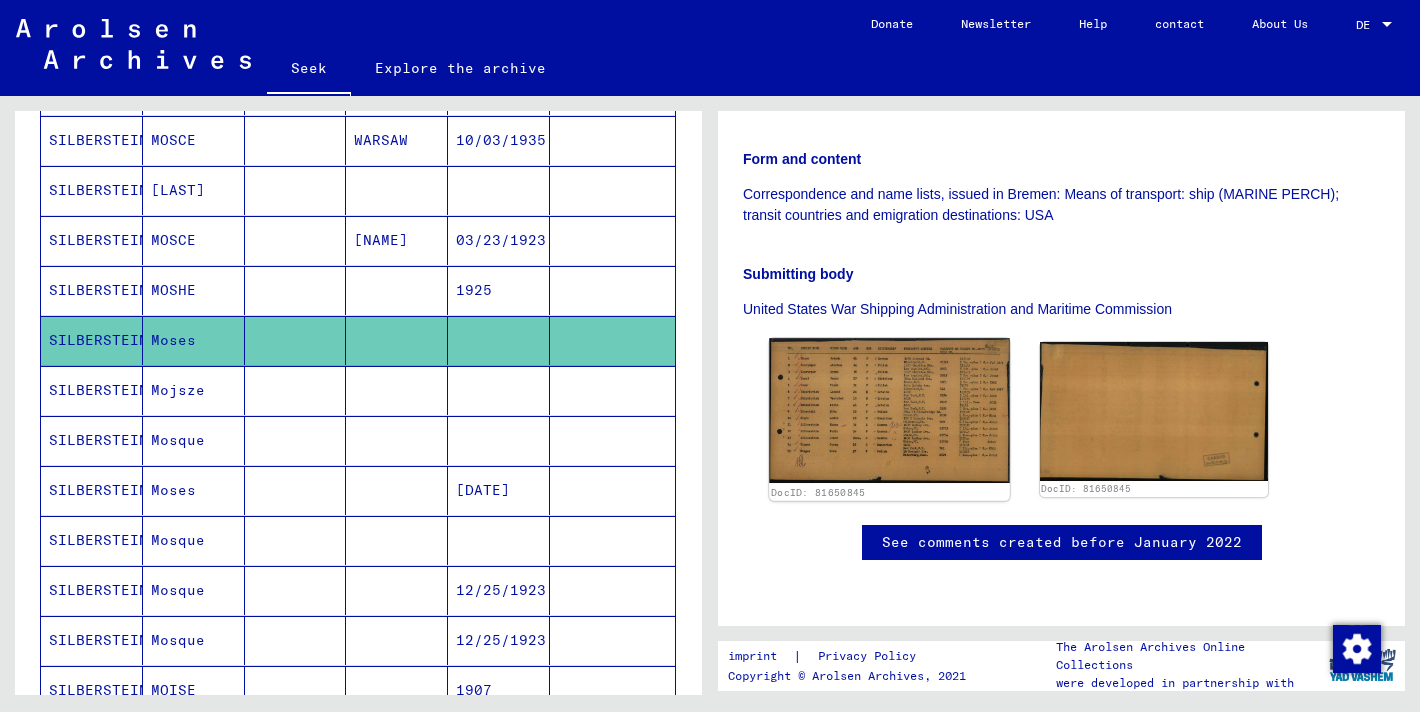 click 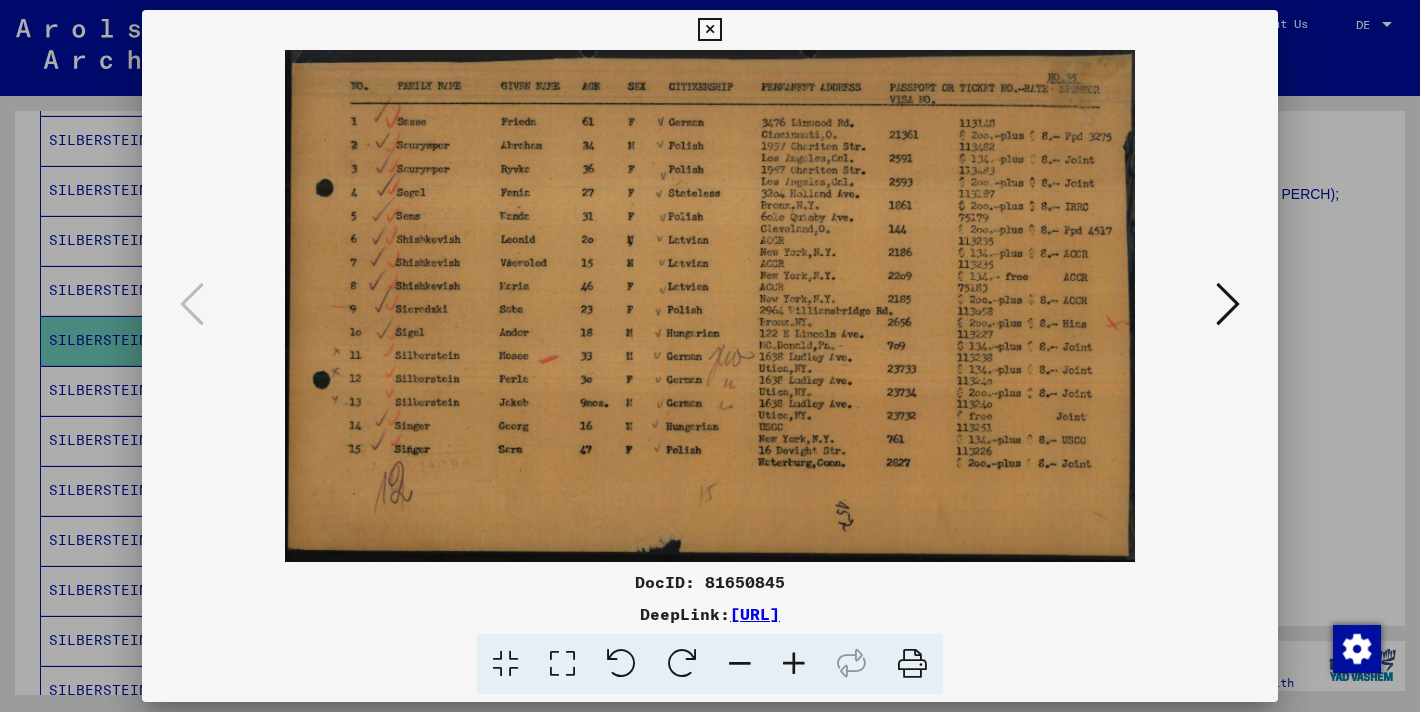 click at bounding box center [710, 306] 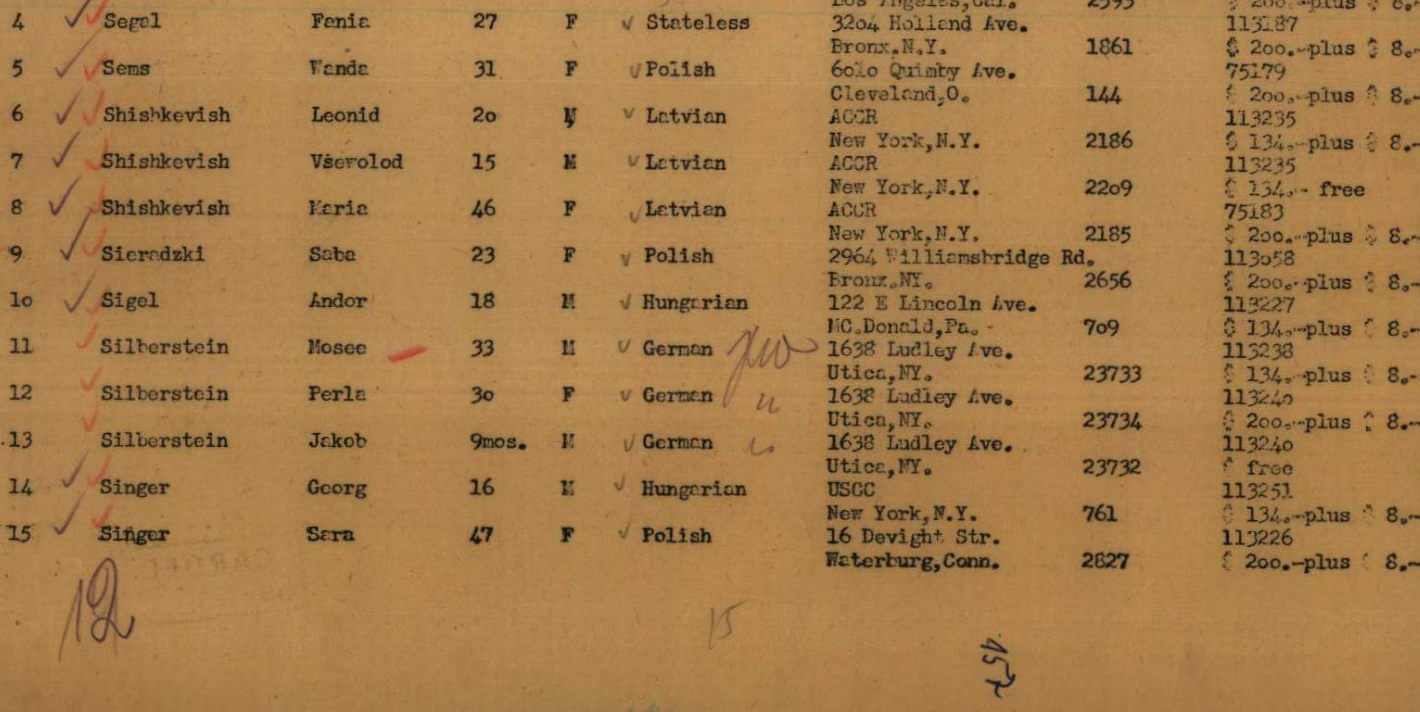 drag, startPoint x: 737, startPoint y: 380, endPoint x: 626, endPoint y: 382, distance: 111.01801 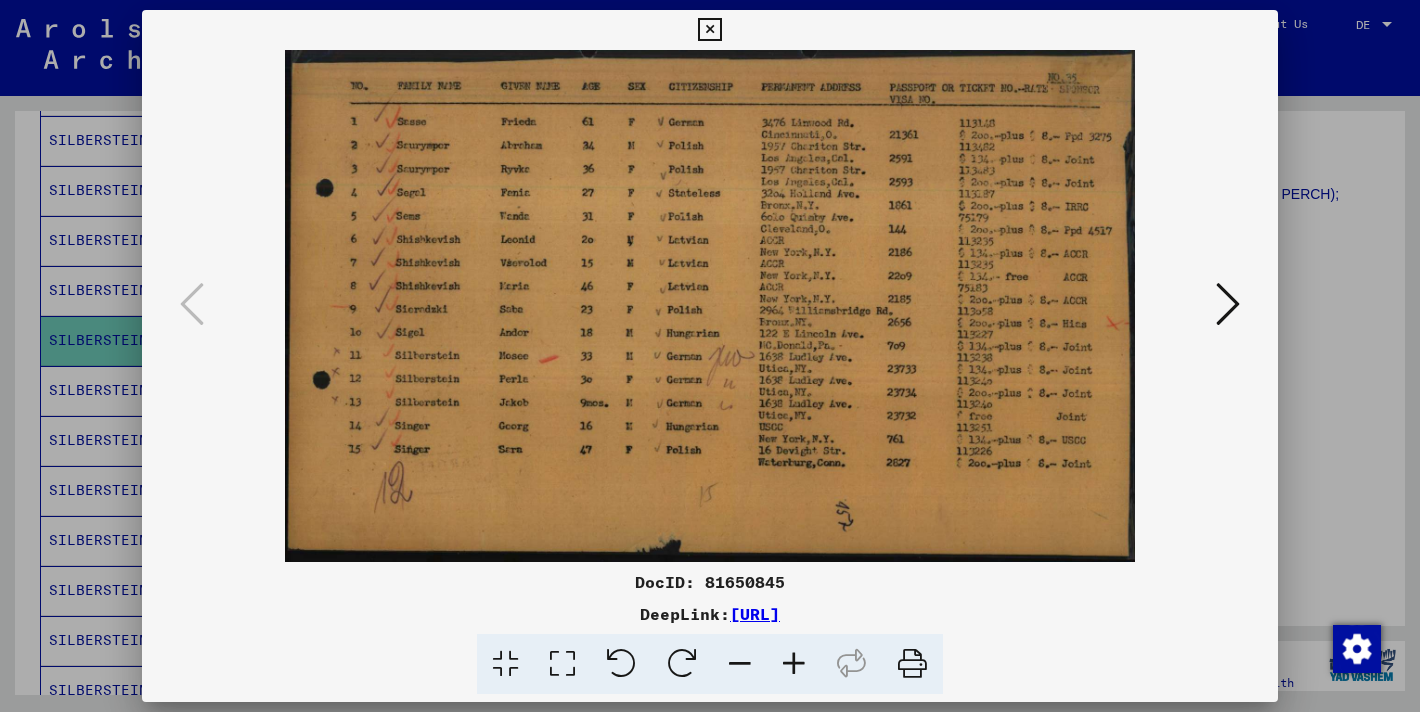 click at bounding box center [710, 356] 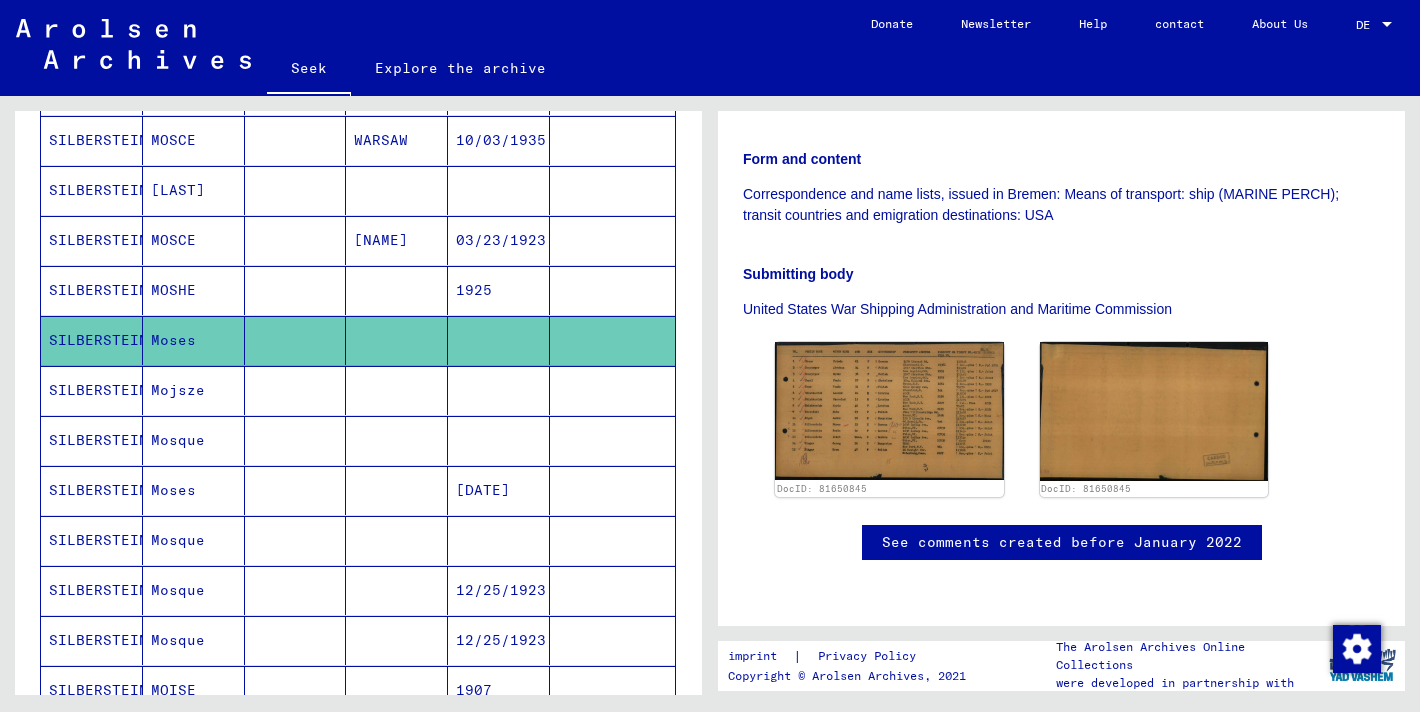 click at bounding box center (296, 490) 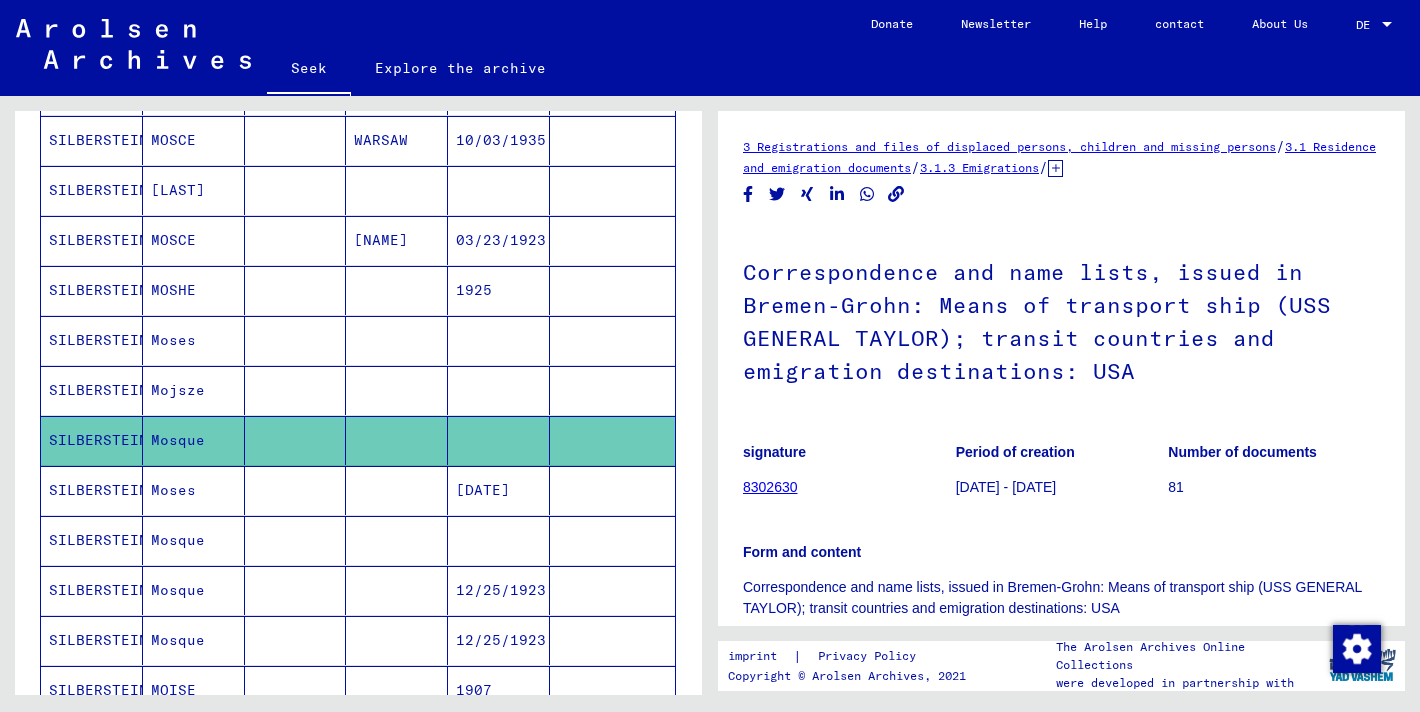 click at bounding box center [397, 590] 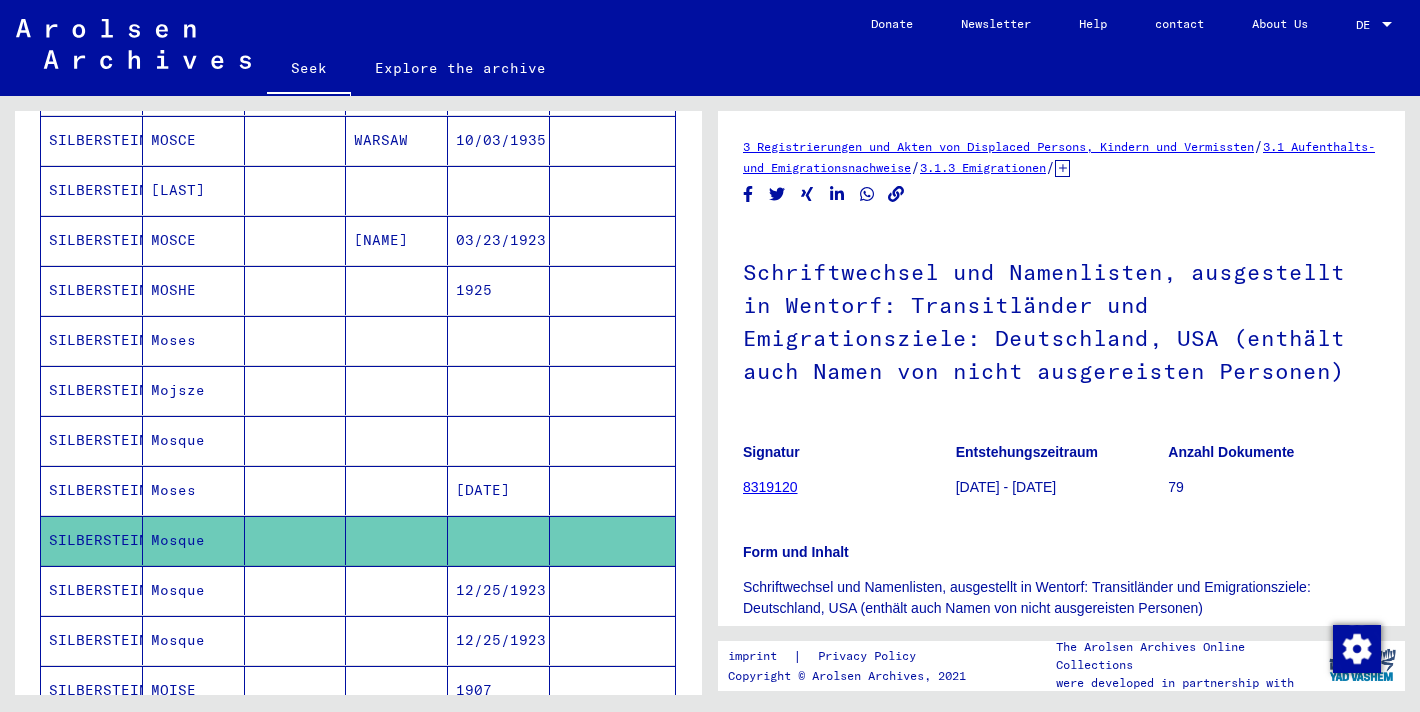 click at bounding box center (296, 690) 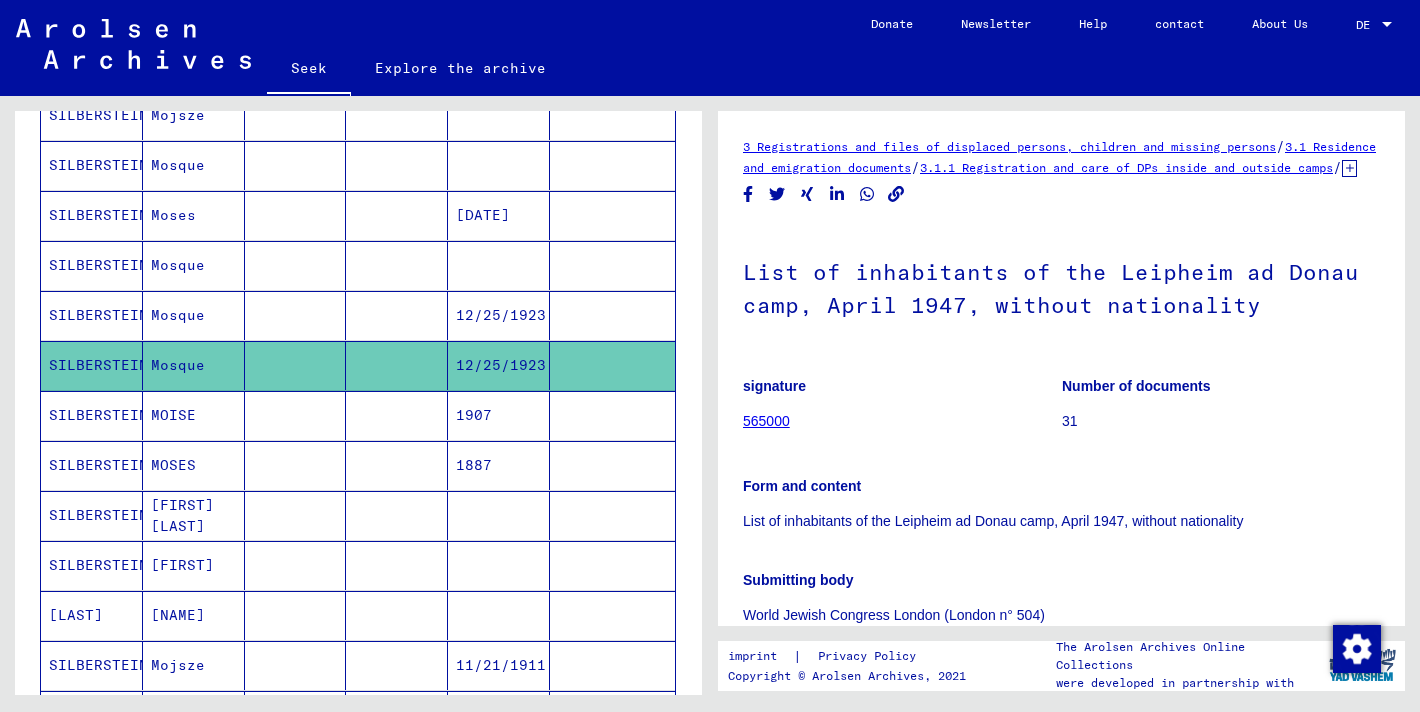 scroll, scrollTop: 870, scrollLeft: 0, axis: vertical 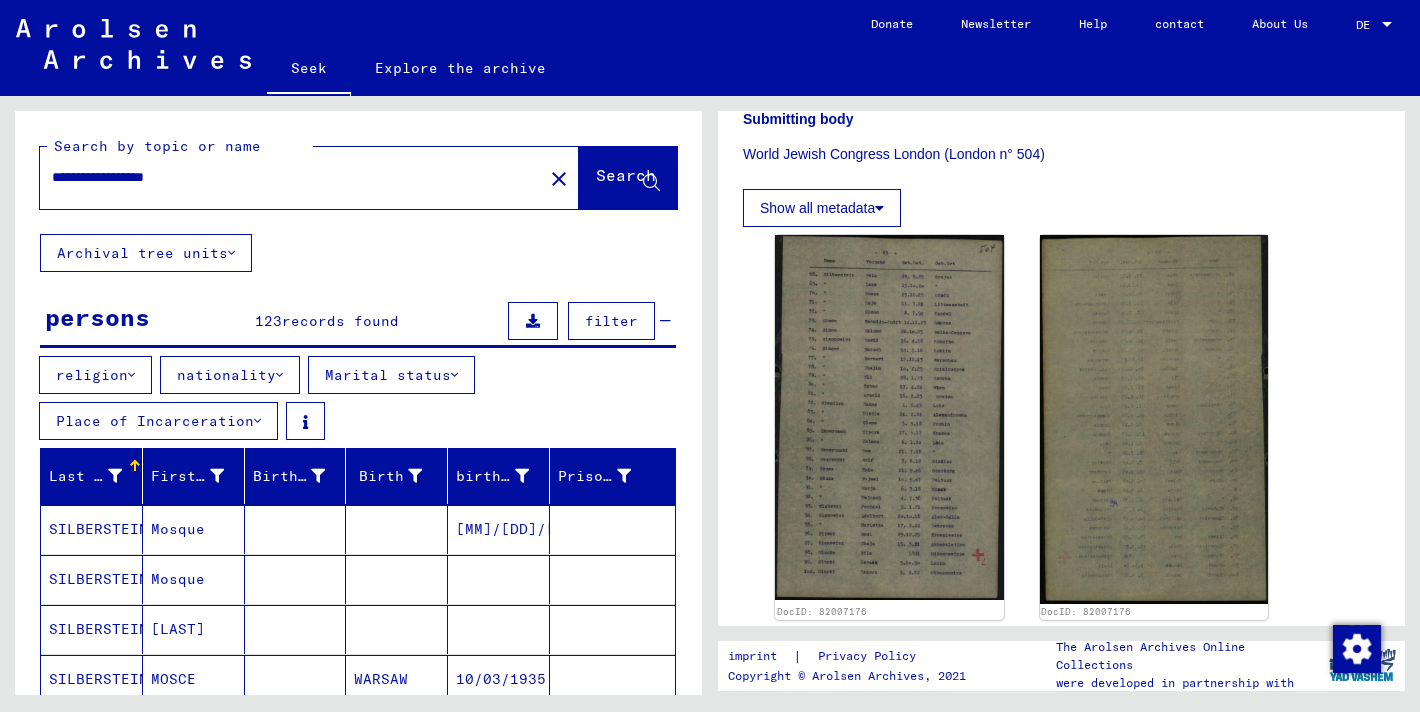 drag, startPoint x: 113, startPoint y: 177, endPoint x: -29, endPoint y: 150, distance: 144.54411 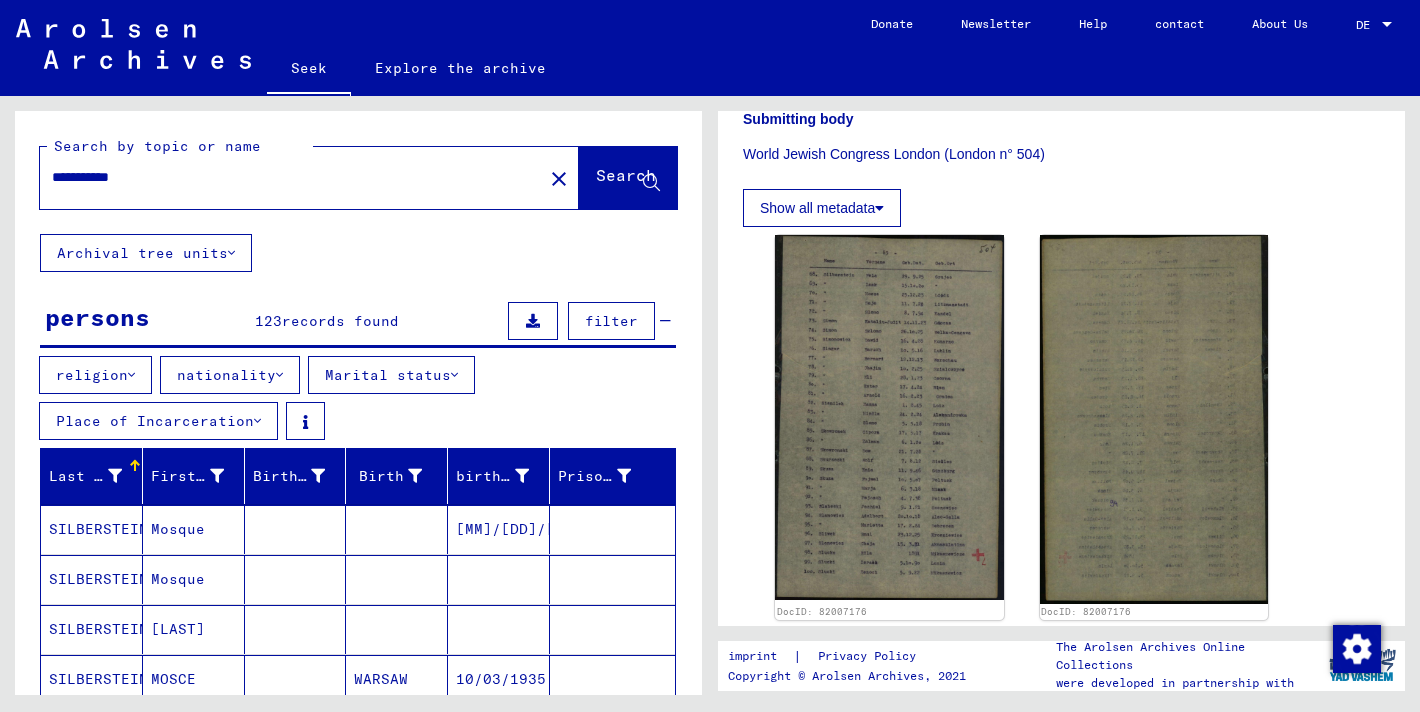 type on "**********" 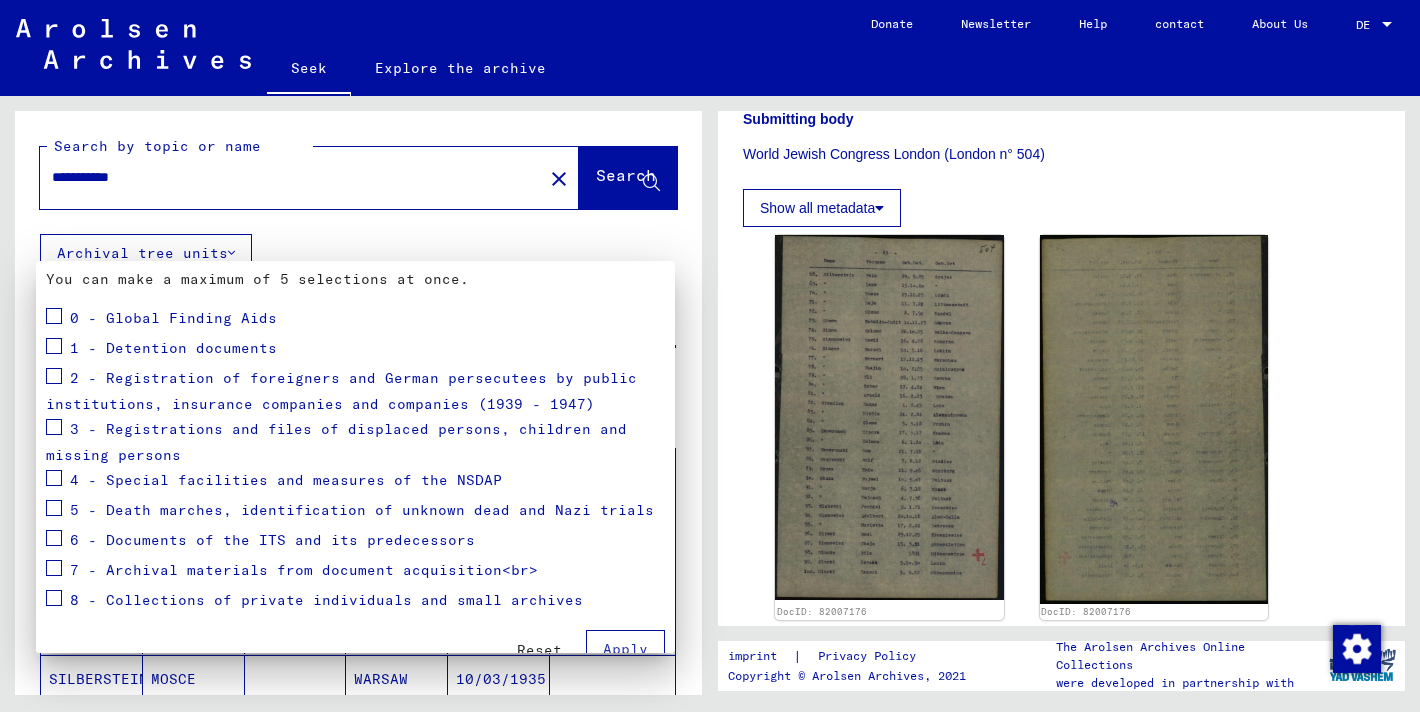 scroll, scrollTop: 212, scrollLeft: 0, axis: vertical 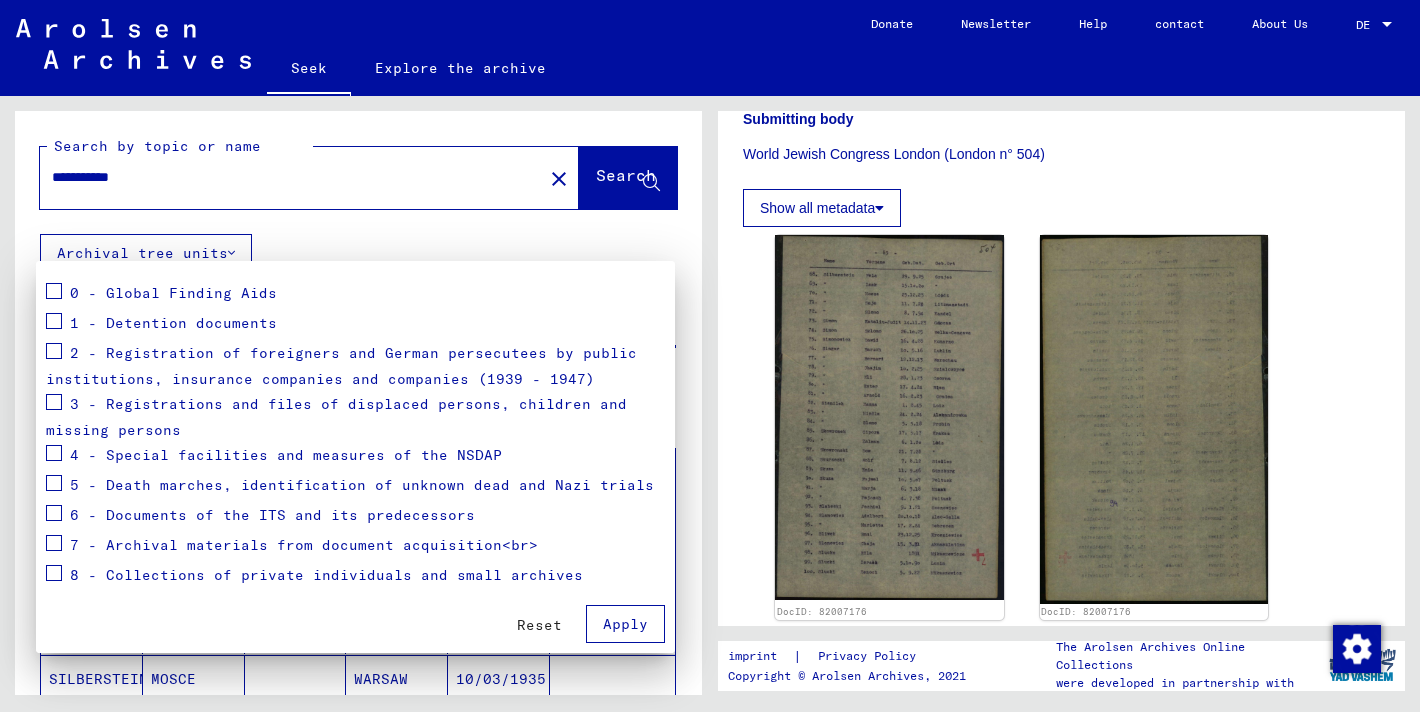 click on "2 - Registration of foreigners and German persecutees by public institutions, insurance companies and companies (1939 - 1947)" at bounding box center (341, 365) 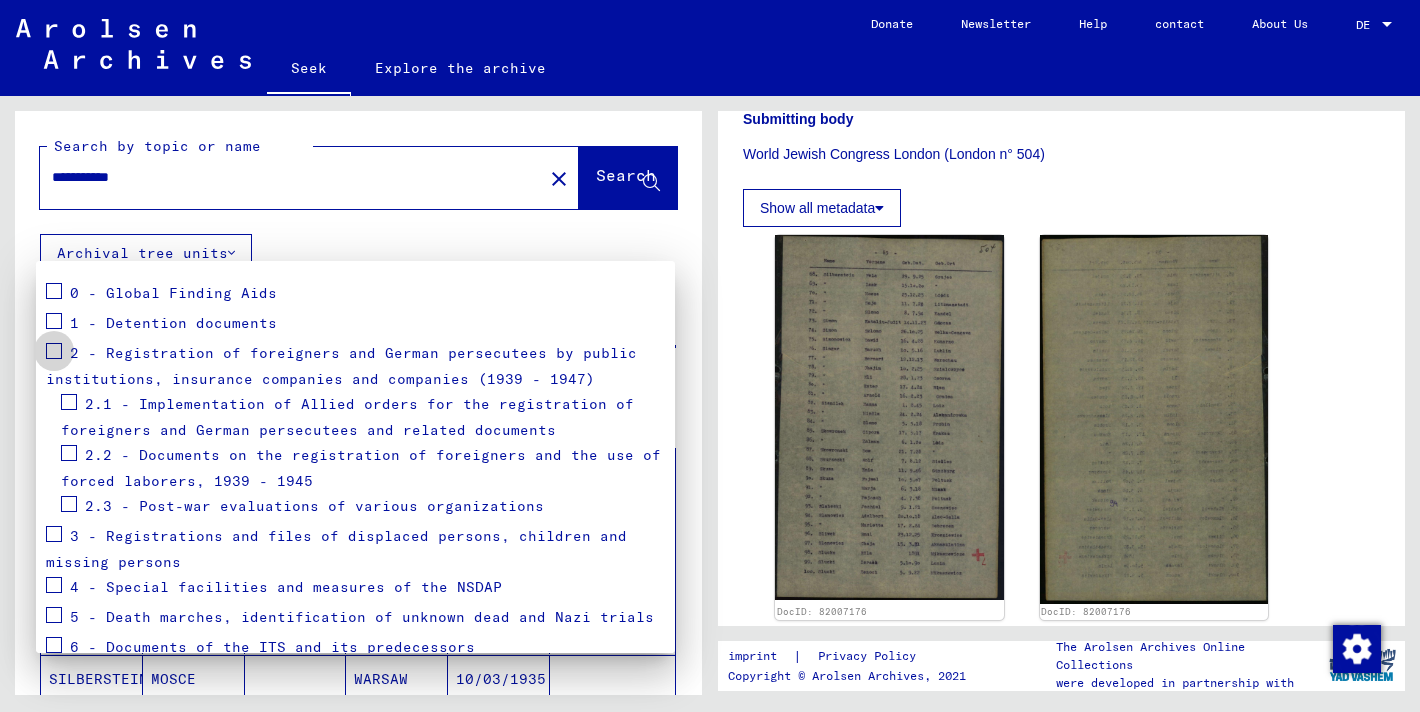 click at bounding box center [54, 351] 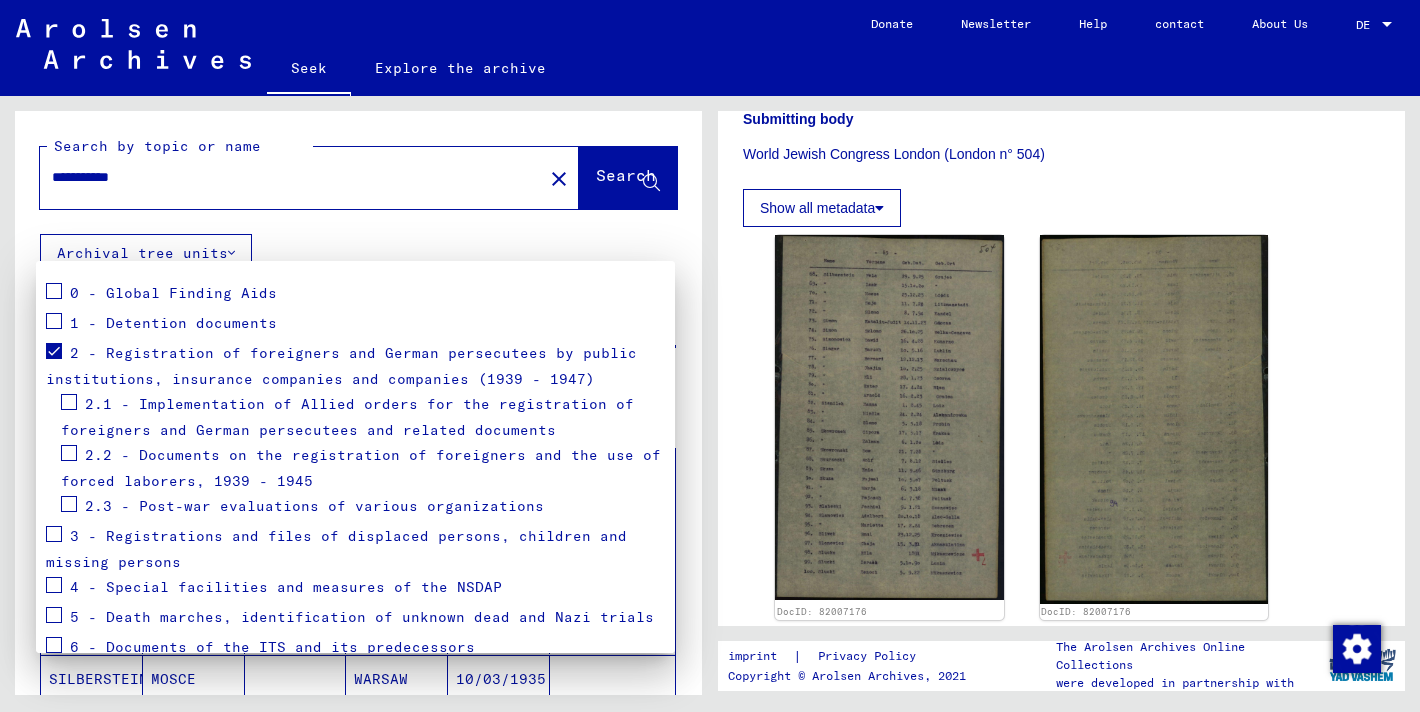 click at bounding box center (710, 356) 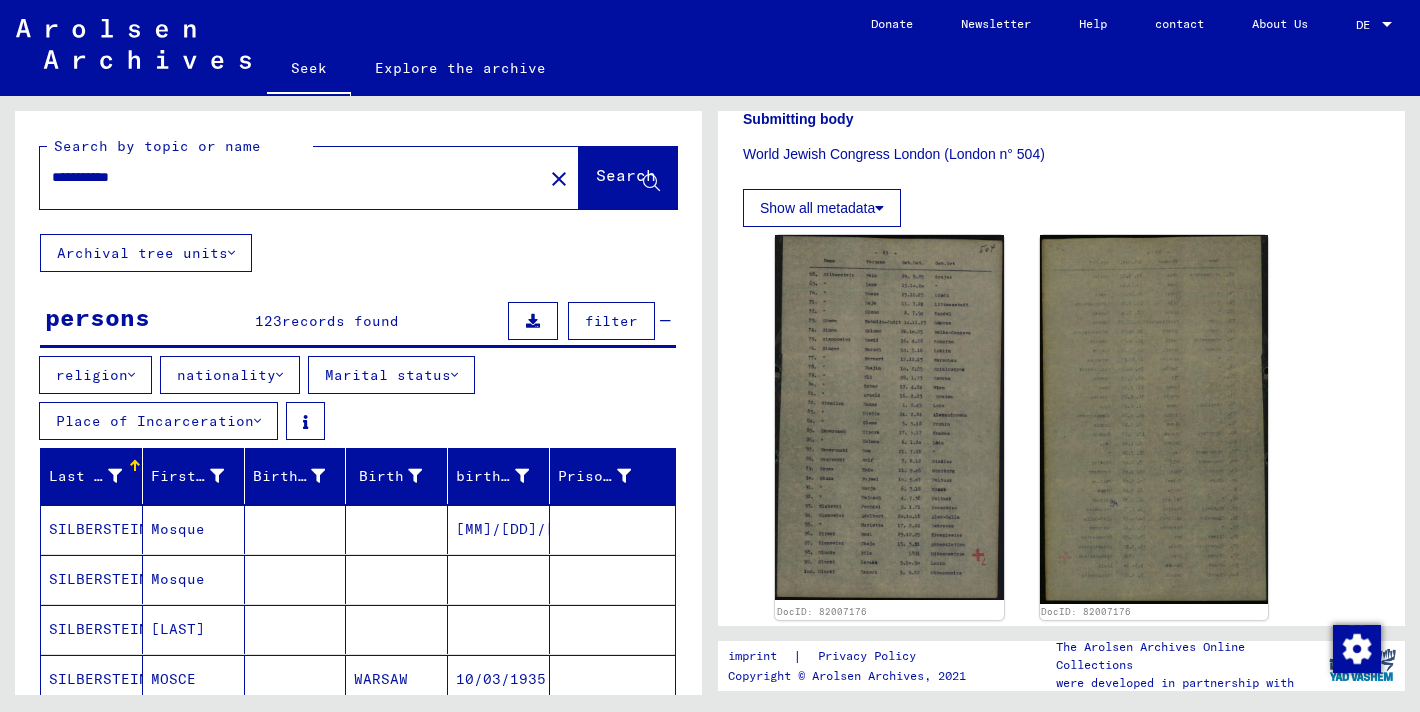 click on "Search" 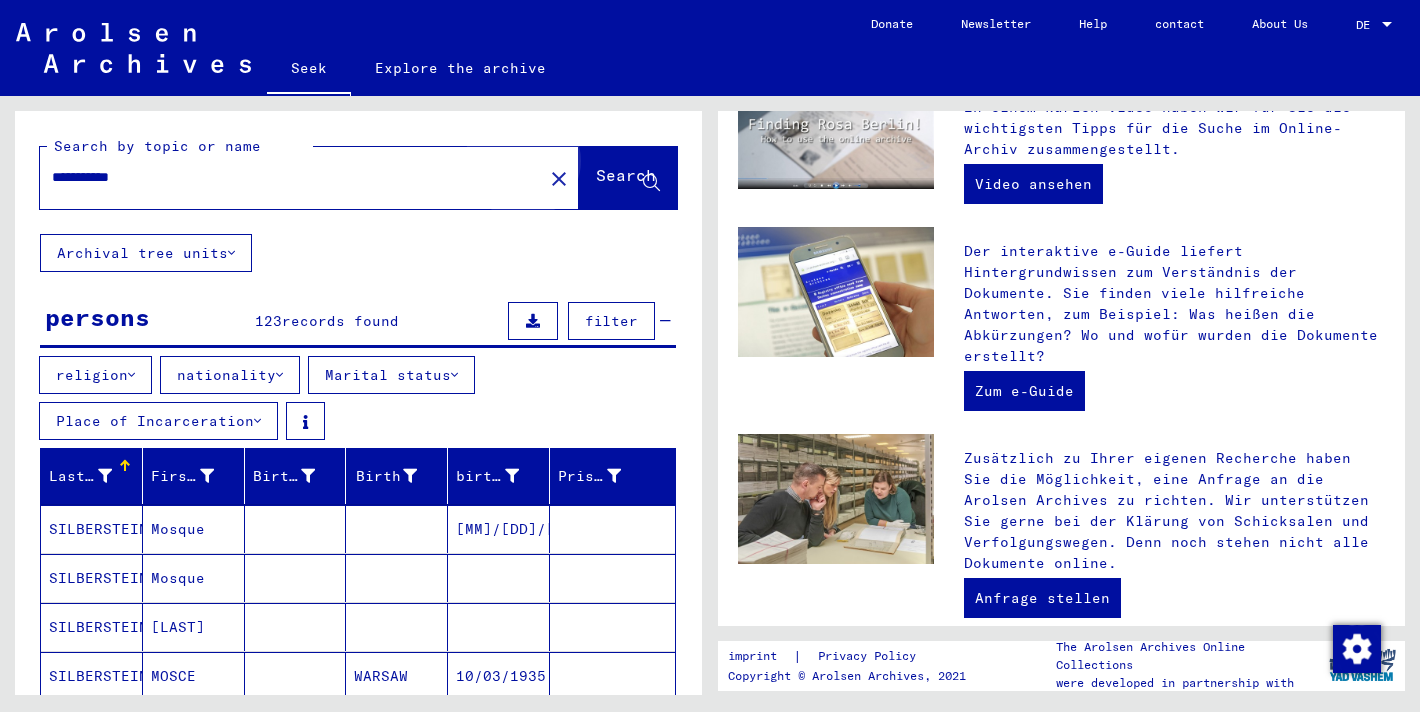 scroll, scrollTop: 0, scrollLeft: 0, axis: both 